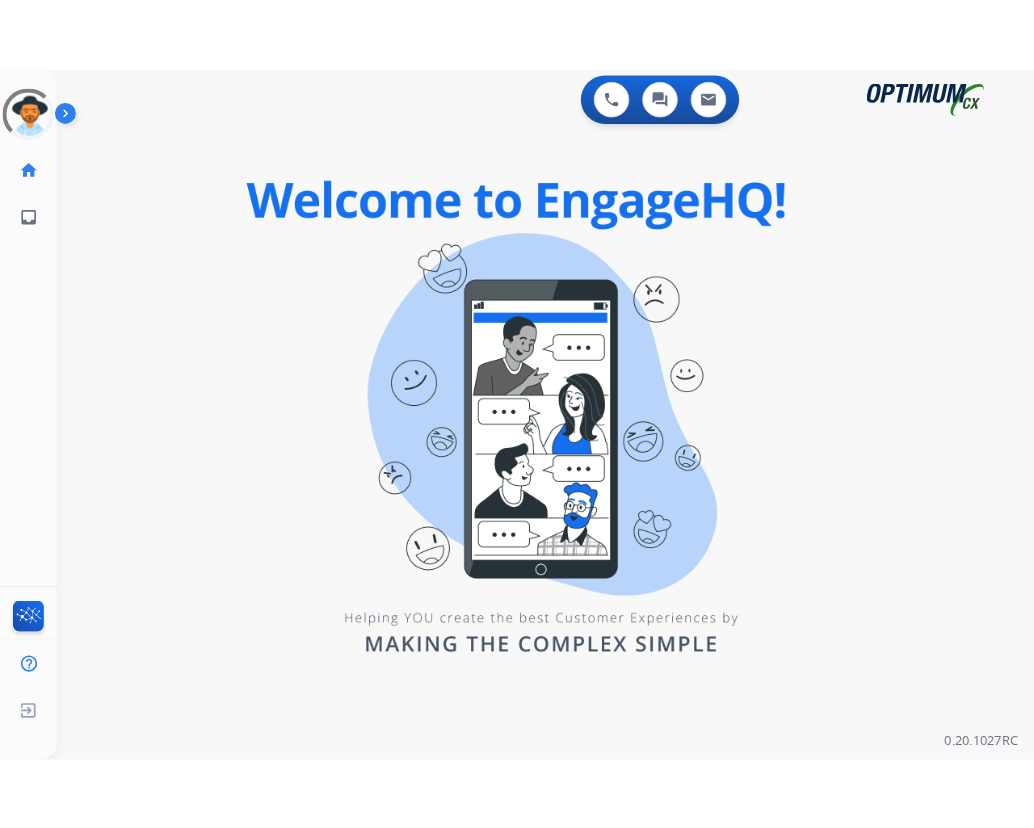 scroll, scrollTop: 0, scrollLeft: 0, axis: both 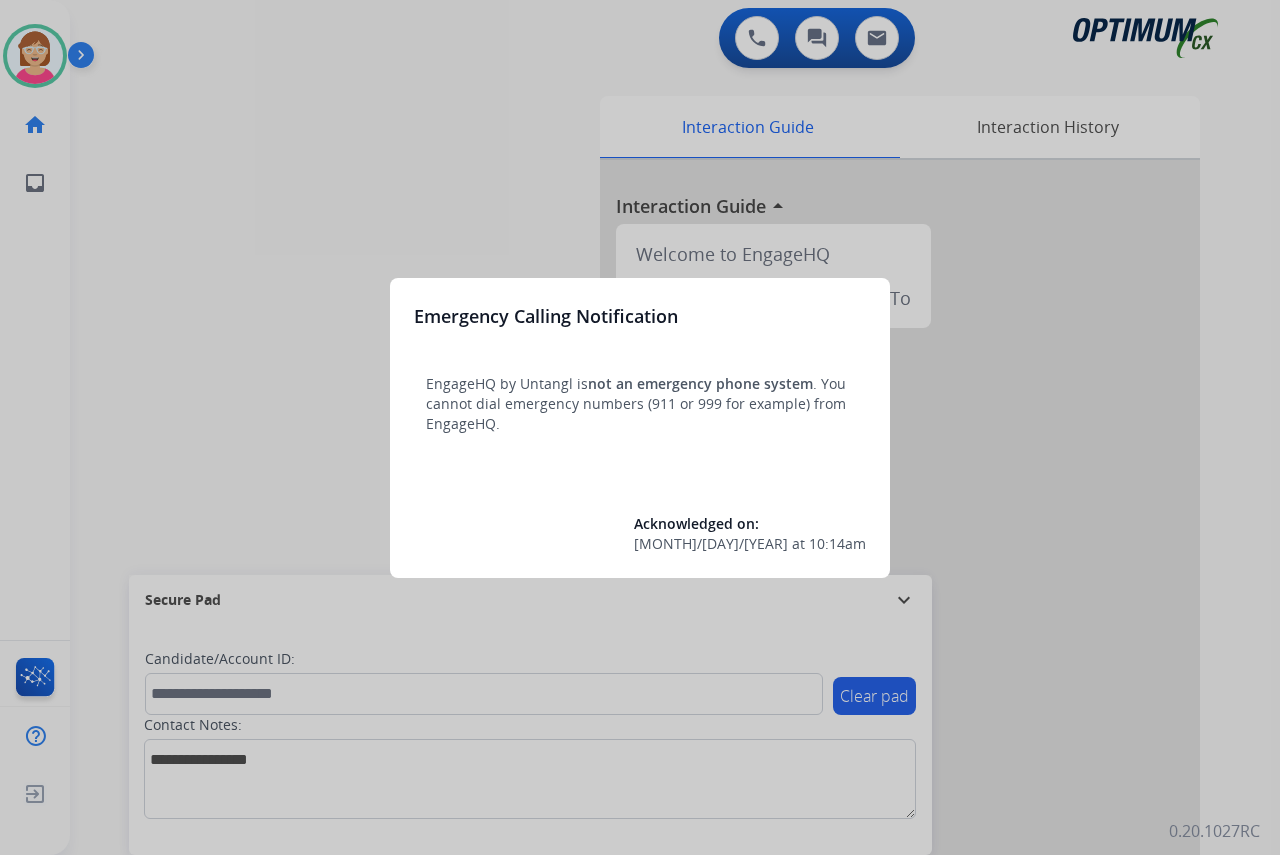 click at bounding box center (640, 427) 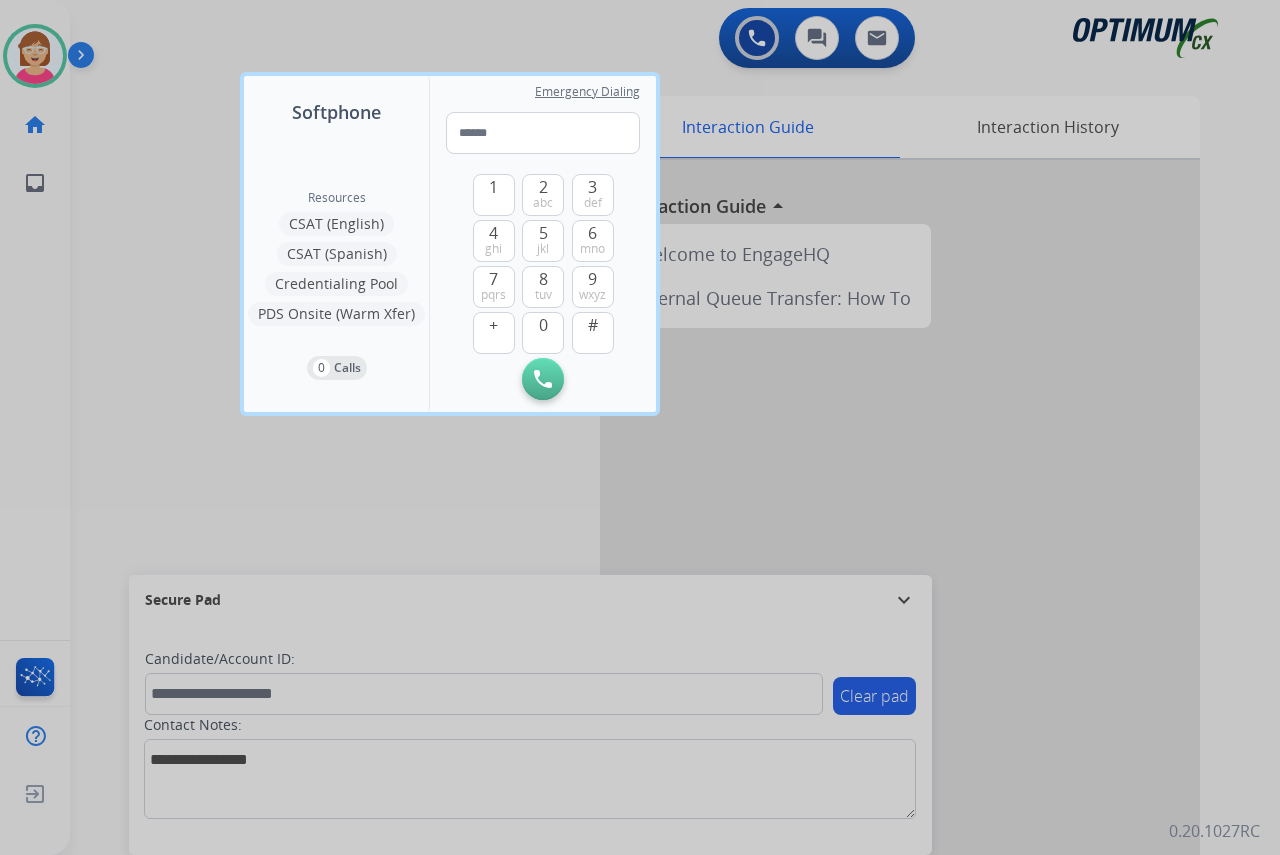 click at bounding box center (640, 427) 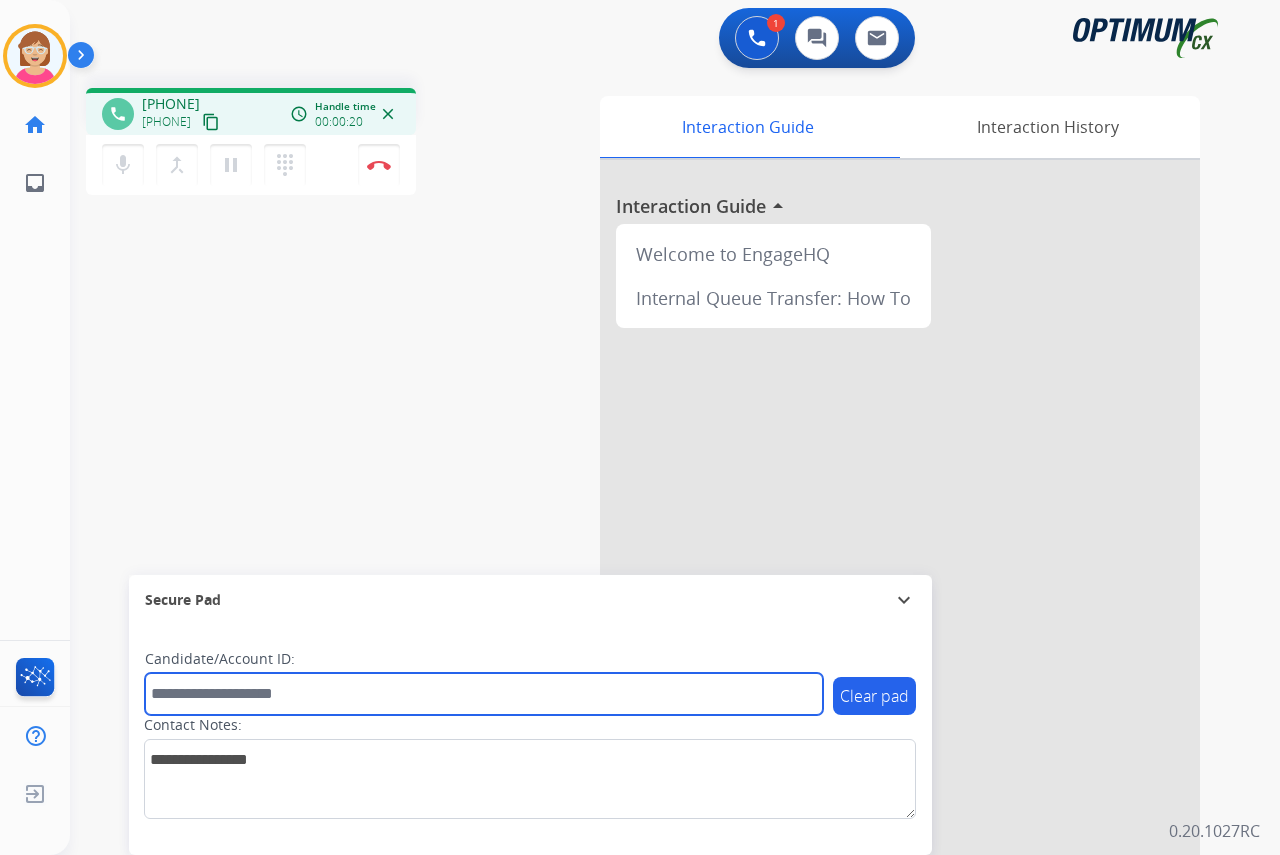click at bounding box center (484, 694) 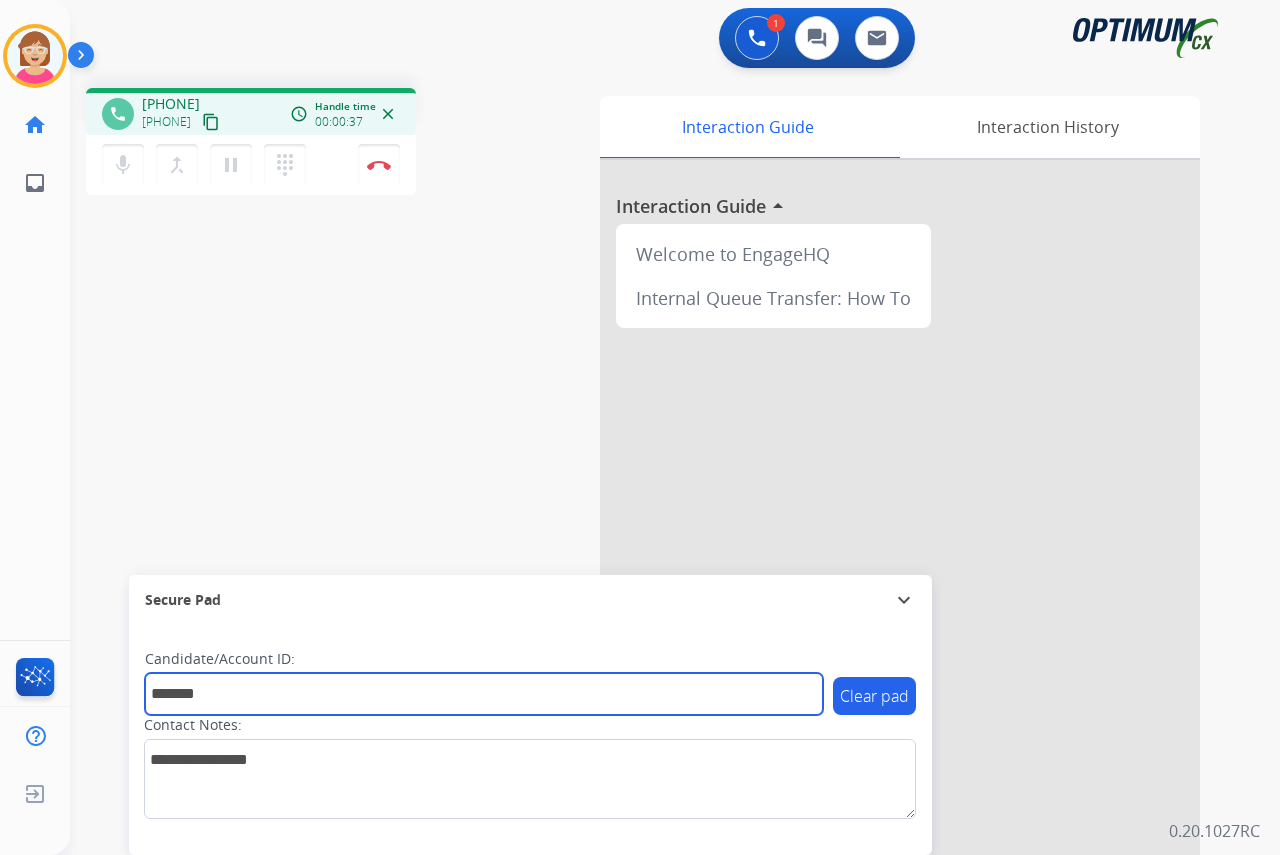 type on "*******" 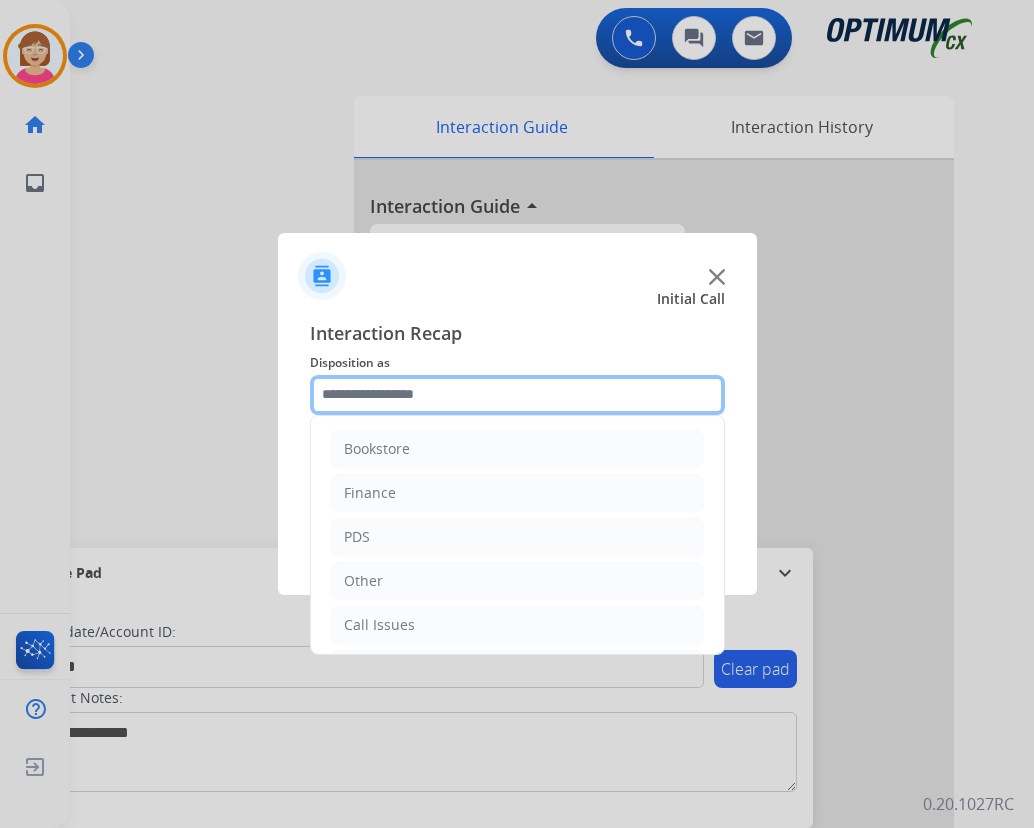click 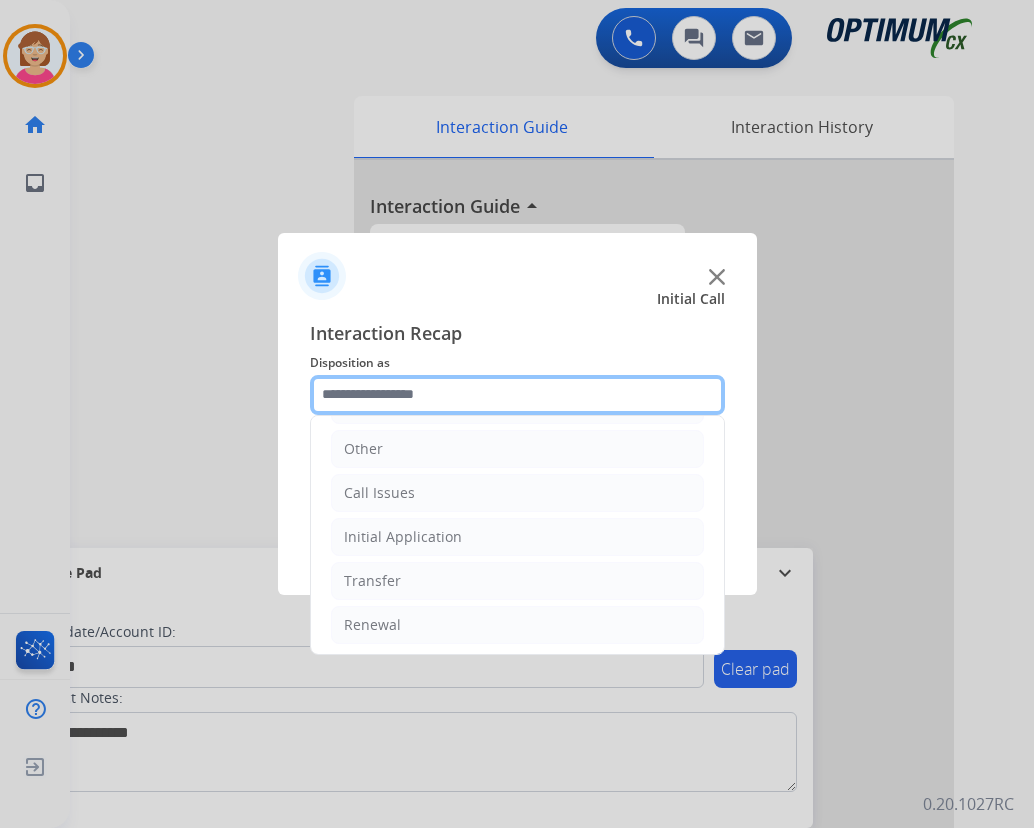 scroll, scrollTop: 136, scrollLeft: 0, axis: vertical 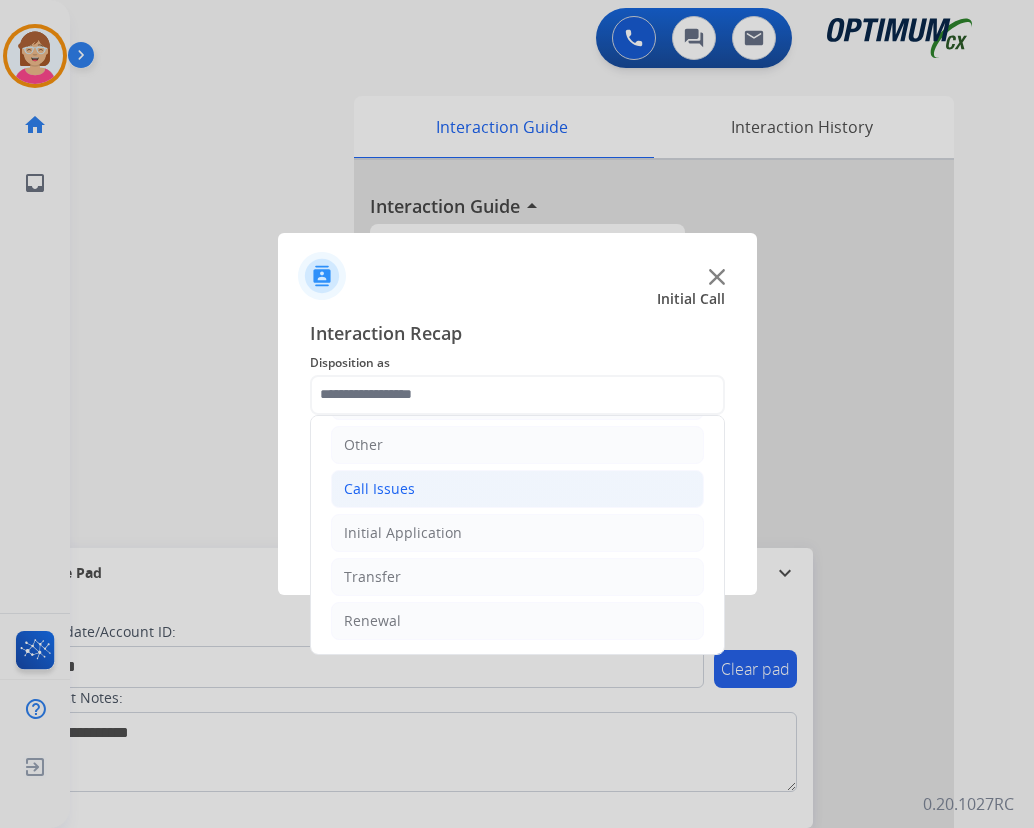 click on "Call Issues" 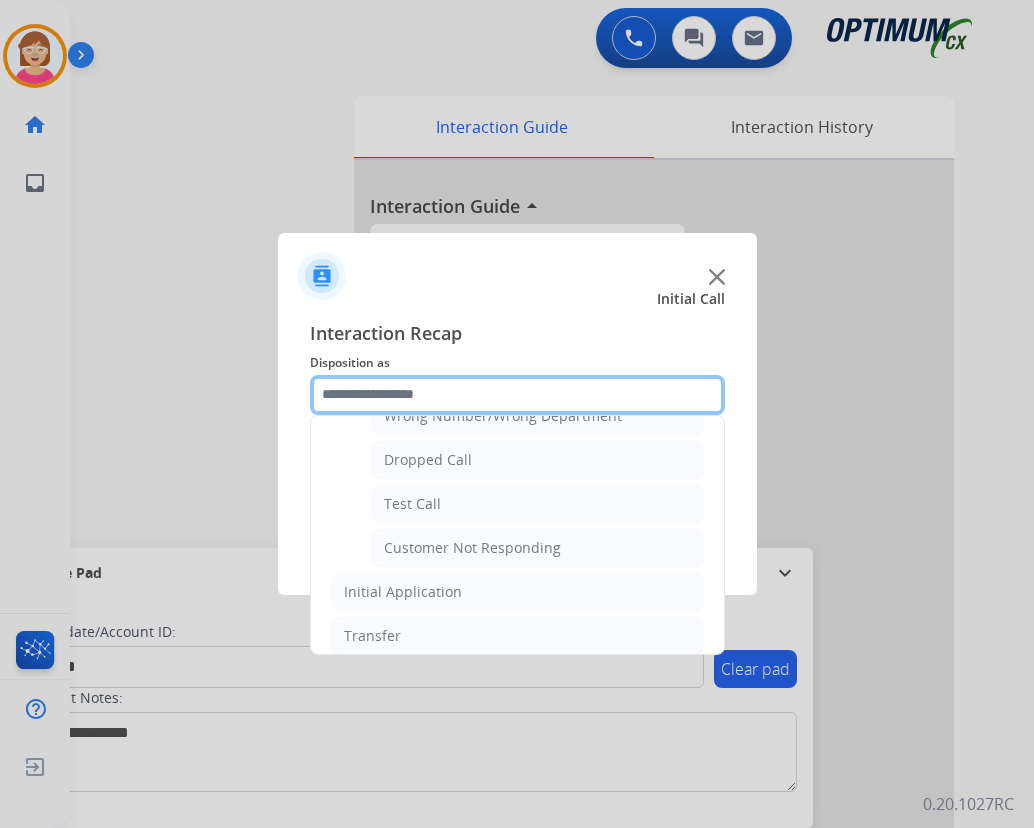 scroll, scrollTop: 336, scrollLeft: 0, axis: vertical 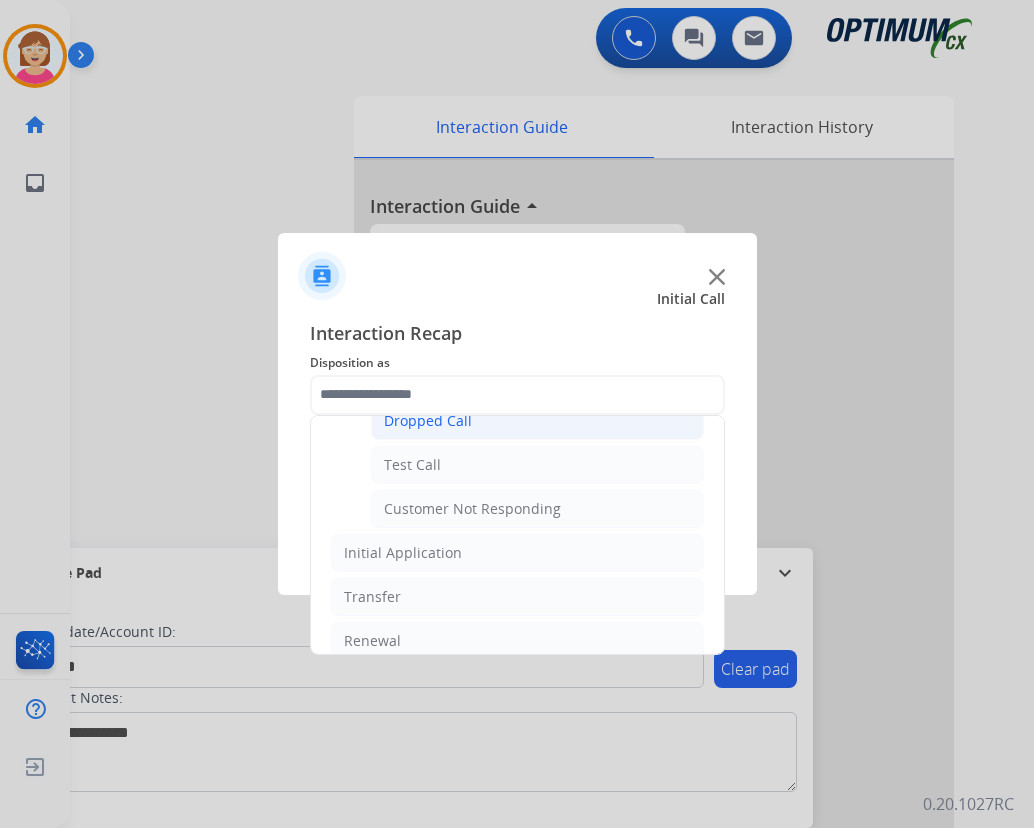click on "Dropped Call" 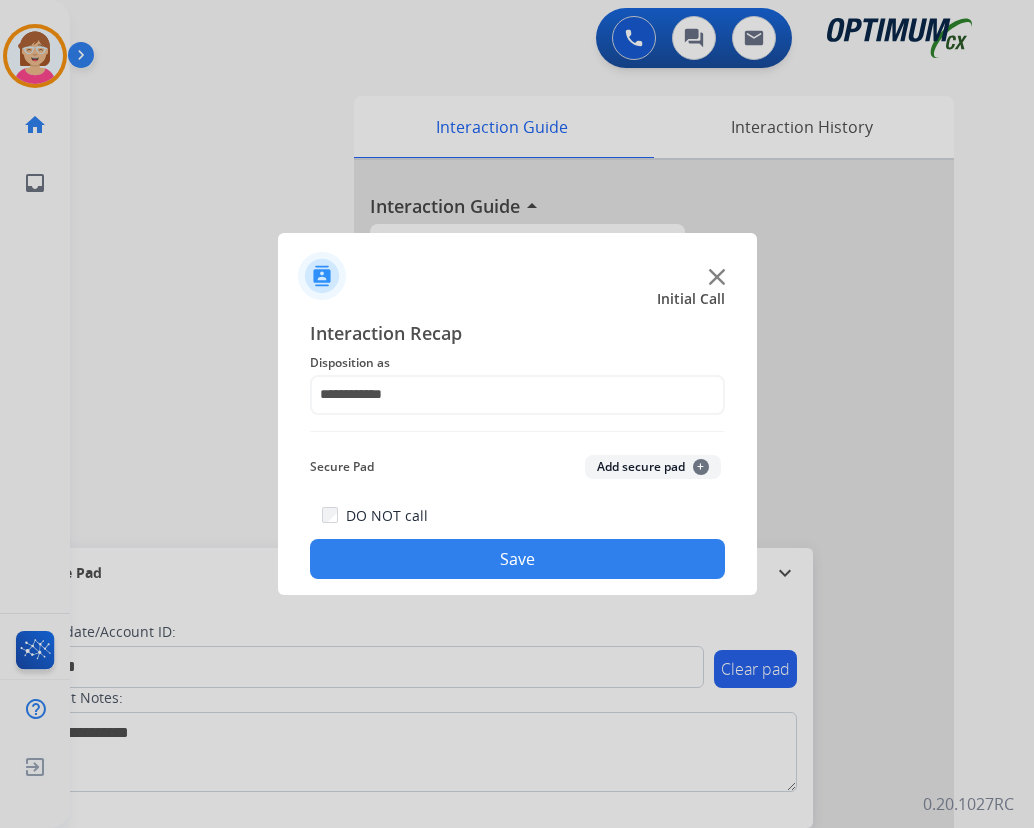 click on "+" 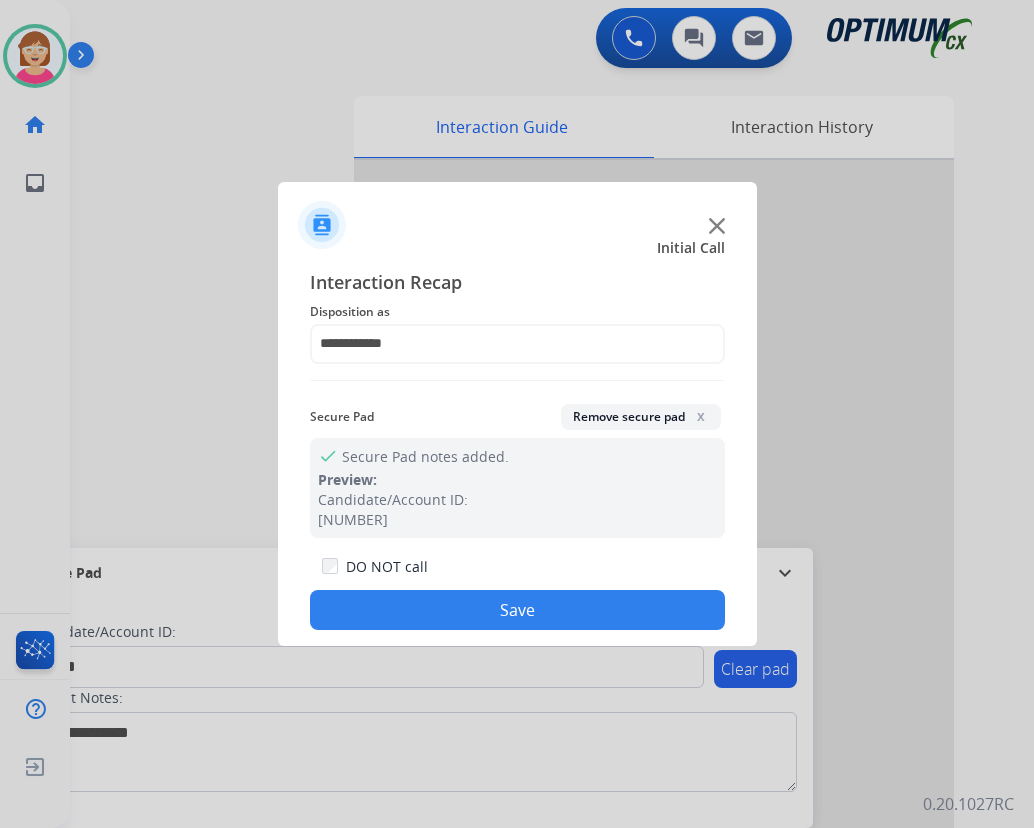 click on "Save" 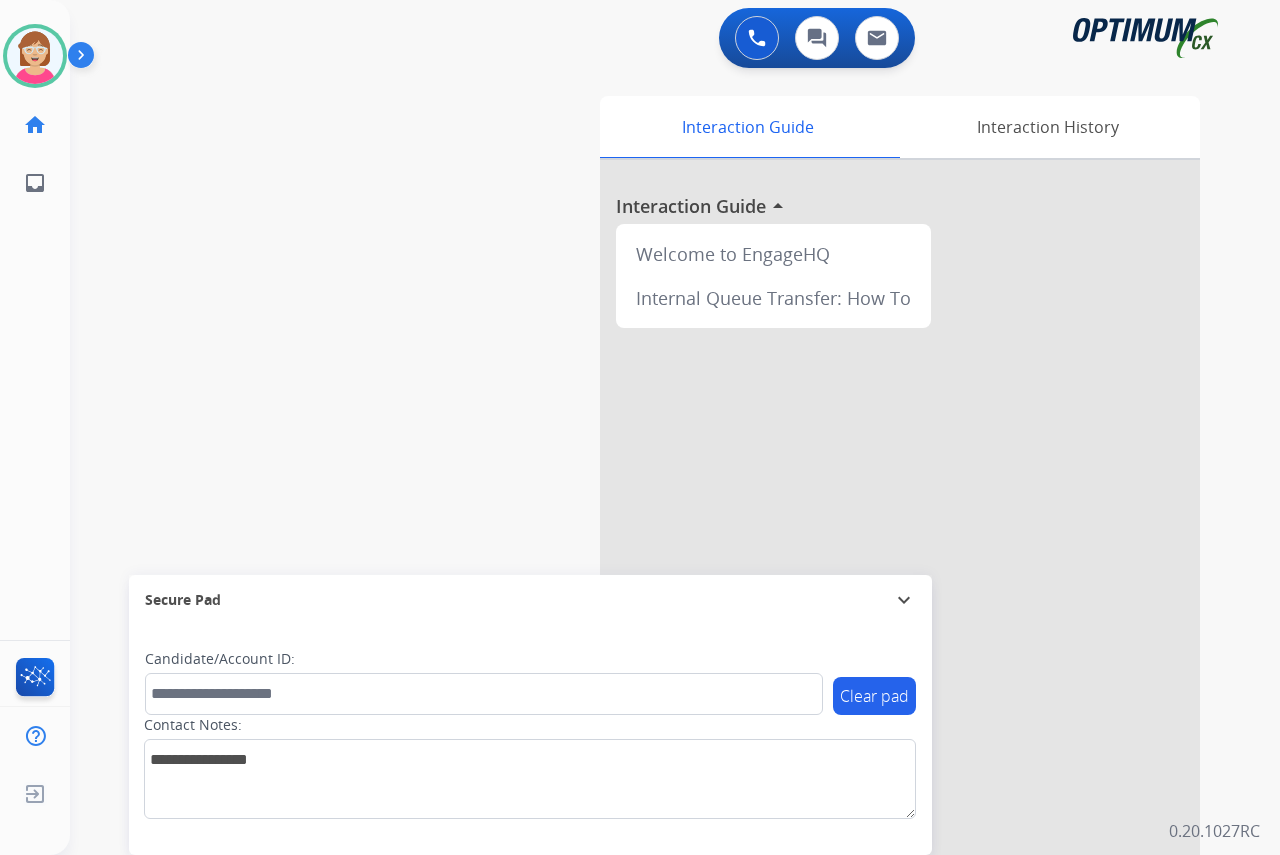 click on "[FIRST]   Available  Edit Avatar  Agent:   [FIRST]  Routing Profile:  OCX Training home  Home  Home inbox  Emails  Emails  FocalPoints  Help Center  Help Center  Log out  Log out" 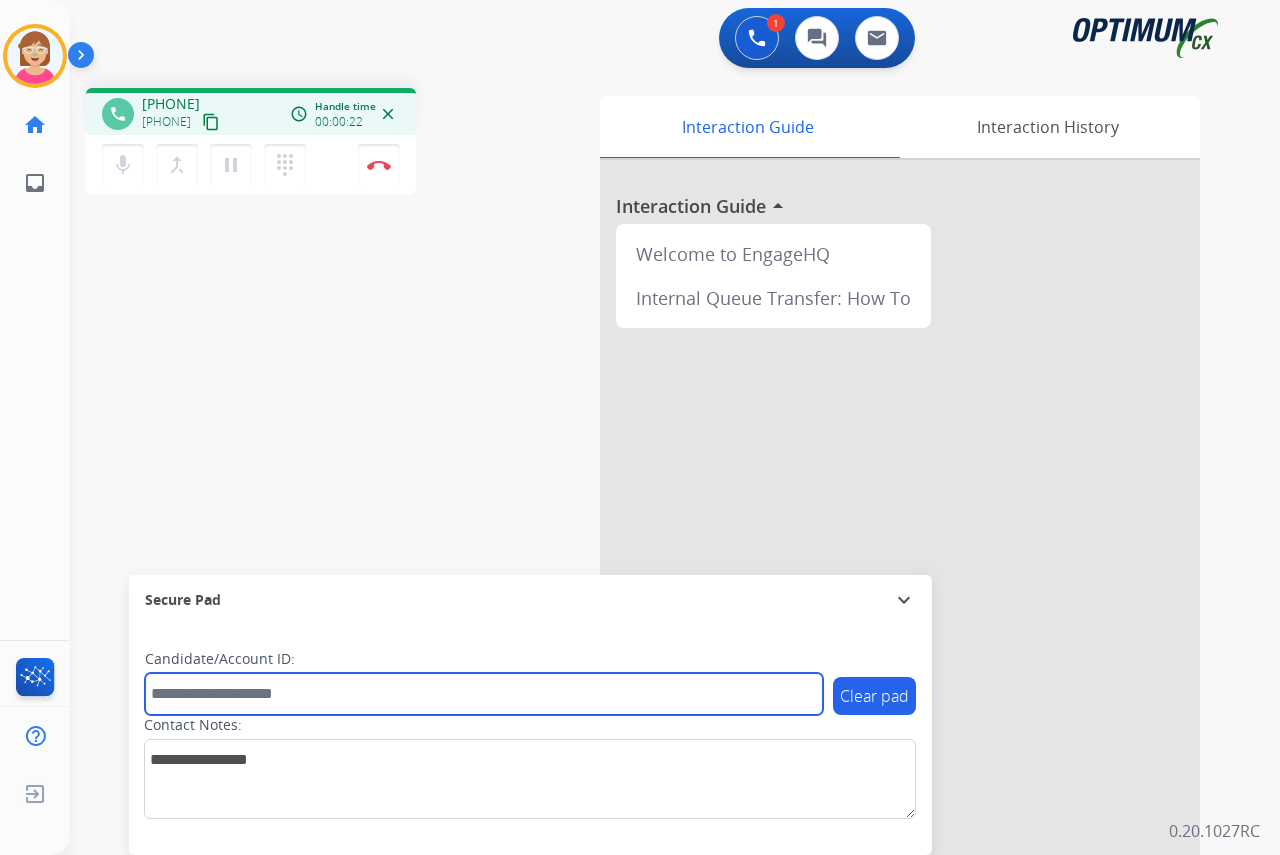 click at bounding box center (484, 694) 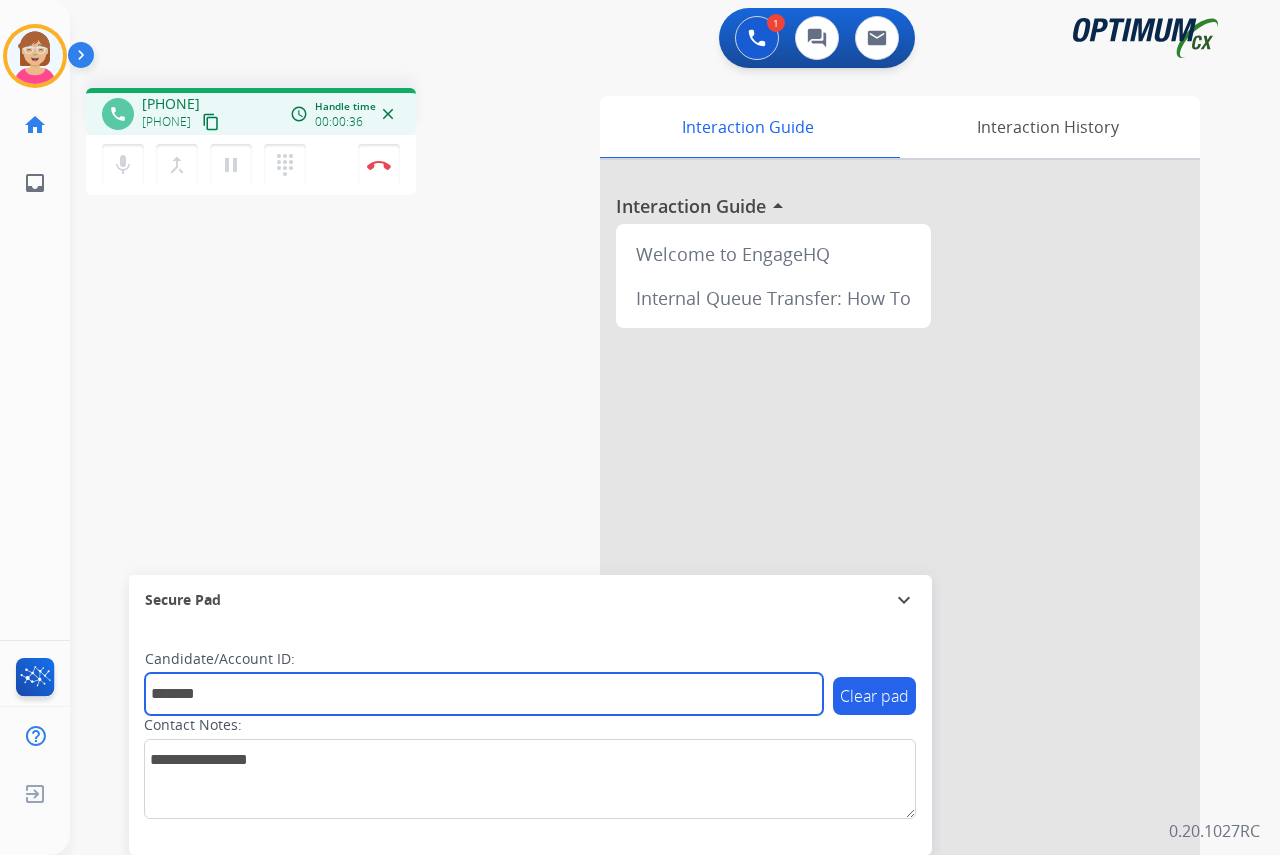 type on "*******" 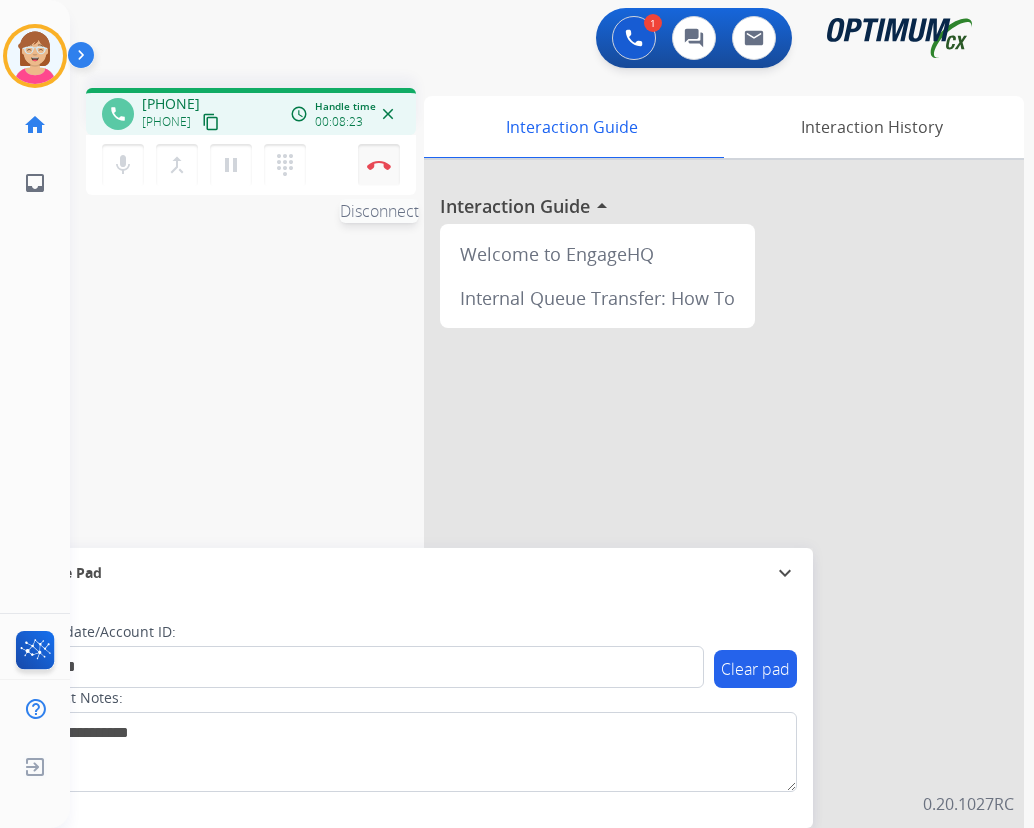 click at bounding box center (379, 165) 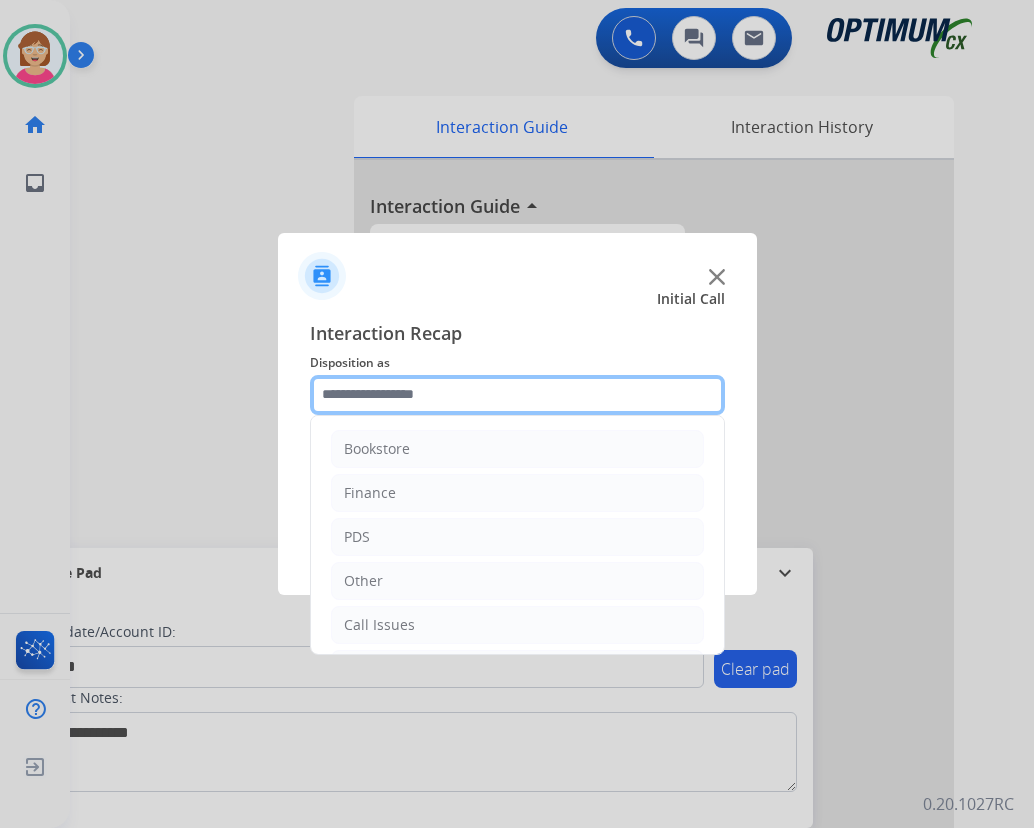 click 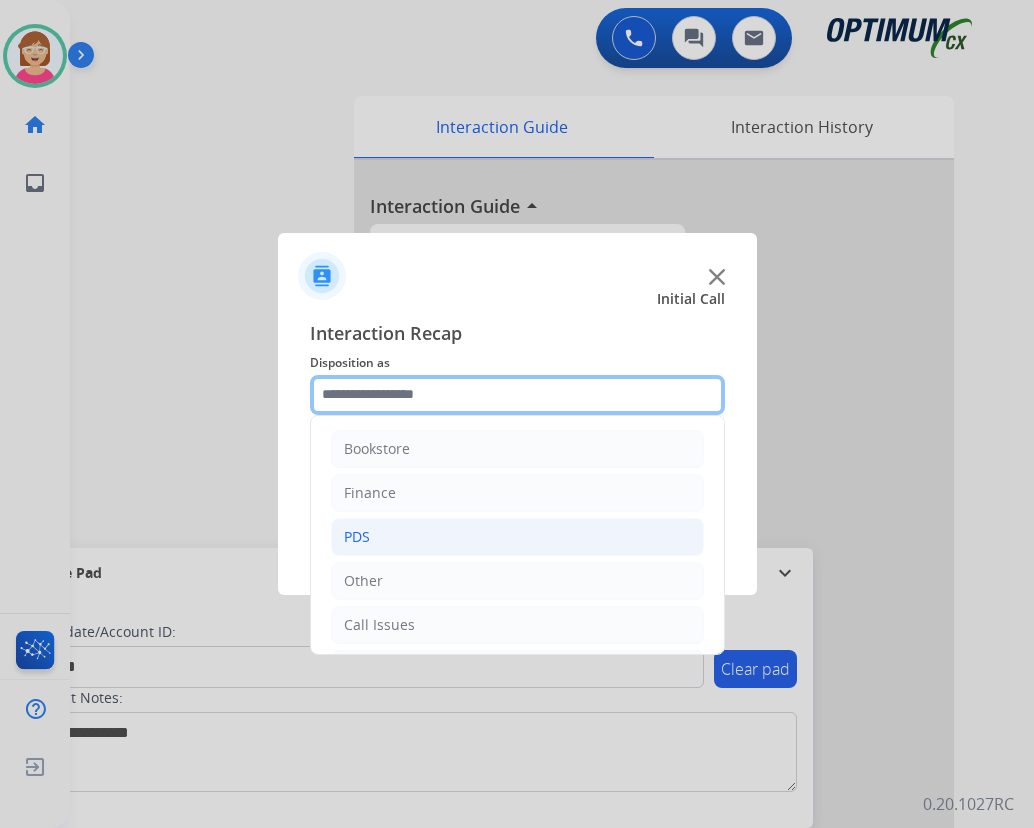 scroll, scrollTop: 136, scrollLeft: 0, axis: vertical 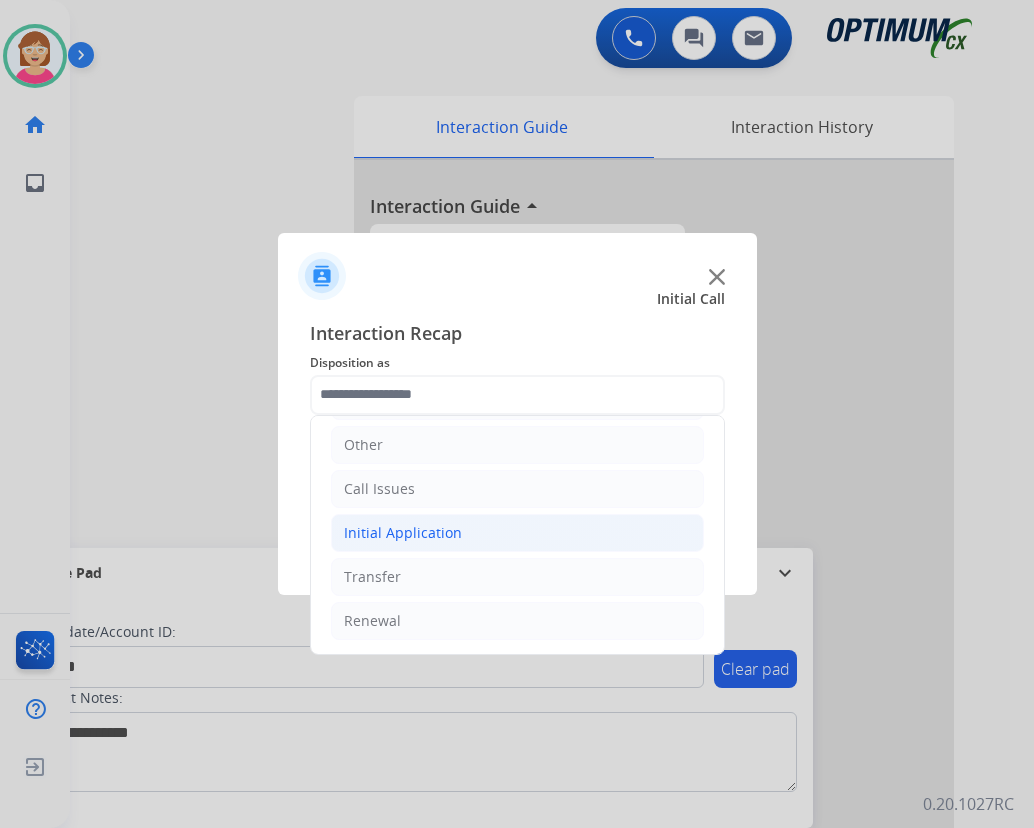 click on "Initial Application" 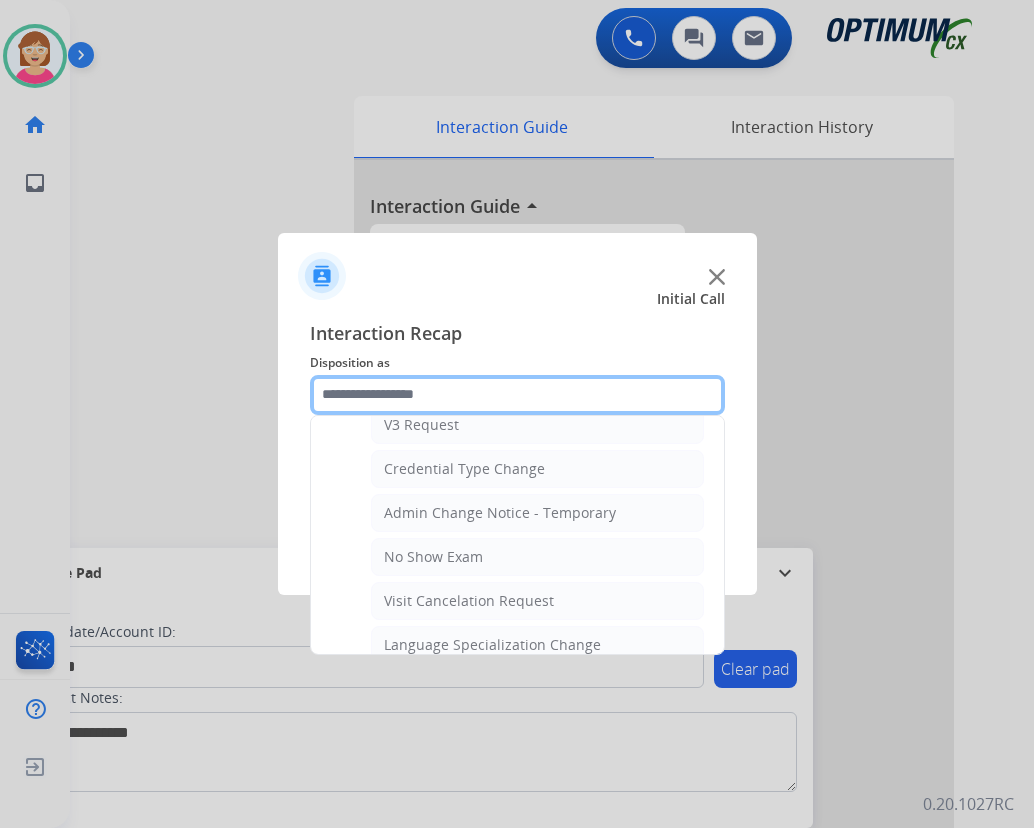 scroll, scrollTop: 836, scrollLeft: 0, axis: vertical 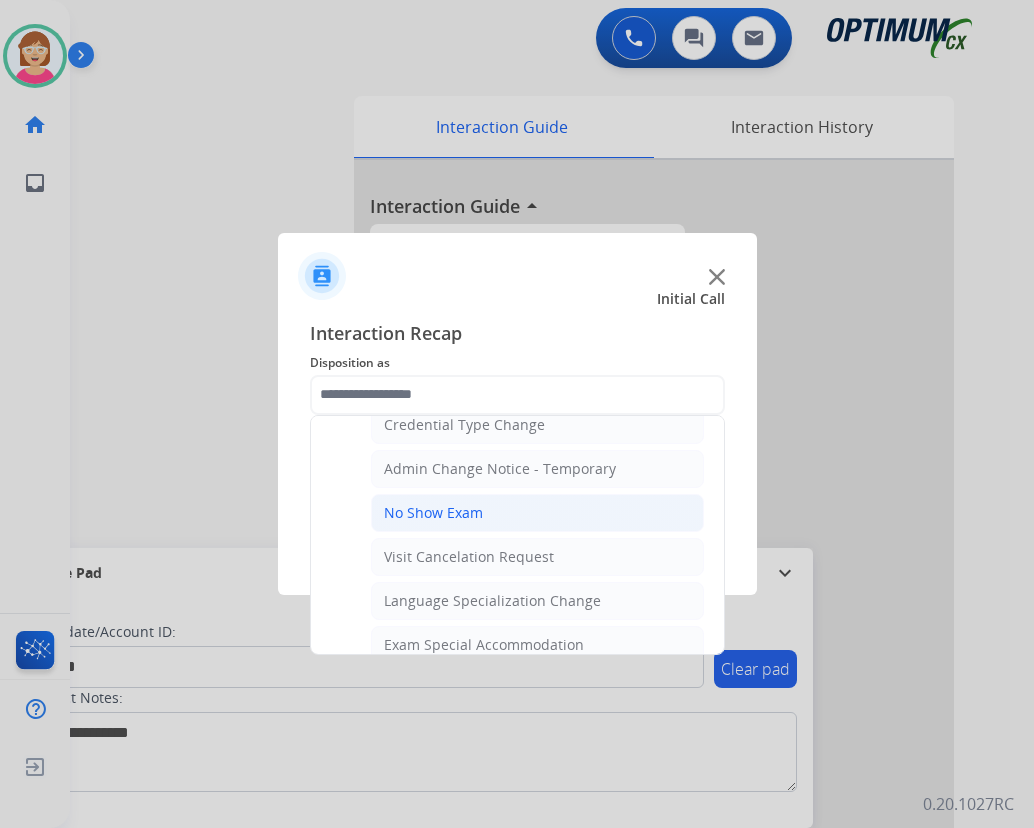 click on "No Show Exam" 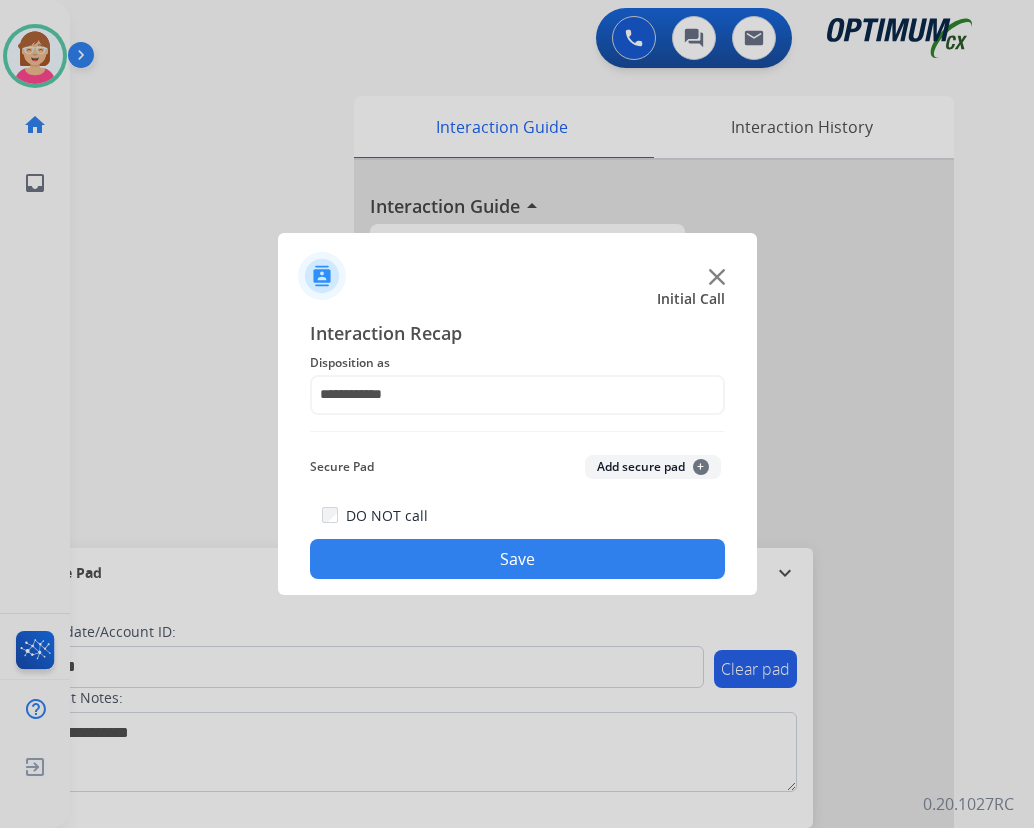 click on "+" 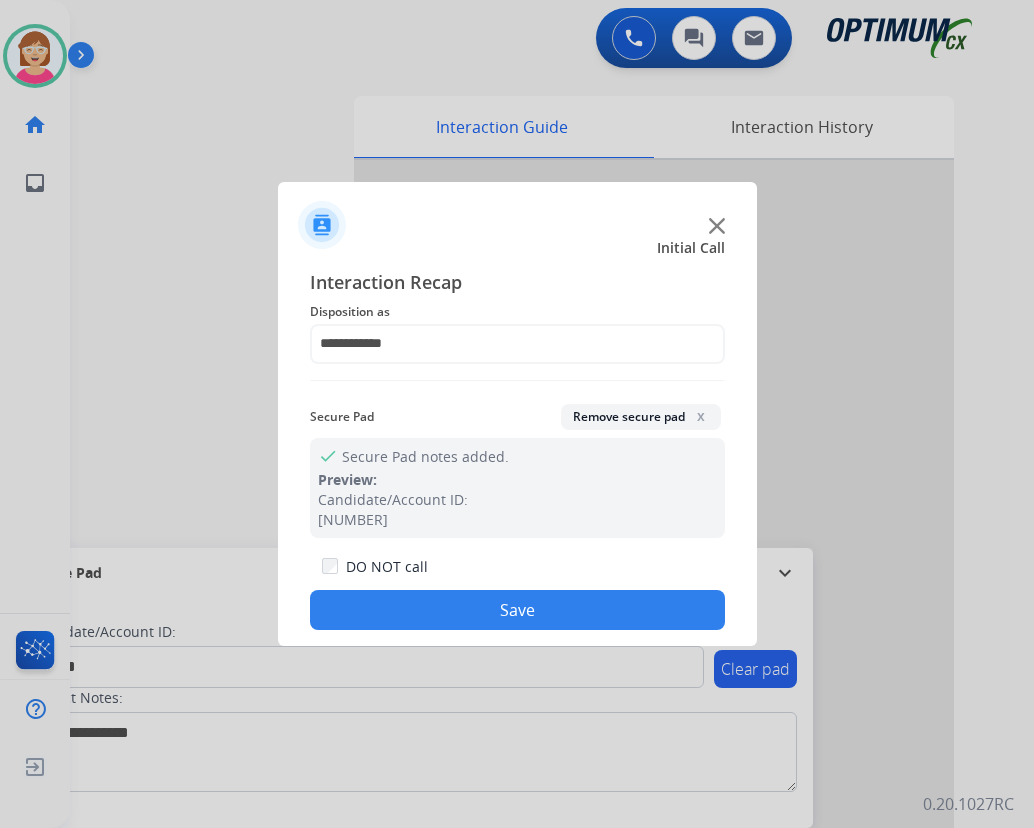 click on "Save" 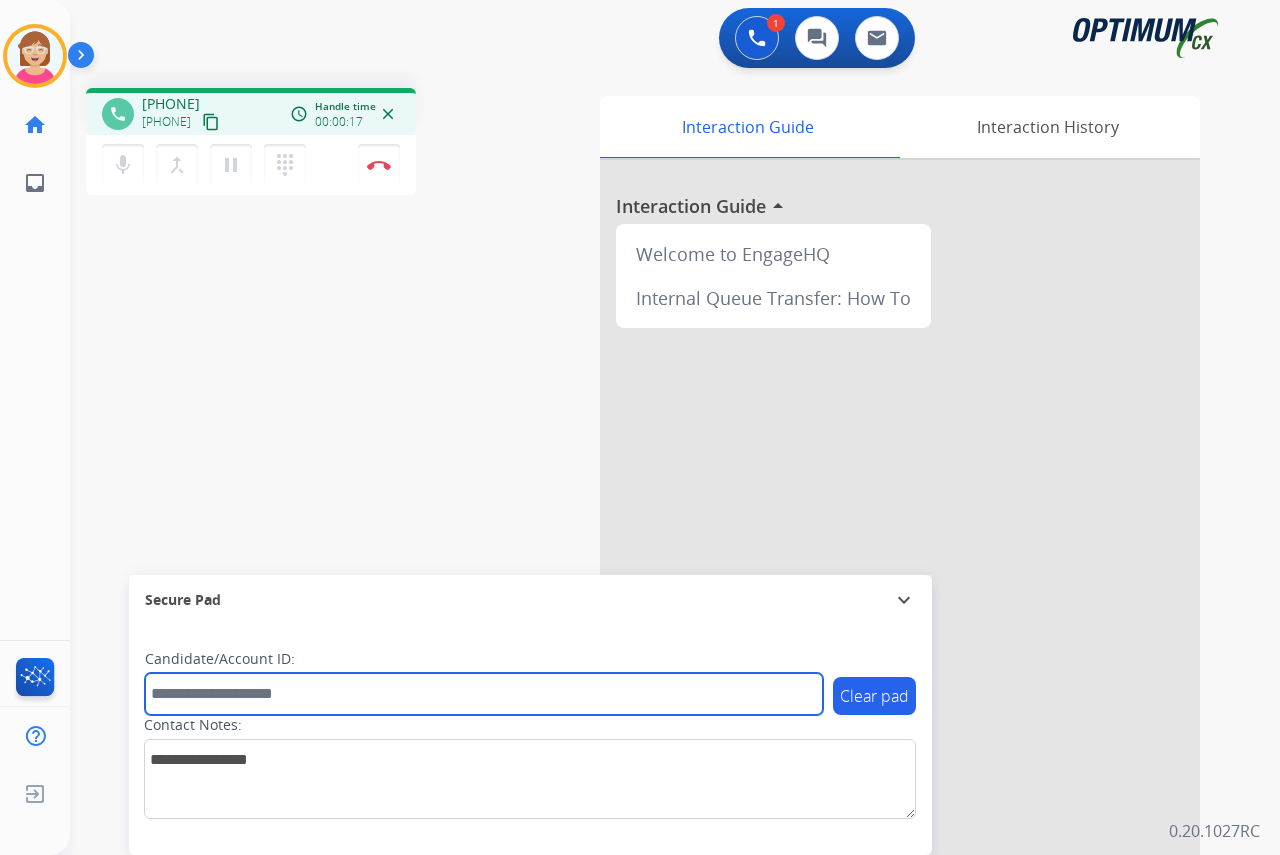 click at bounding box center [484, 694] 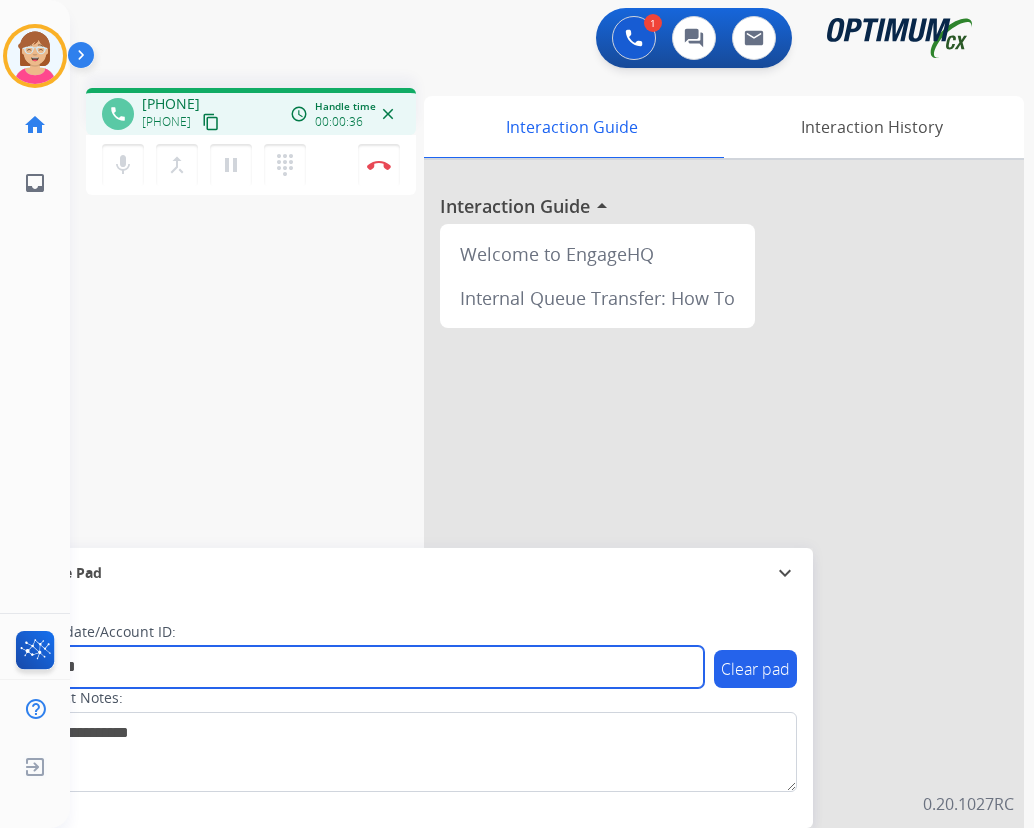 type on "*******" 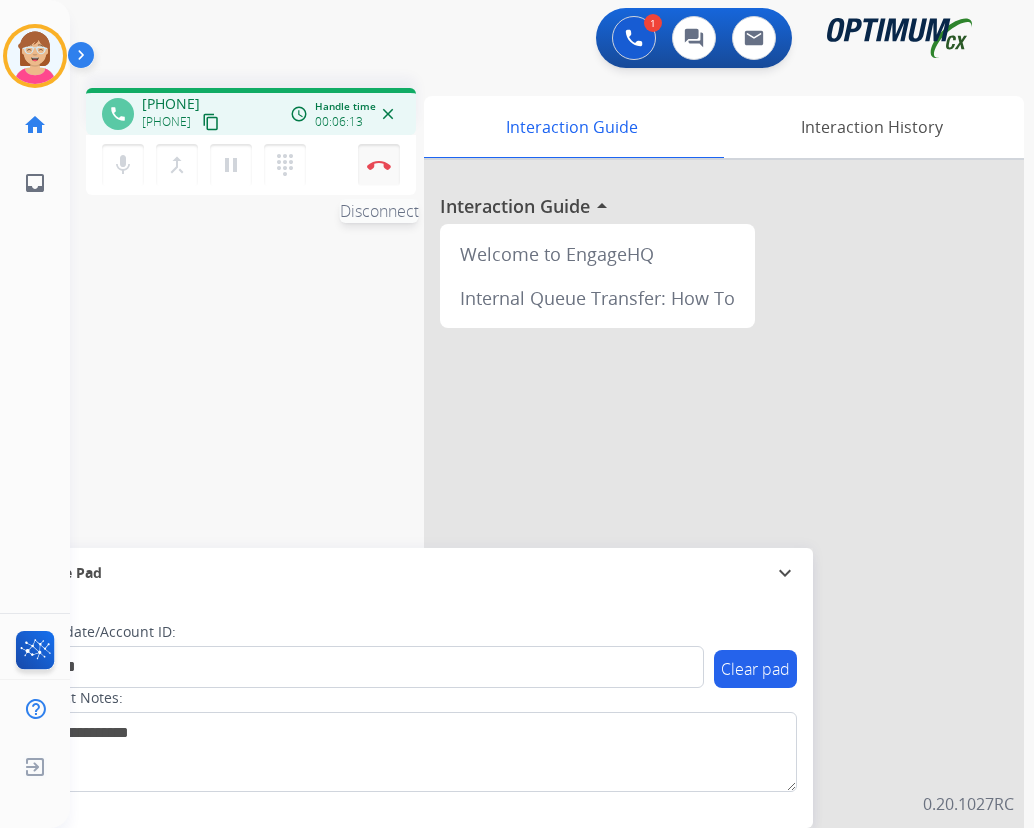 click at bounding box center [379, 165] 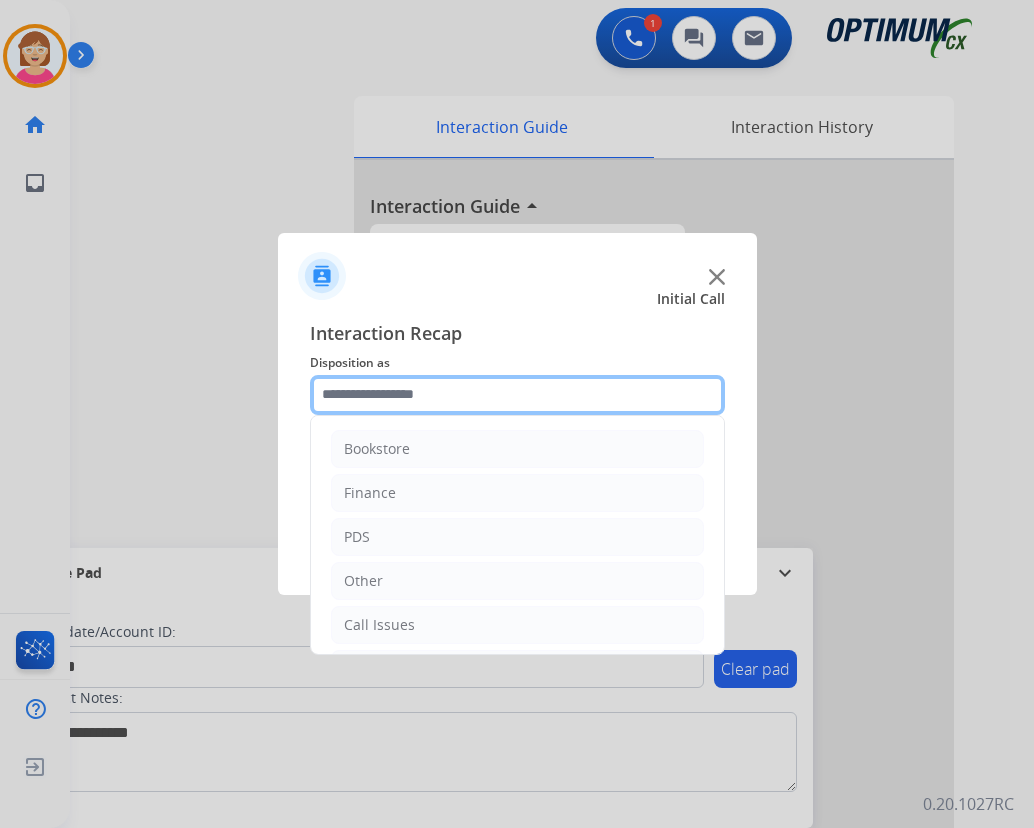 click 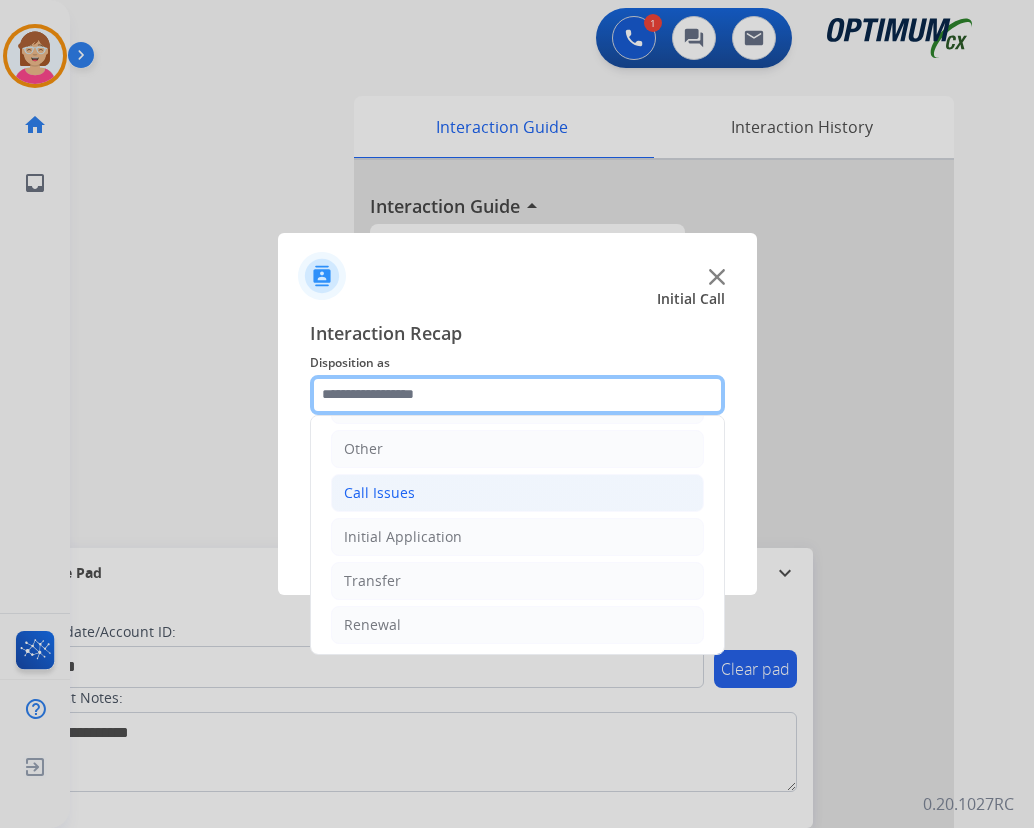 scroll, scrollTop: 136, scrollLeft: 0, axis: vertical 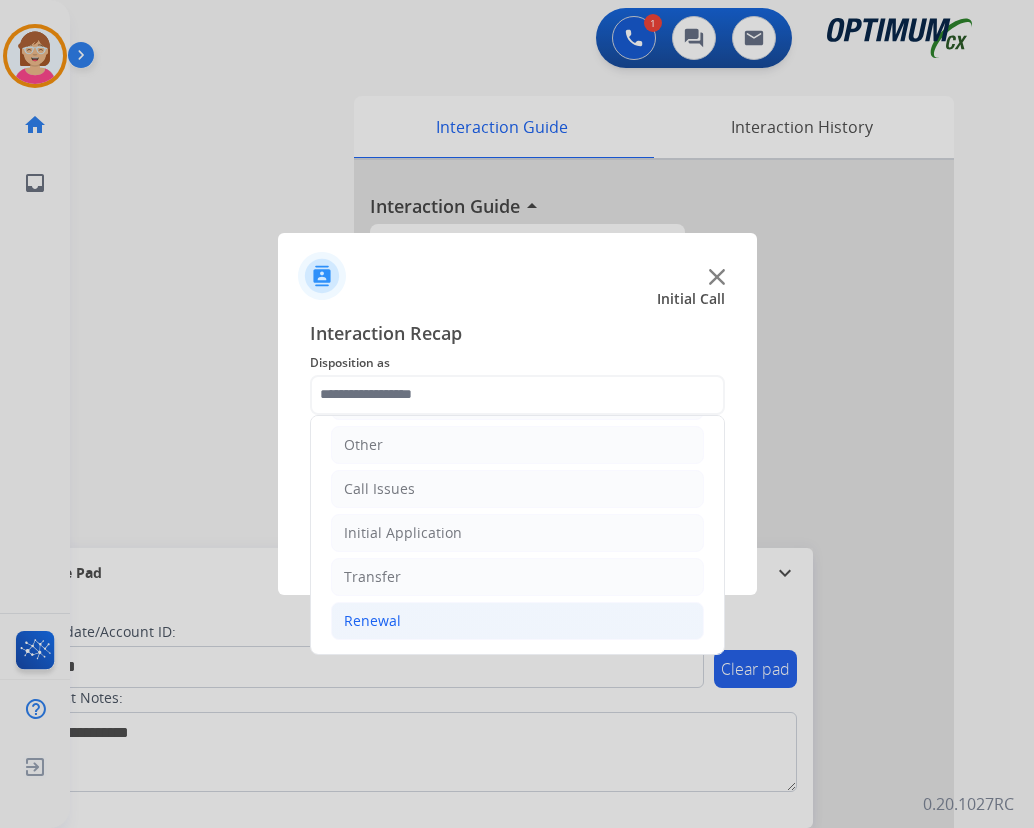 click on "Renewal" 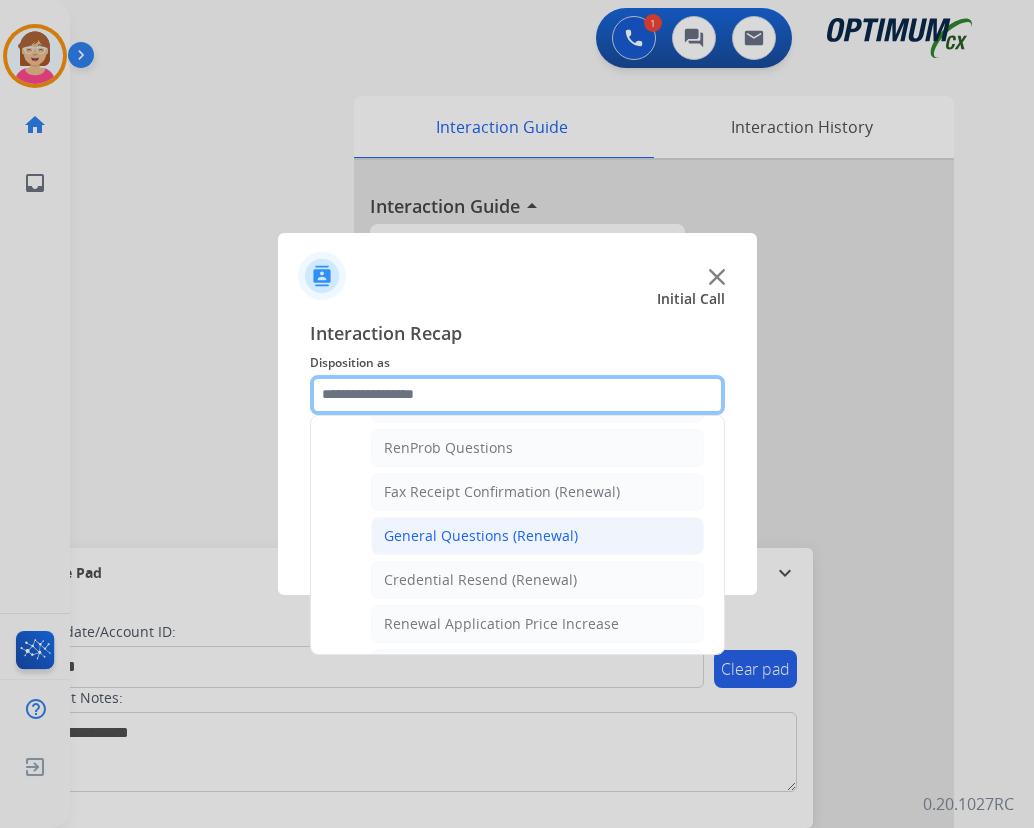 scroll, scrollTop: 536, scrollLeft: 0, axis: vertical 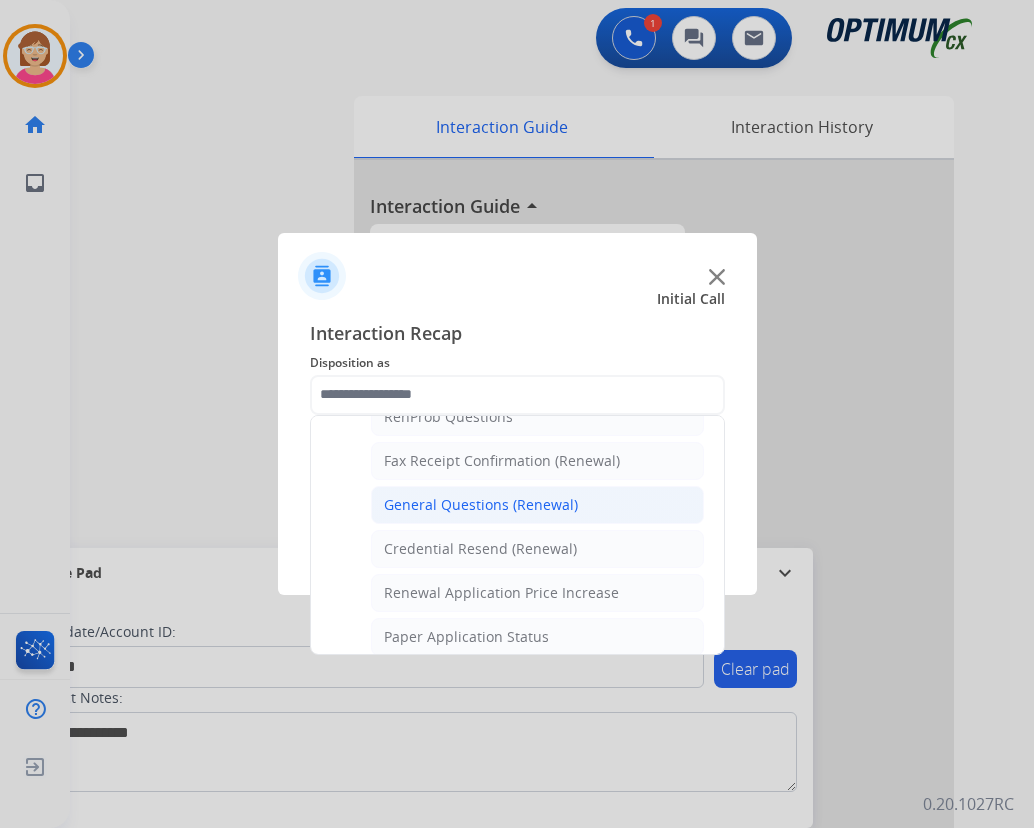 click on "General Questions (Renewal)" 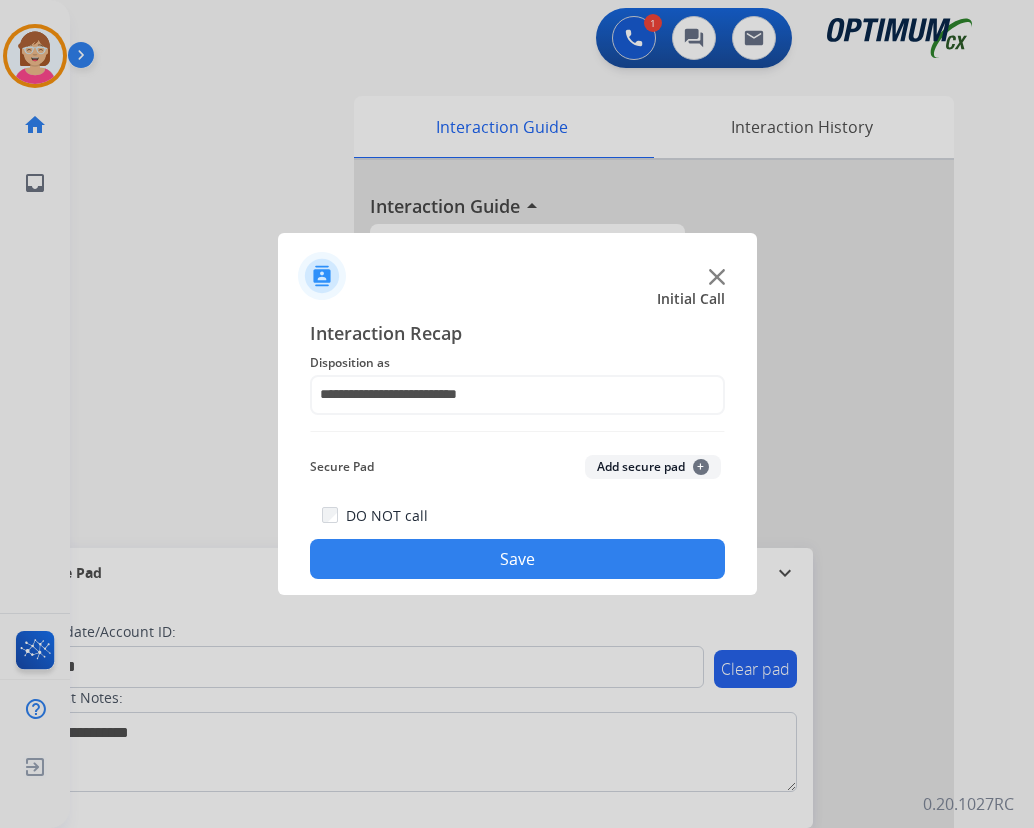 click on "+" 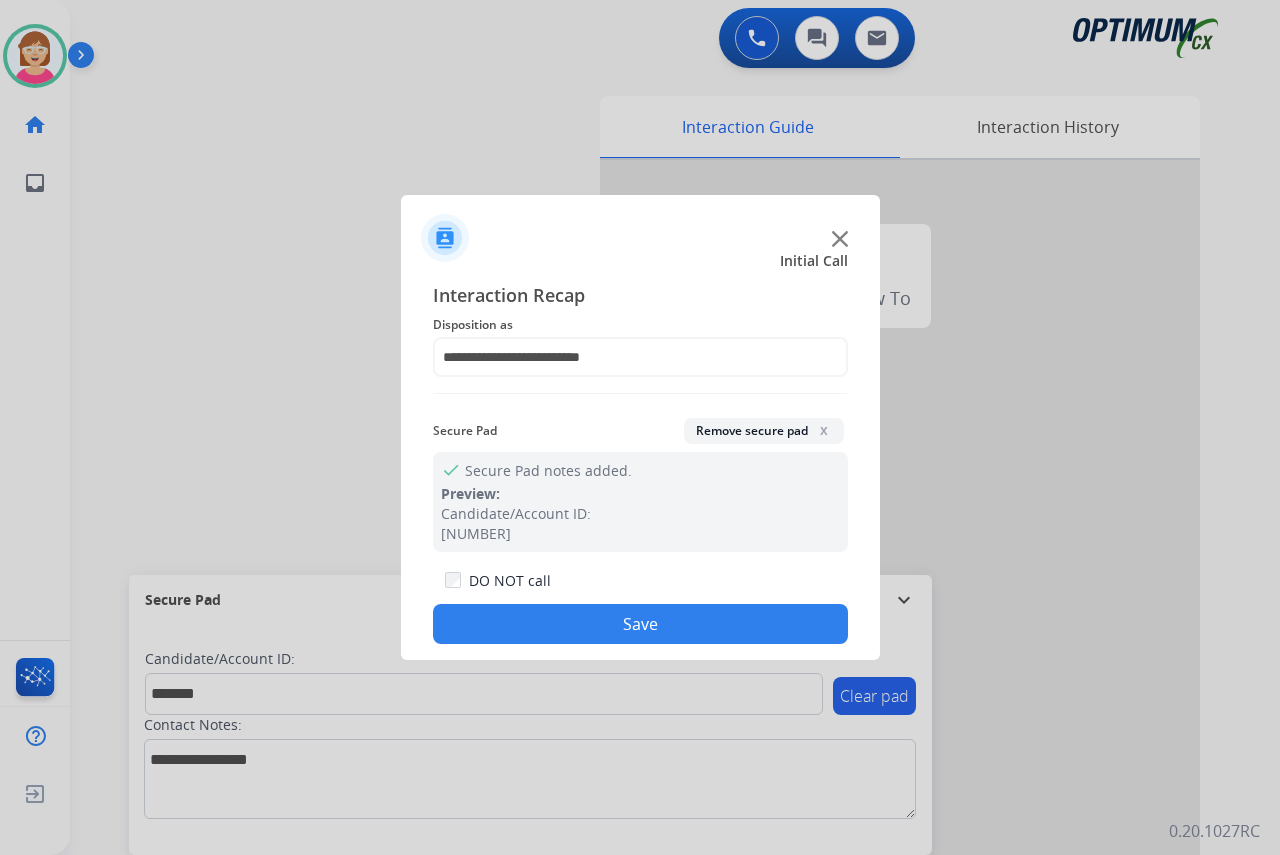click on "Save" 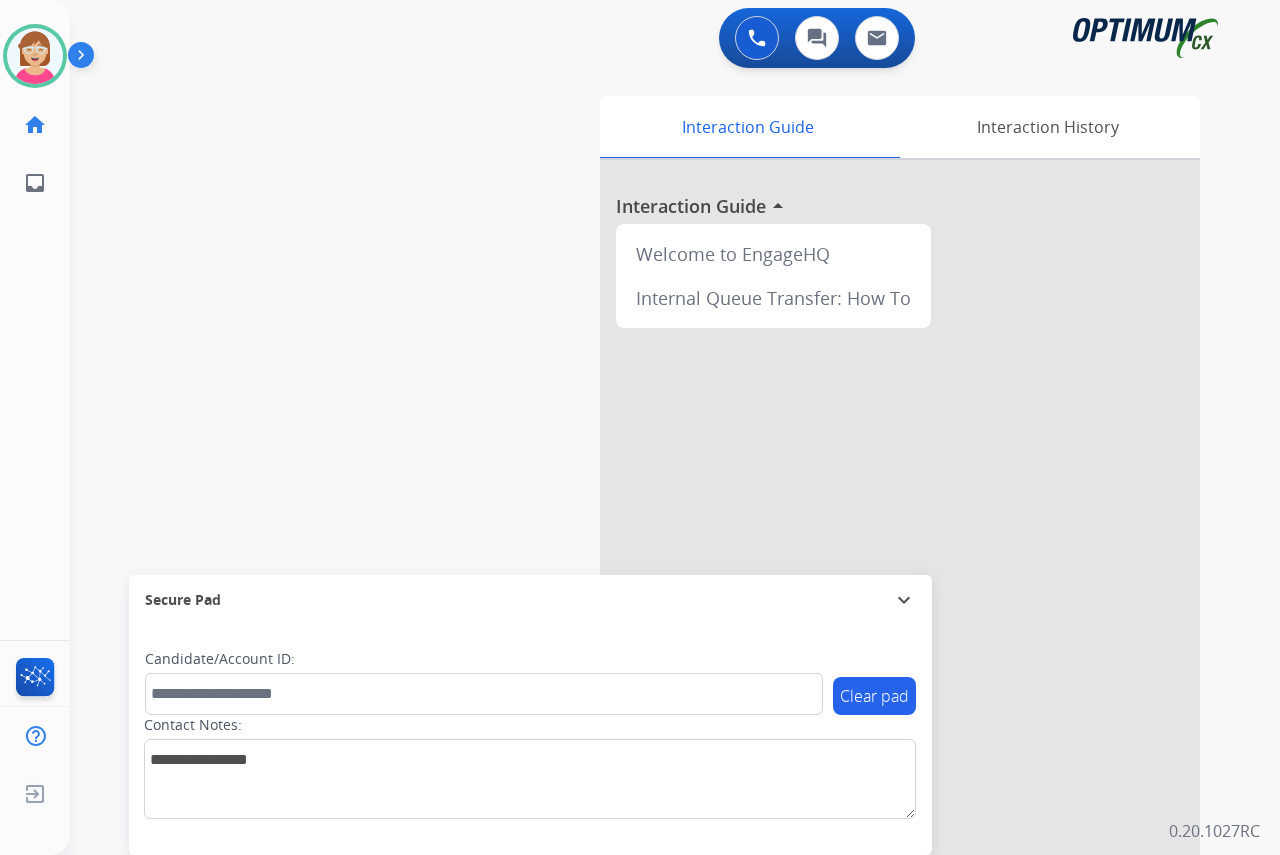 click on "[FIRST]   Available  Edit Avatar  Agent:   [FIRST]  Routing Profile:  OCX Training home  Home  Home inbox  Emails  Emails  FocalPoints  Help Center  Help Center  Log out  Log out" 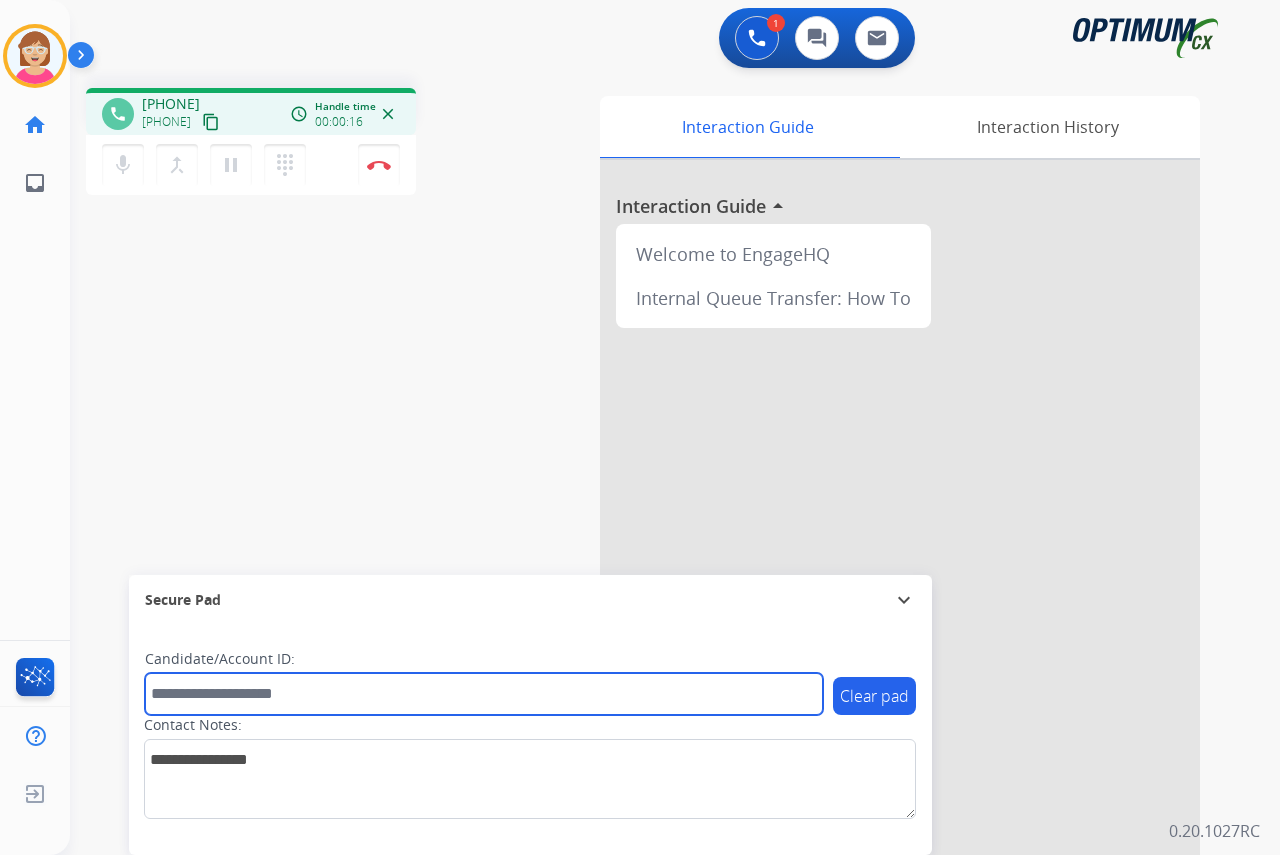 click at bounding box center (484, 694) 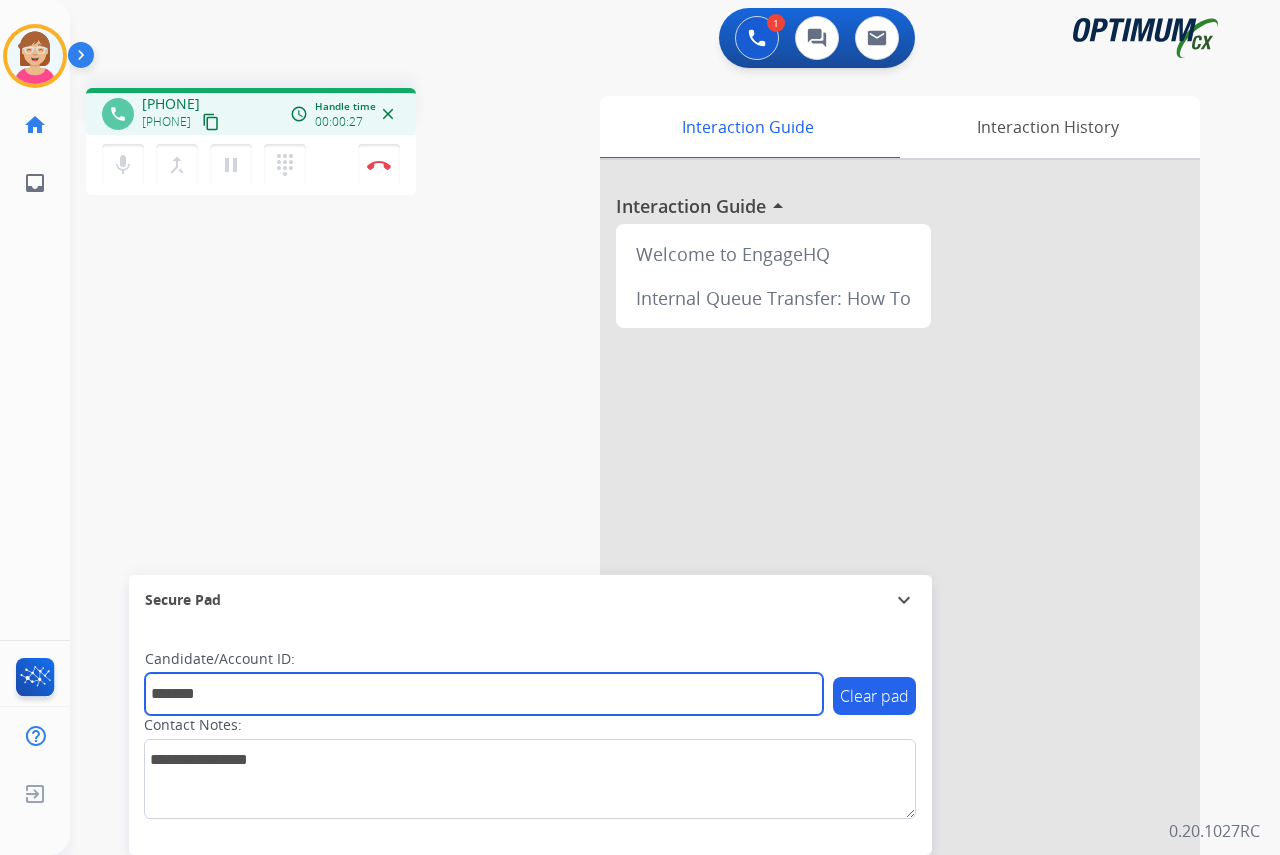 type on "*******" 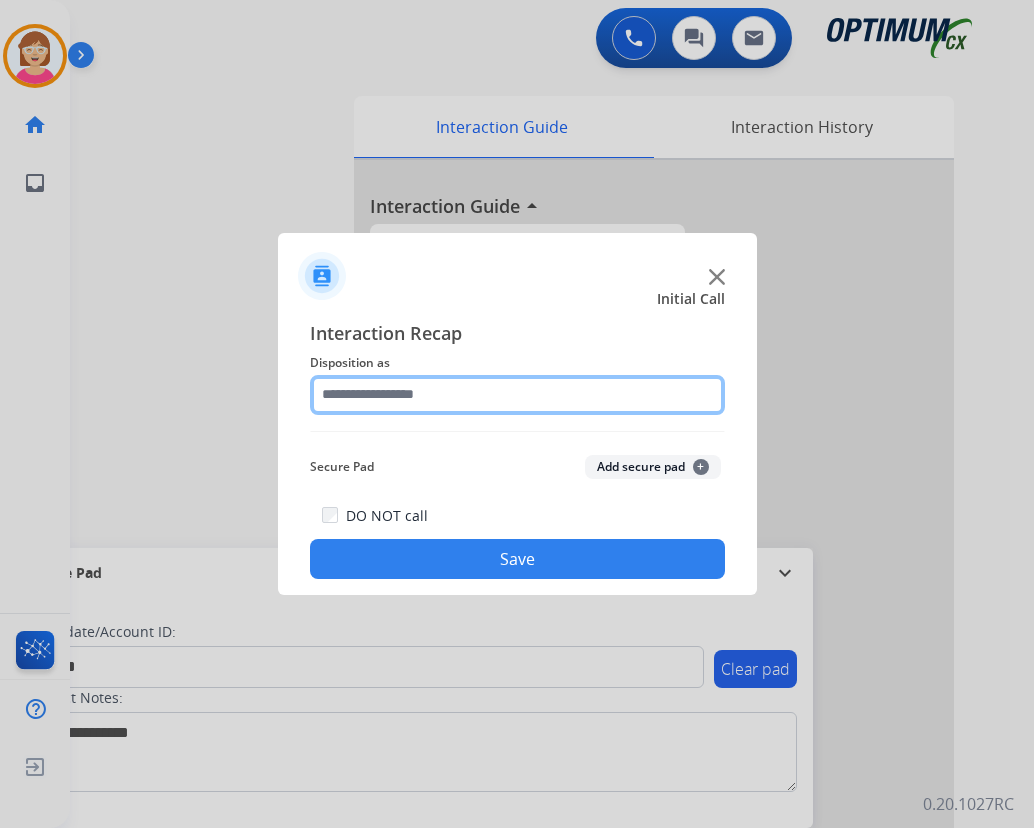 click 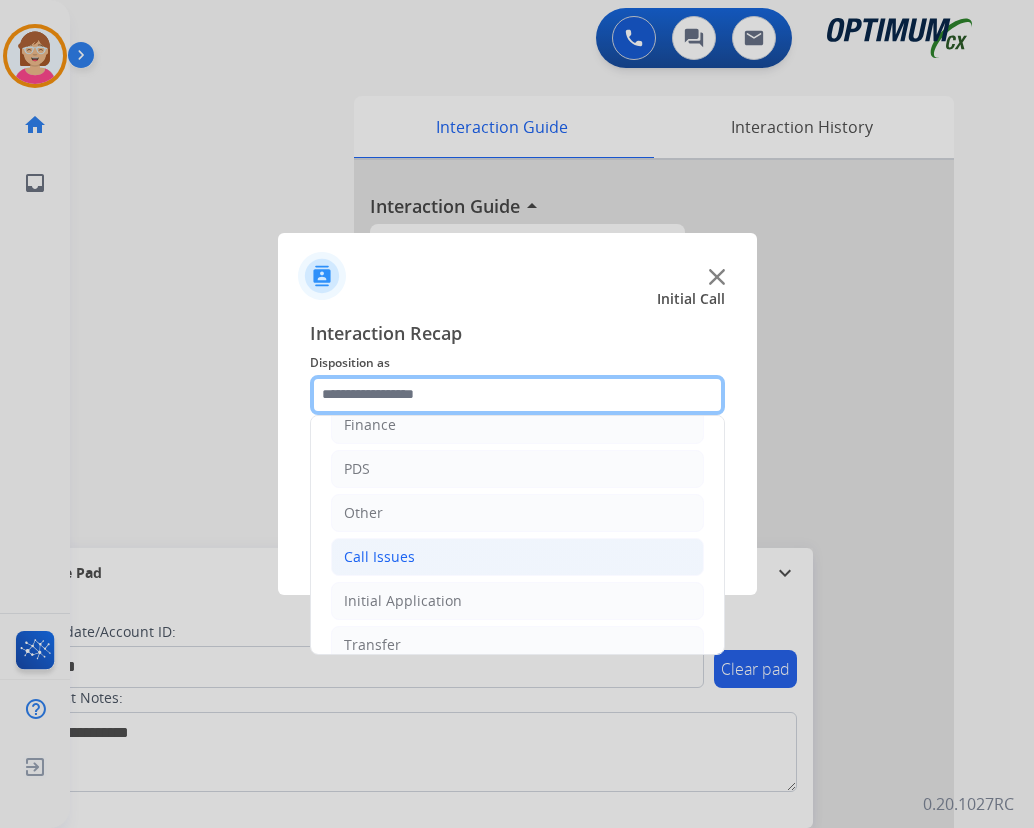 scroll, scrollTop: 136, scrollLeft: 0, axis: vertical 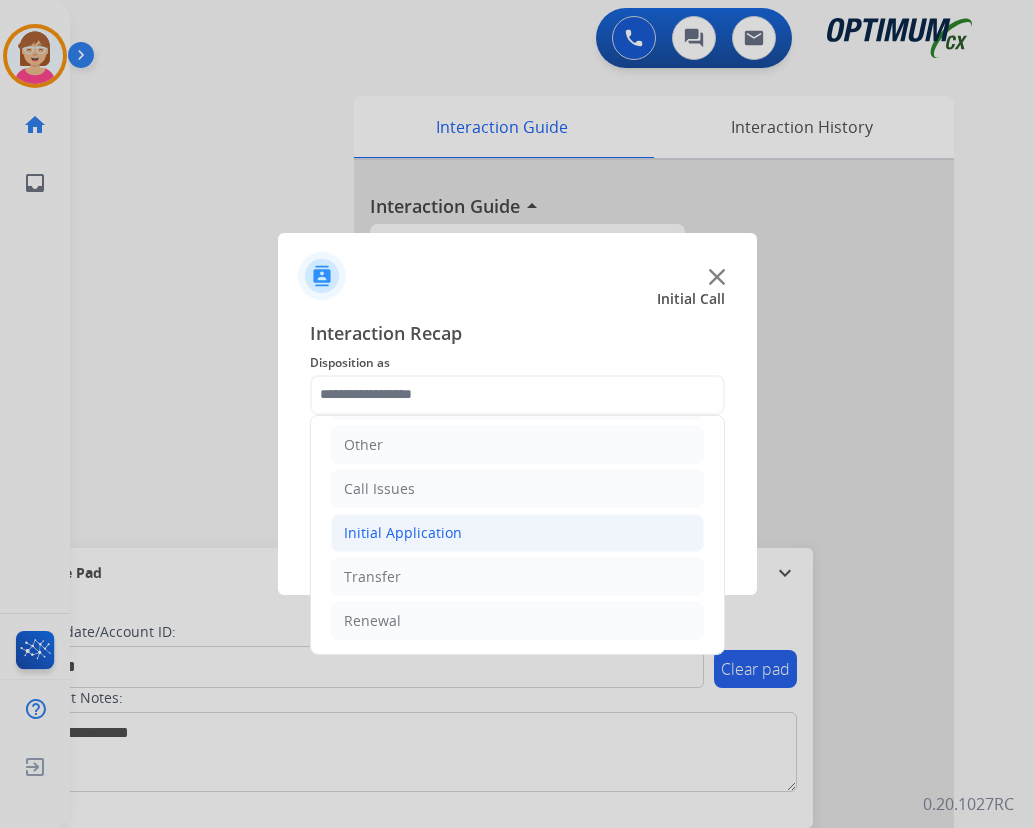 click on "Initial Application" 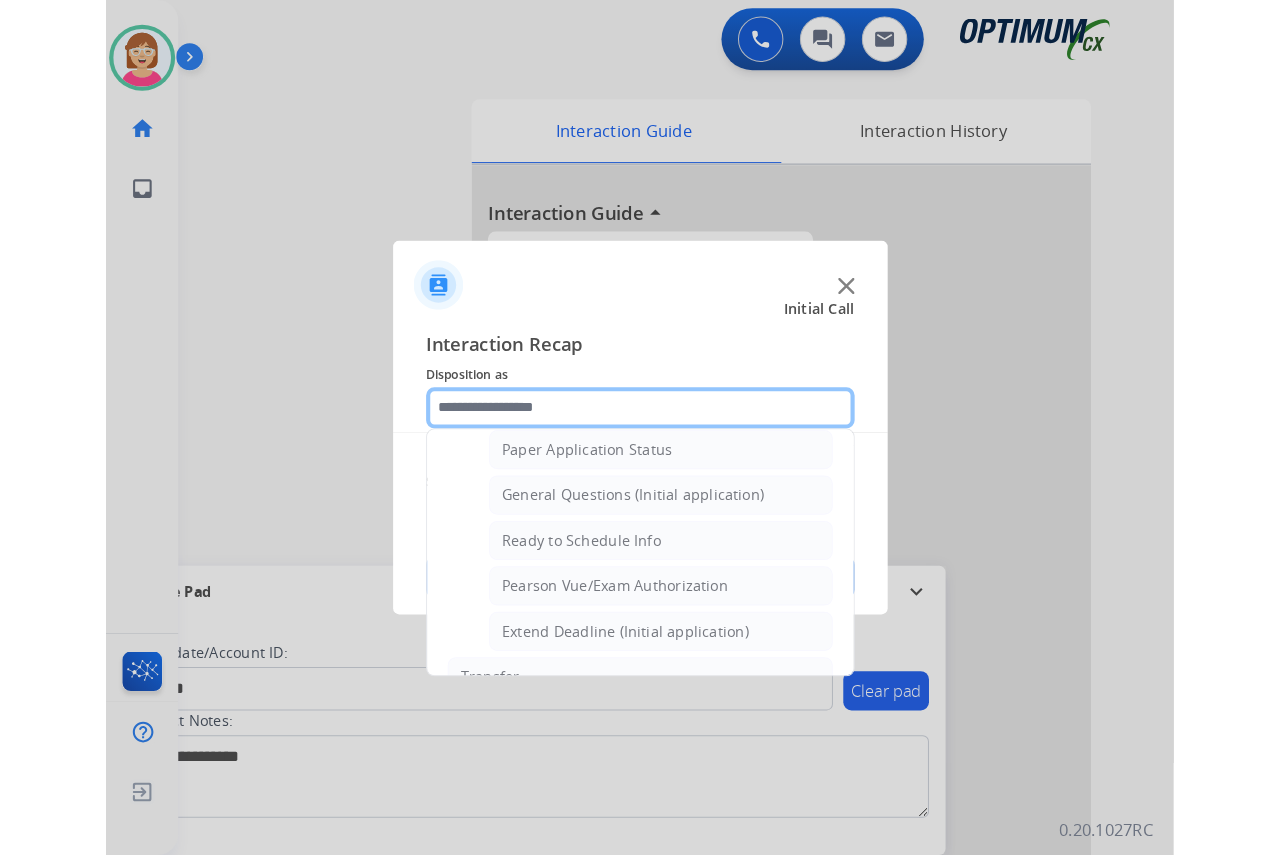 scroll, scrollTop: 1136, scrollLeft: 0, axis: vertical 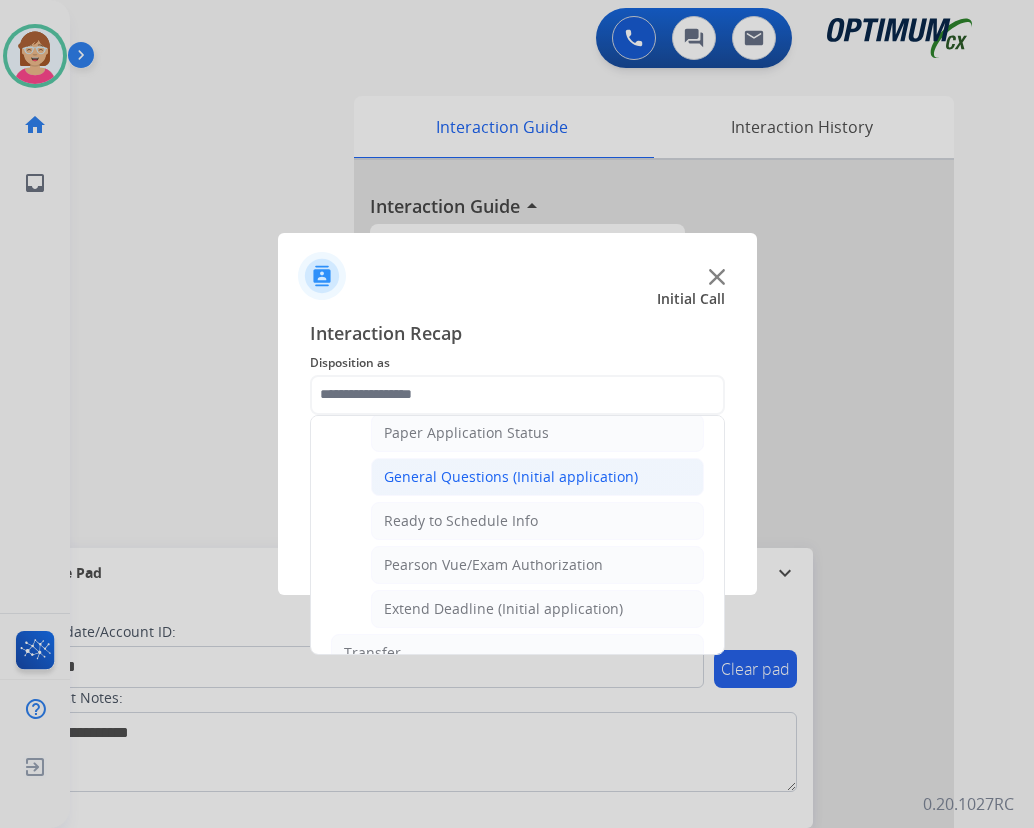 click on "General Questions (Initial application)" 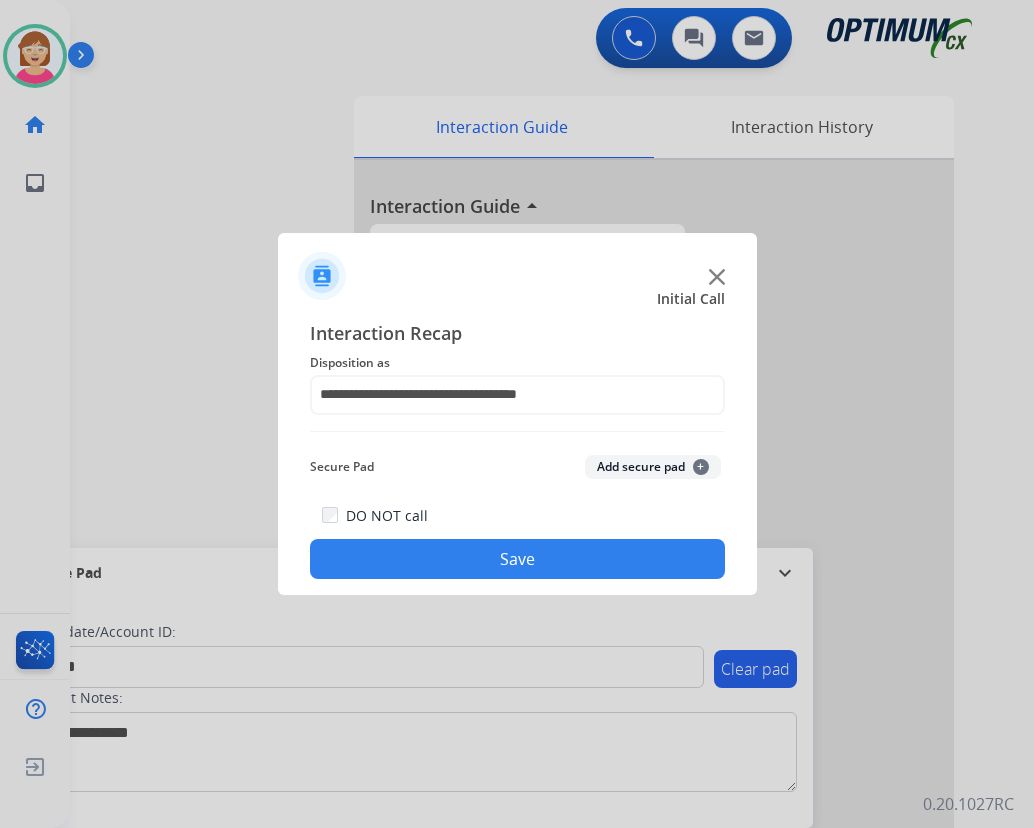 click on "+" 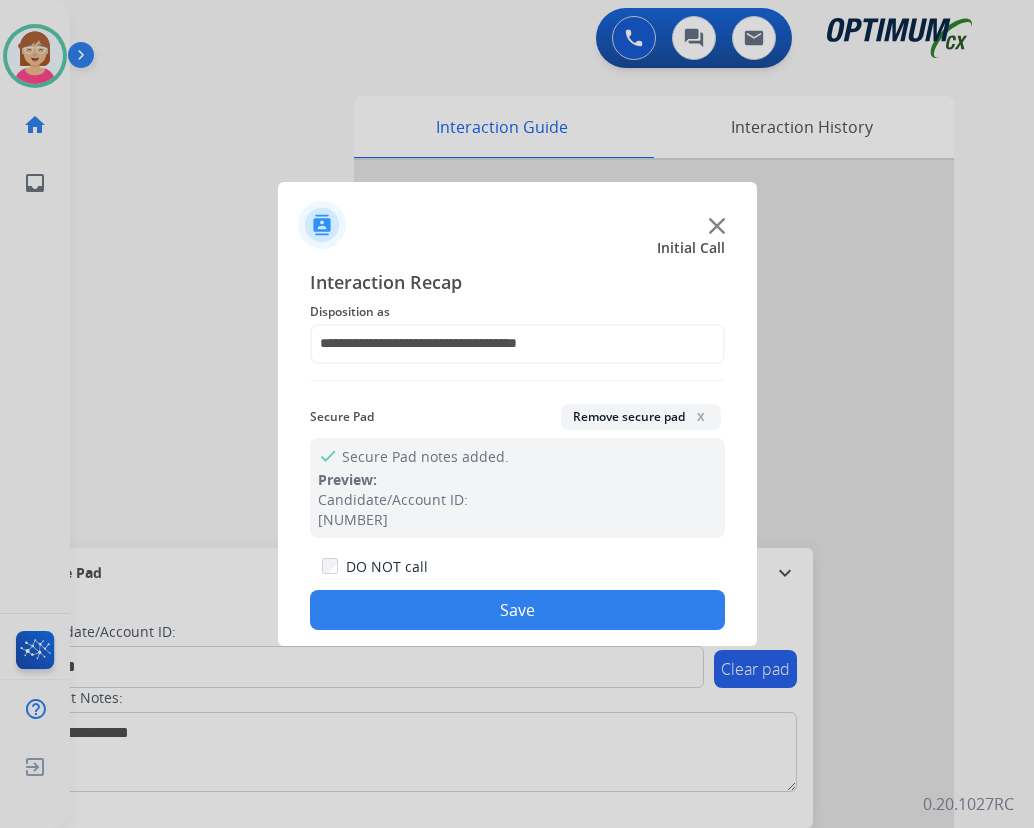 click on "Save" 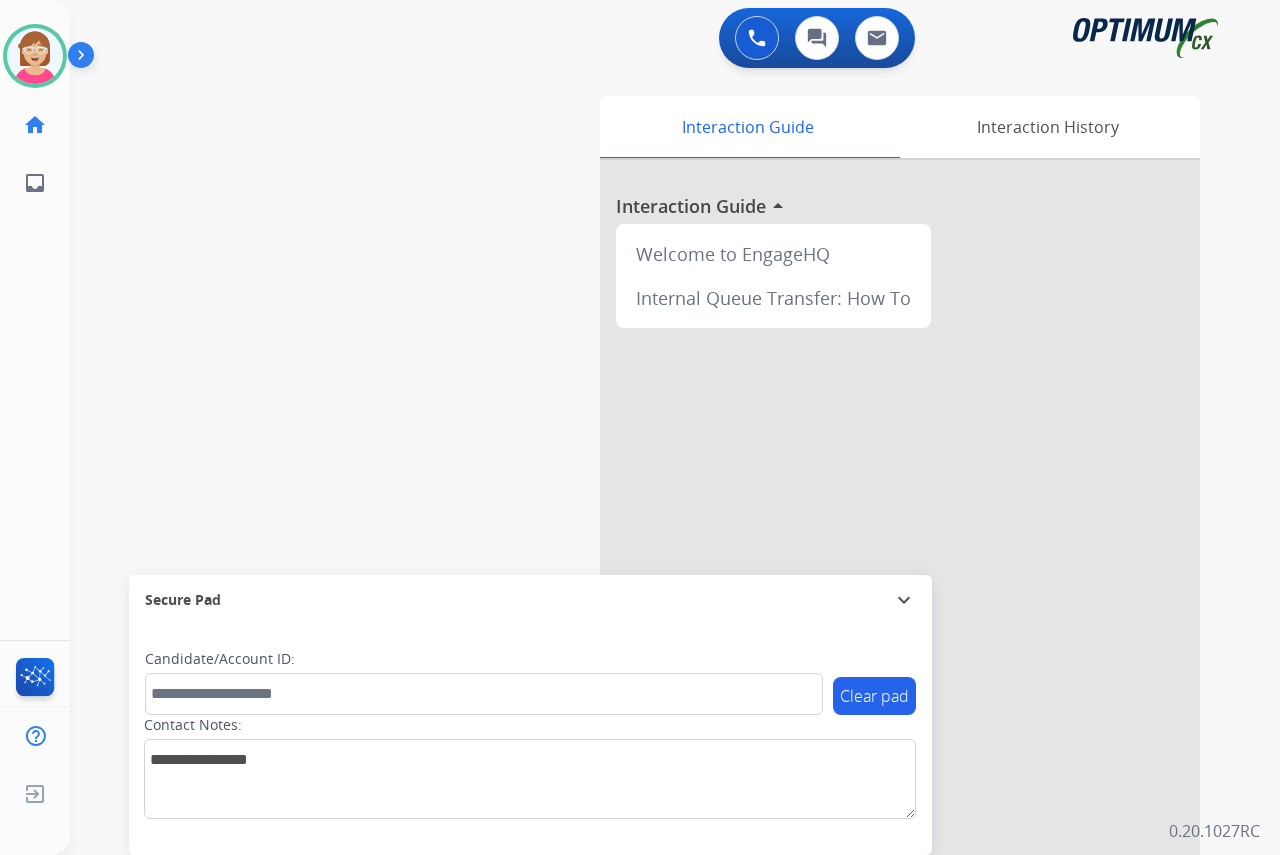 click on "[FIRST]   Available  Edit Avatar  Agent:   [FIRST]  Routing Profile:  OCX Training home  Home  Home inbox  Emails  Emails  FocalPoints  Help Center  Help Center  Log out  Log out" 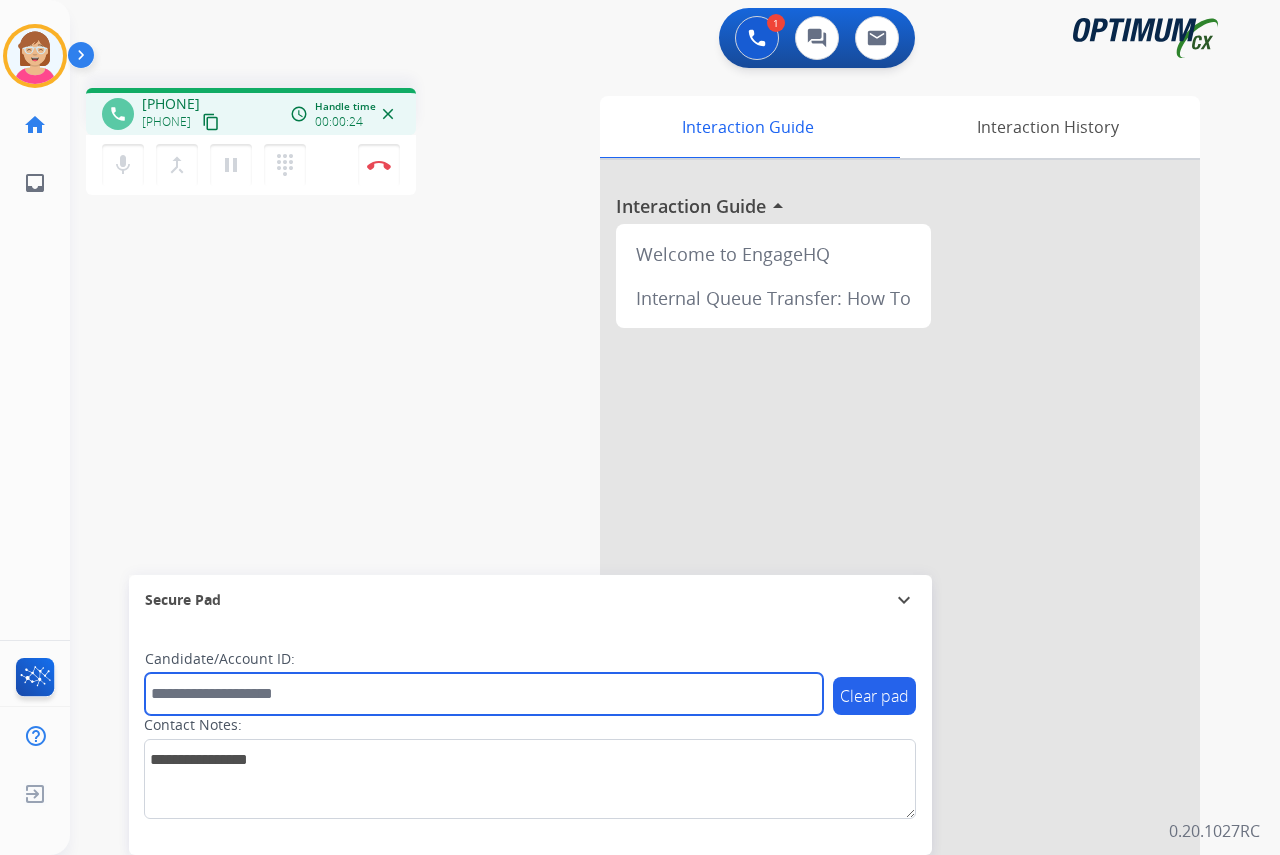 drag, startPoint x: 175, startPoint y: 699, endPoint x: 170, endPoint y: 686, distance: 13.928389 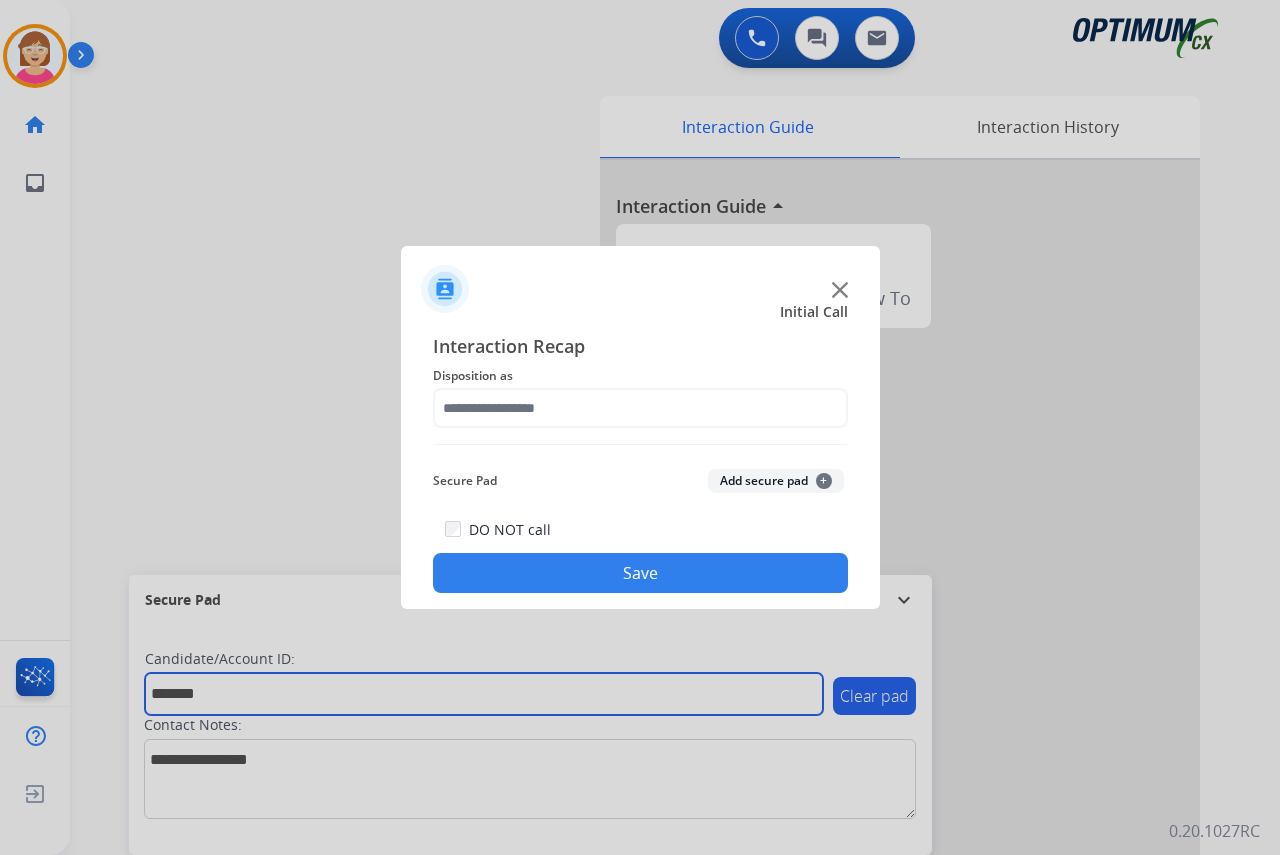 type on "*******" 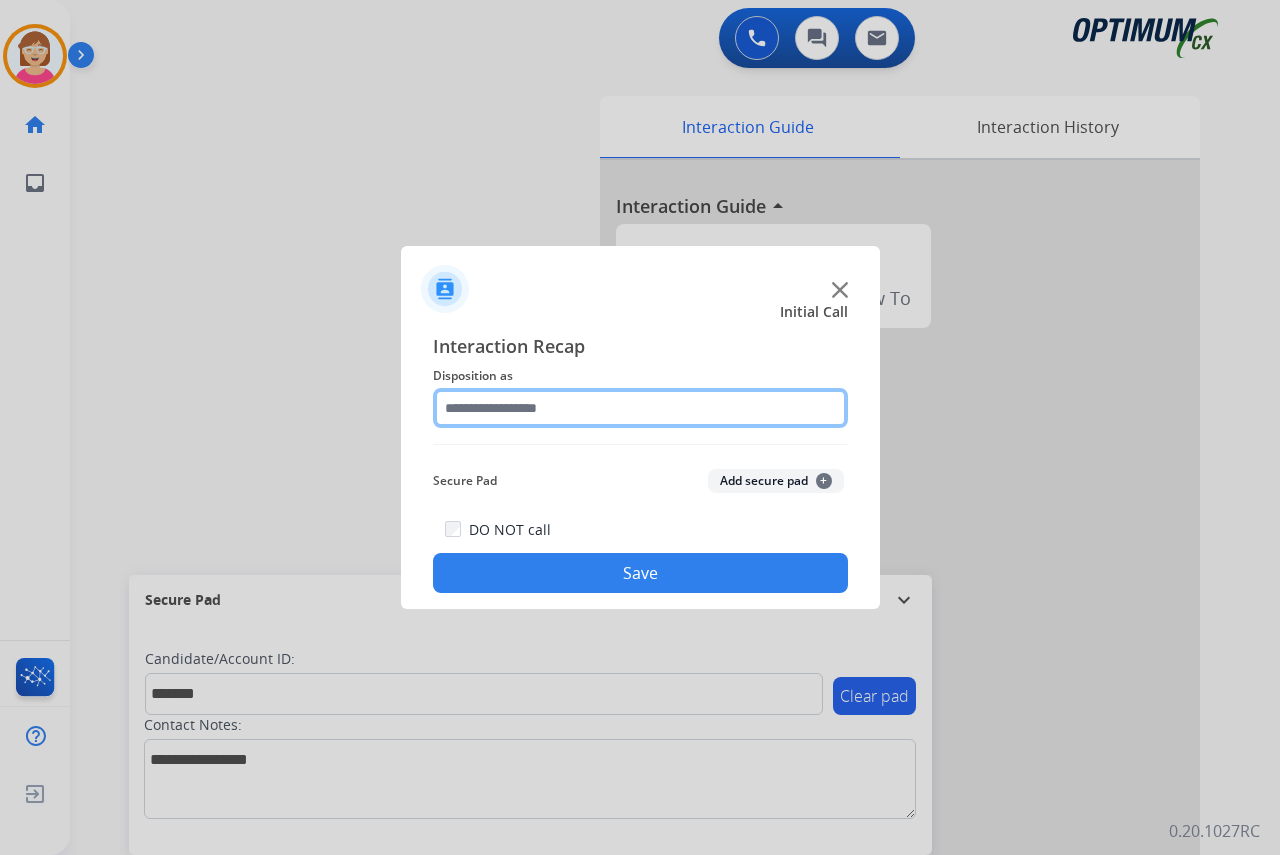click 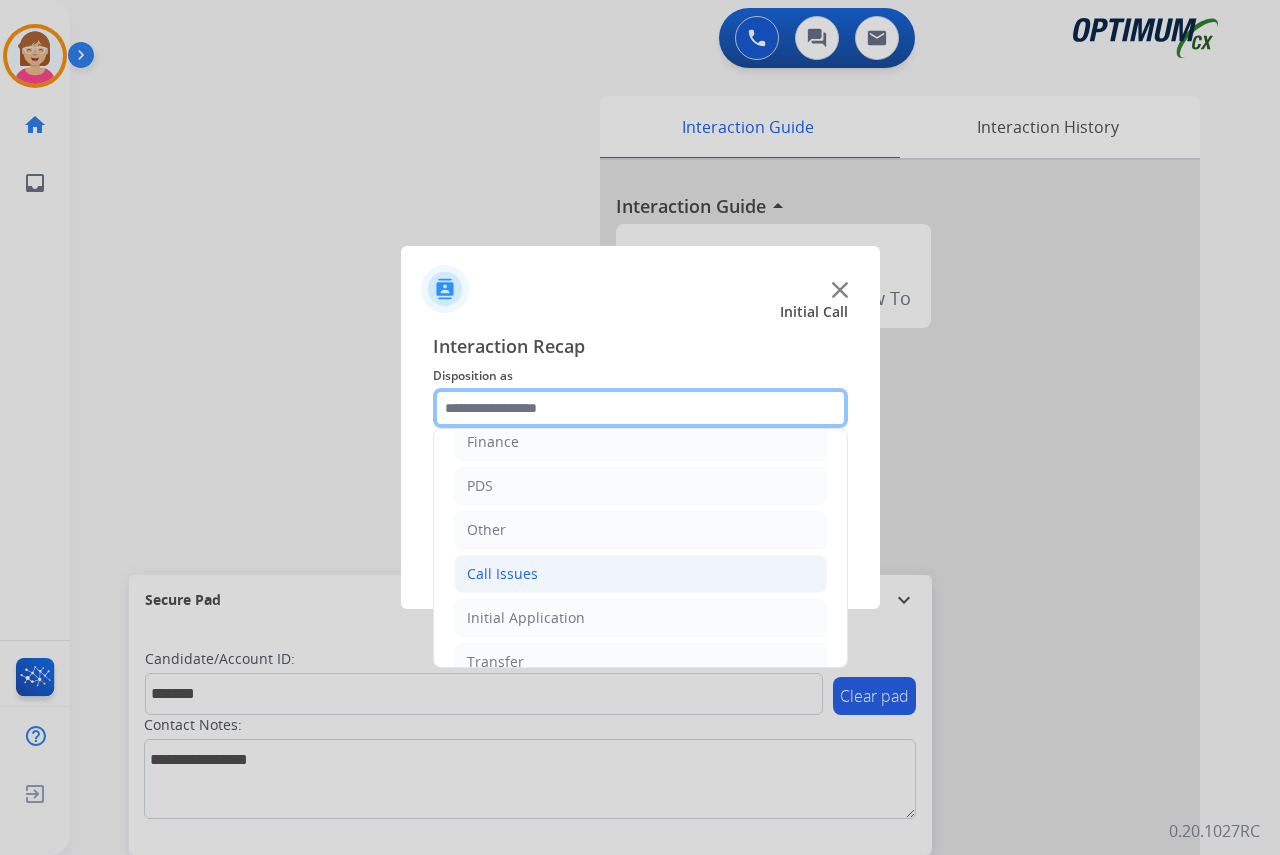 scroll, scrollTop: 100, scrollLeft: 0, axis: vertical 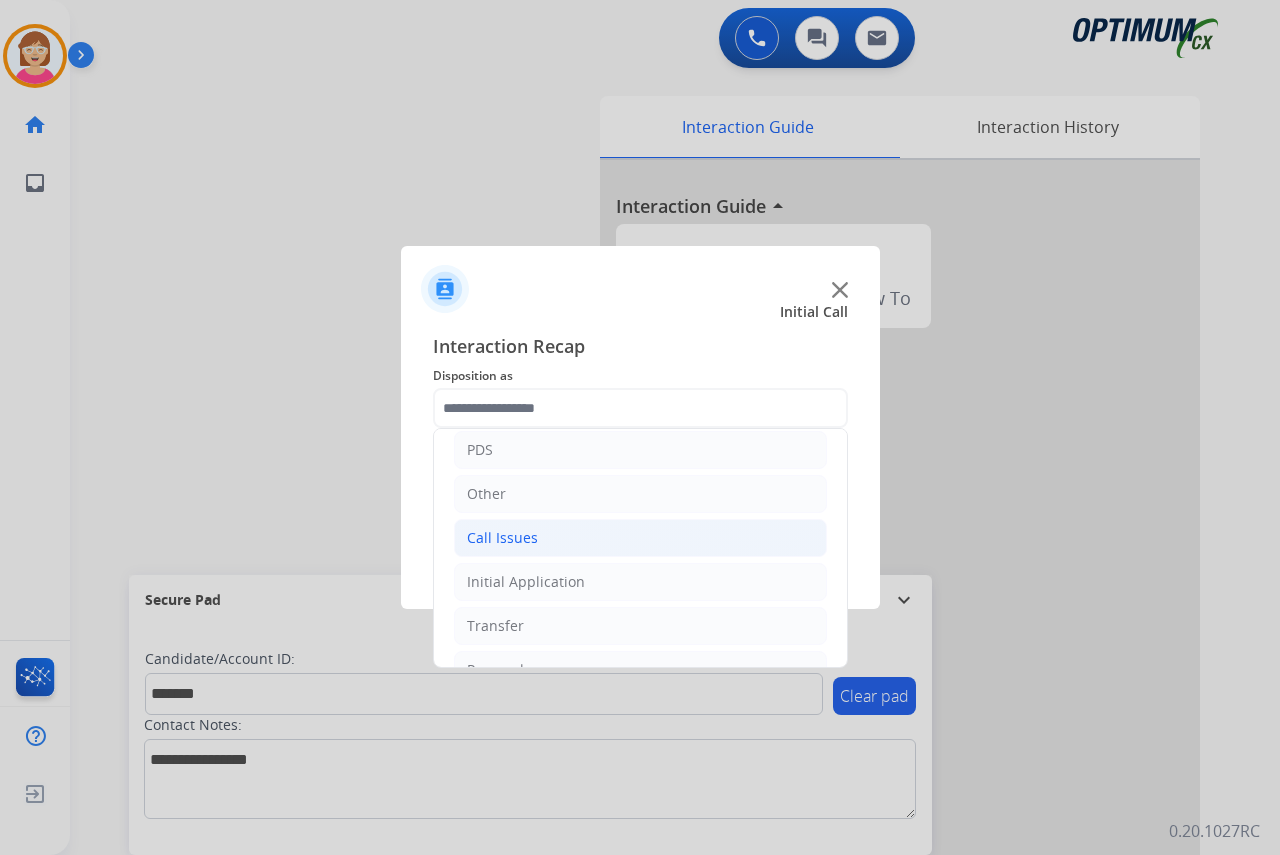 click on "Call Issues" 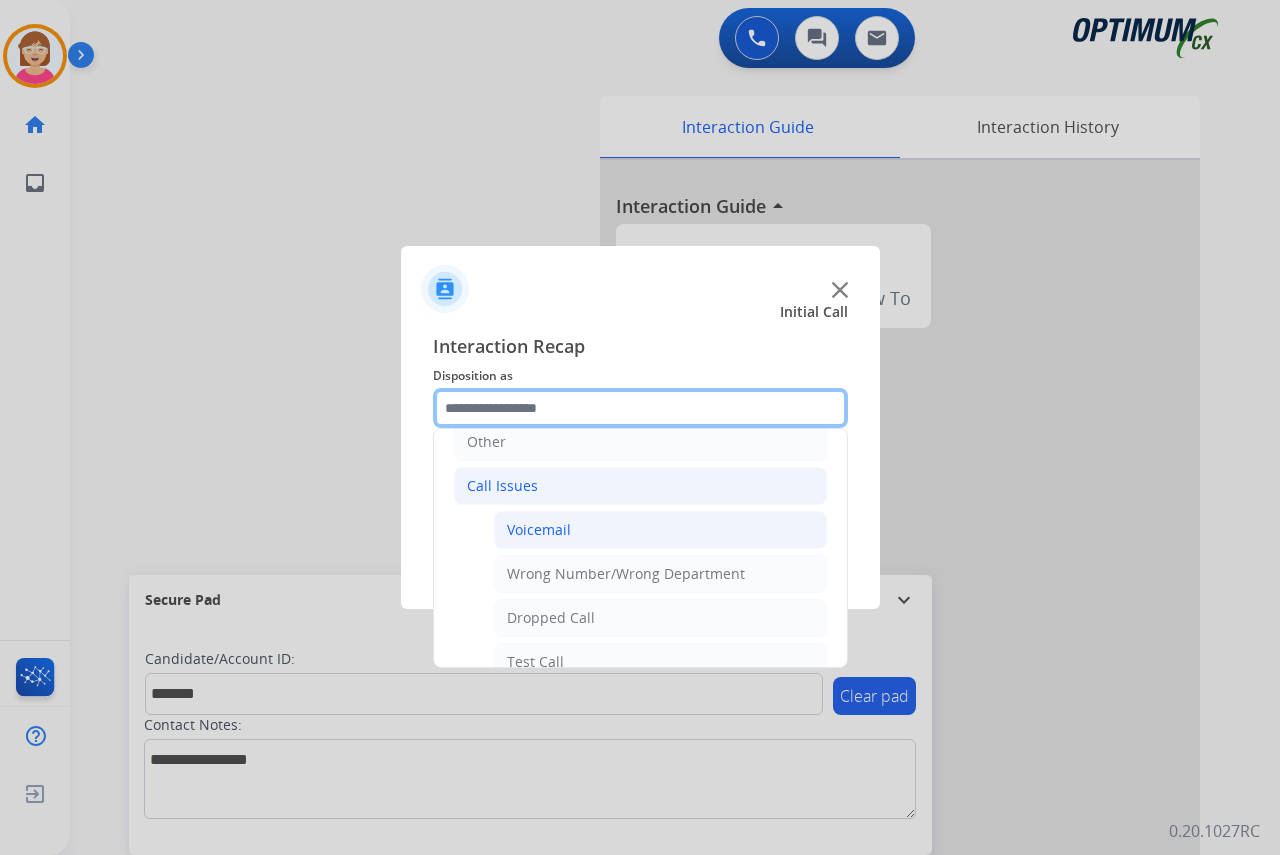 scroll, scrollTop: 200, scrollLeft: 0, axis: vertical 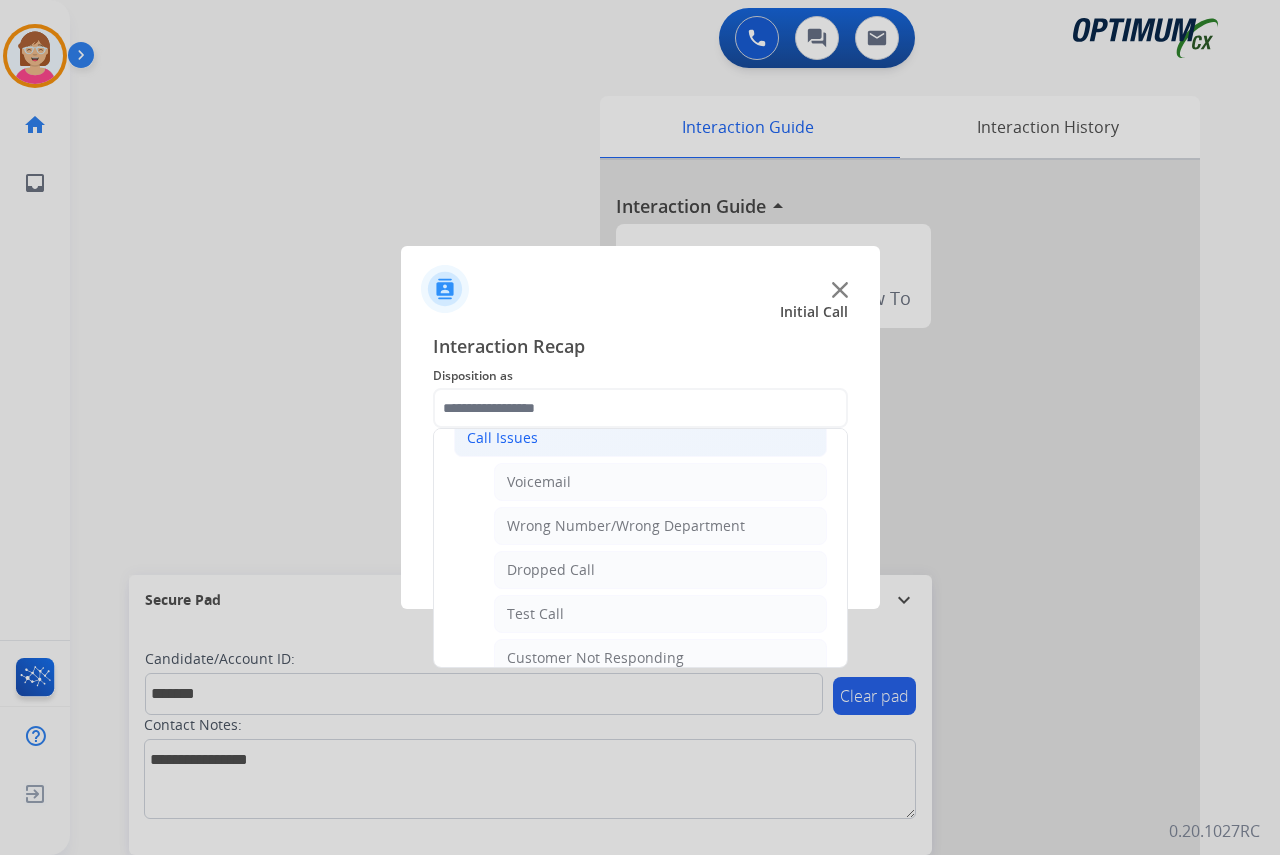 click on "Test Call" 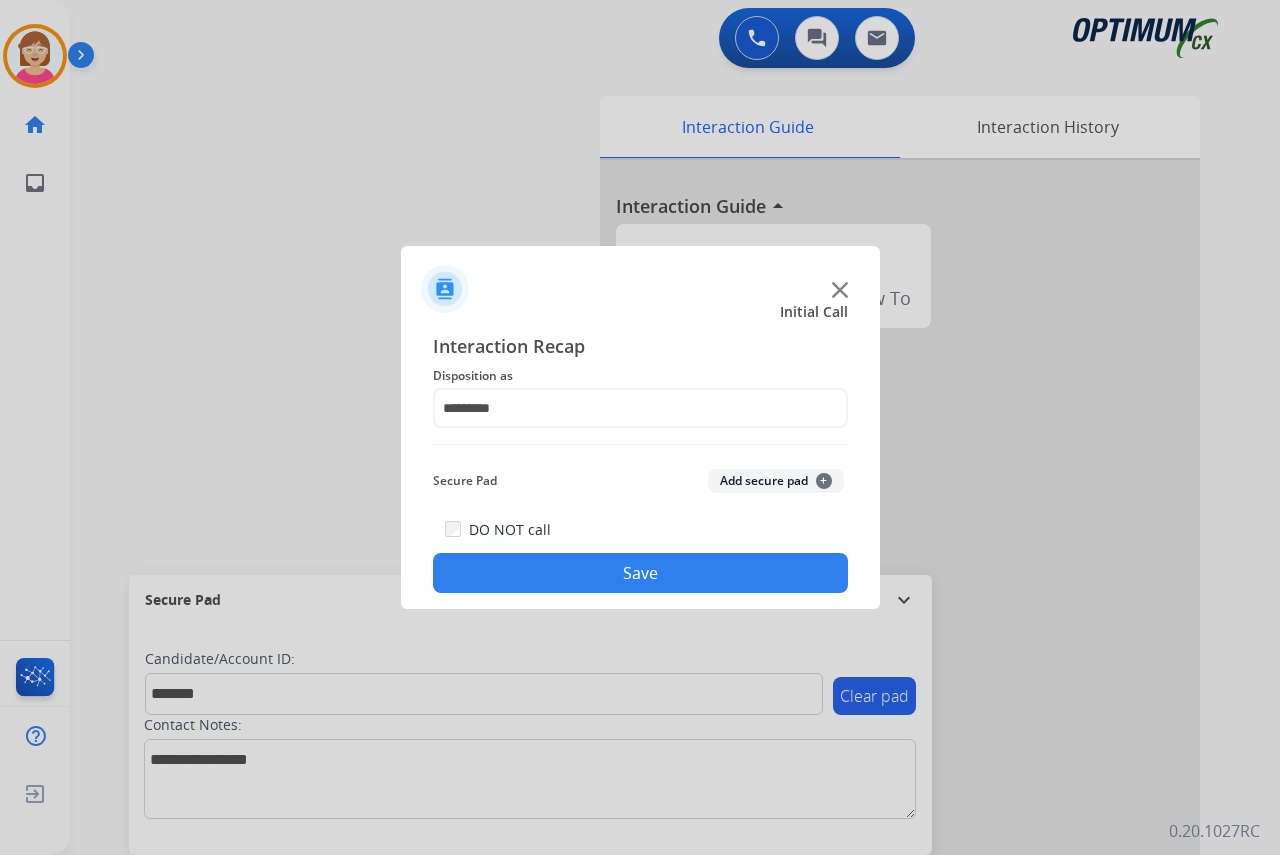 click on "+" 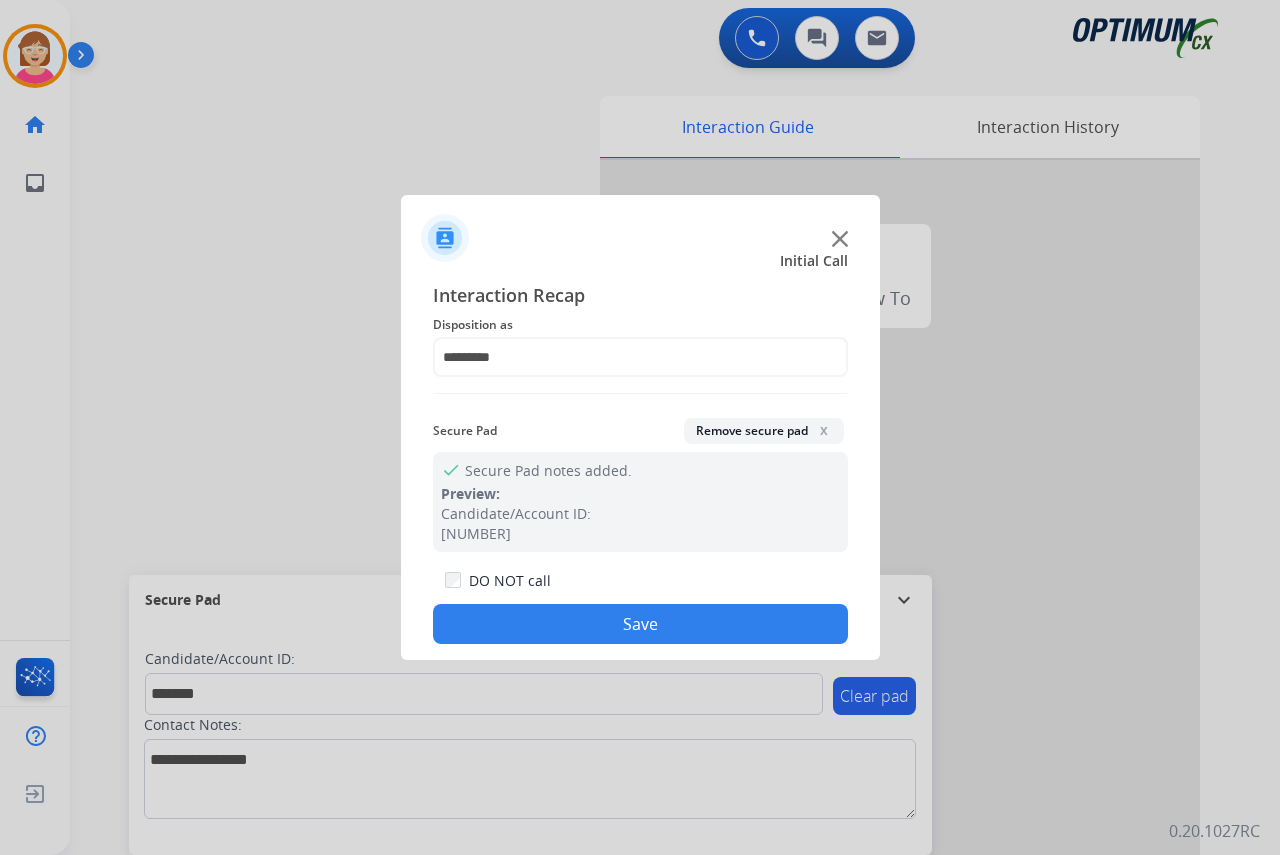 click on "Save" 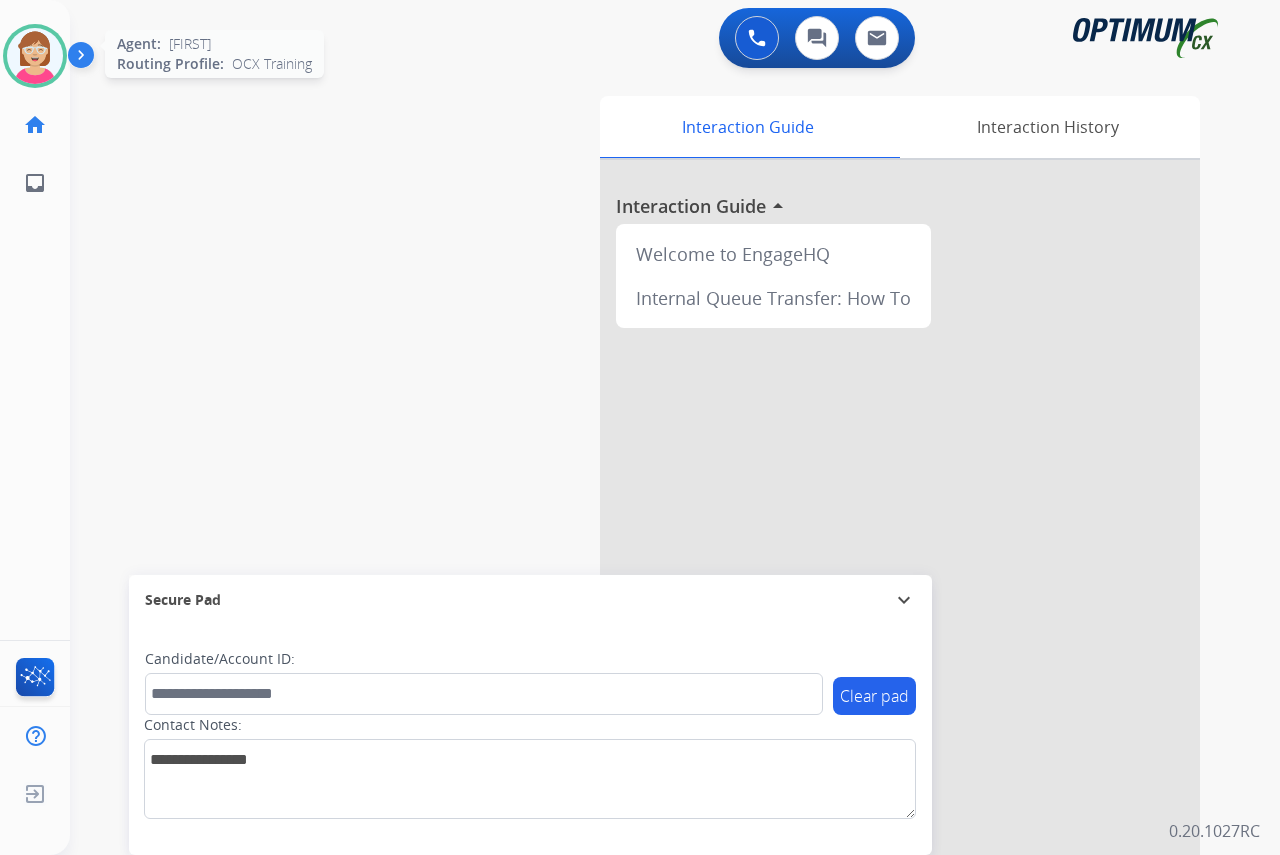 click at bounding box center [35, 56] 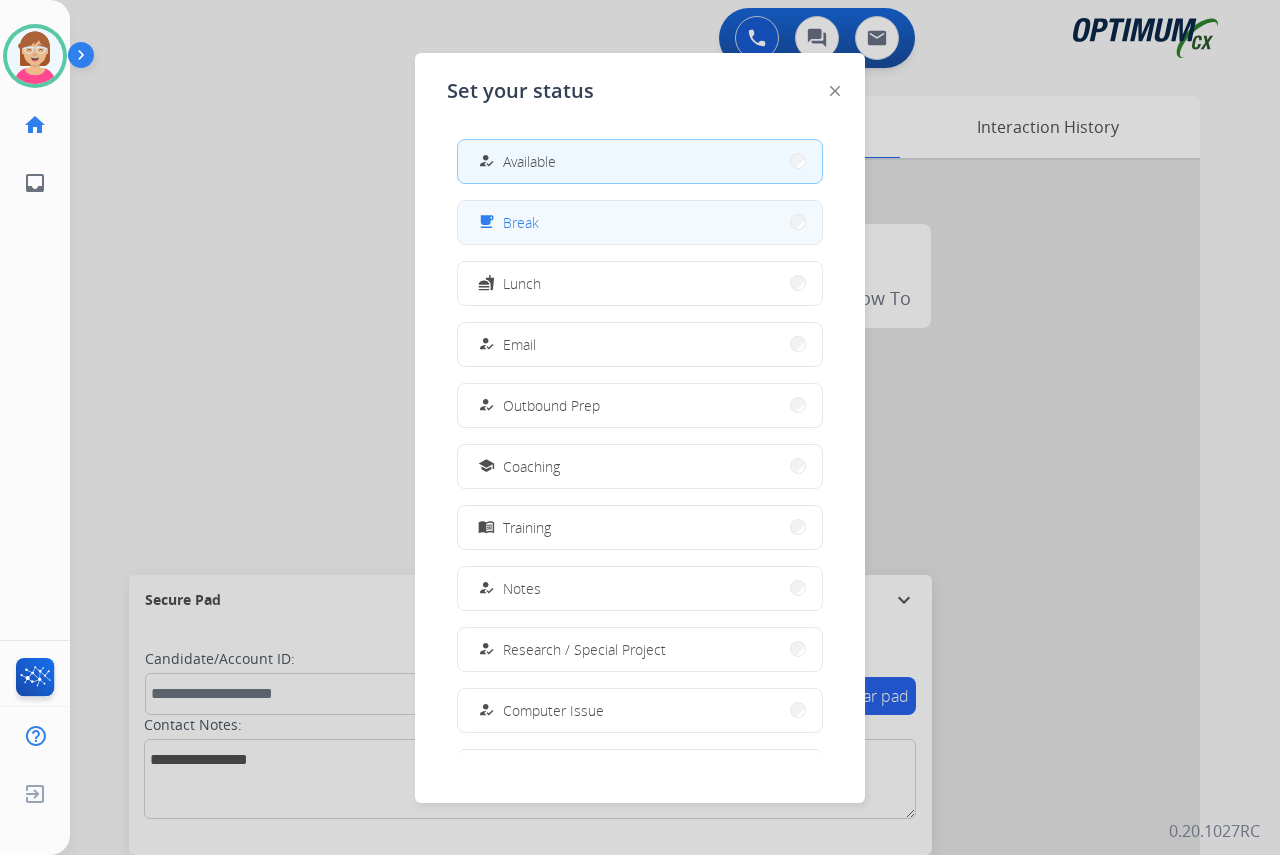 click on "free_breakfast Break" at bounding box center (640, 222) 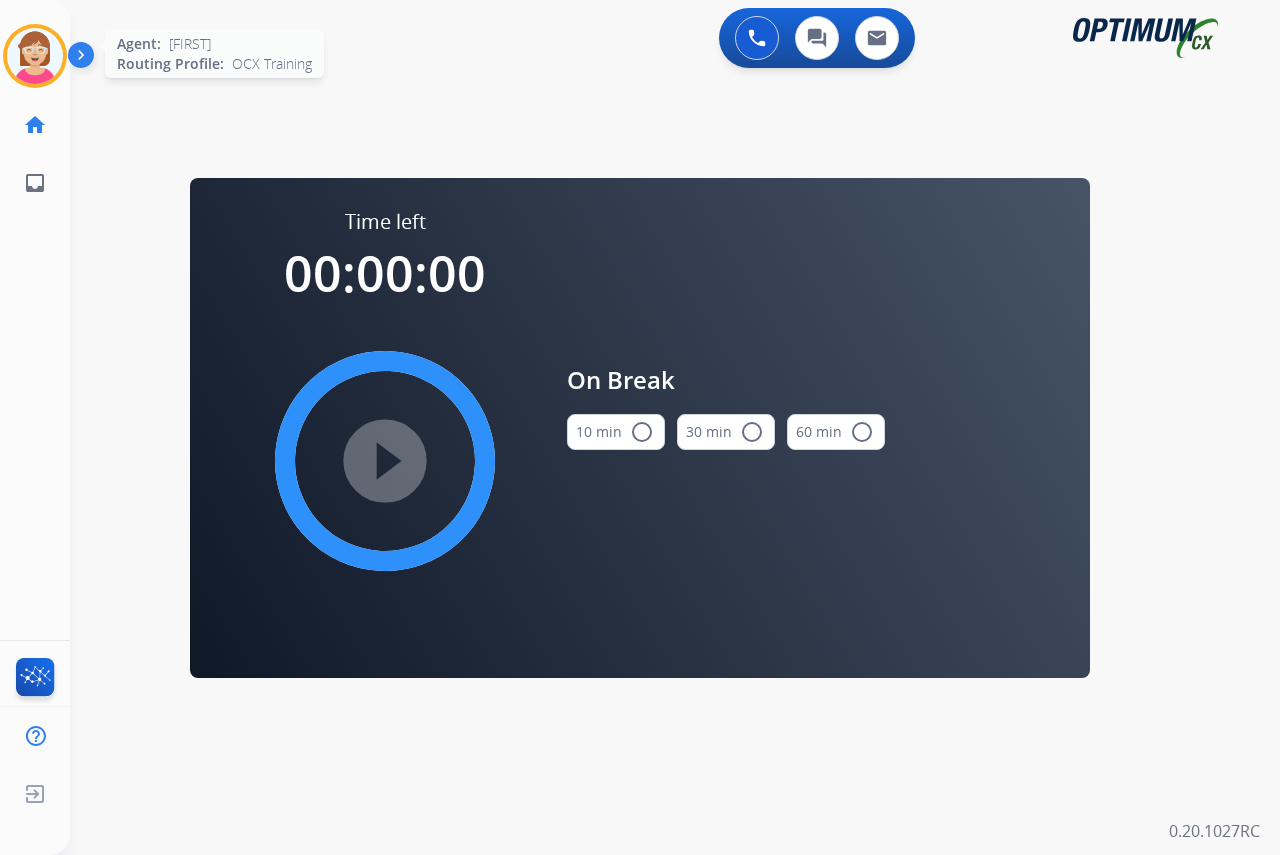 click at bounding box center (35, 56) 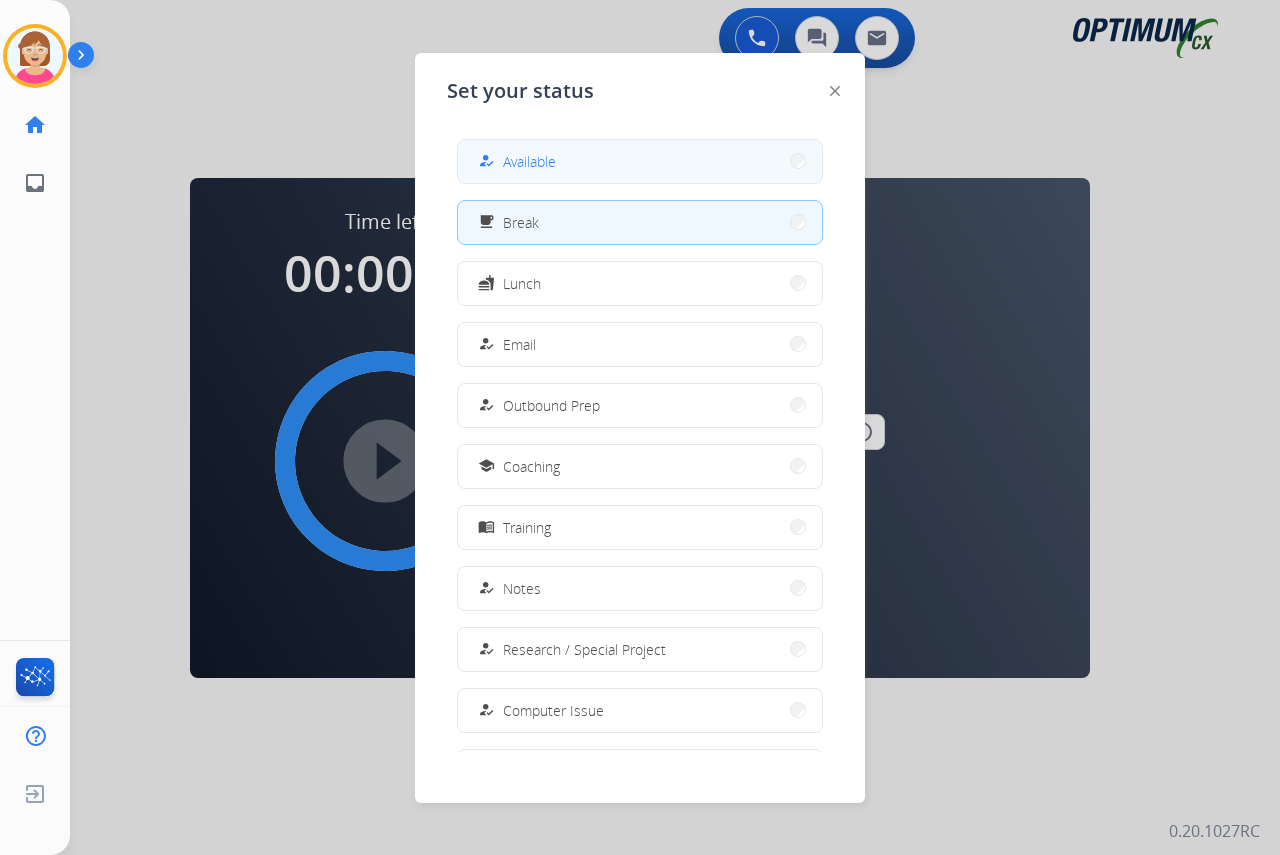 click on "how_to_reg" at bounding box center [488, 161] 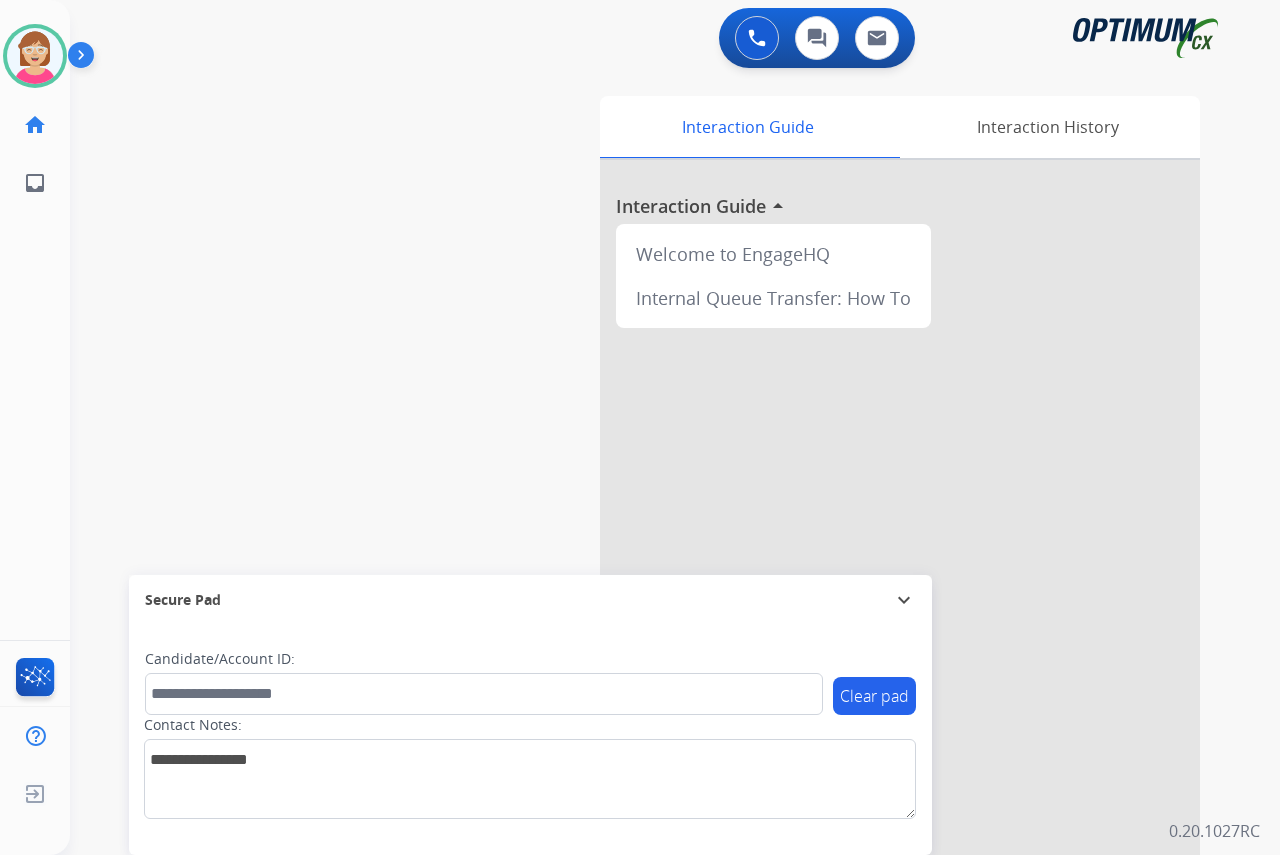 click on "[FIRST]   Available  Edit Avatar  Agent:   [FIRST]  Routing Profile:  OCX Training home  Home  Home inbox  Emails  Emails  FocalPoints  Help Center  Help Center  Log out  Log out" 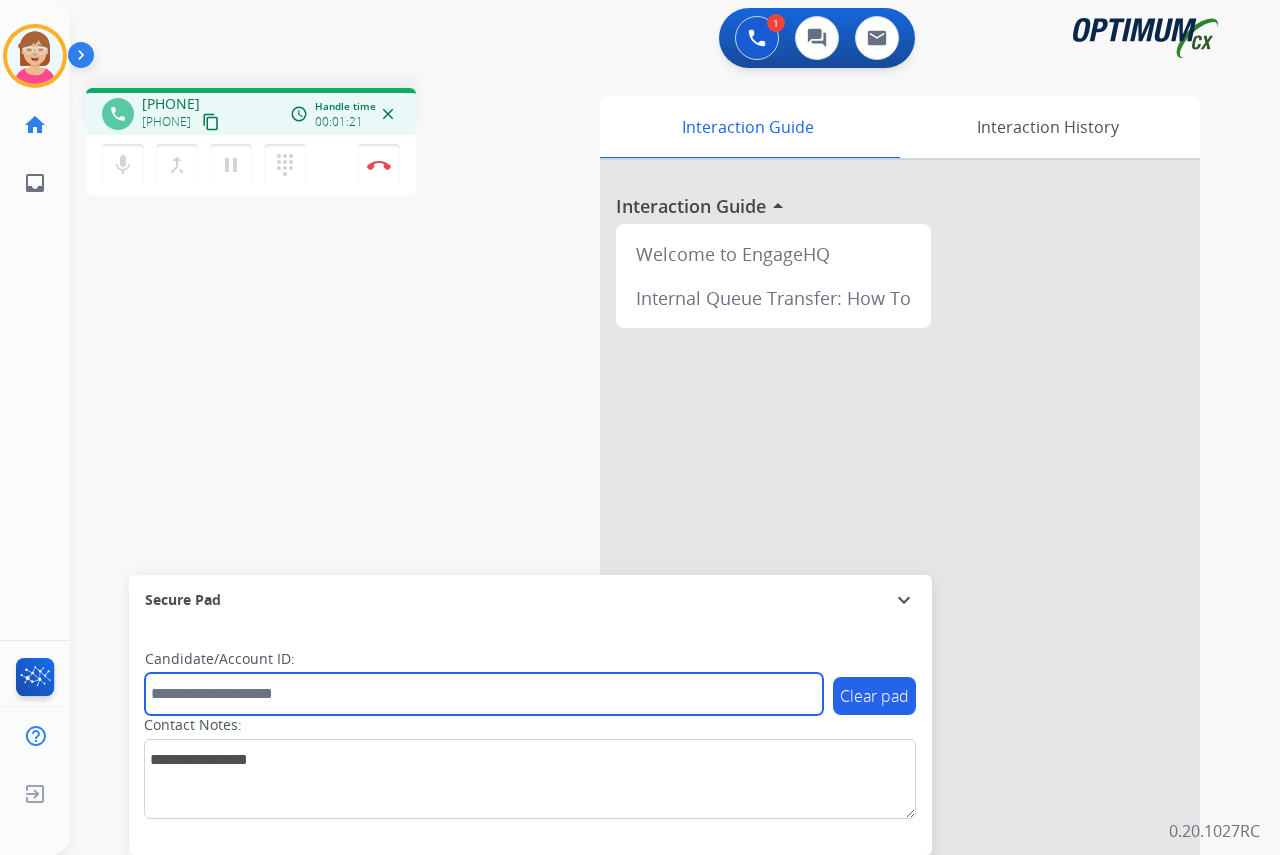 click at bounding box center (484, 694) 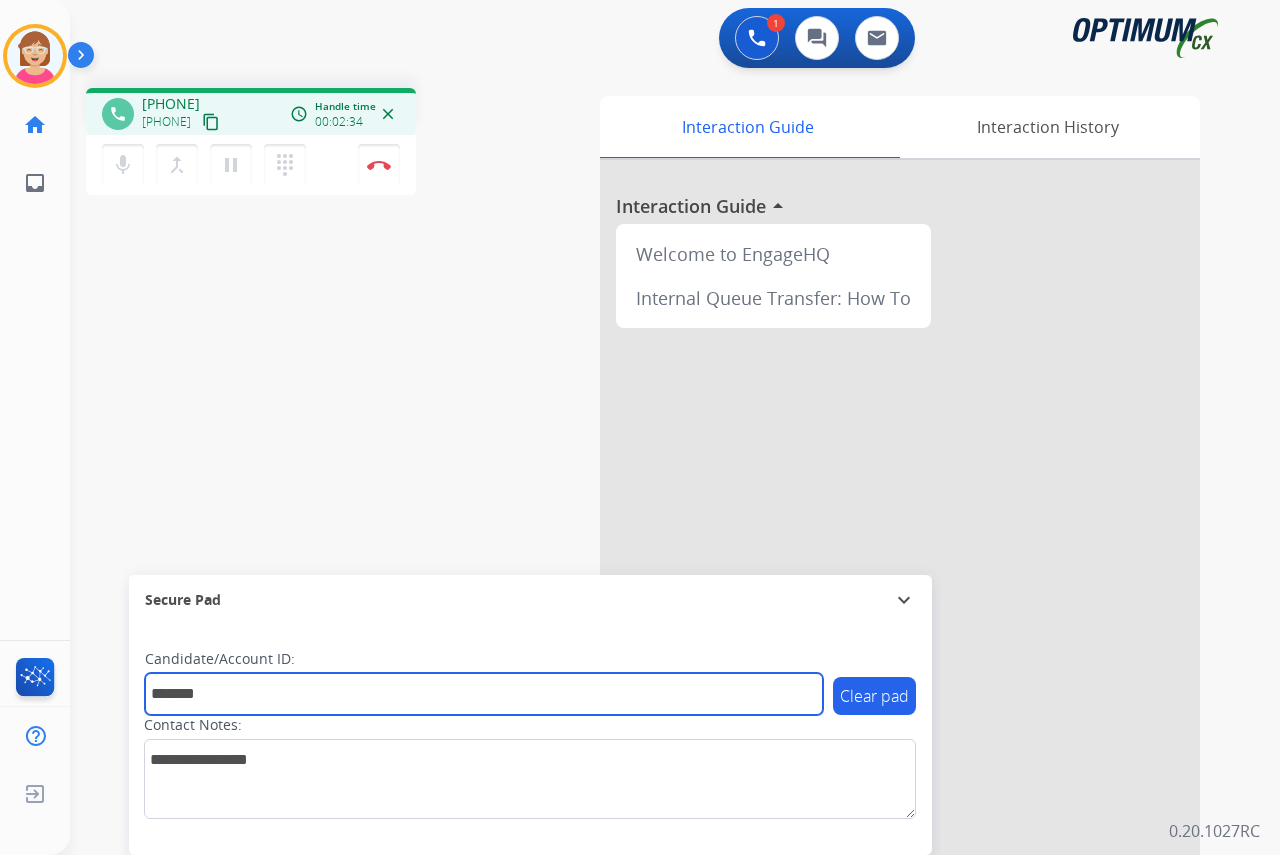 type on "*******" 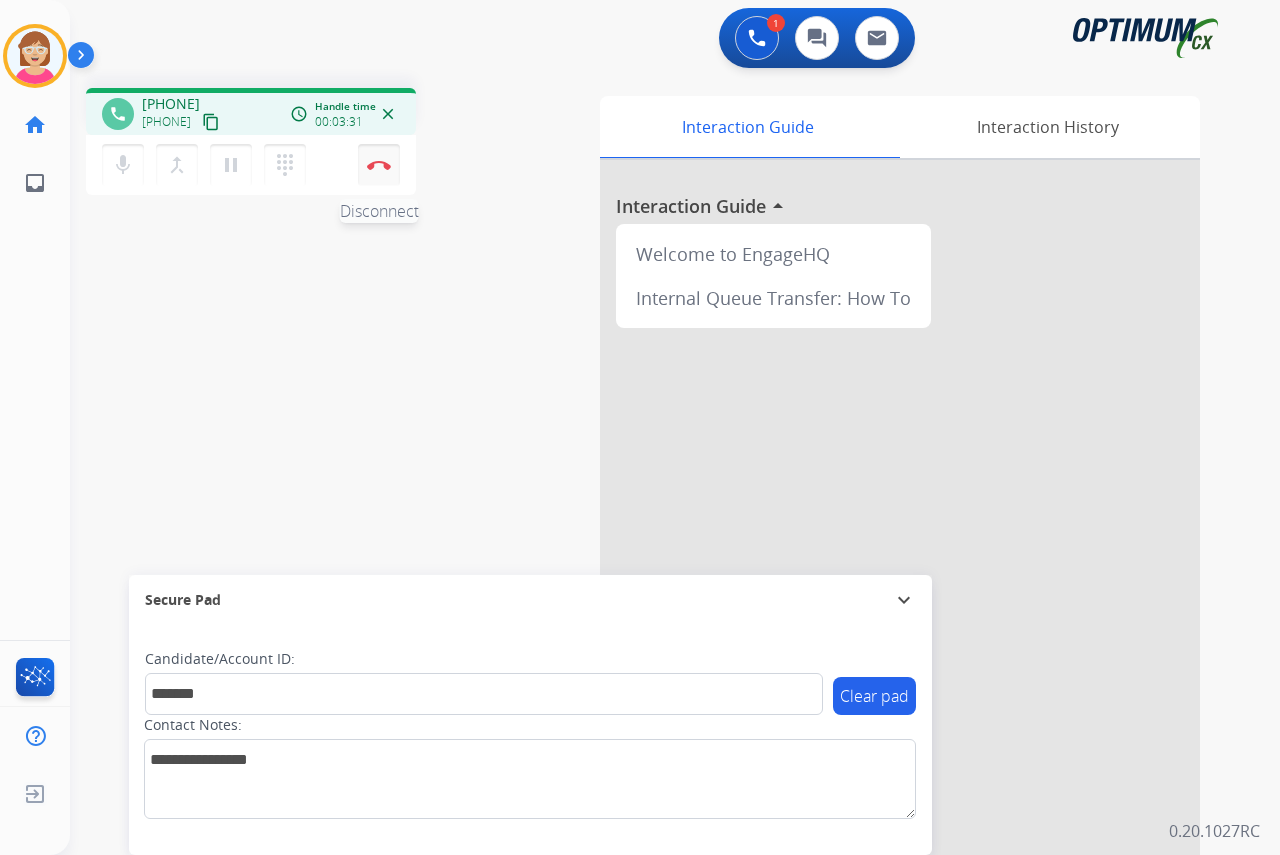 click at bounding box center [379, 165] 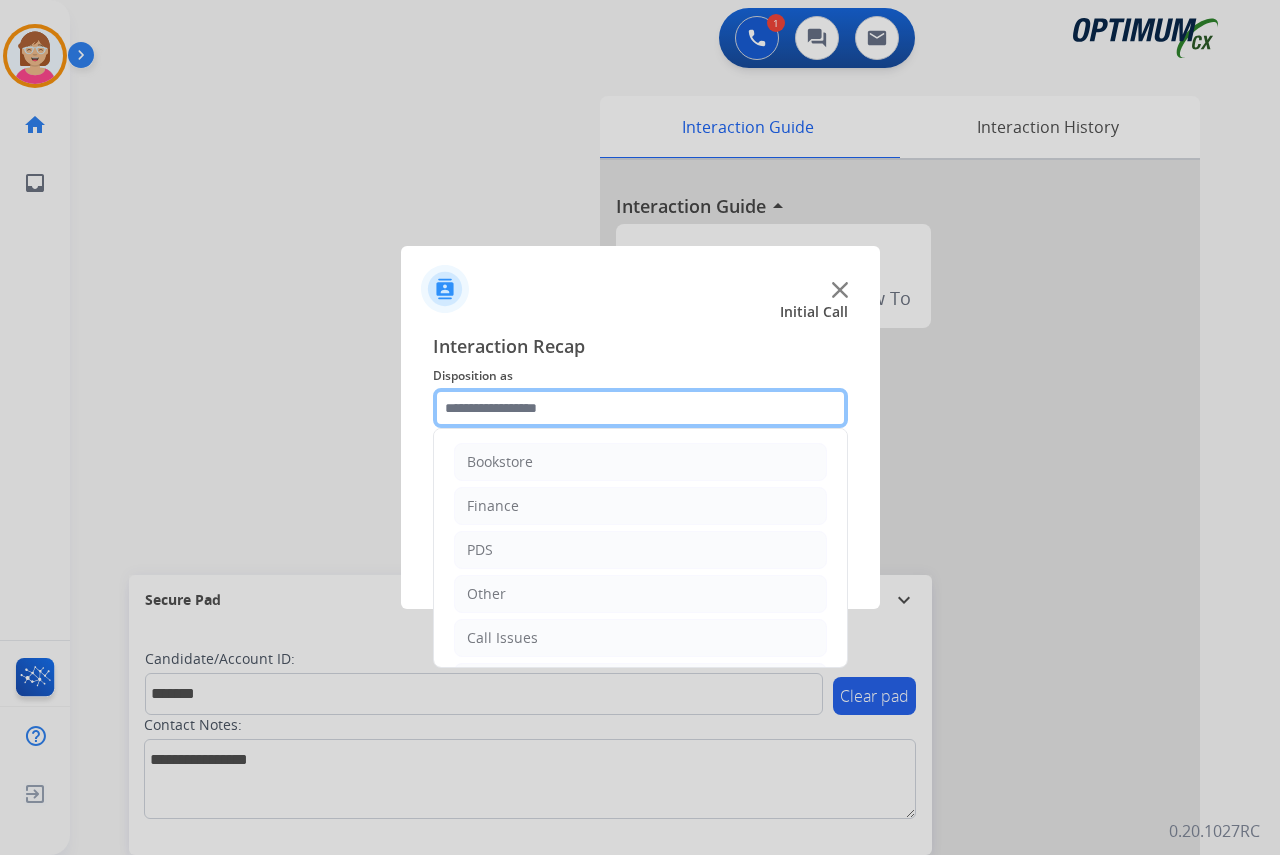 click 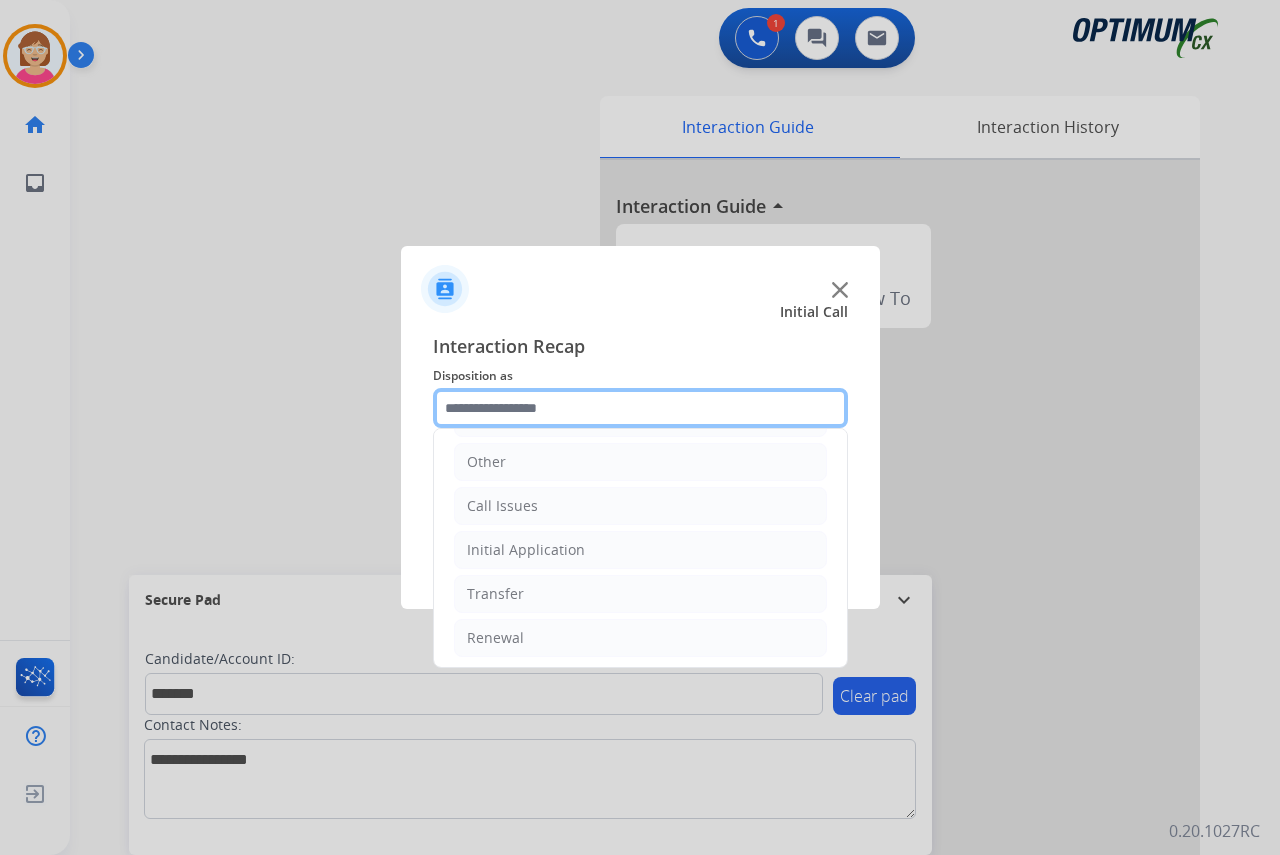 scroll, scrollTop: 136, scrollLeft: 0, axis: vertical 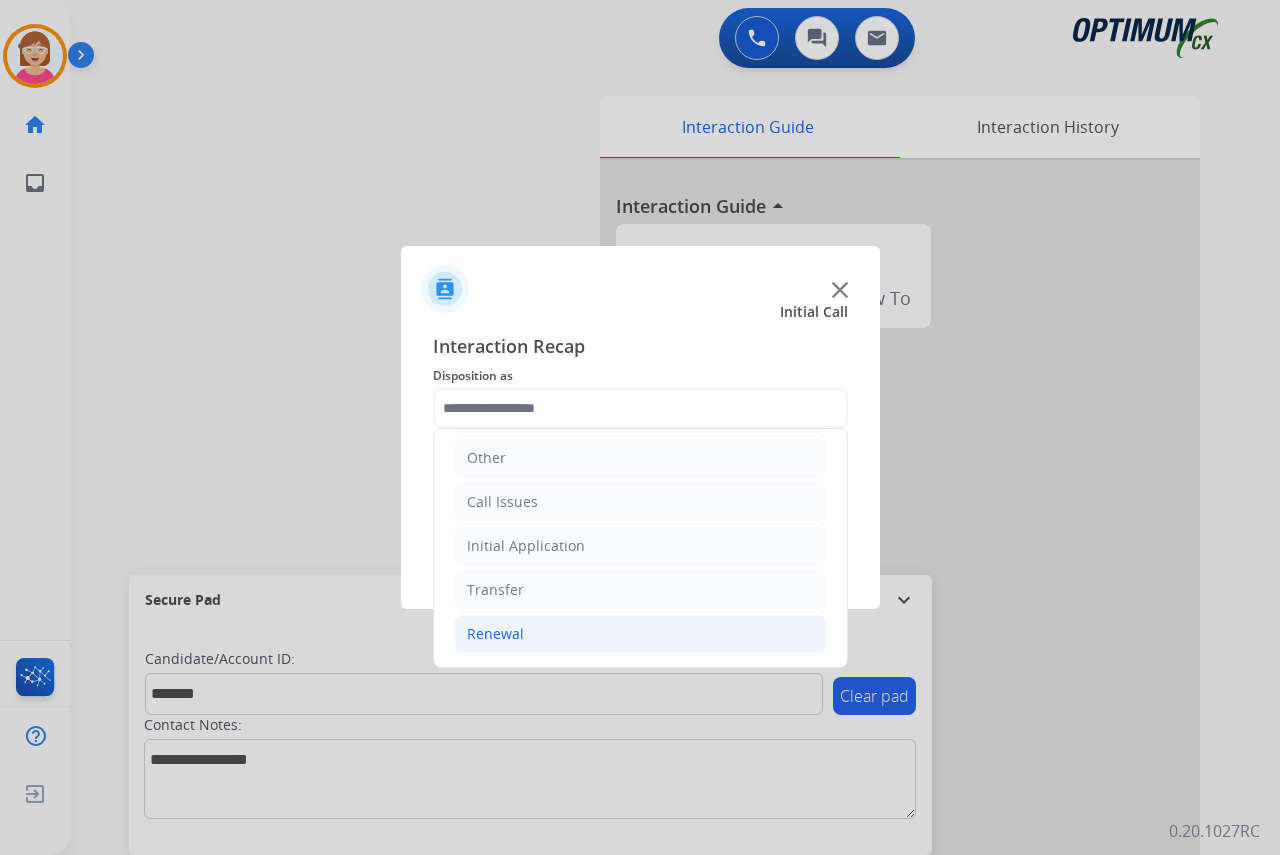 click on "Renewal" 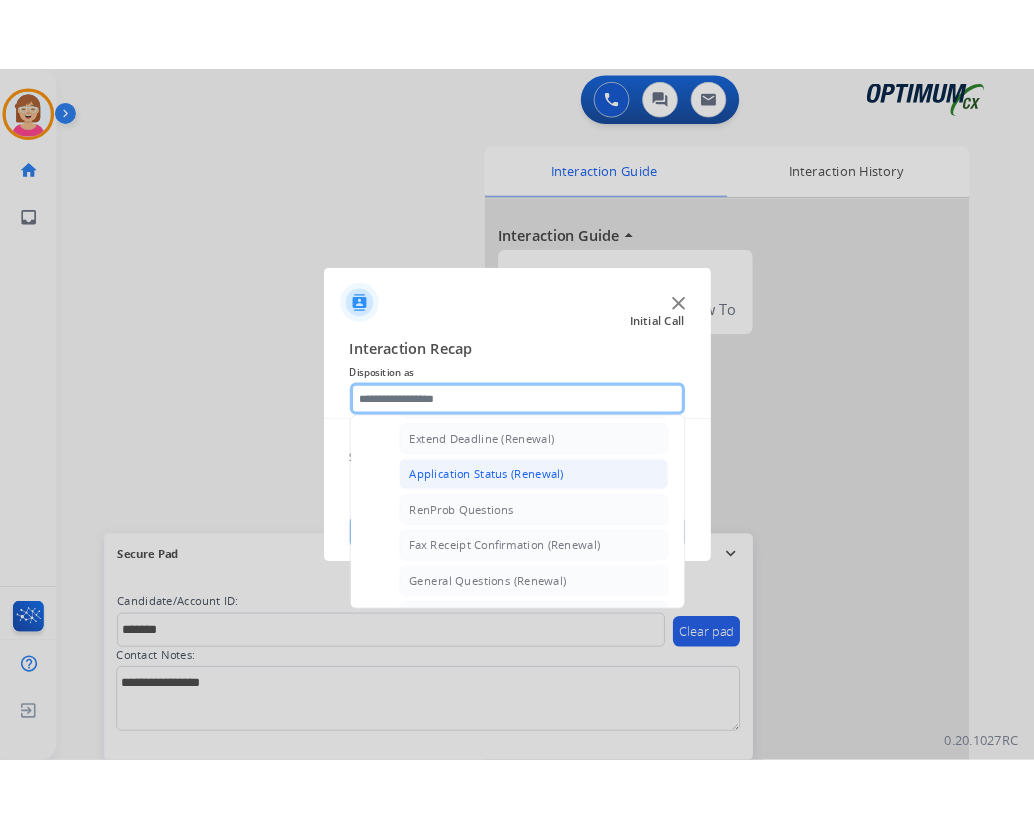 scroll, scrollTop: 536, scrollLeft: 0, axis: vertical 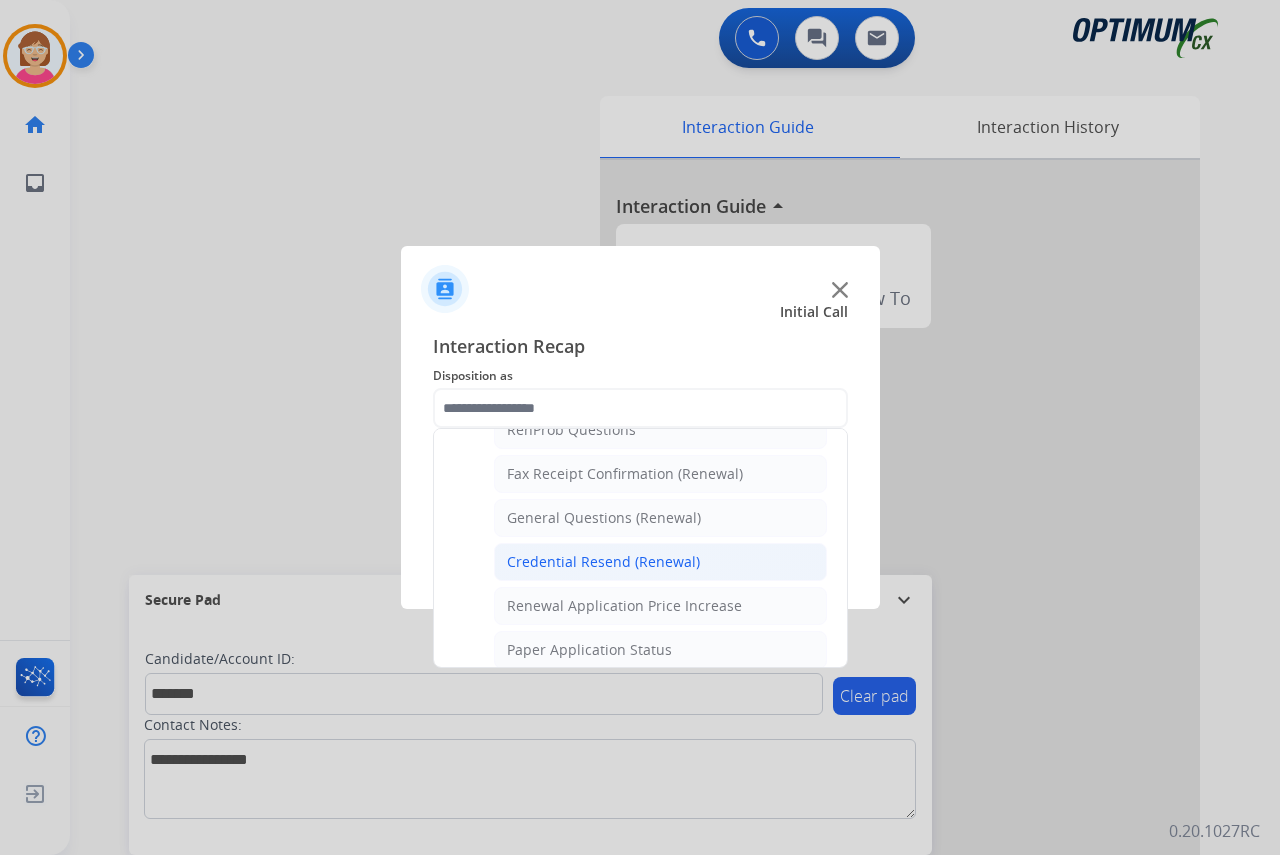 click on "Credential Resend (Renewal)" 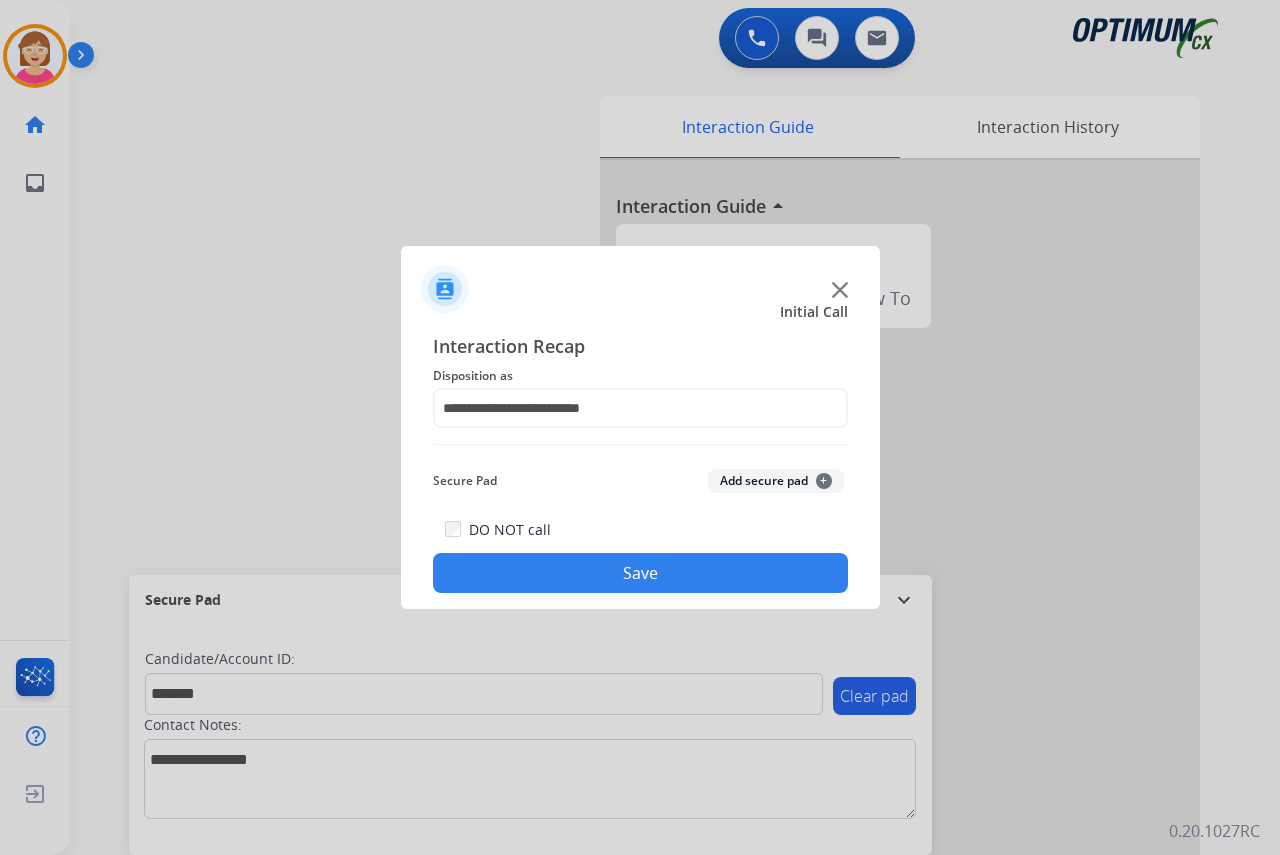 click on "+" 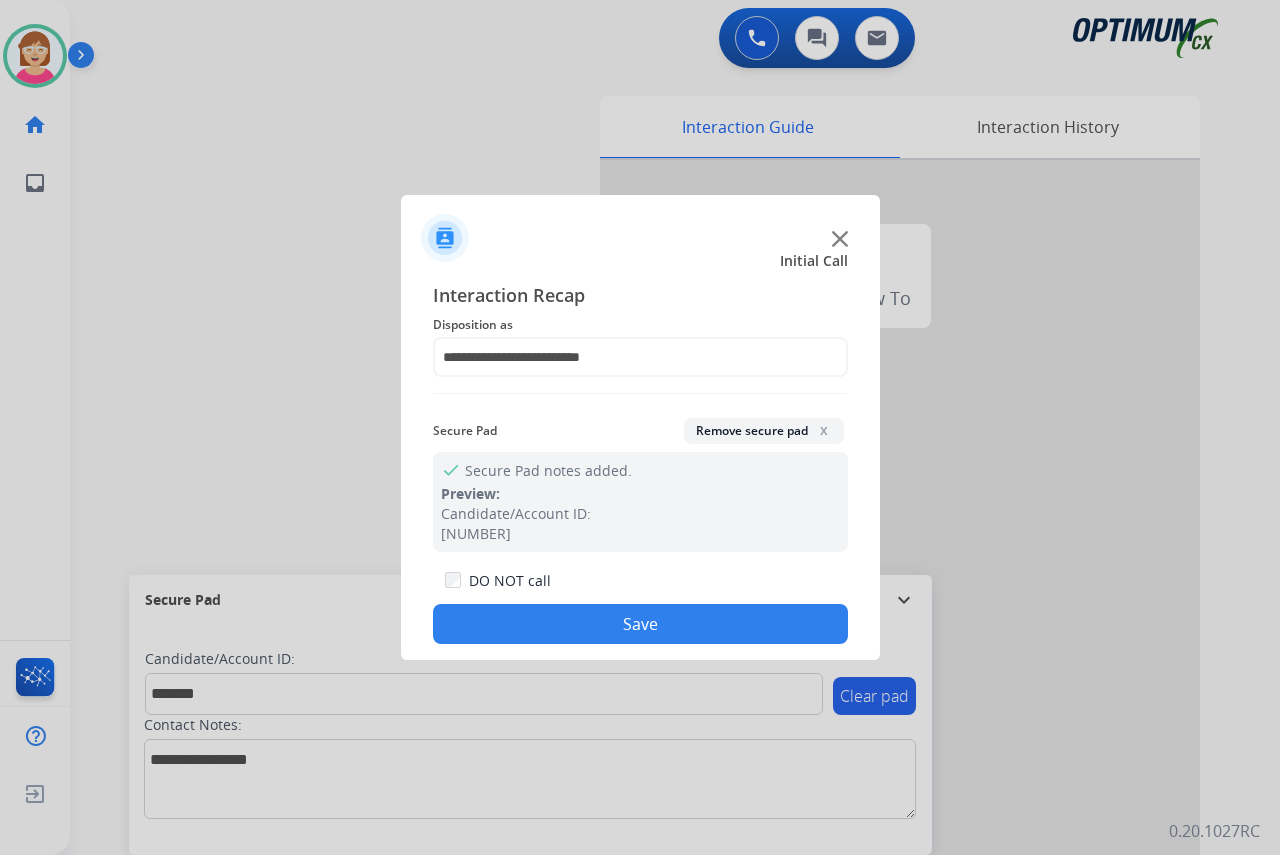click on "Save" 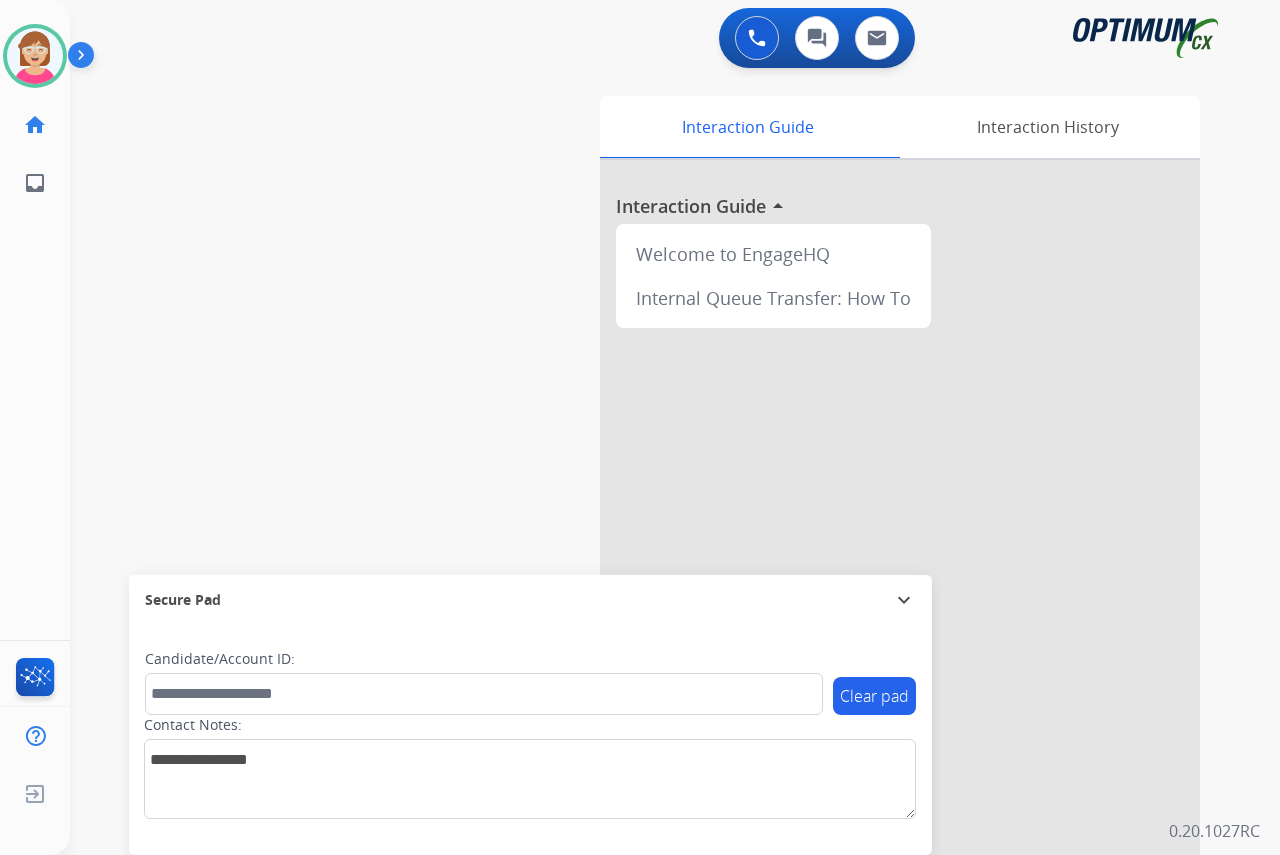 click on "[FIRST]   Available  Edit Avatar  Agent:   [FIRST]  Routing Profile:  OCX Training home  Home  Home inbox  Emails  Emails  FocalPoints  Help Center  Help Center  Log out  Log out" 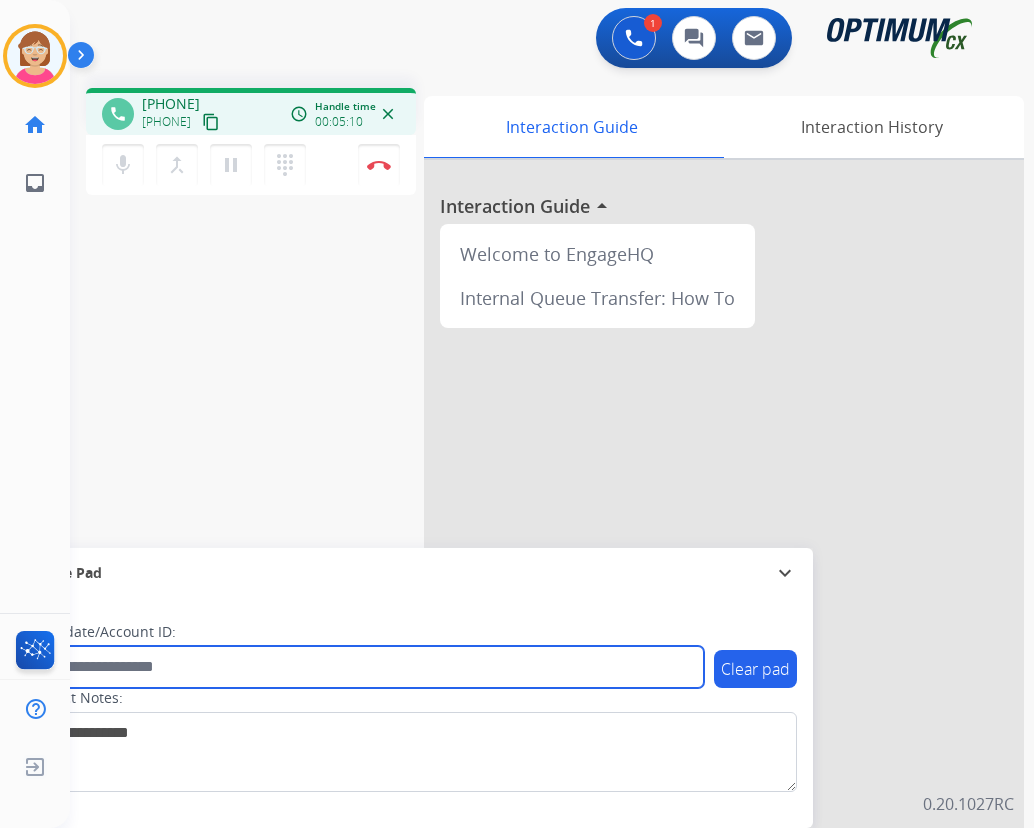 click at bounding box center (365, 667) 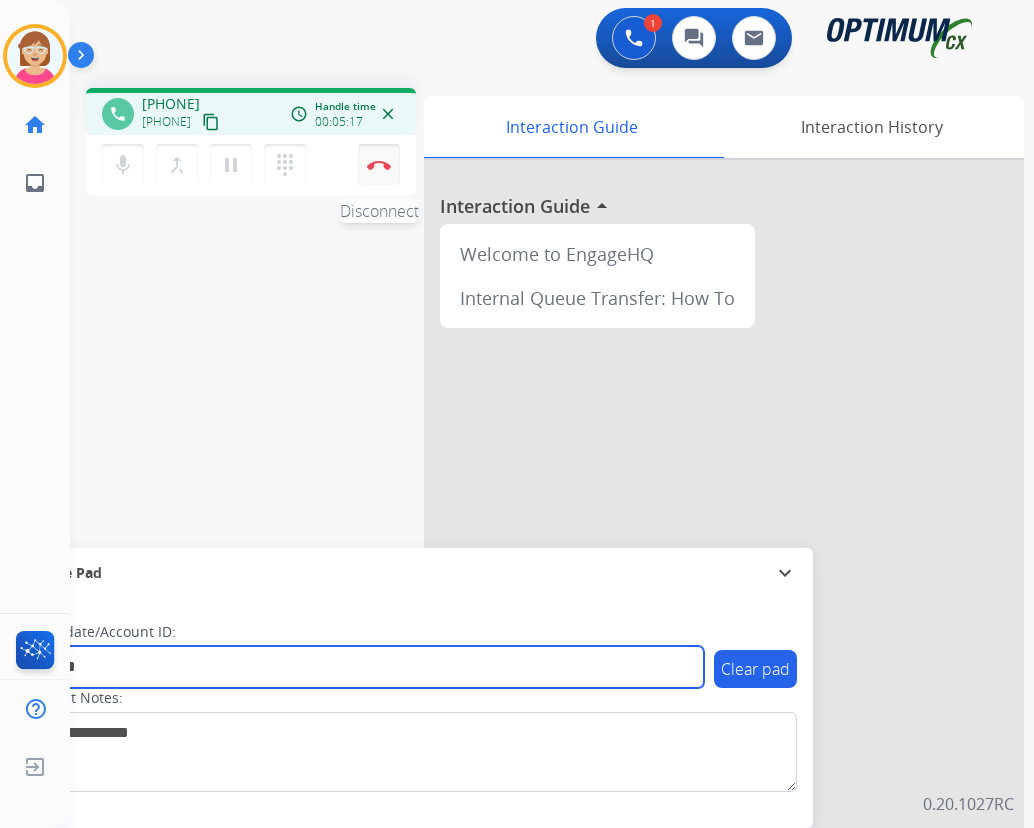 type on "*******" 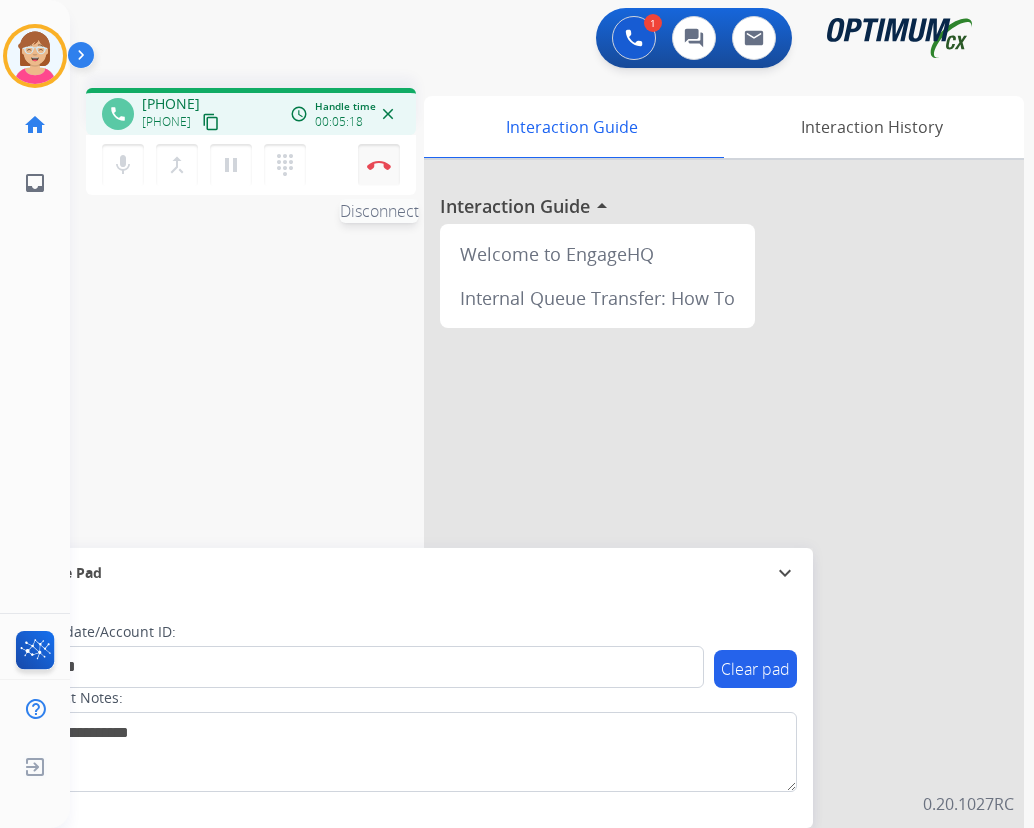 click at bounding box center (379, 165) 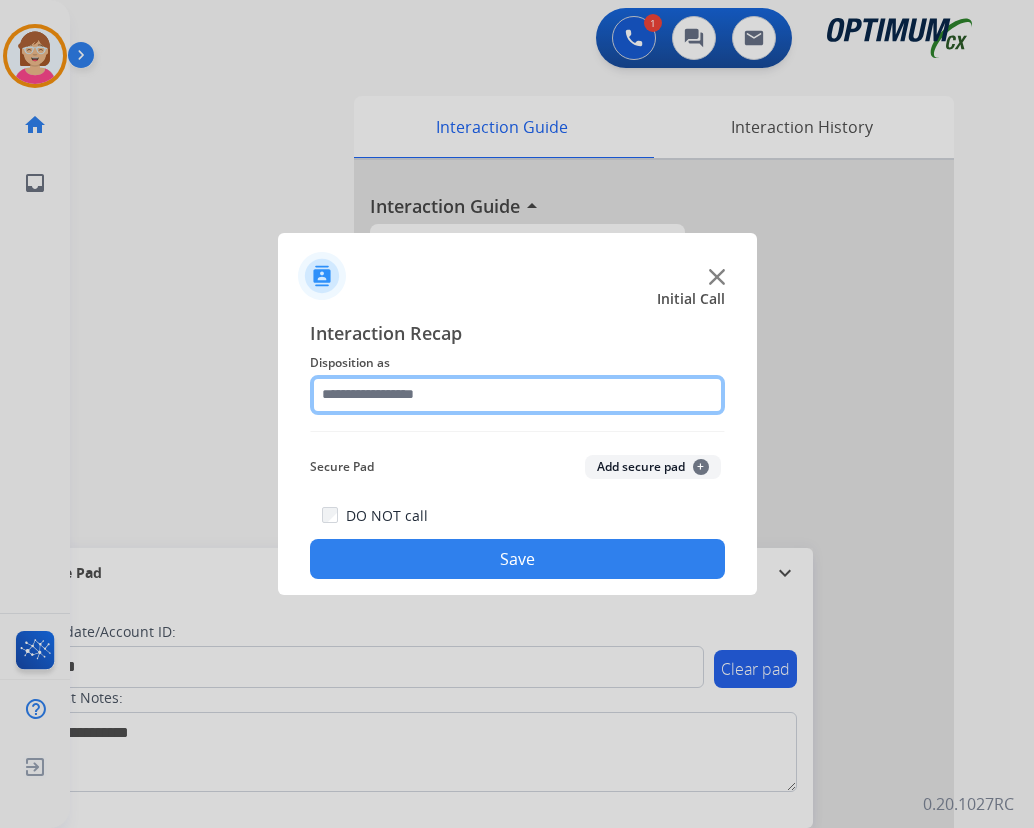 click 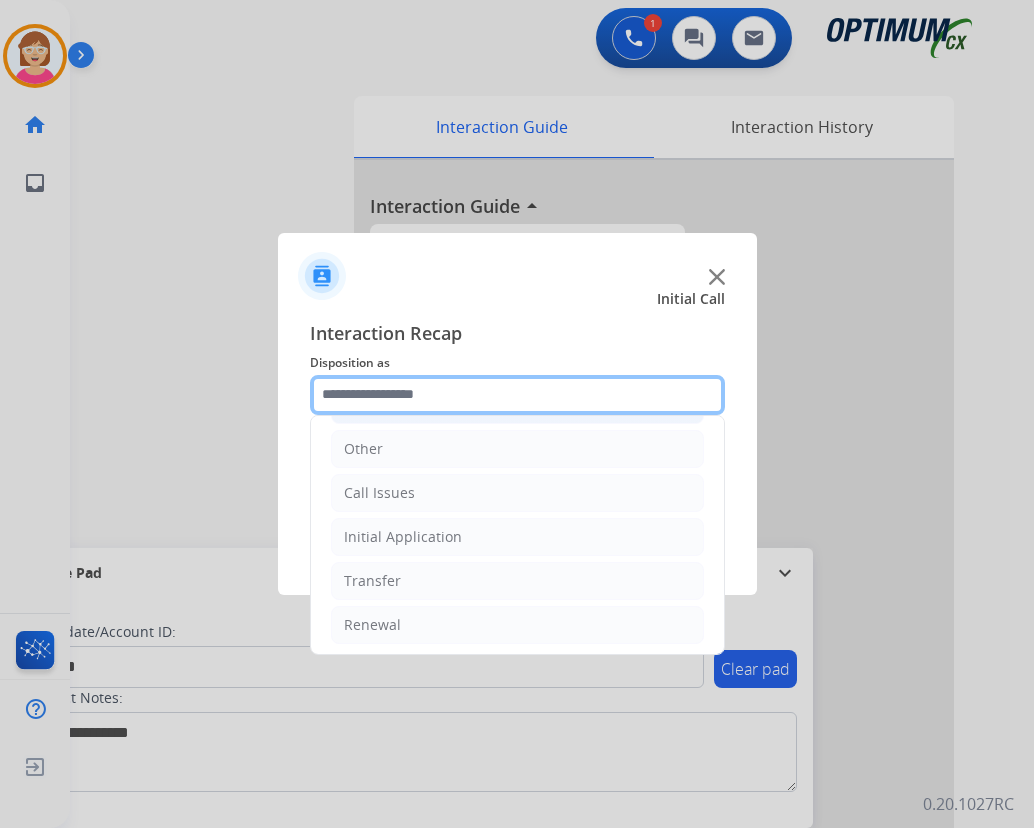scroll, scrollTop: 136, scrollLeft: 0, axis: vertical 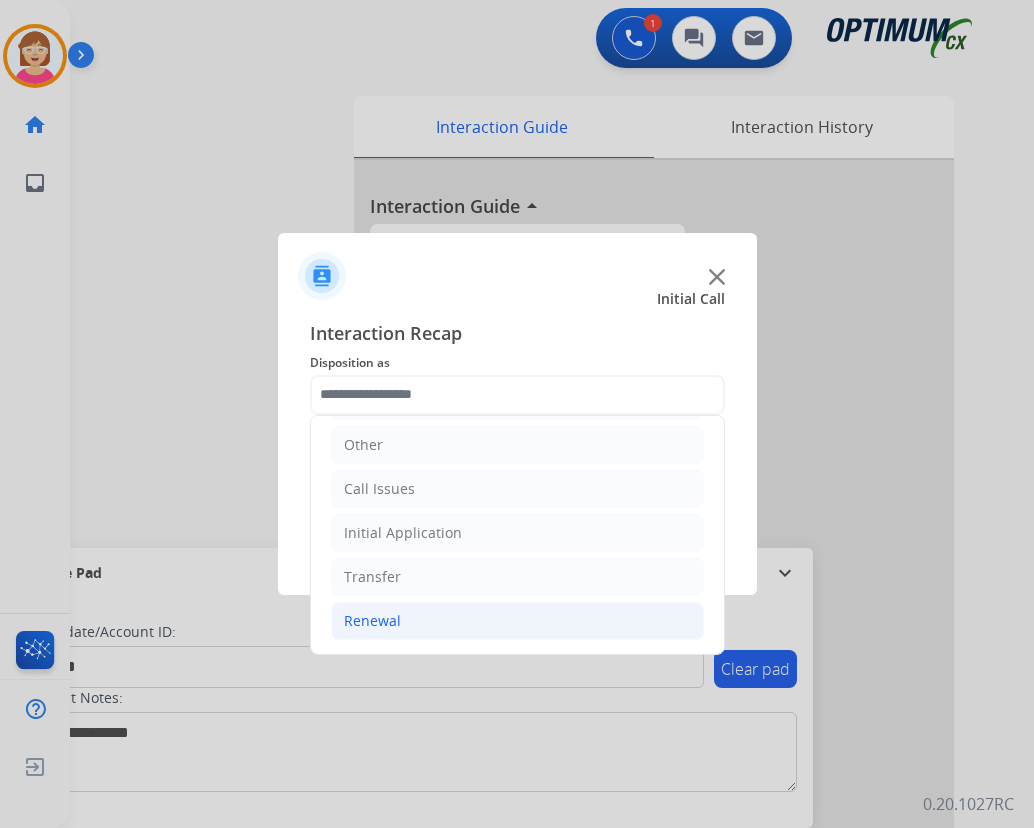 click on "Renewal" 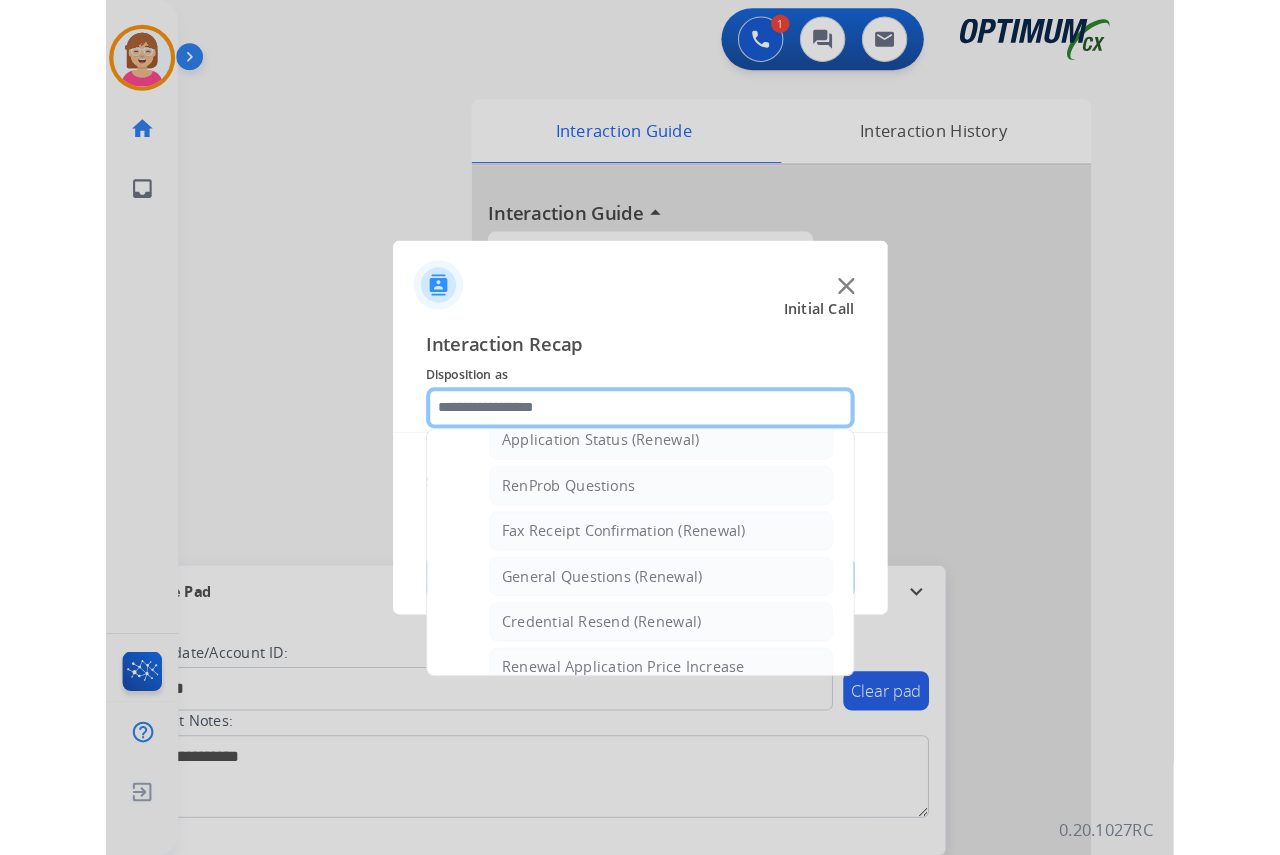 scroll, scrollTop: 536, scrollLeft: 0, axis: vertical 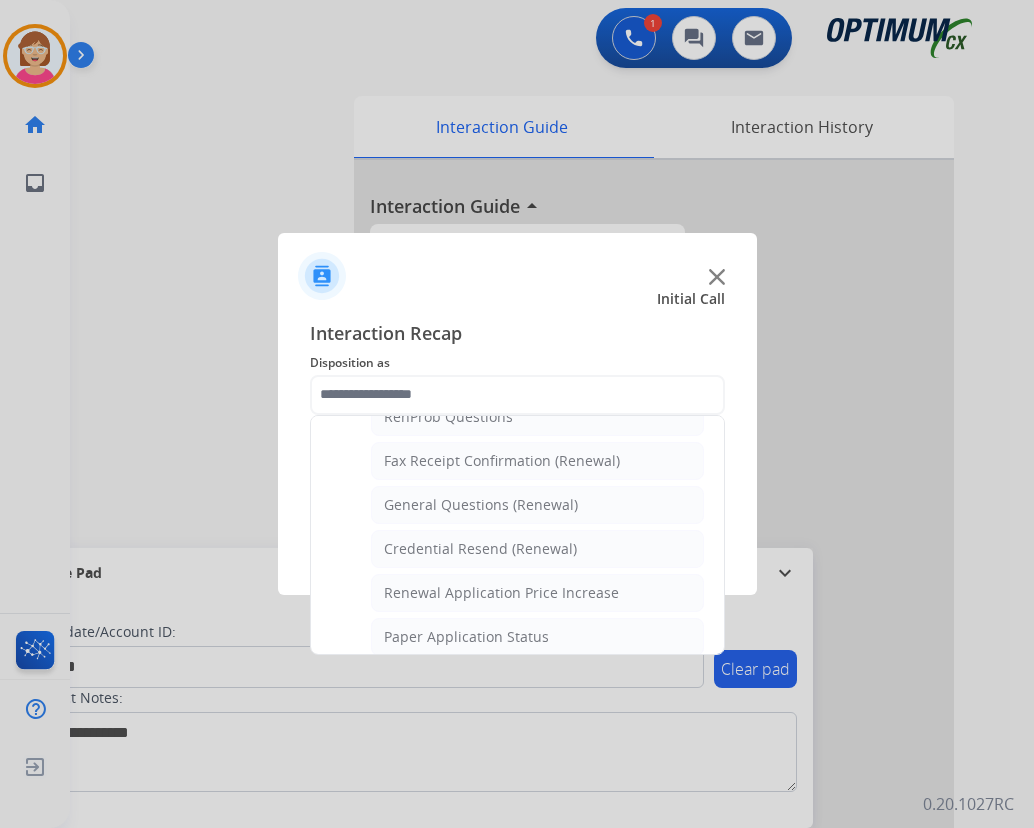 click on "Credential Resend (Renewal)" 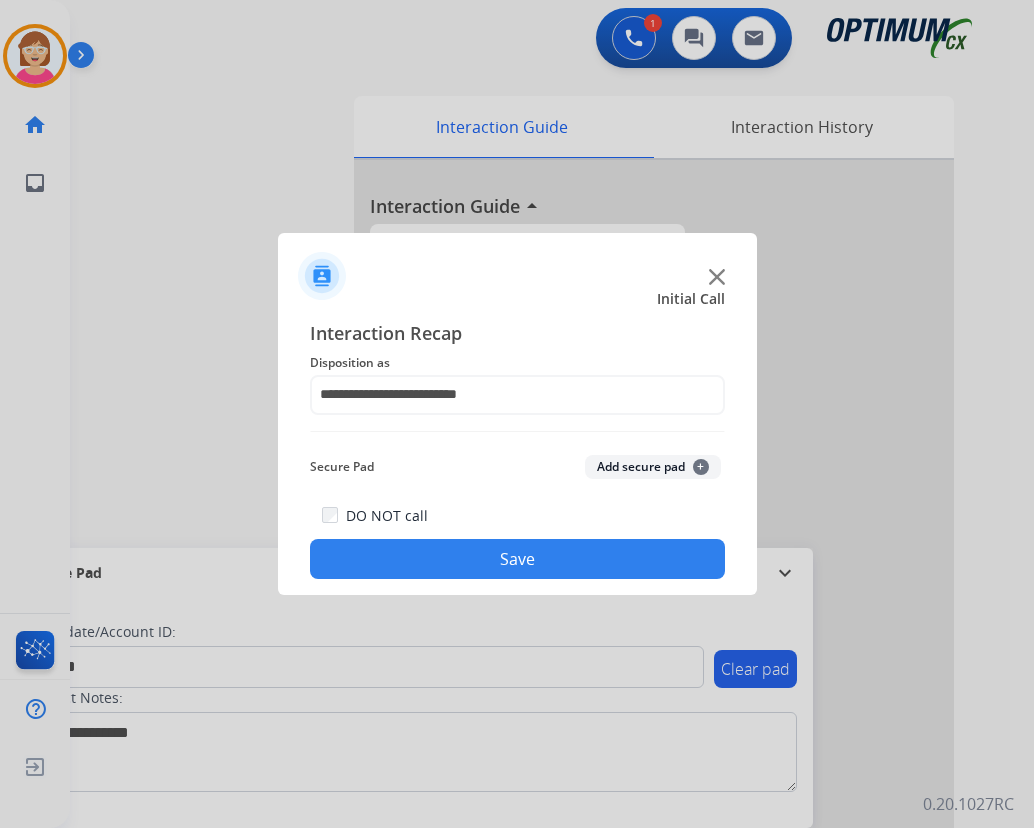 click on "+" 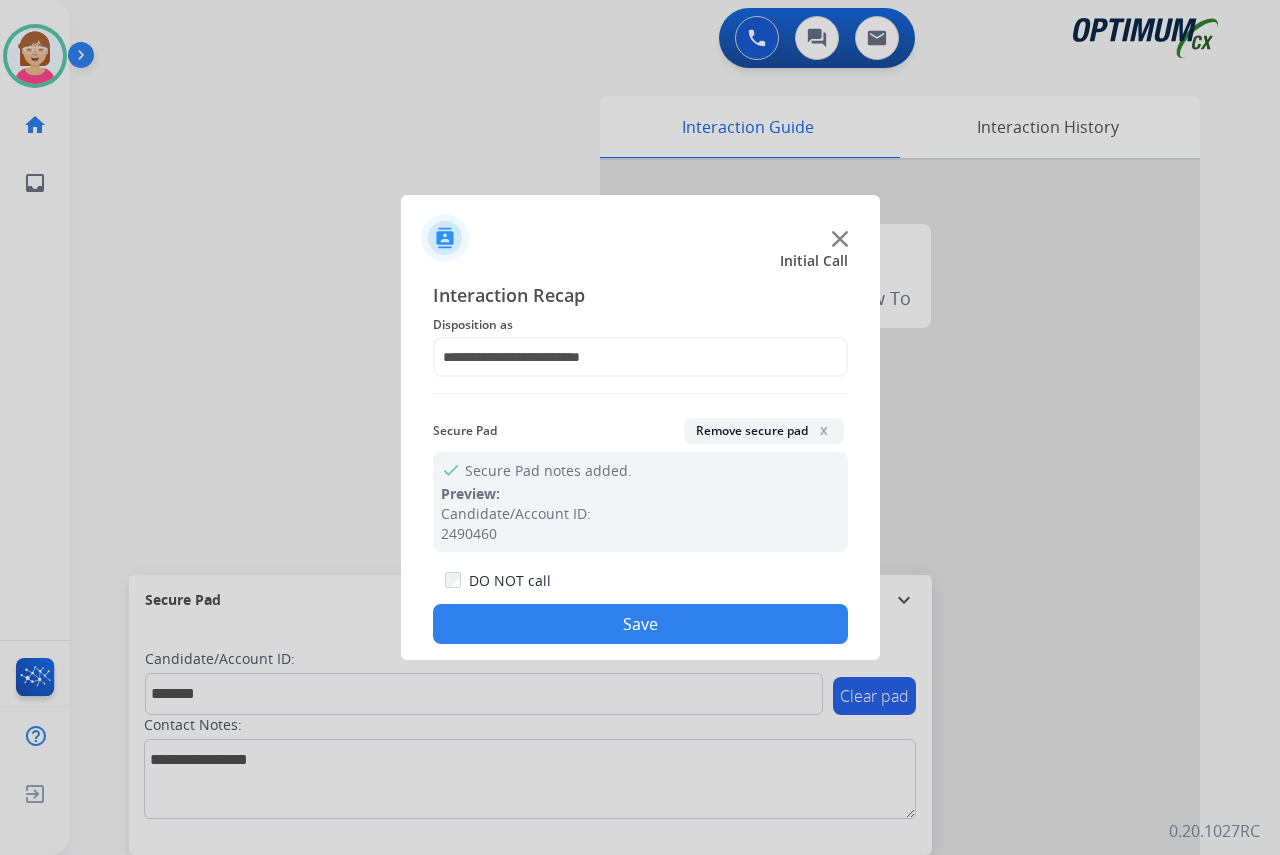 click on "Save" 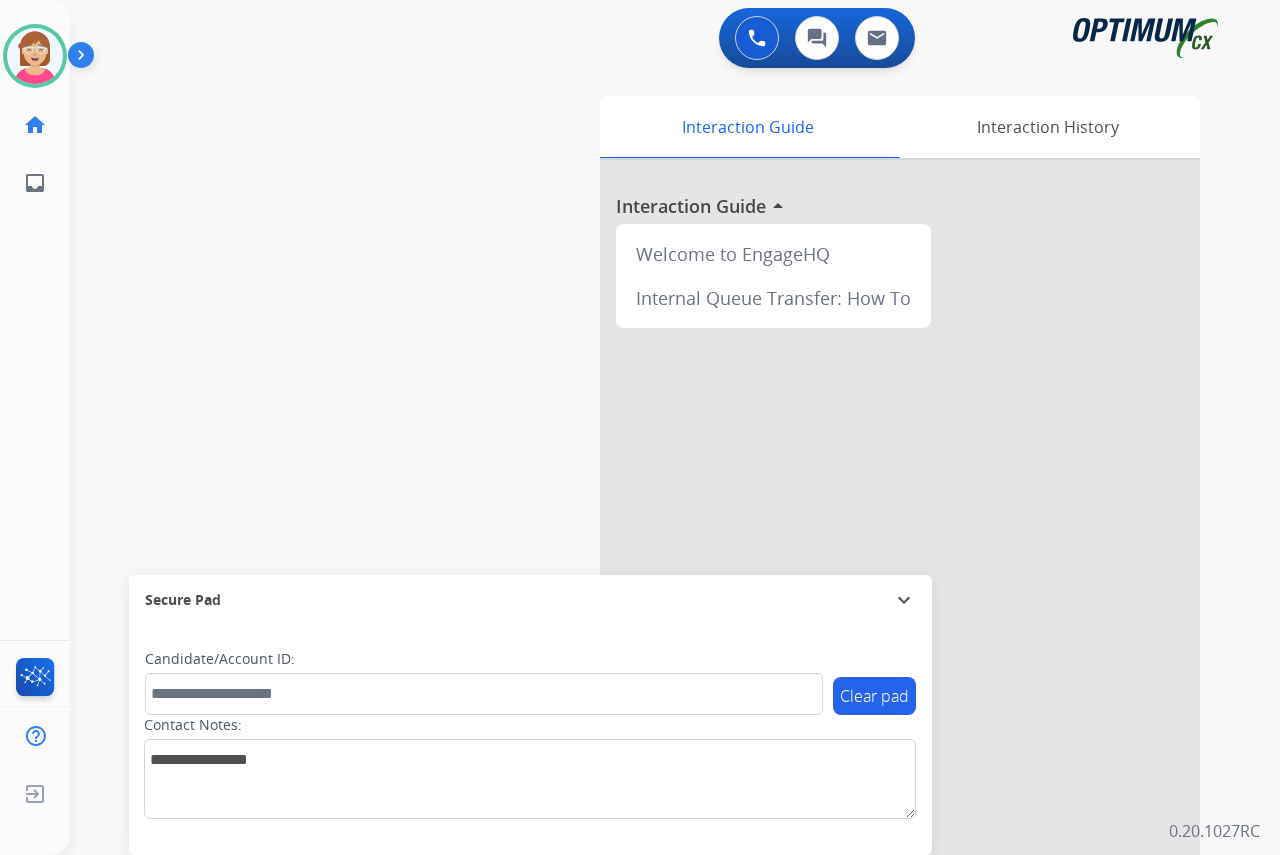 click on "[FIRST]   Available  Edit Avatar  Agent:   [FIRST]  Routing Profile:  OCX Training home  Home  Home inbox  Emails  Emails  FocalPoints  Help Center  Help Center  Log out  Log out" 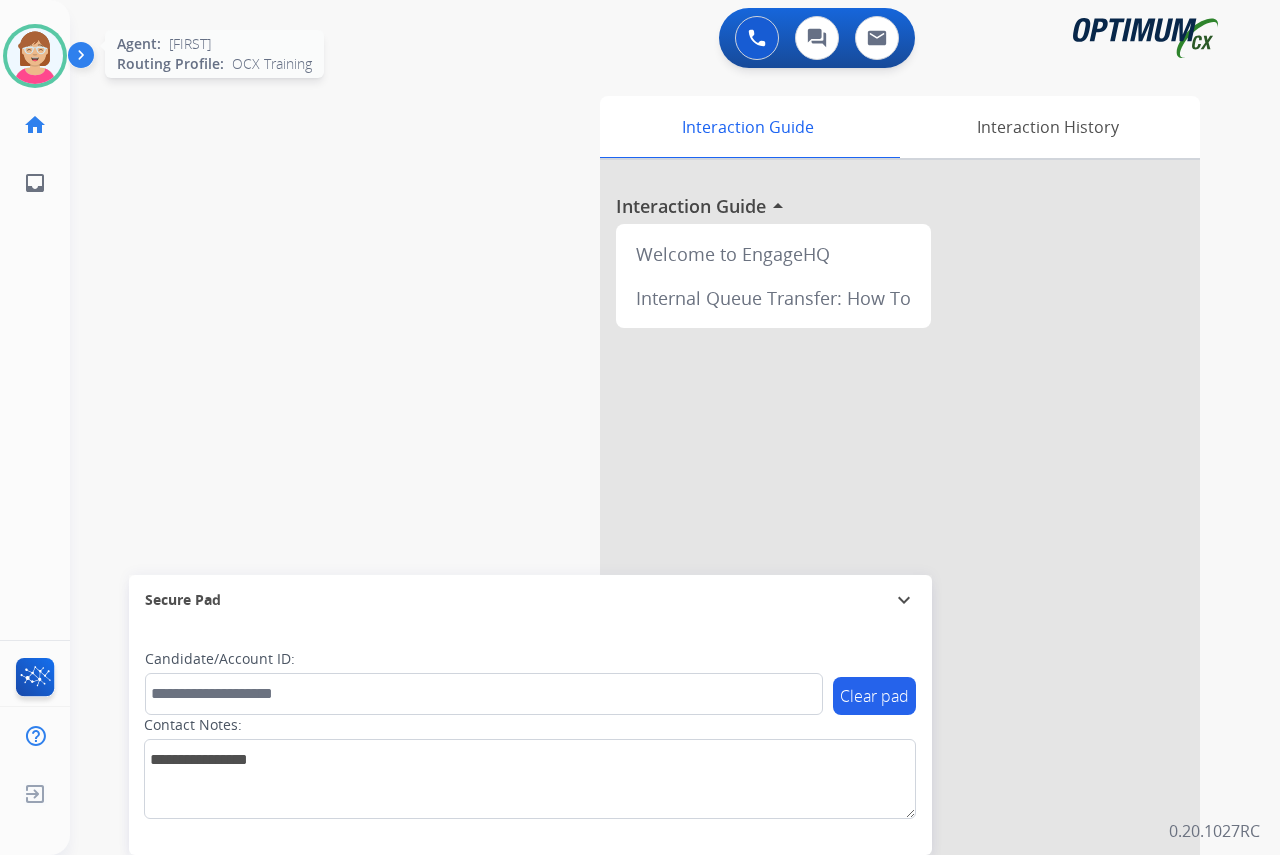 click at bounding box center [35, 56] 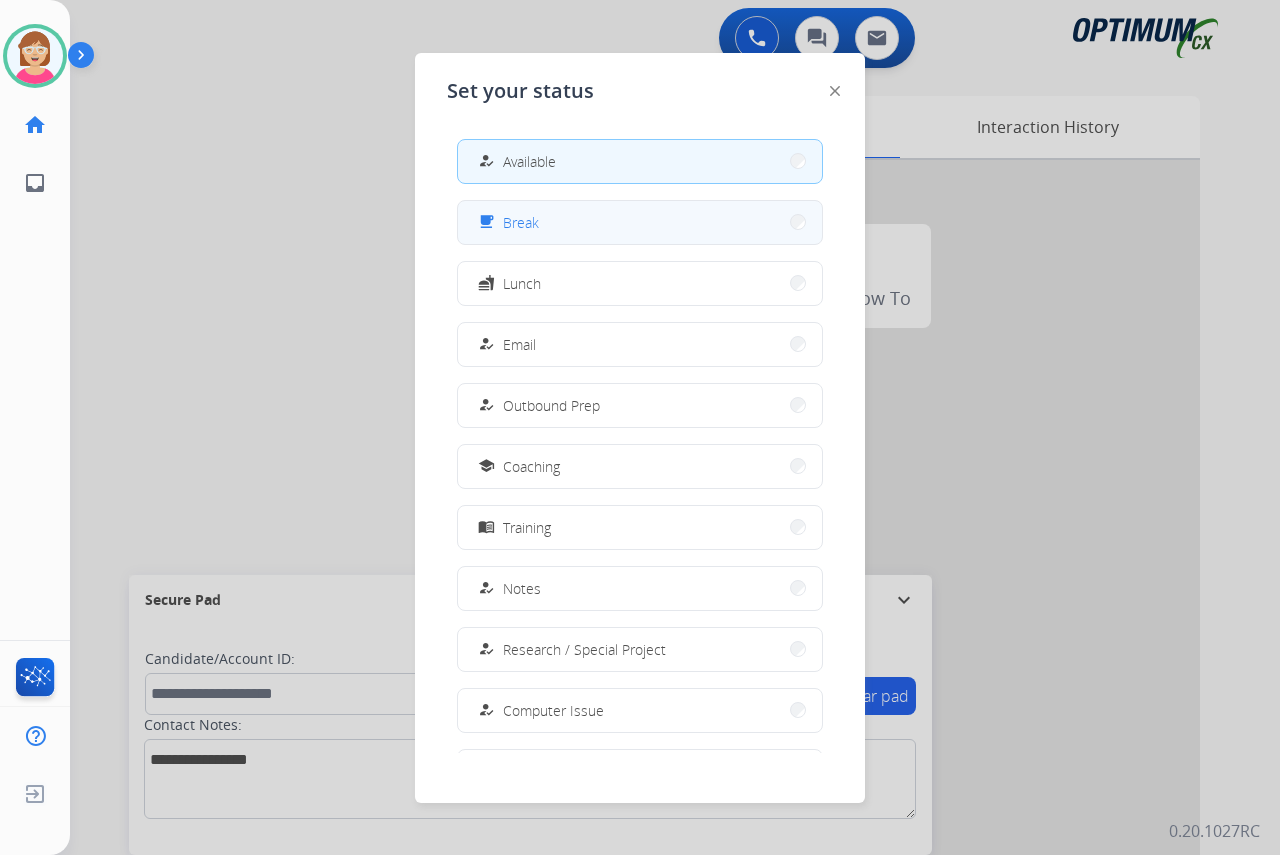 click on "free_breakfast Break" at bounding box center [640, 222] 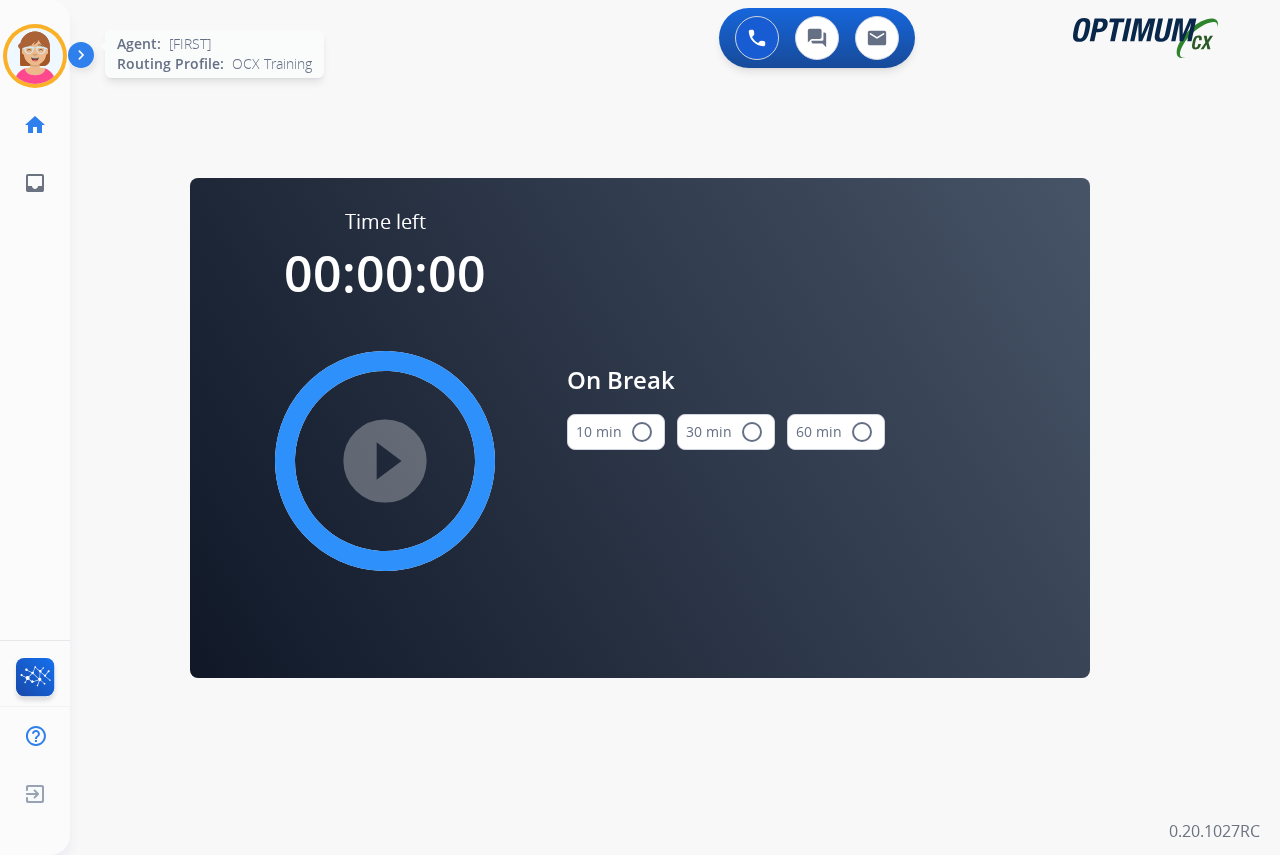 drag, startPoint x: 546, startPoint y: 223, endPoint x: 56, endPoint y: 63, distance: 515.46094 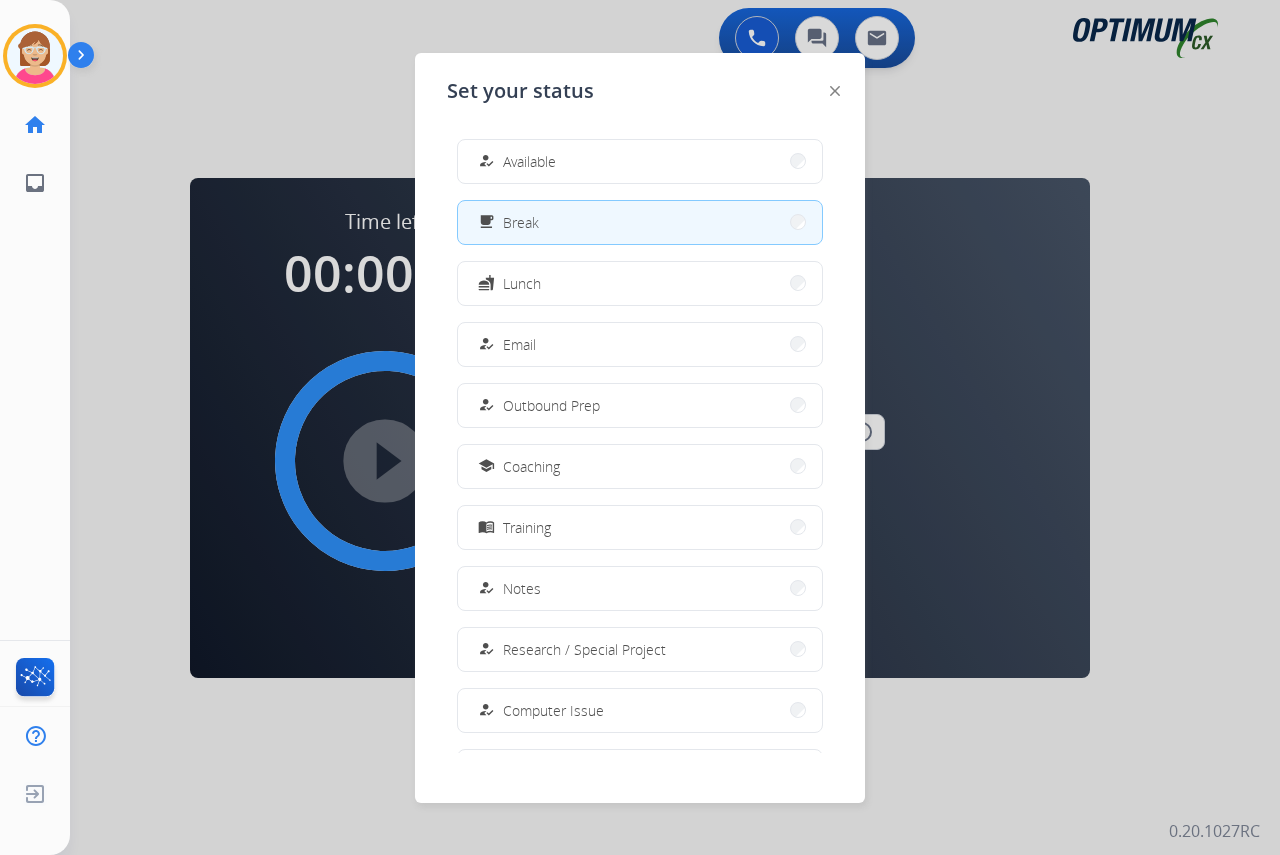 click on "free_breakfast Break" at bounding box center [640, 222] 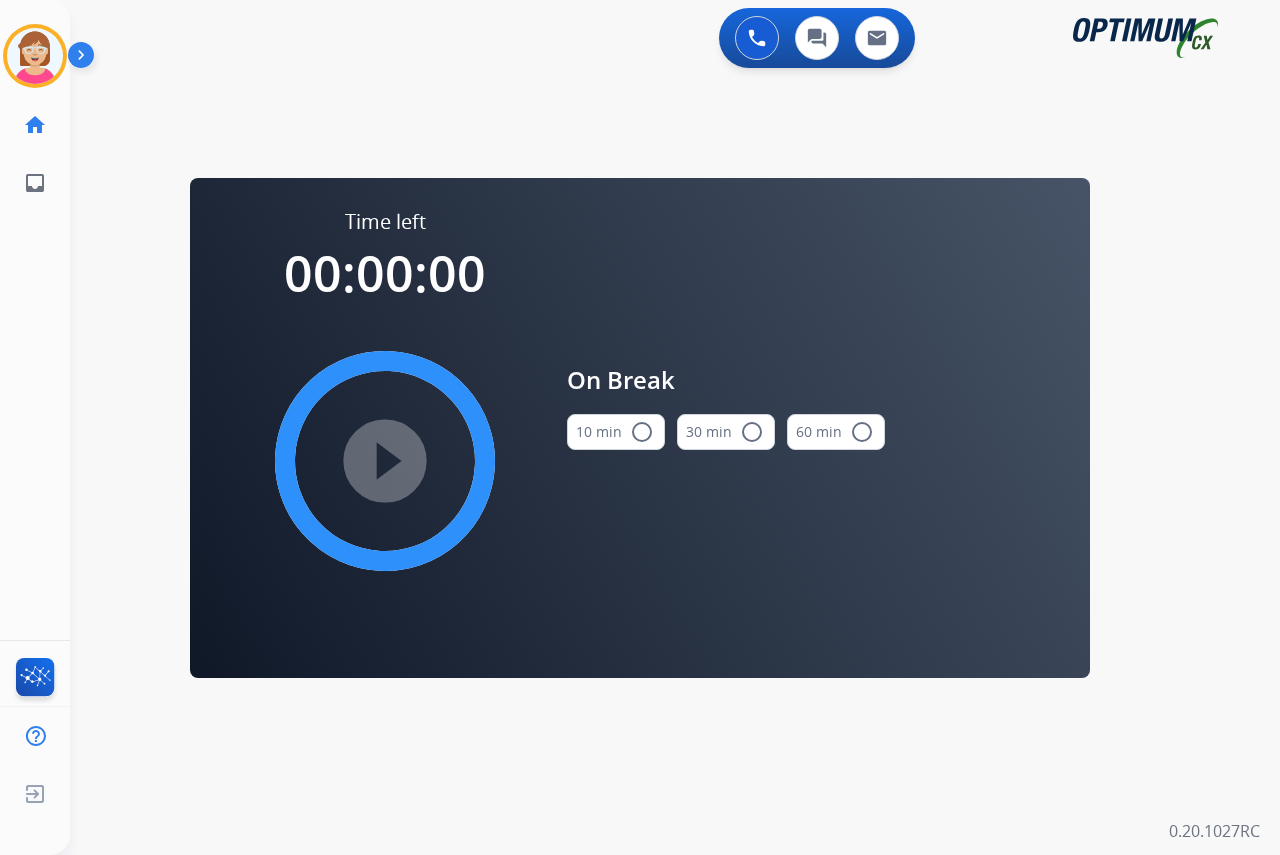 click on "radio_button_unchecked" at bounding box center [642, 432] 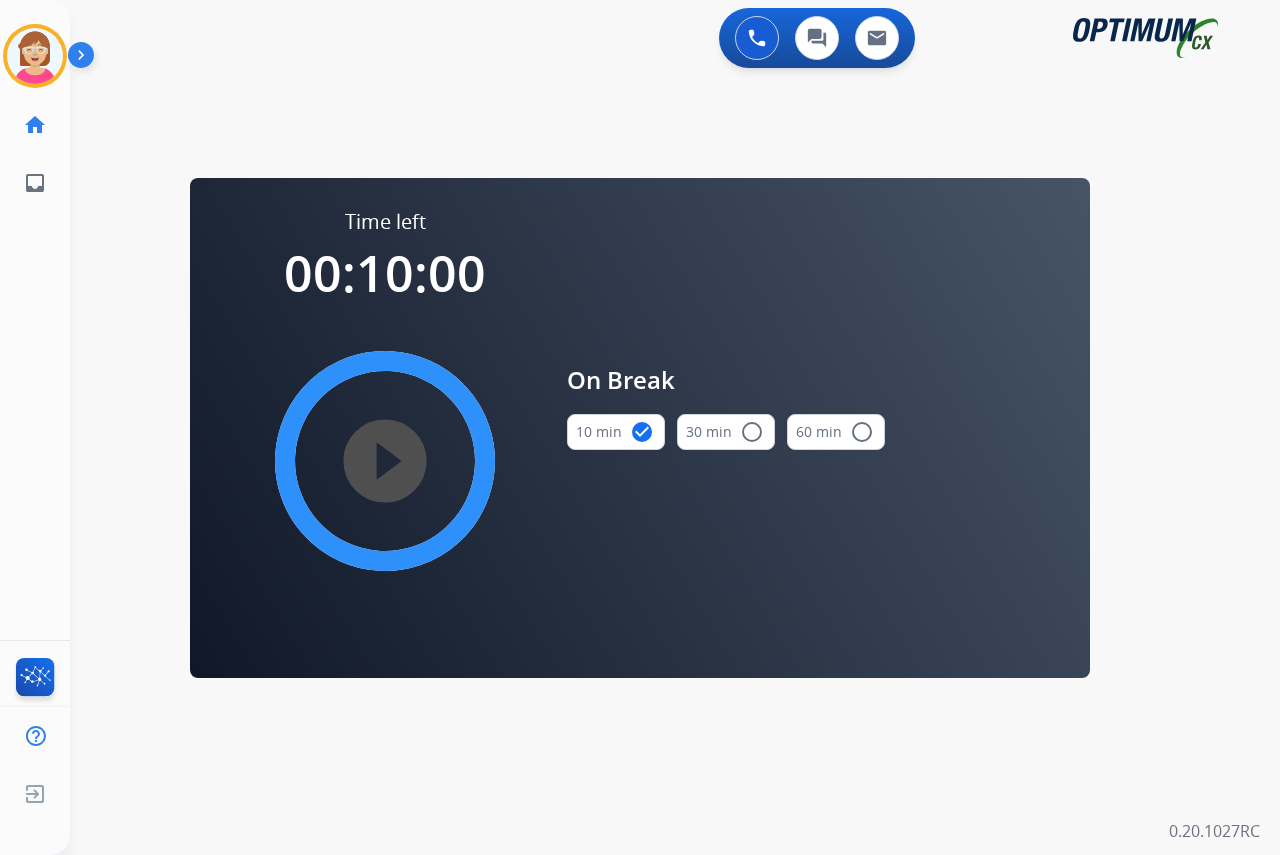 click on "play_circle_filled" at bounding box center (385, 461) 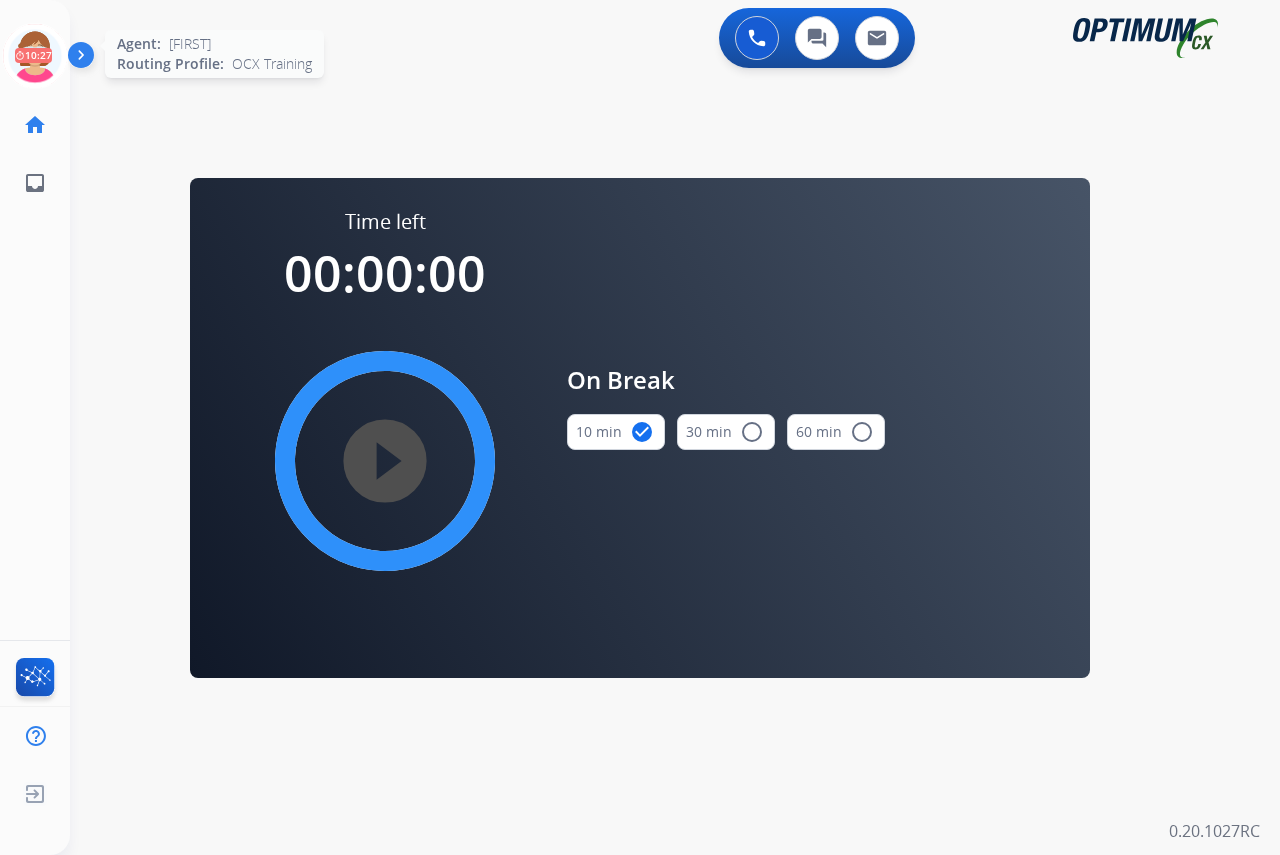 click 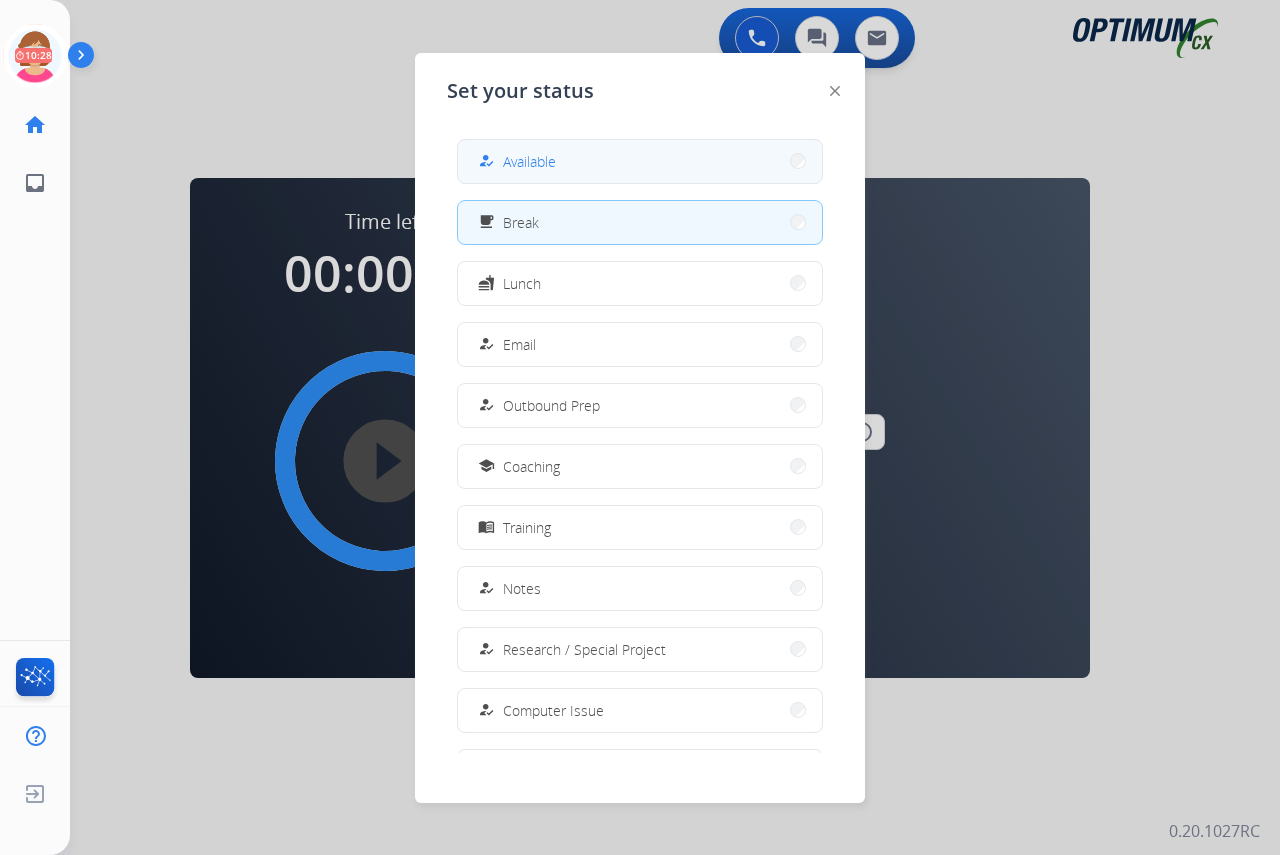 click on "how_to_reg" at bounding box center (488, 161) 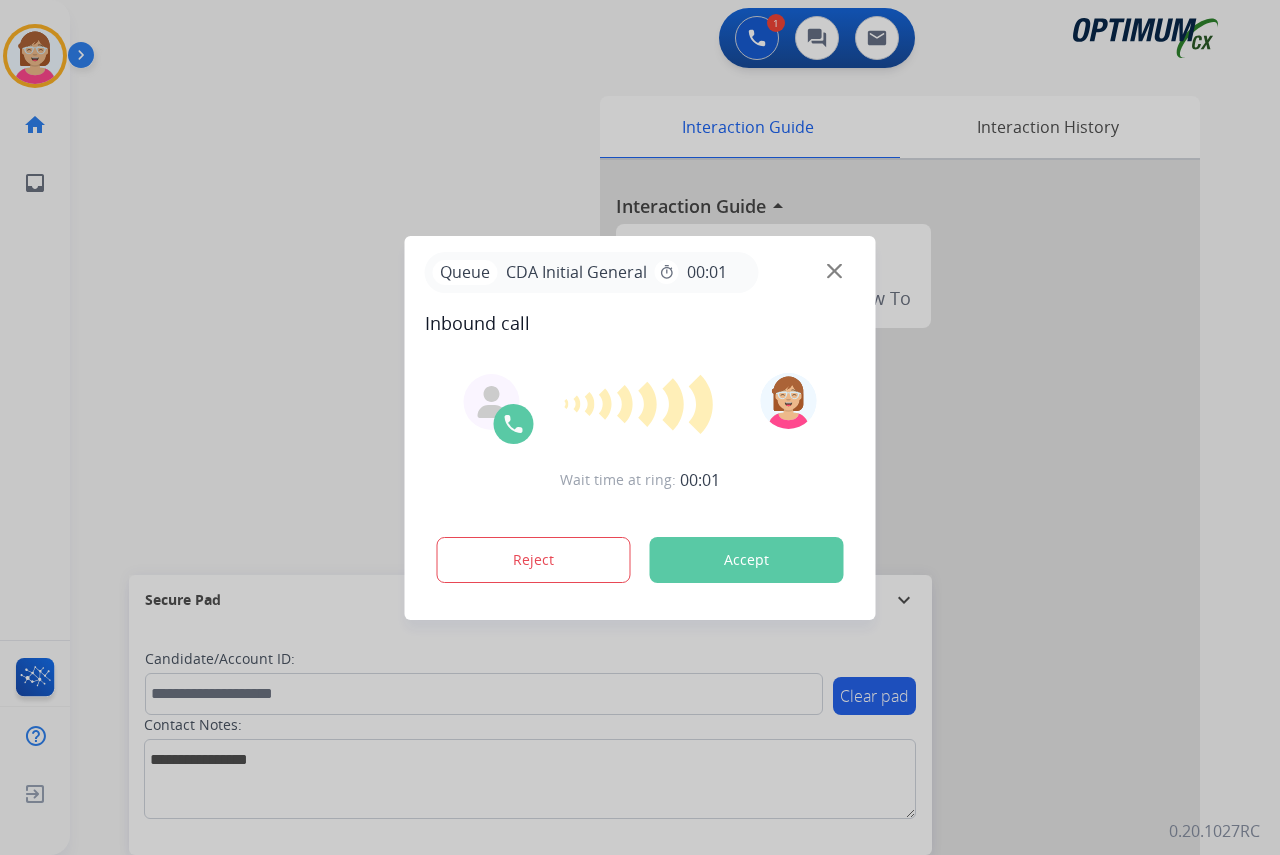 click at bounding box center [640, 427] 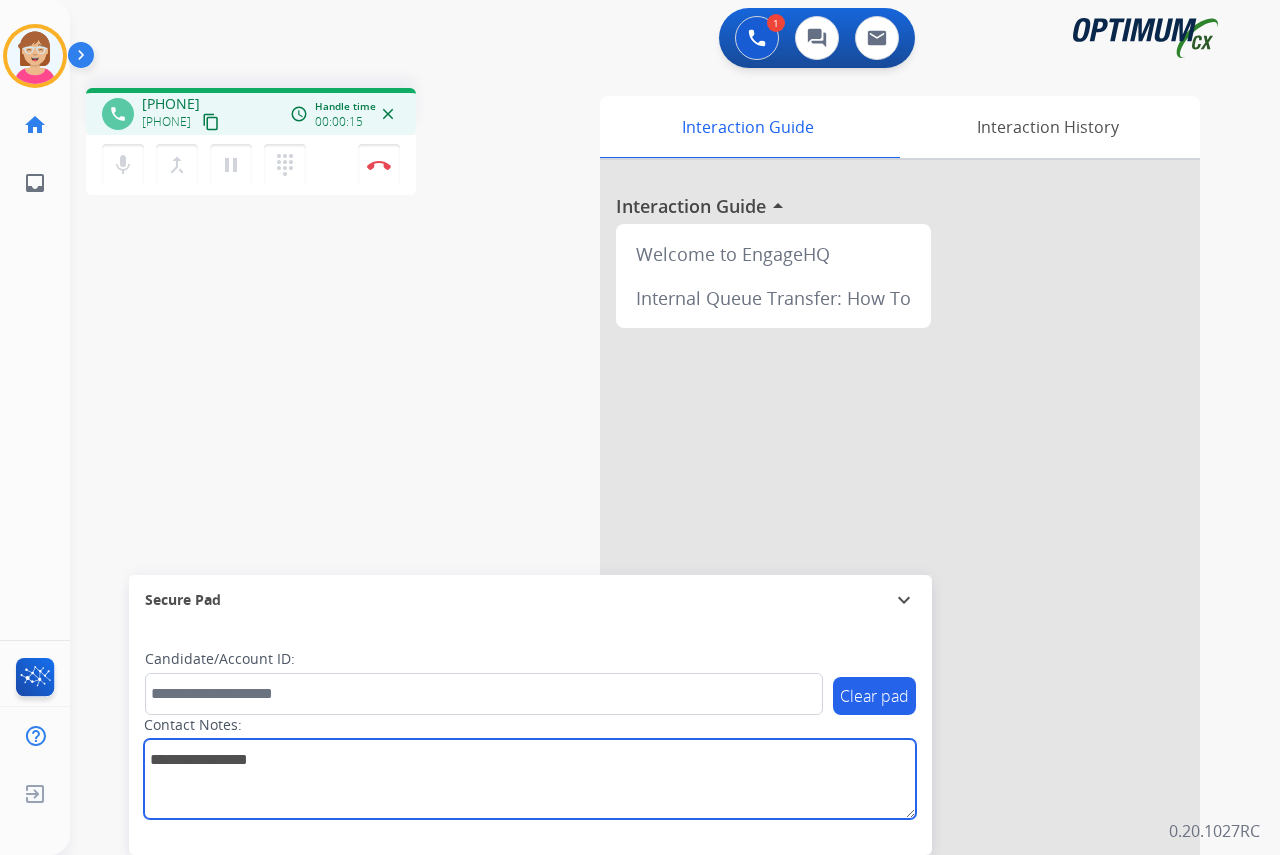 click at bounding box center [530, 779] 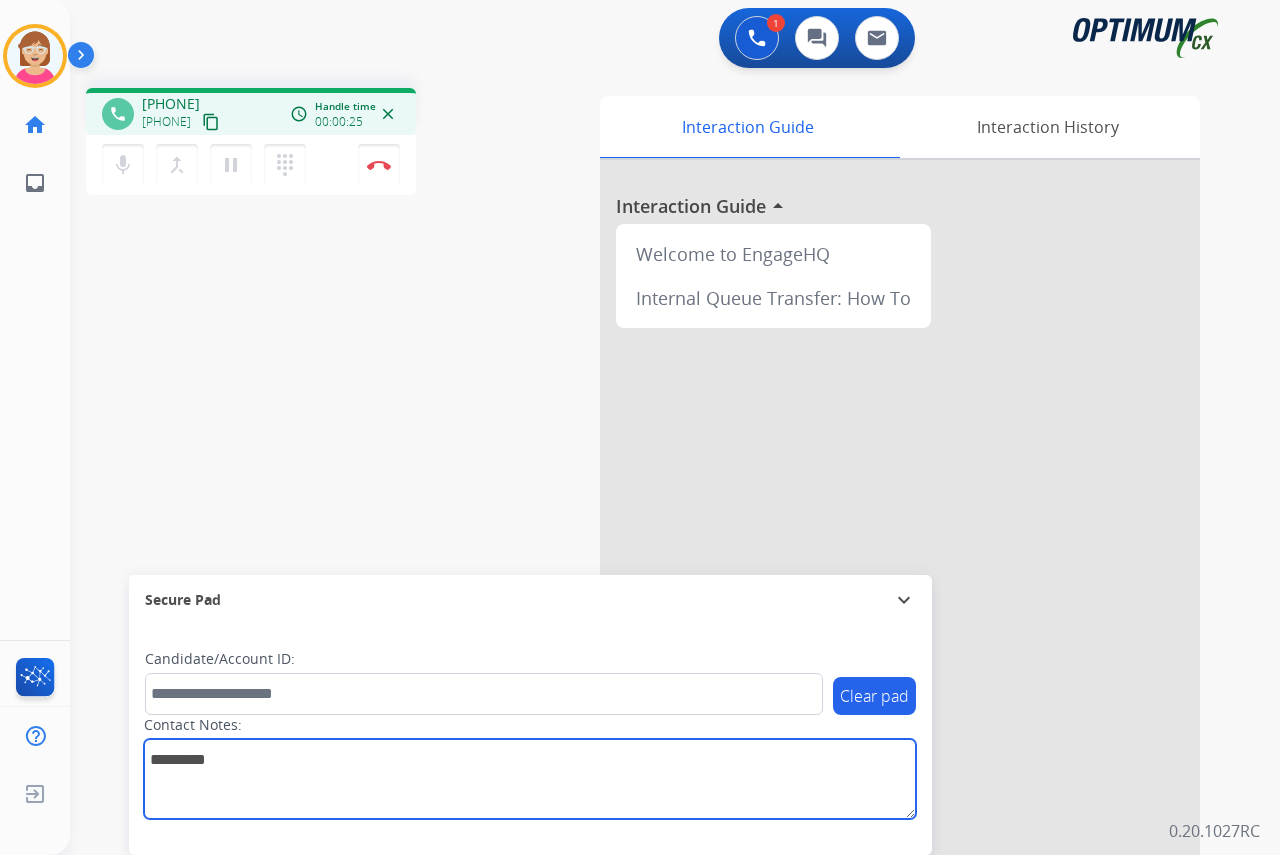 type on "*********" 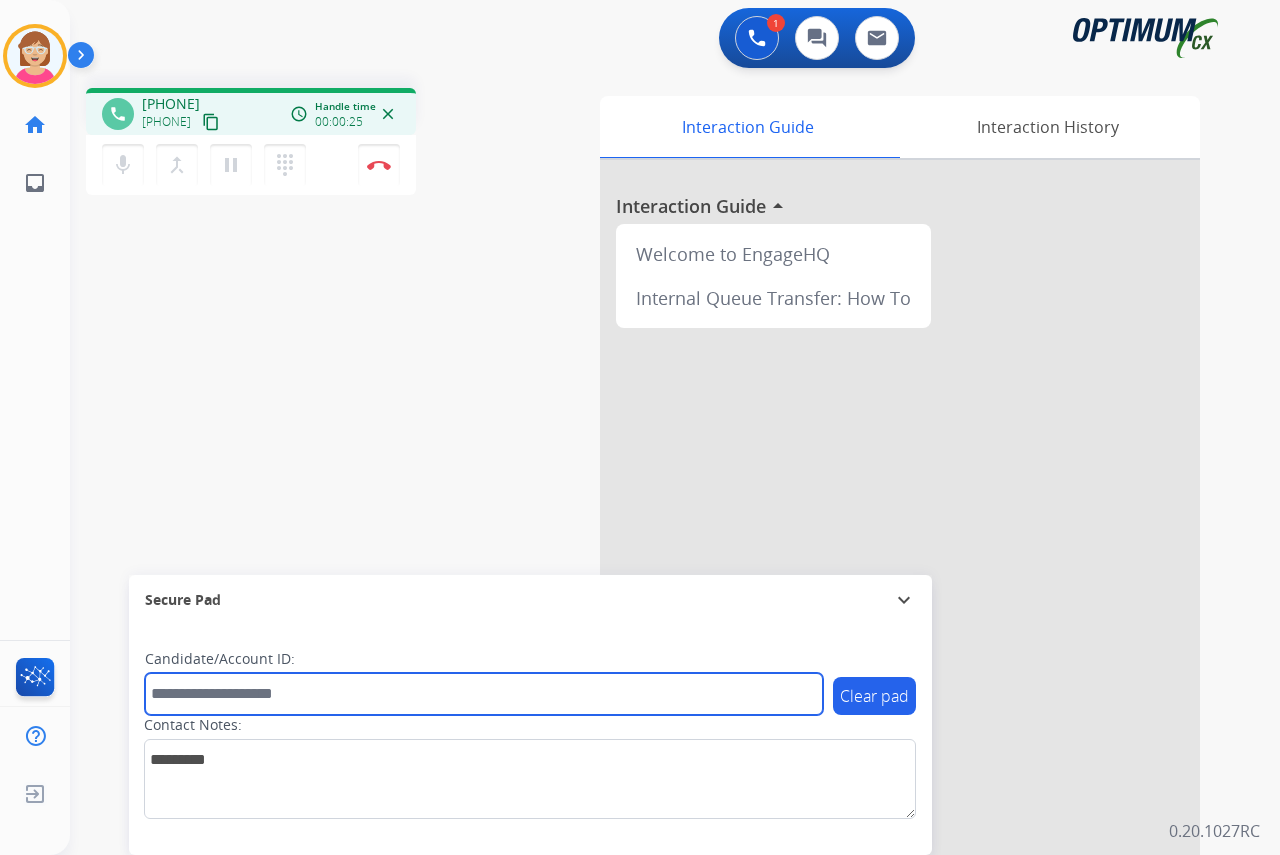 click at bounding box center (484, 694) 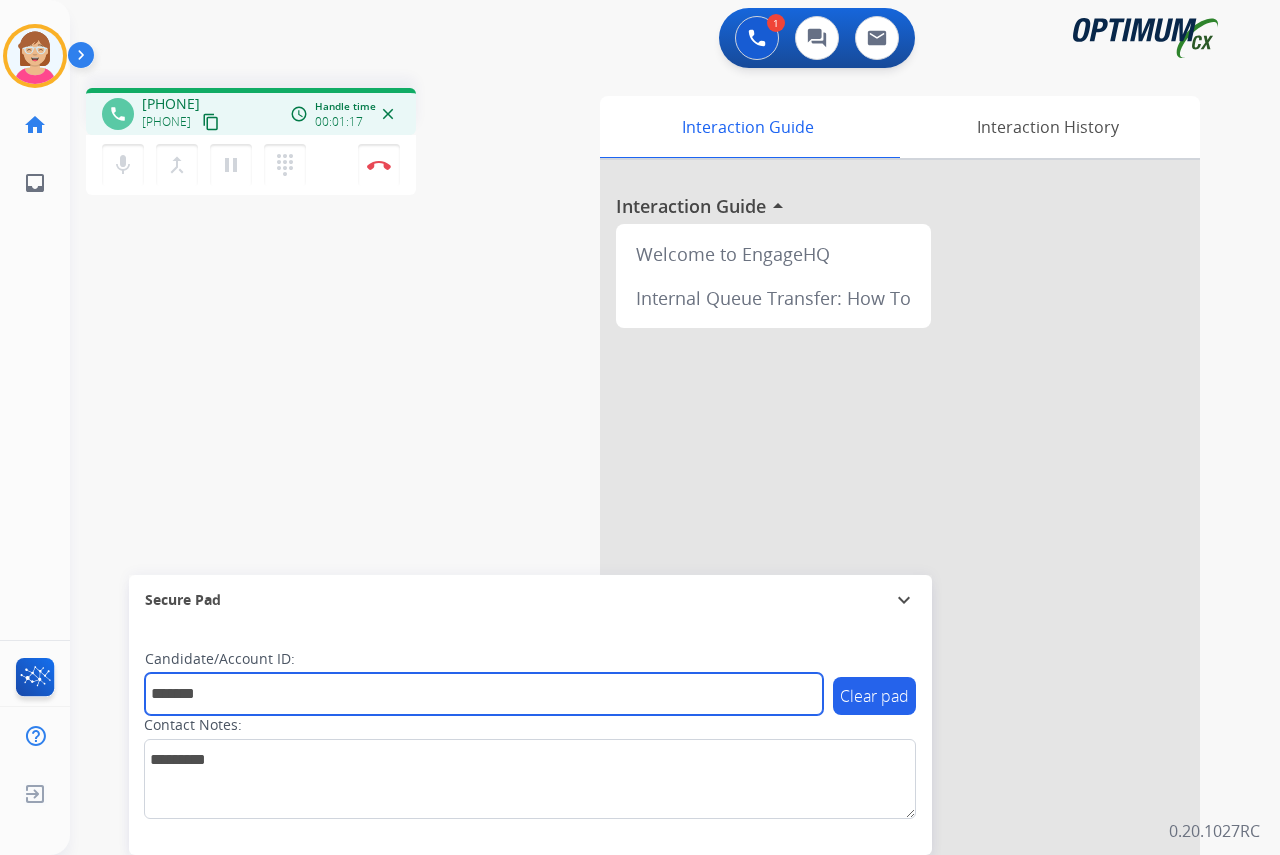 type on "*******" 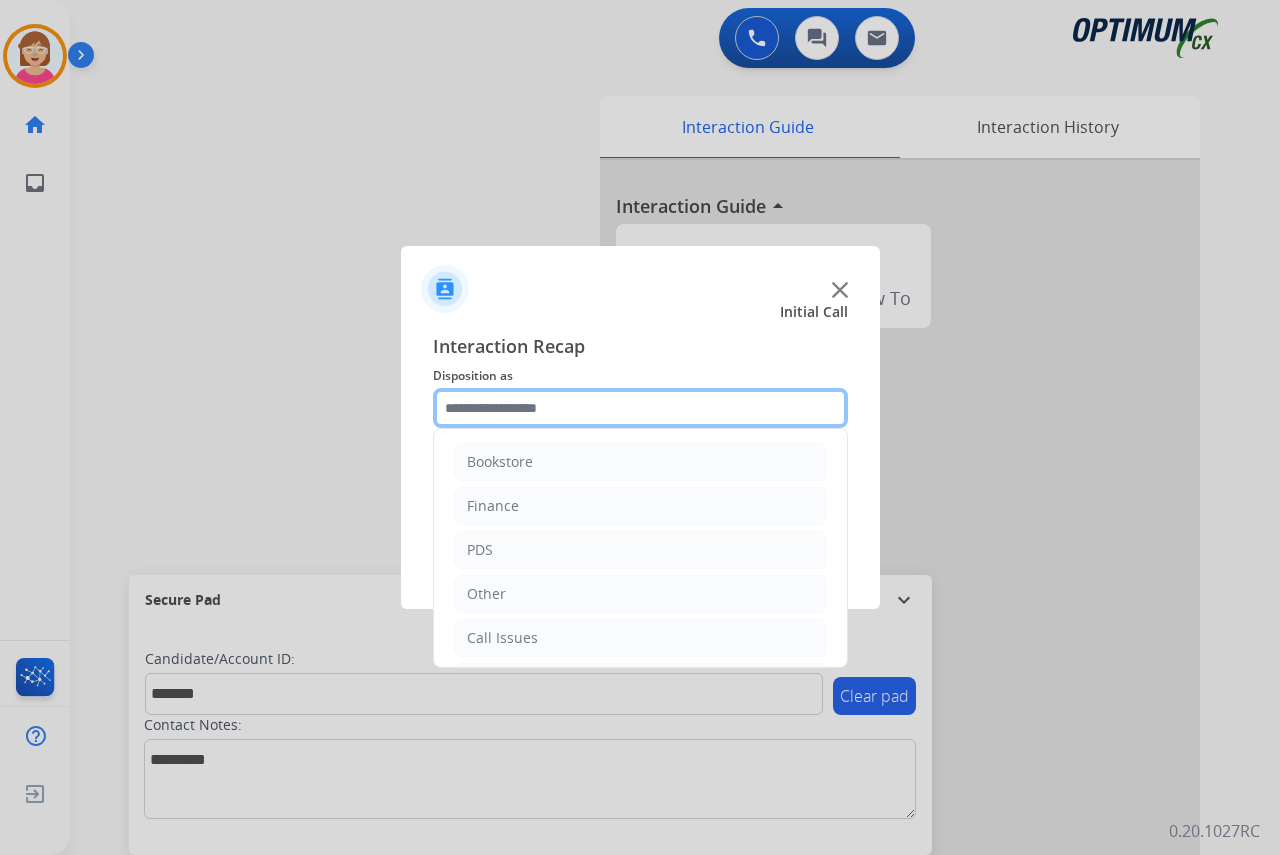 drag, startPoint x: 451, startPoint y: 411, endPoint x: 464, endPoint y: 407, distance: 13.601471 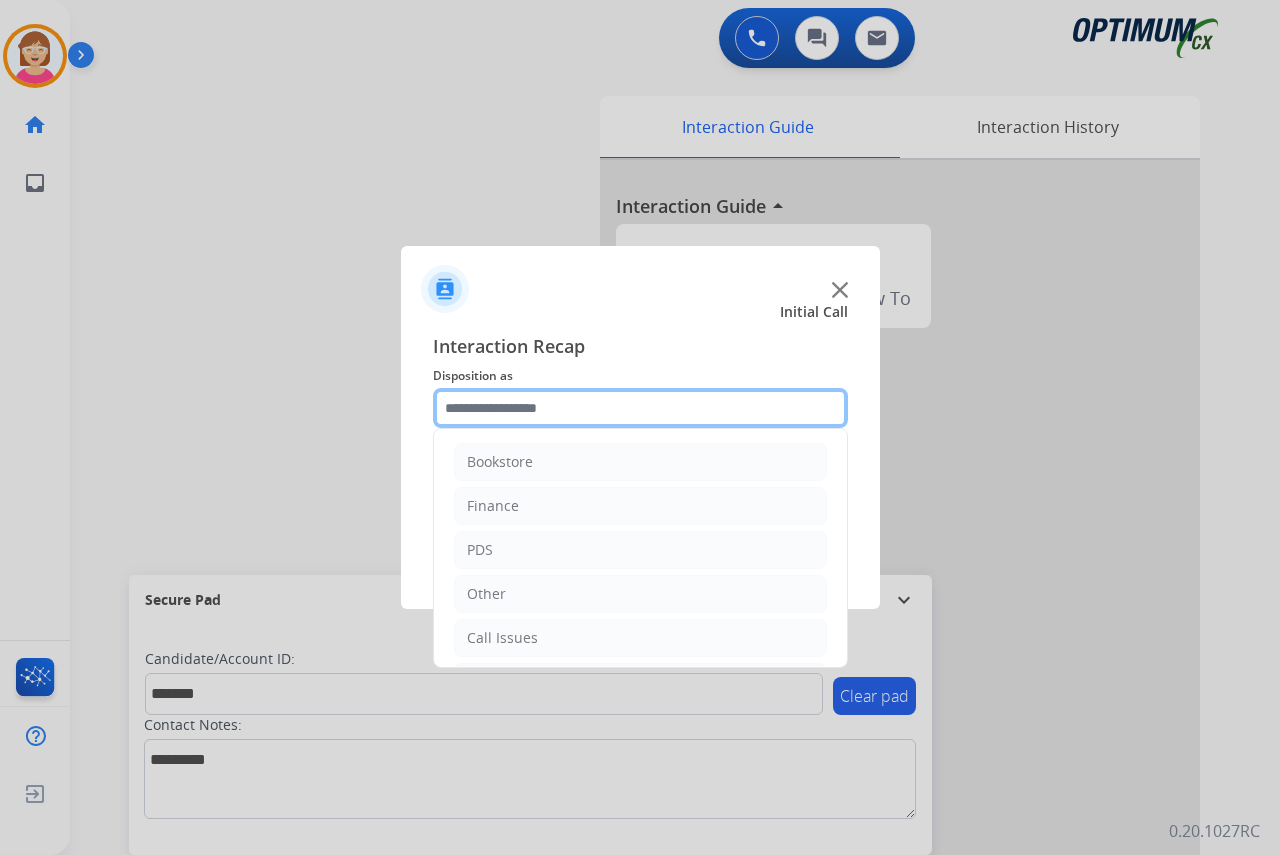 click 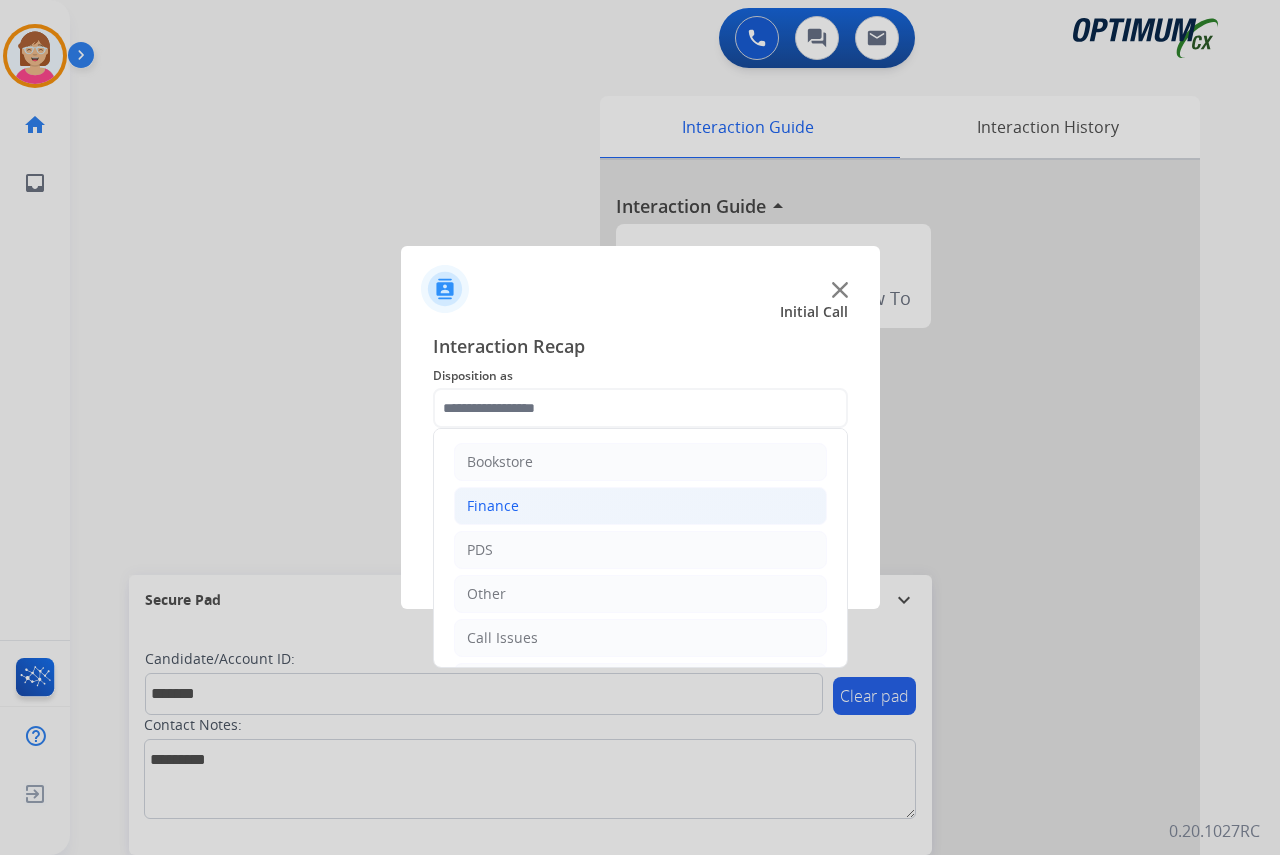 click on "Finance" 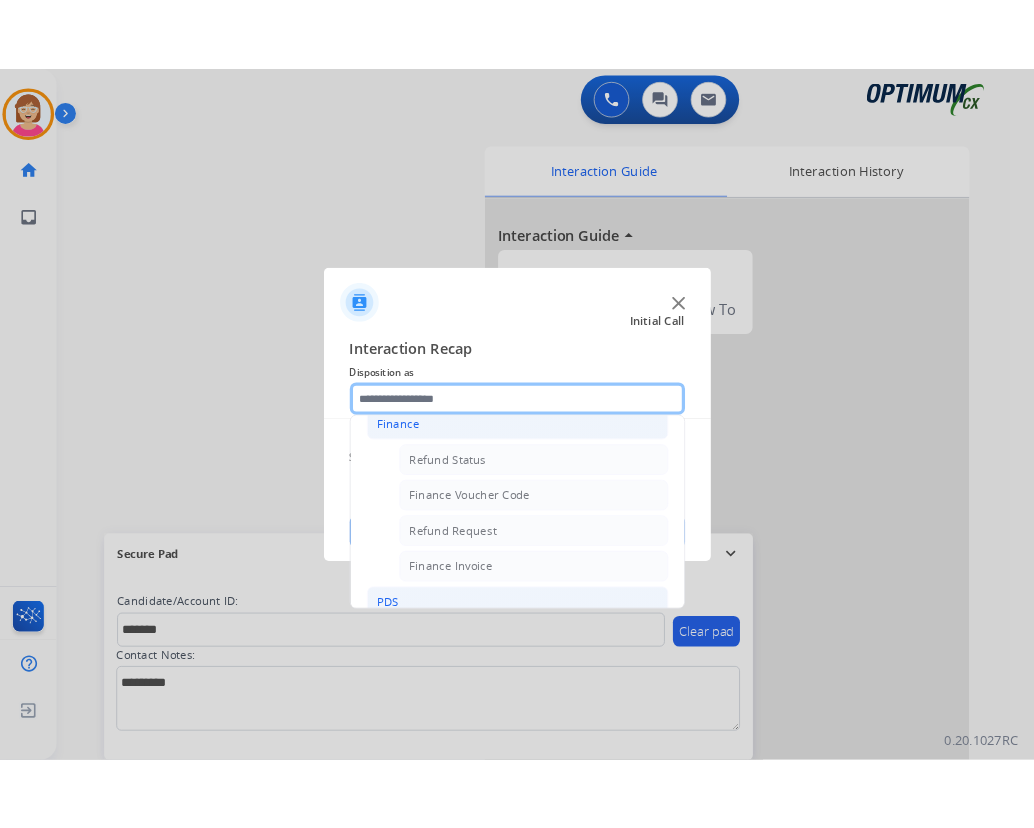 scroll, scrollTop: 100, scrollLeft: 0, axis: vertical 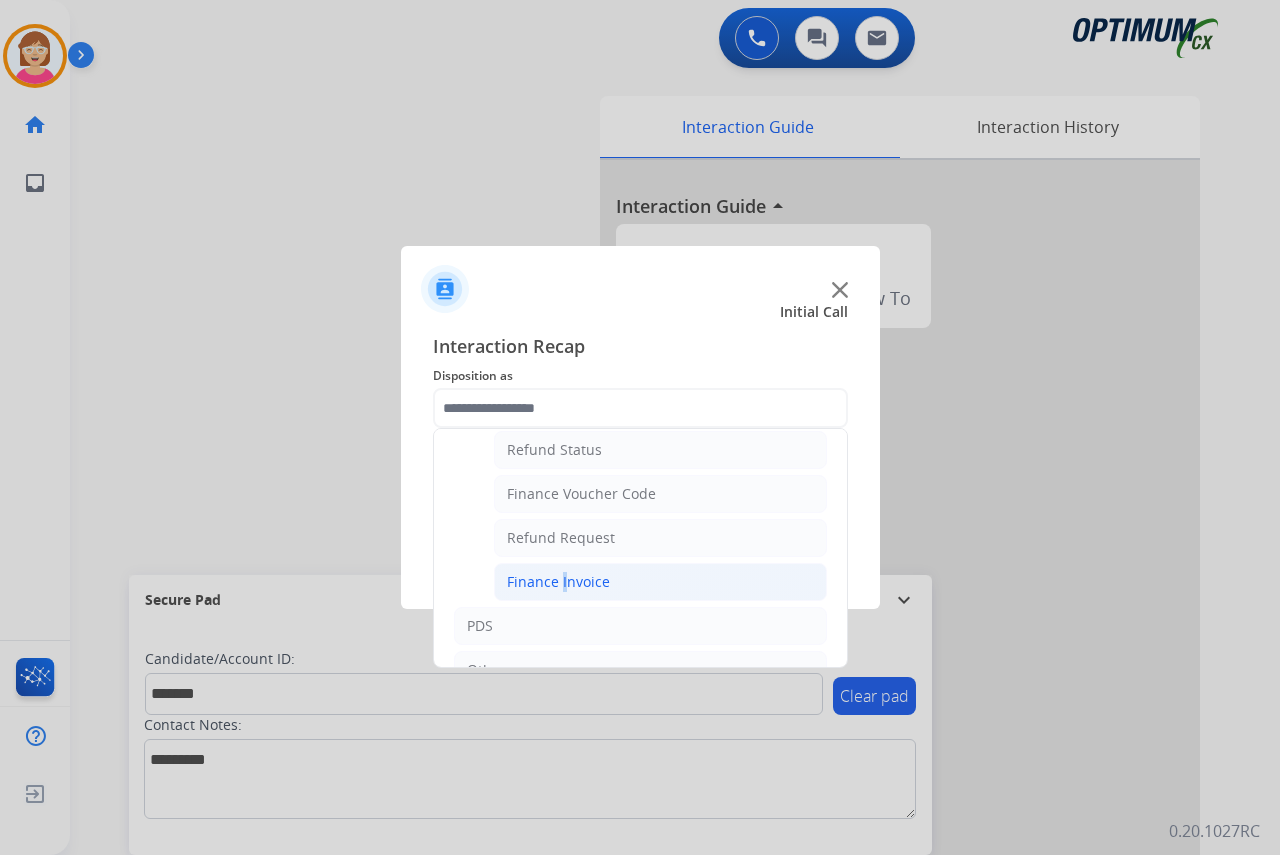 click on "Finance Invoice" 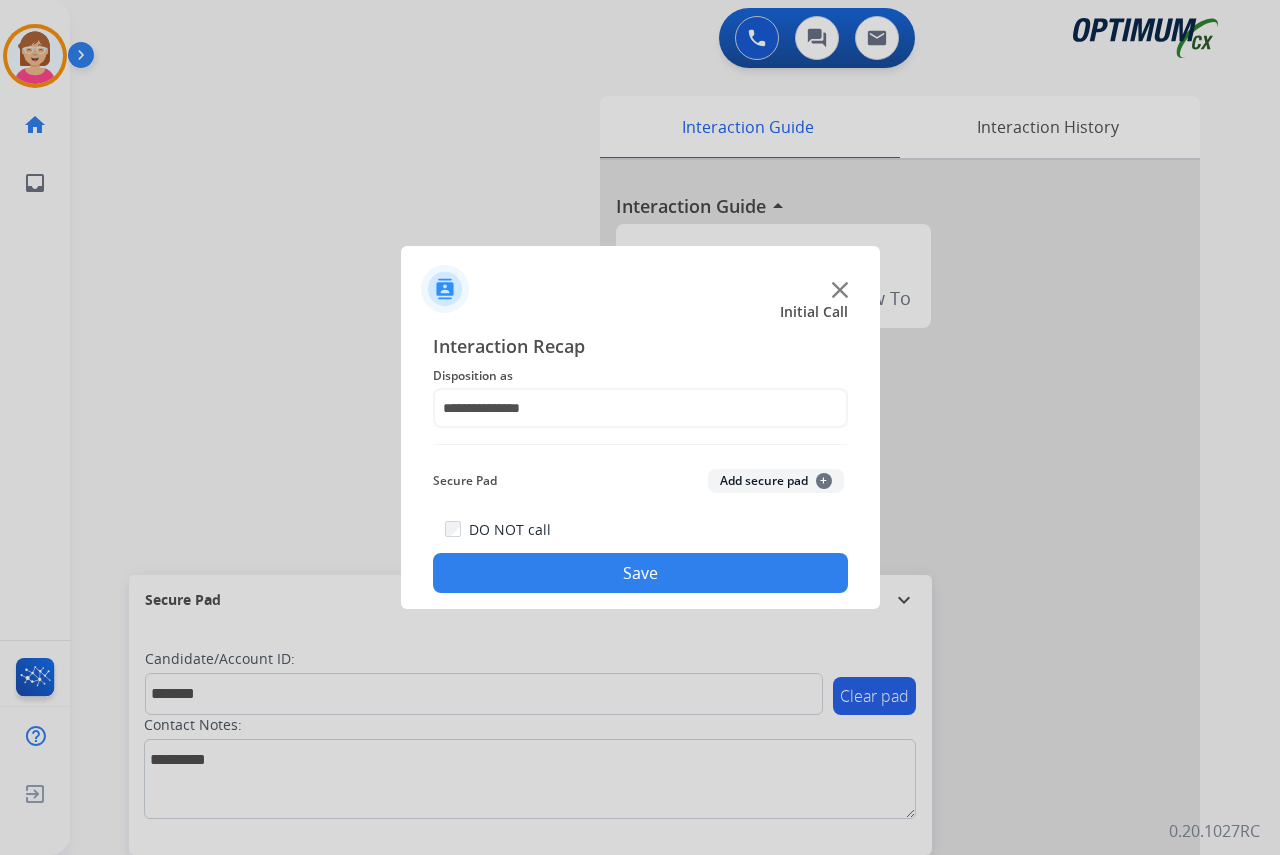 click on "+" 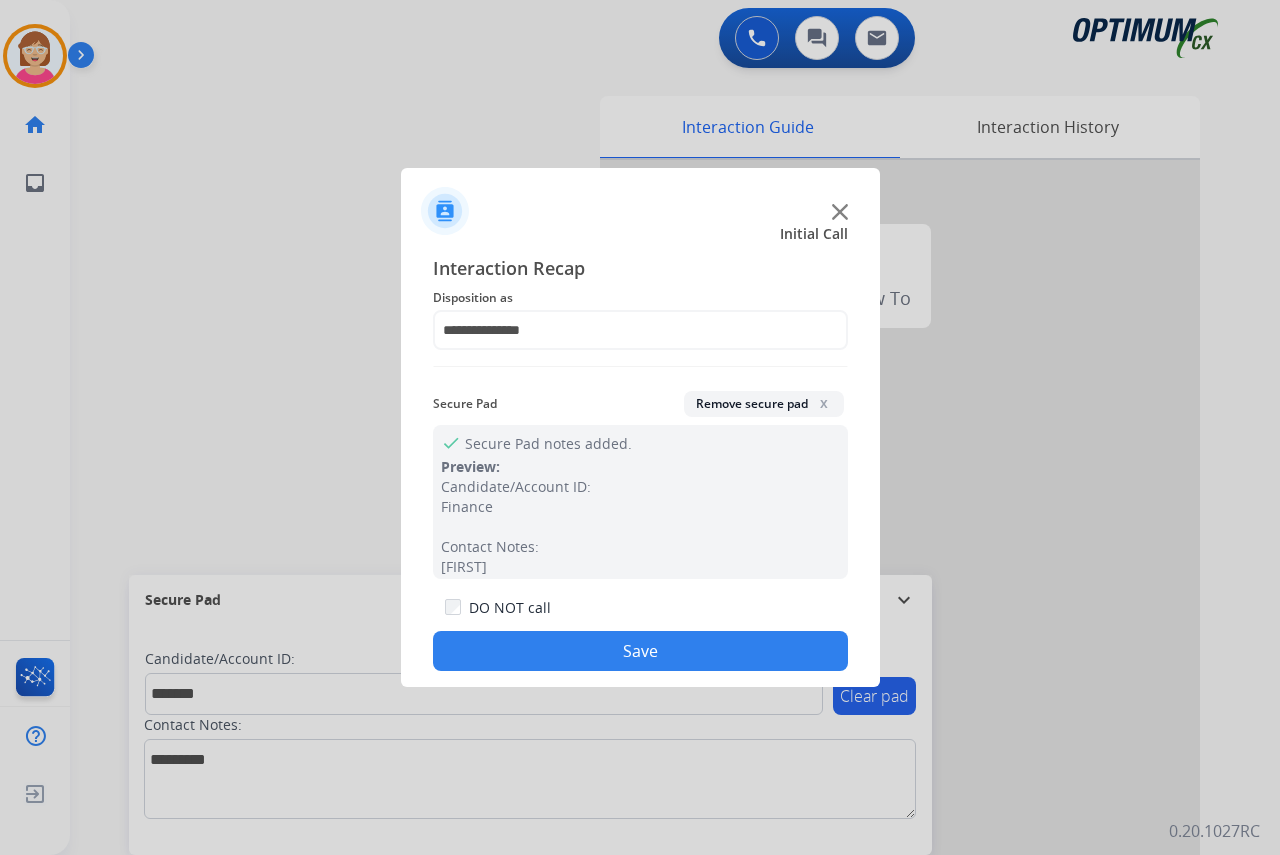 click on "Save" 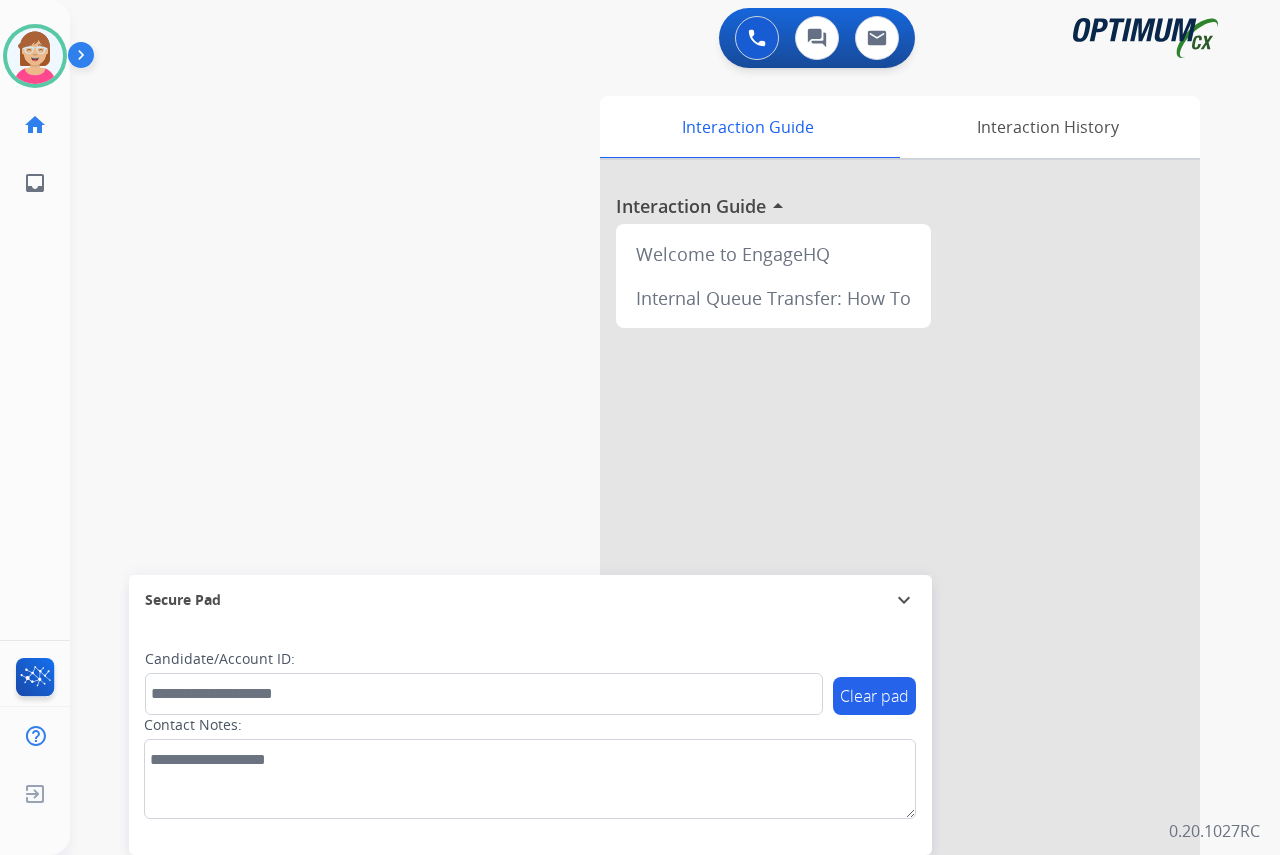 click on "[FIRST]   Available  Edit Avatar  Agent:   [FIRST]  Routing Profile:  OCX Training home  Home  Home inbox  Emails  Emails  FocalPoints  Help Center  Help Center  Log out  Log out" 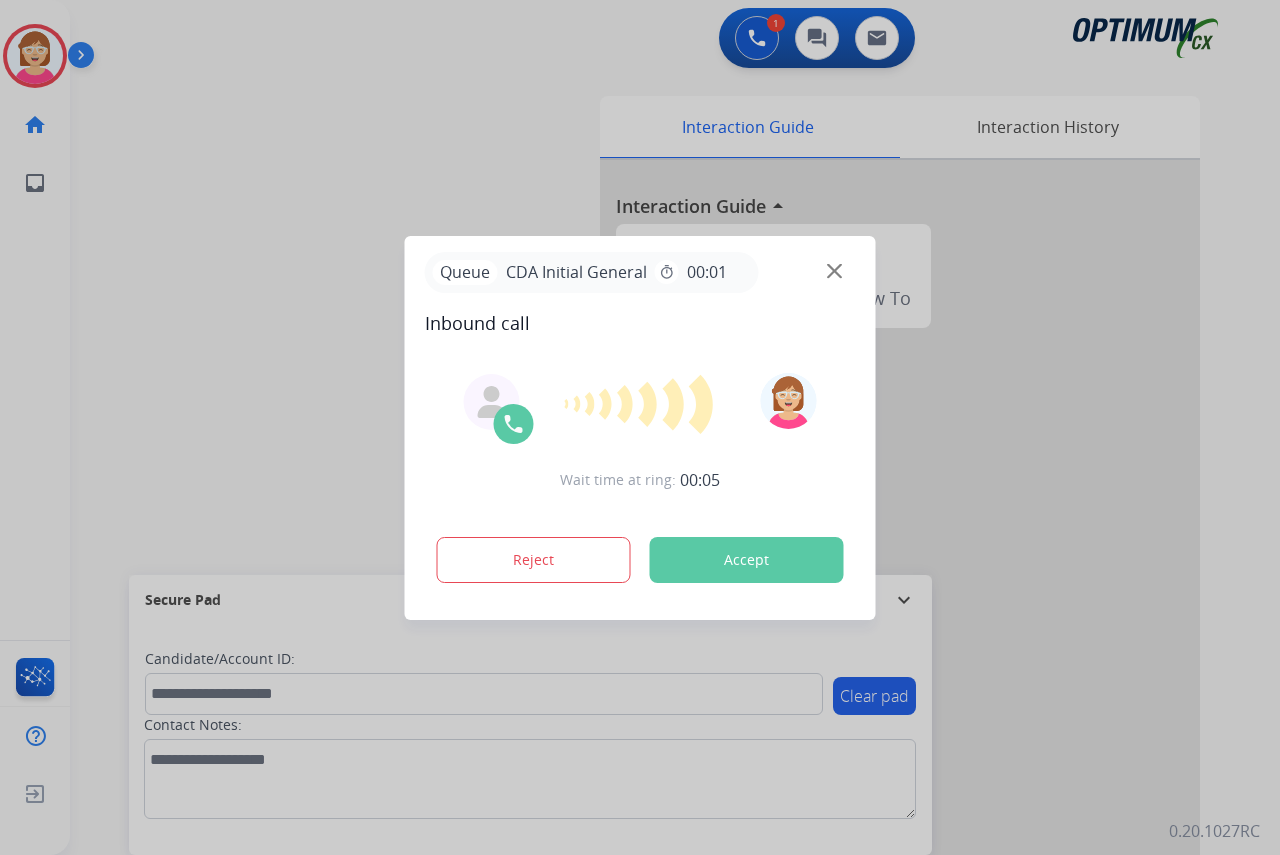 click at bounding box center (640, 427) 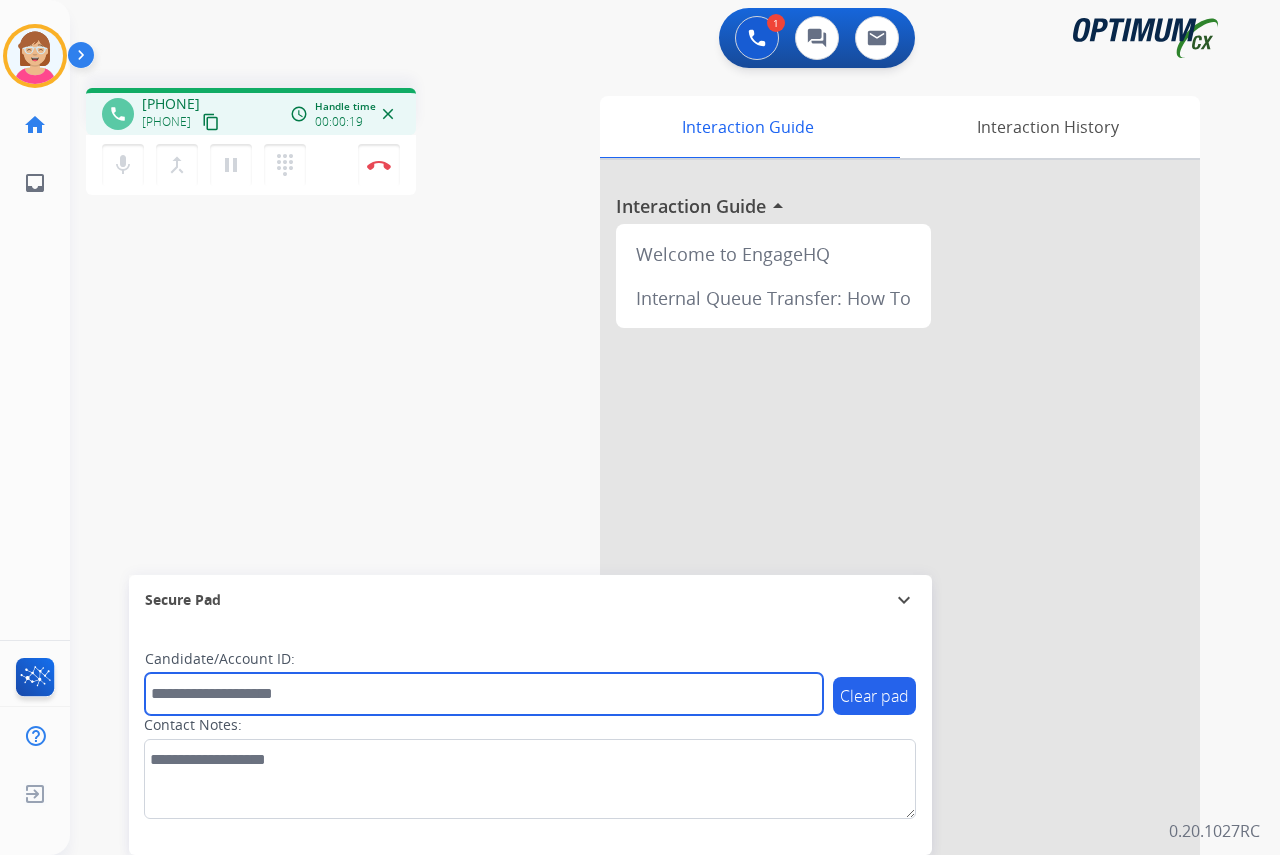 click at bounding box center (484, 694) 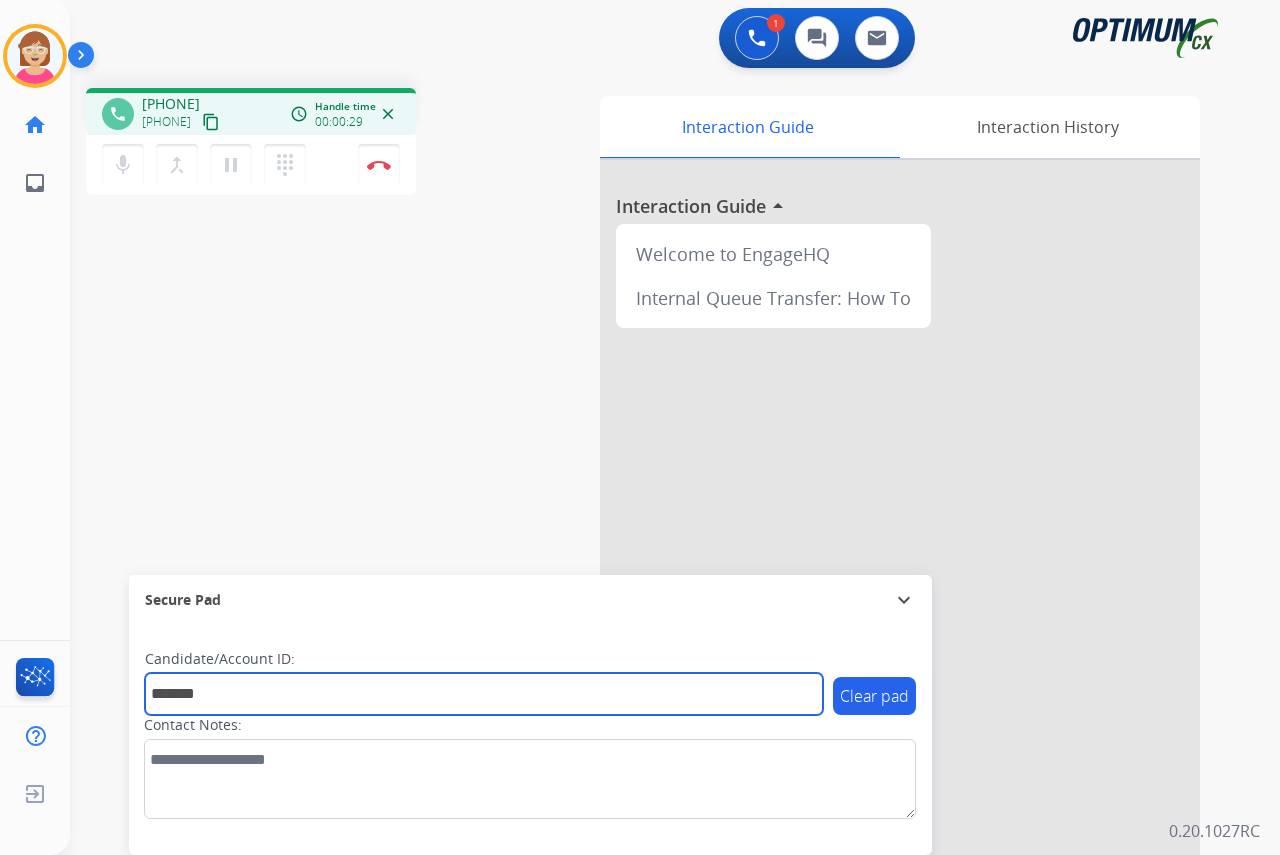 type on "*******" 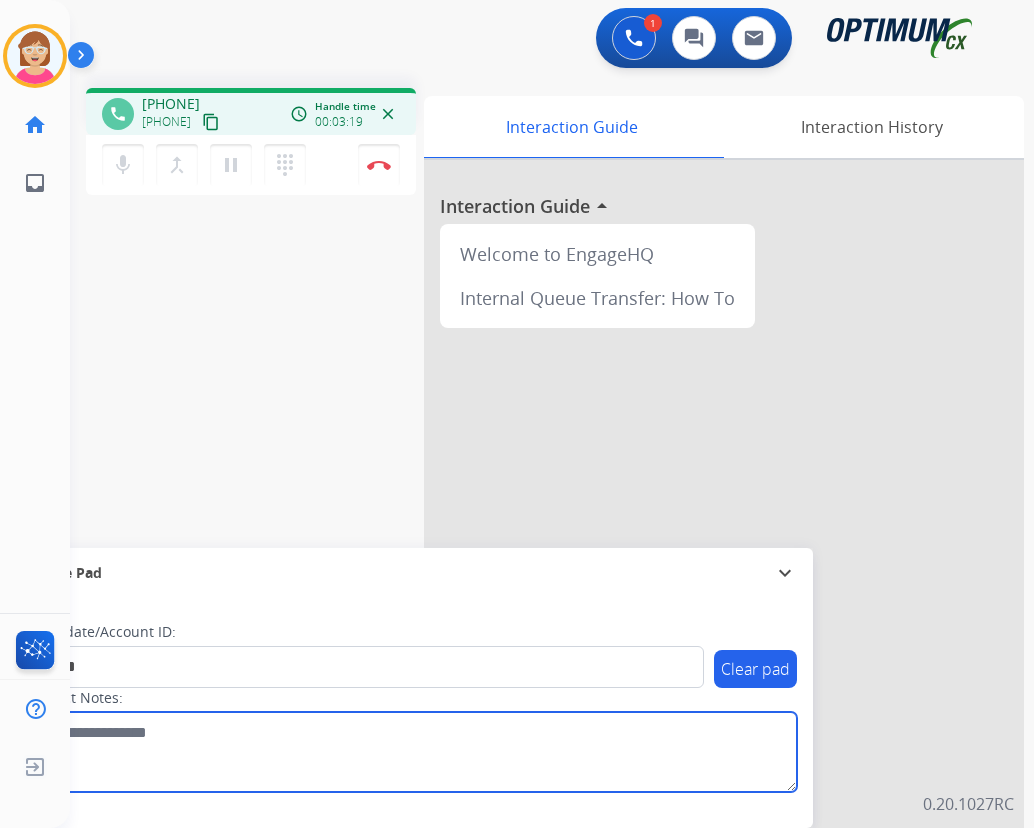 click at bounding box center (411, 752) 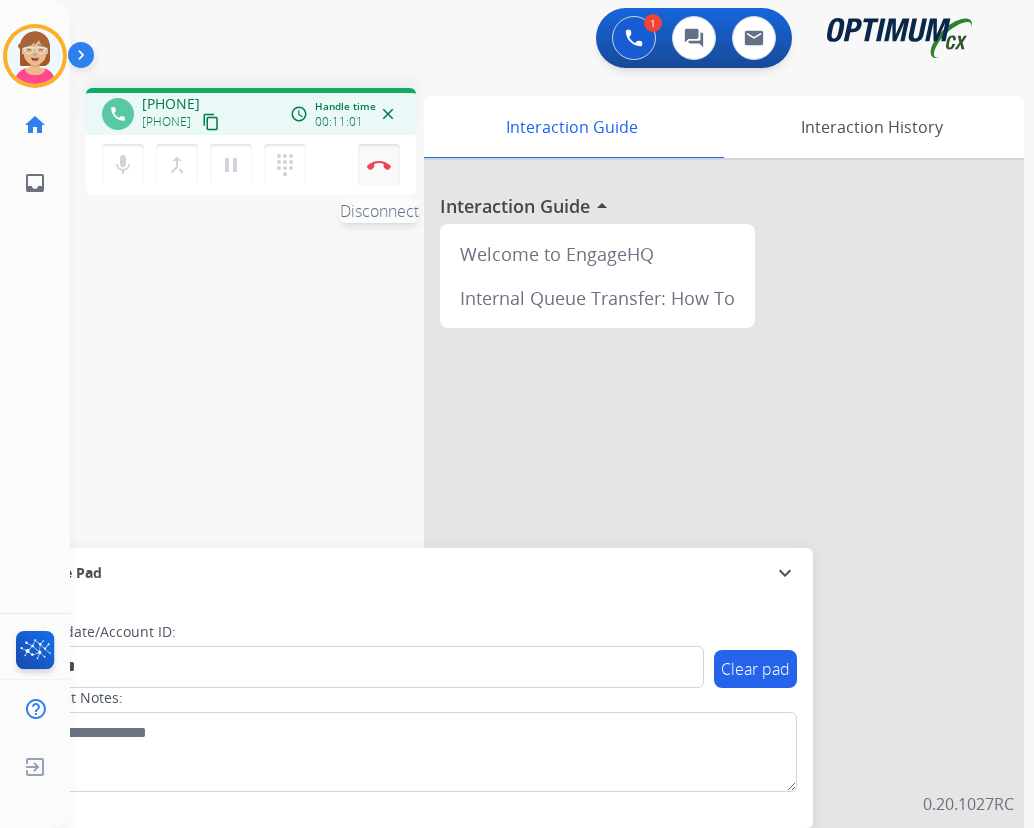 click at bounding box center [379, 165] 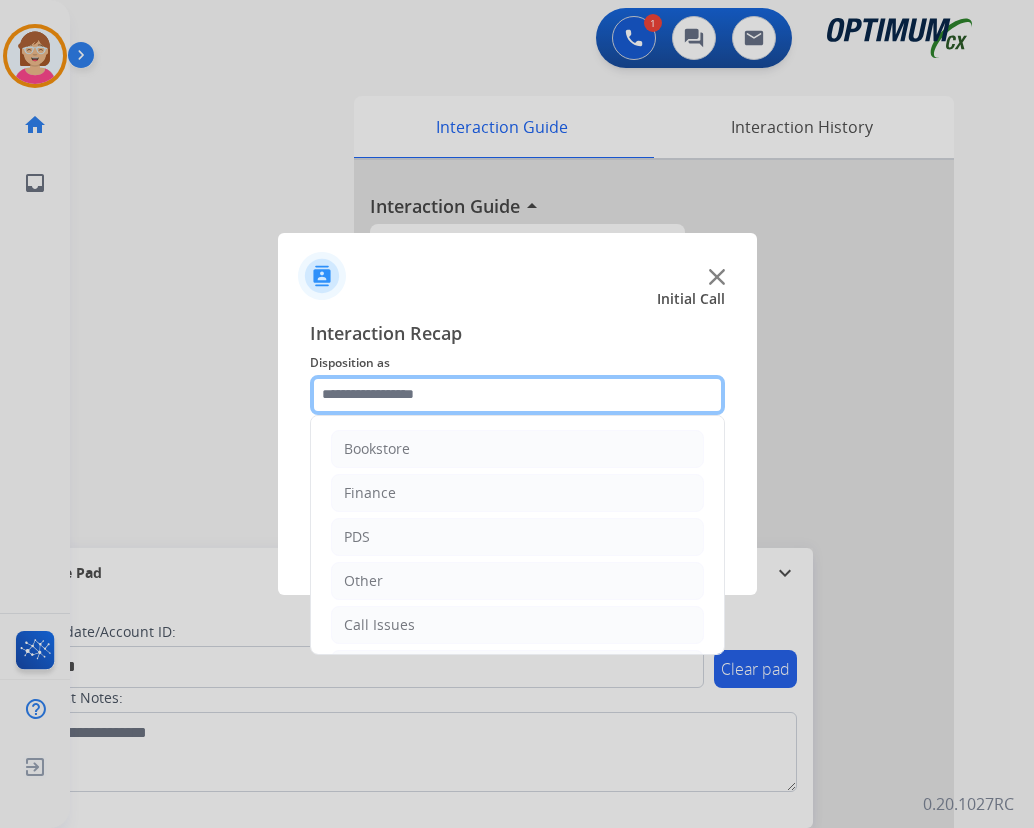 click 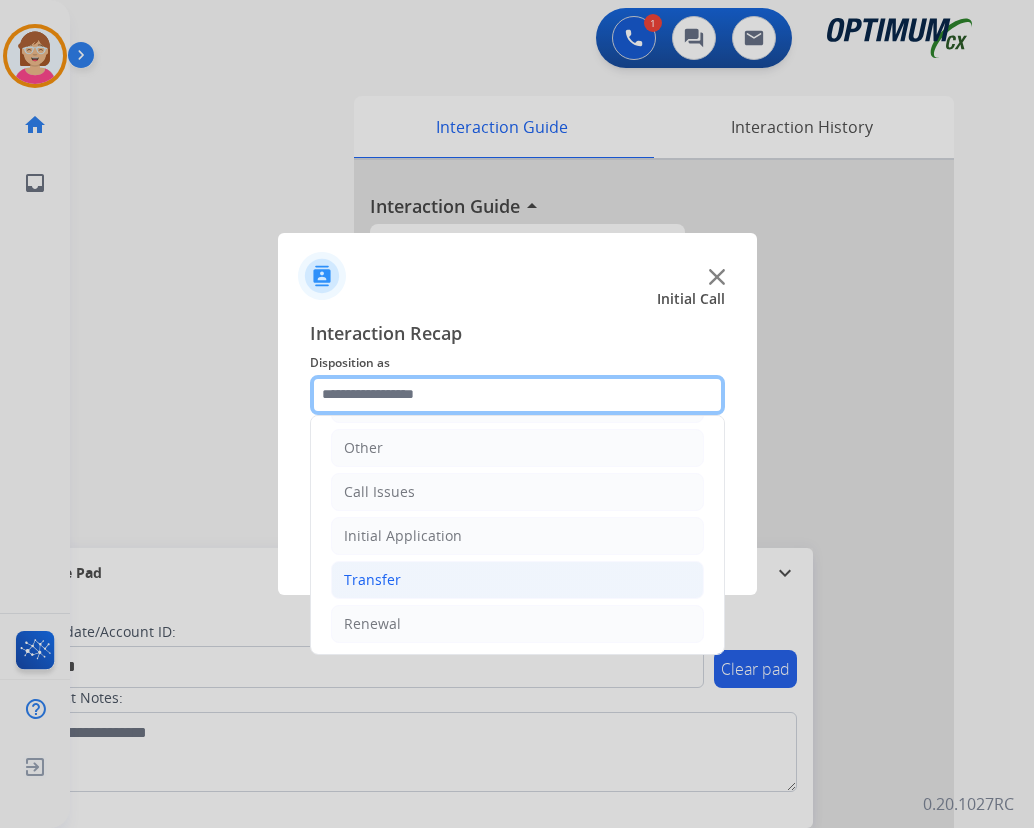 scroll, scrollTop: 136, scrollLeft: 0, axis: vertical 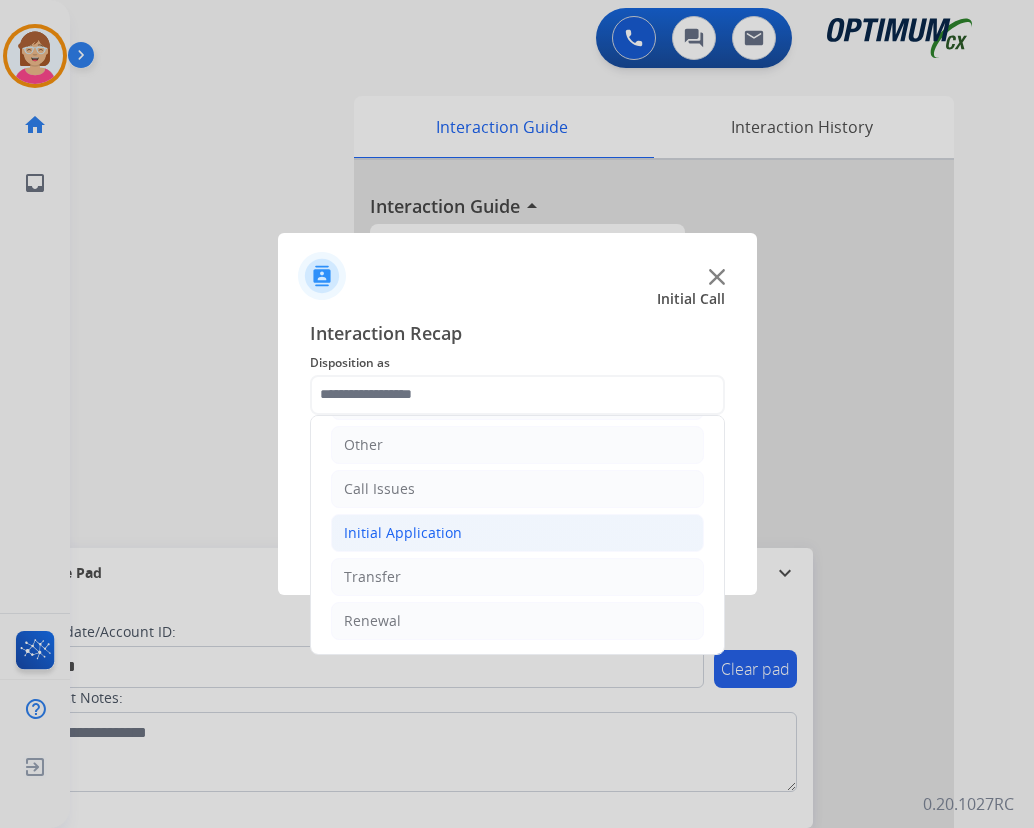 click on "Initial Application" 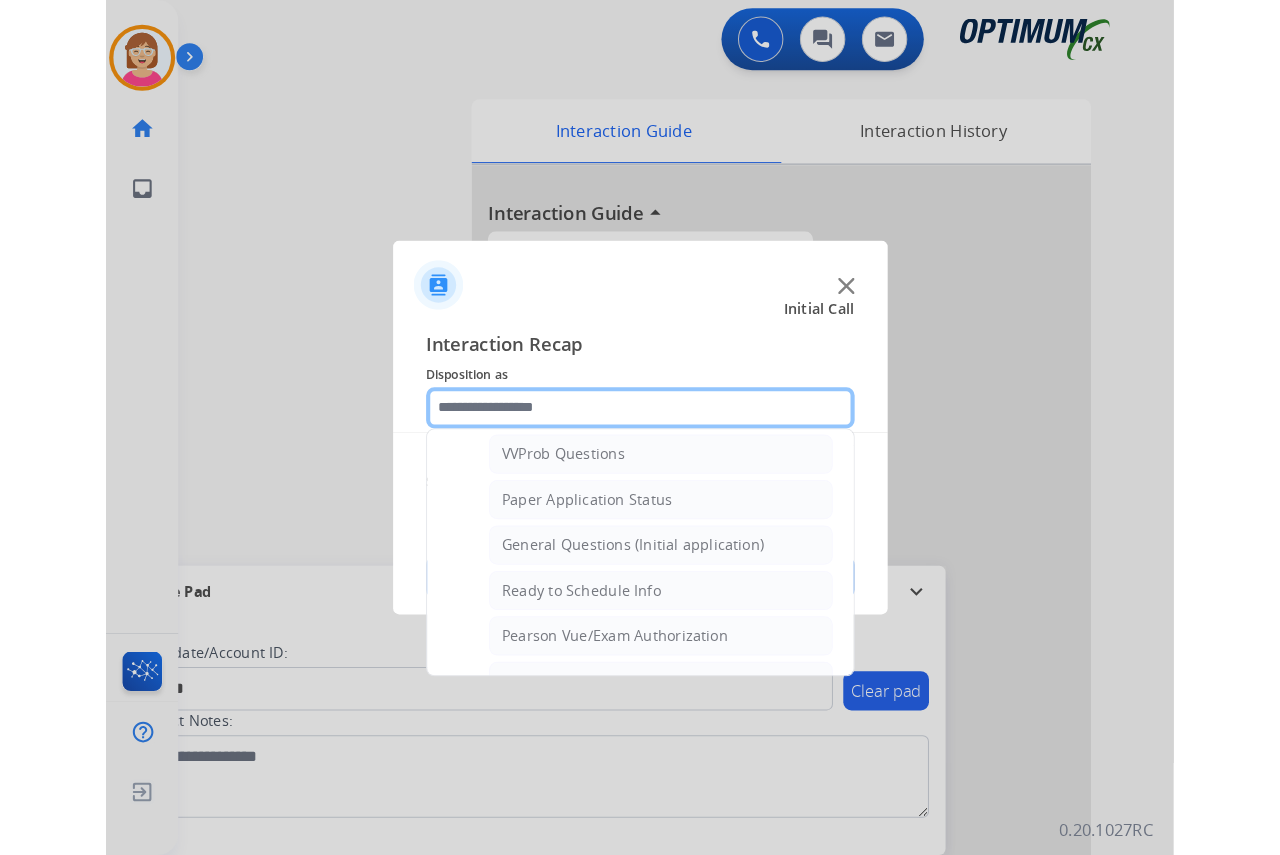 scroll, scrollTop: 1136, scrollLeft: 0, axis: vertical 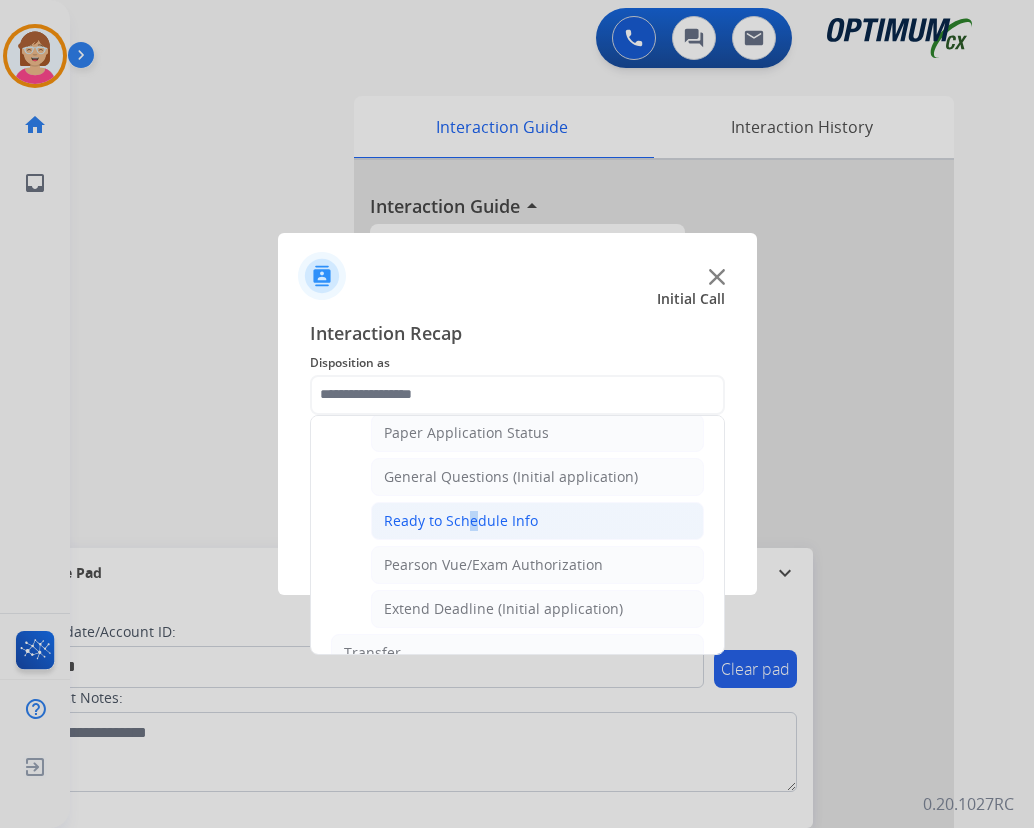 click on "Ready to Schedule Info" 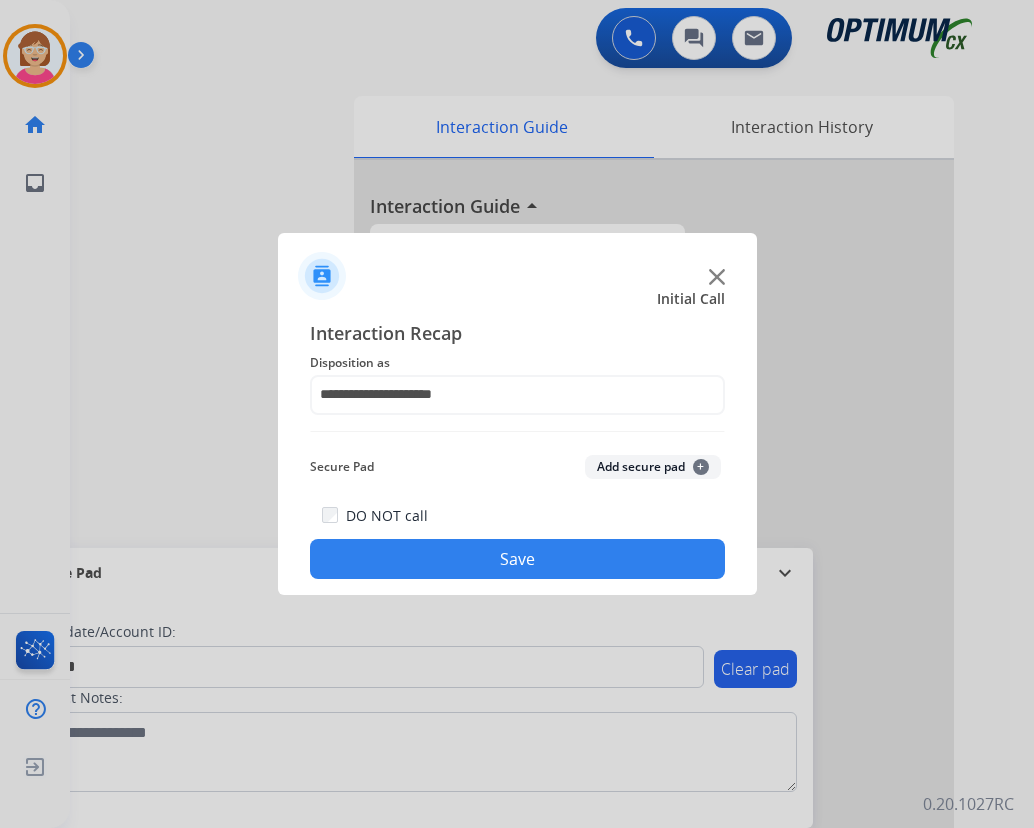 click on "+" 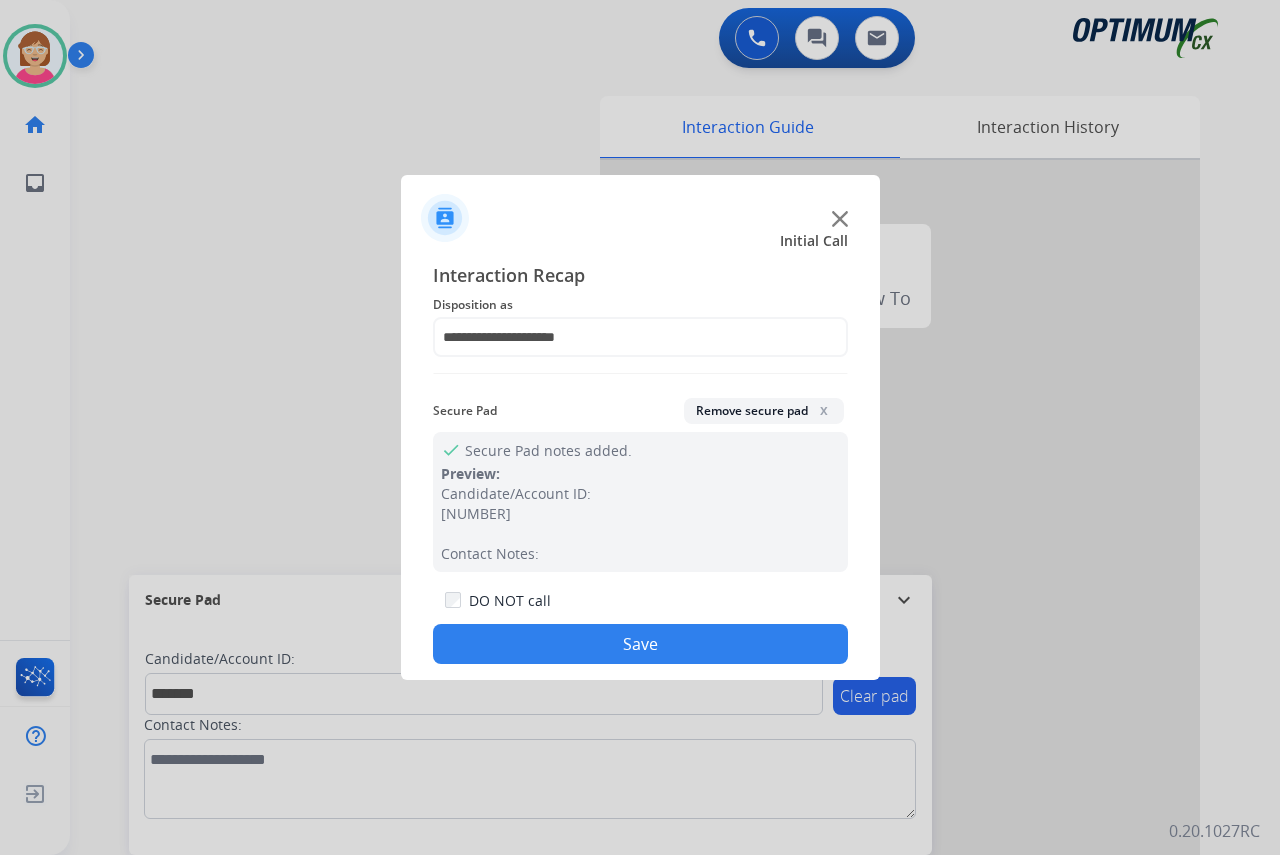 click on "Save" 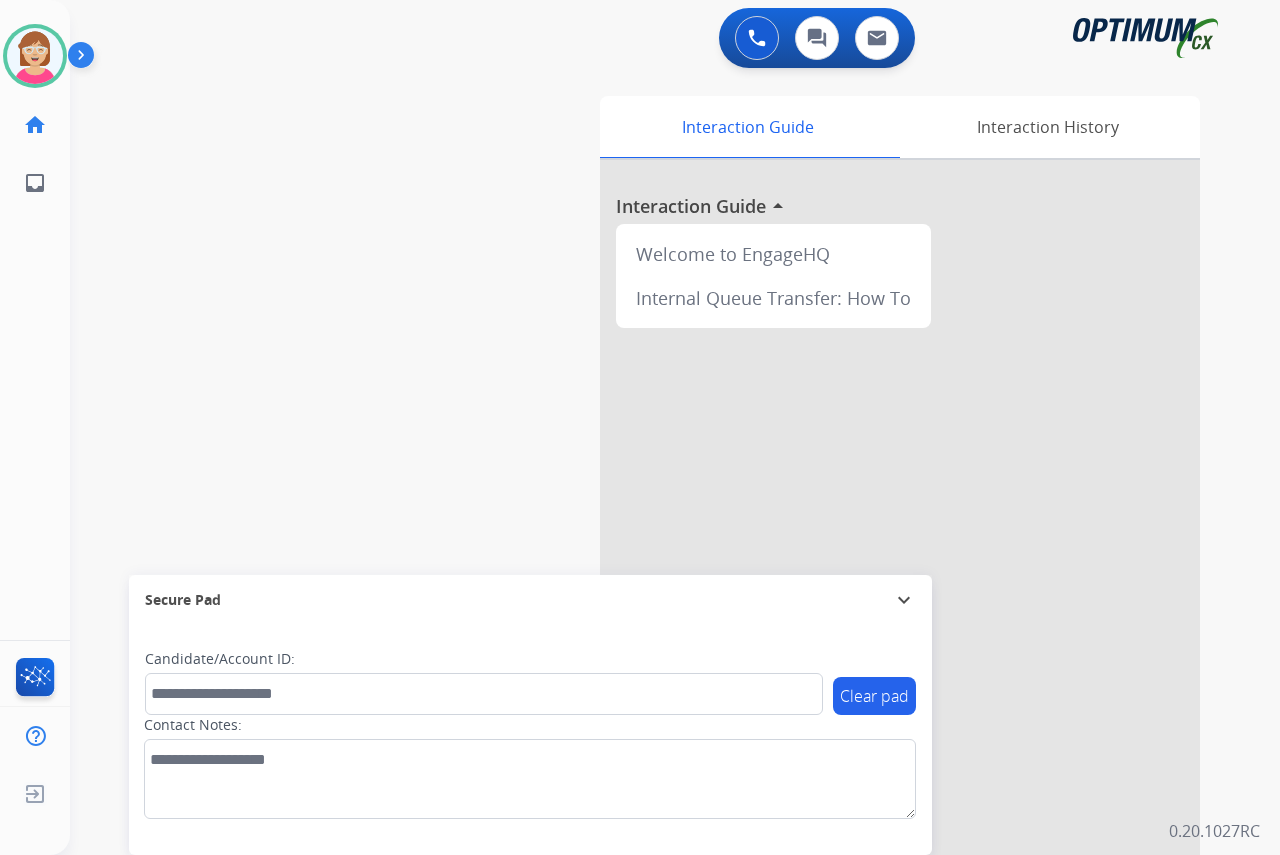 click on "[FIRST]   Available  Edit Avatar  Agent:   [FIRST]  Routing Profile:  OCX Training home  Home  Home inbox  Emails  Emails  FocalPoints  Help Center  Help Center  Log out  Log out" 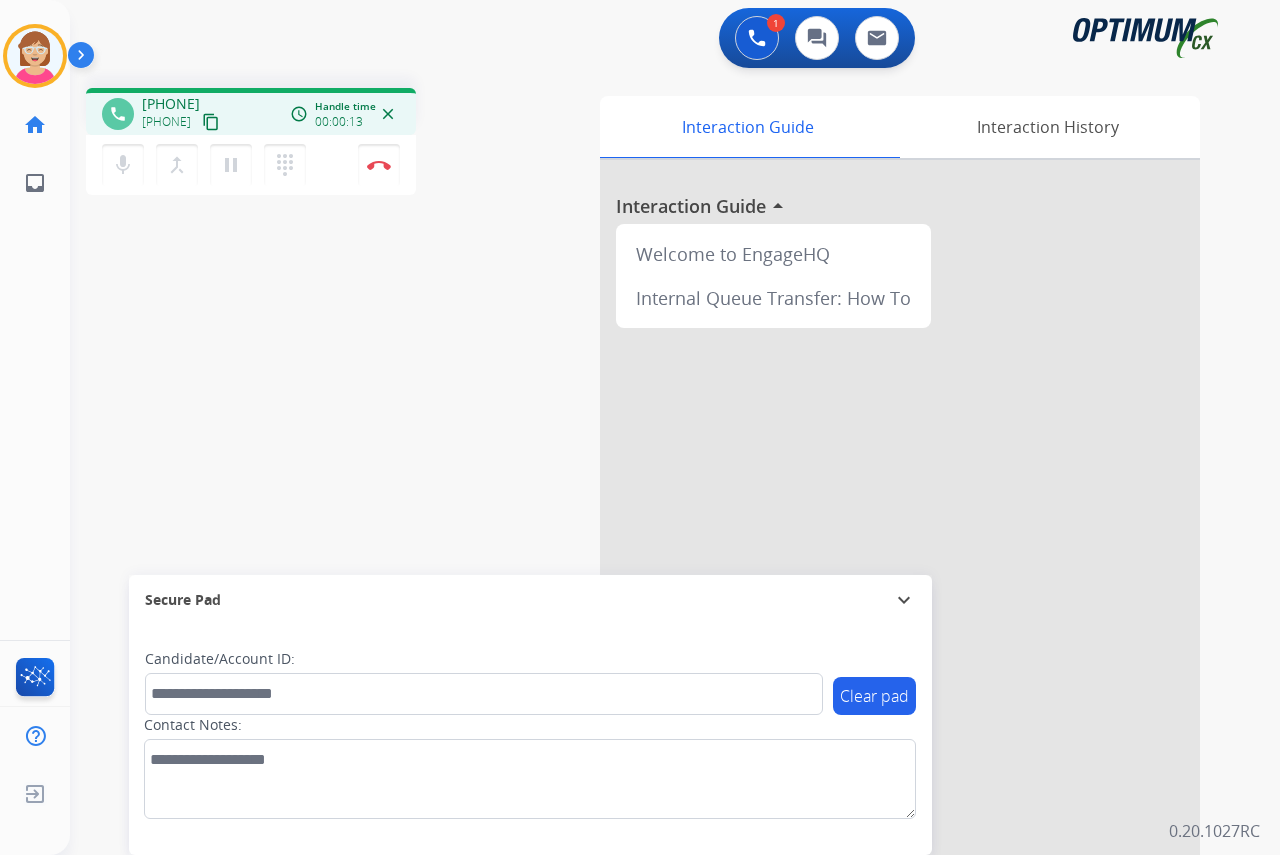 click on "[FIRST]   Busy  Edit Avatar  Agent:   [FIRST]  Routing Profile:  OCX Training home  Home  Home inbox  Emails  Emails  FocalPoints  Help Center  Help Center  Log out  Log out" 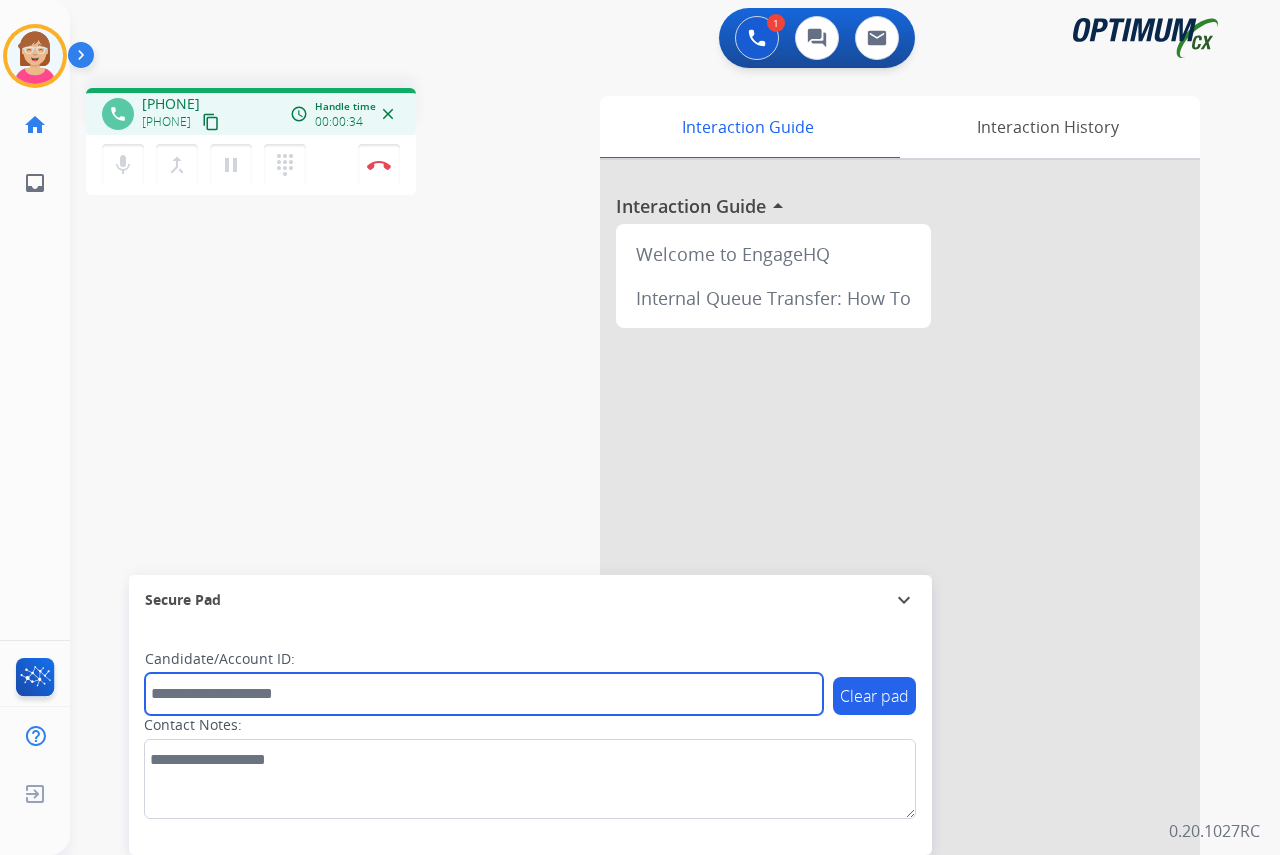 click at bounding box center (484, 694) 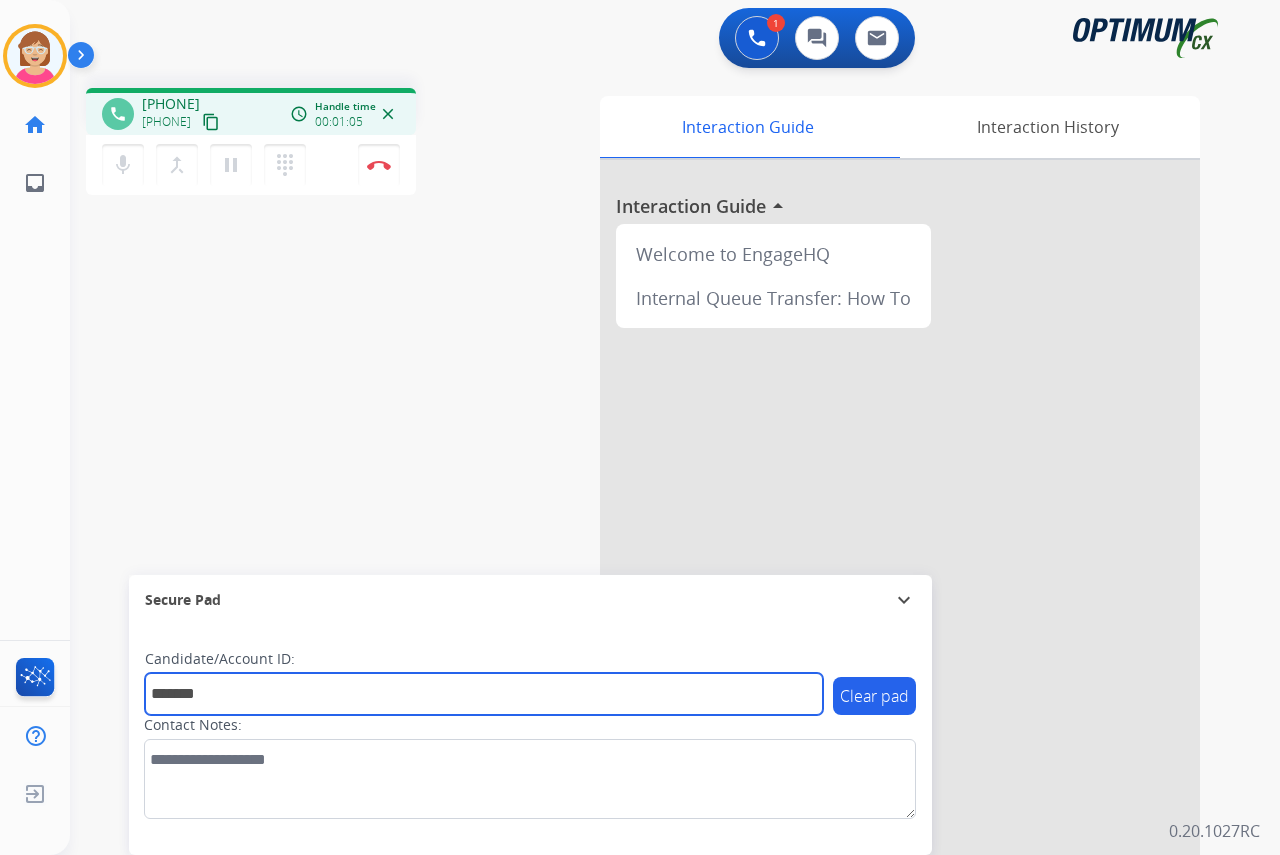 type on "*******" 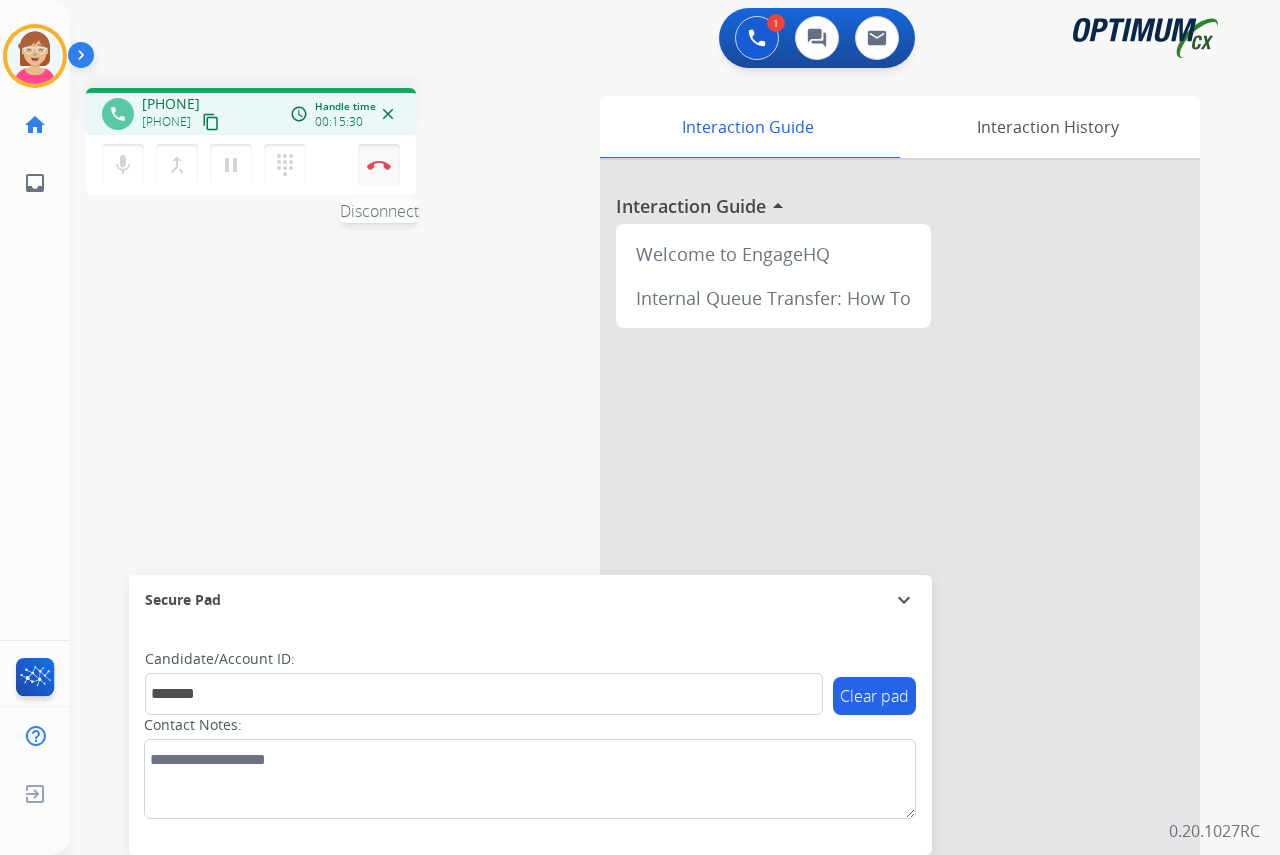 click at bounding box center (379, 165) 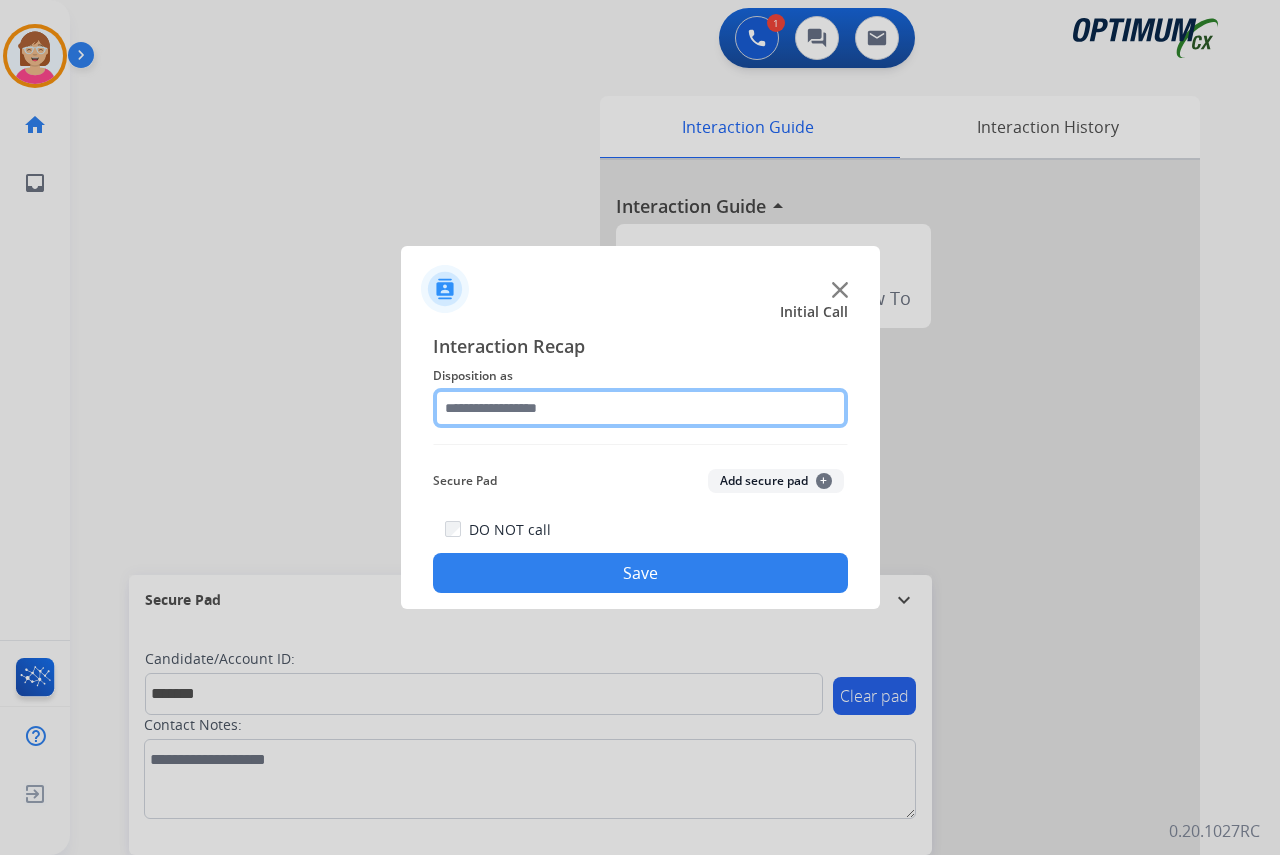 click 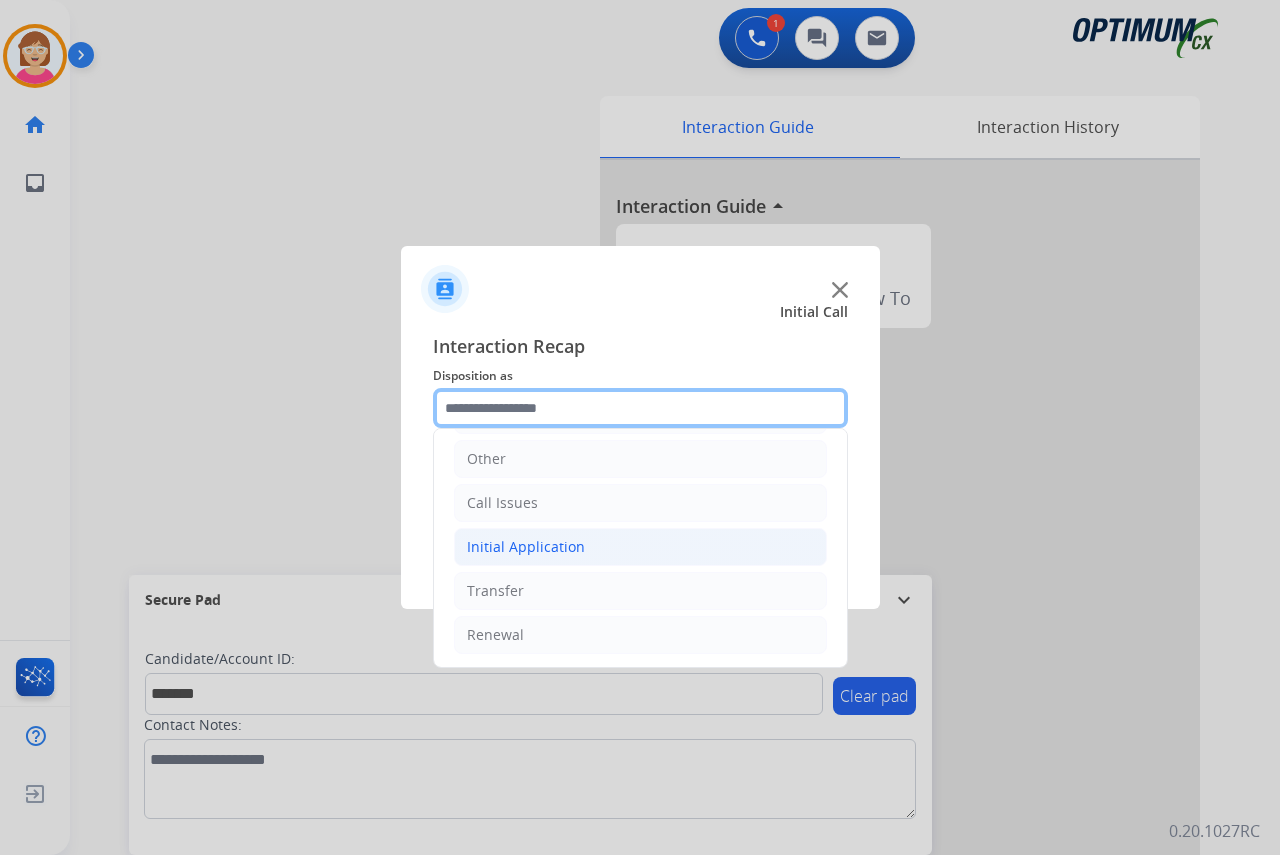 scroll, scrollTop: 136, scrollLeft: 0, axis: vertical 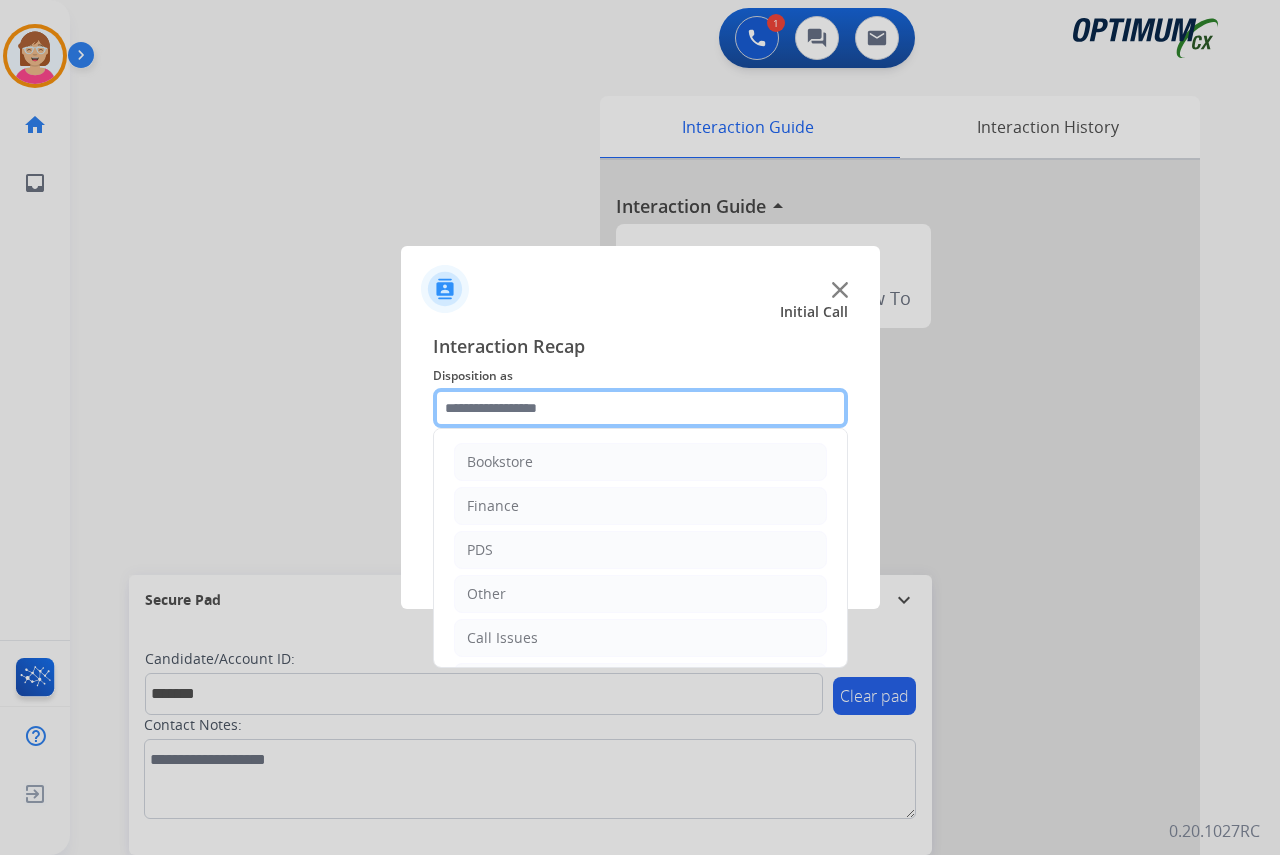 click 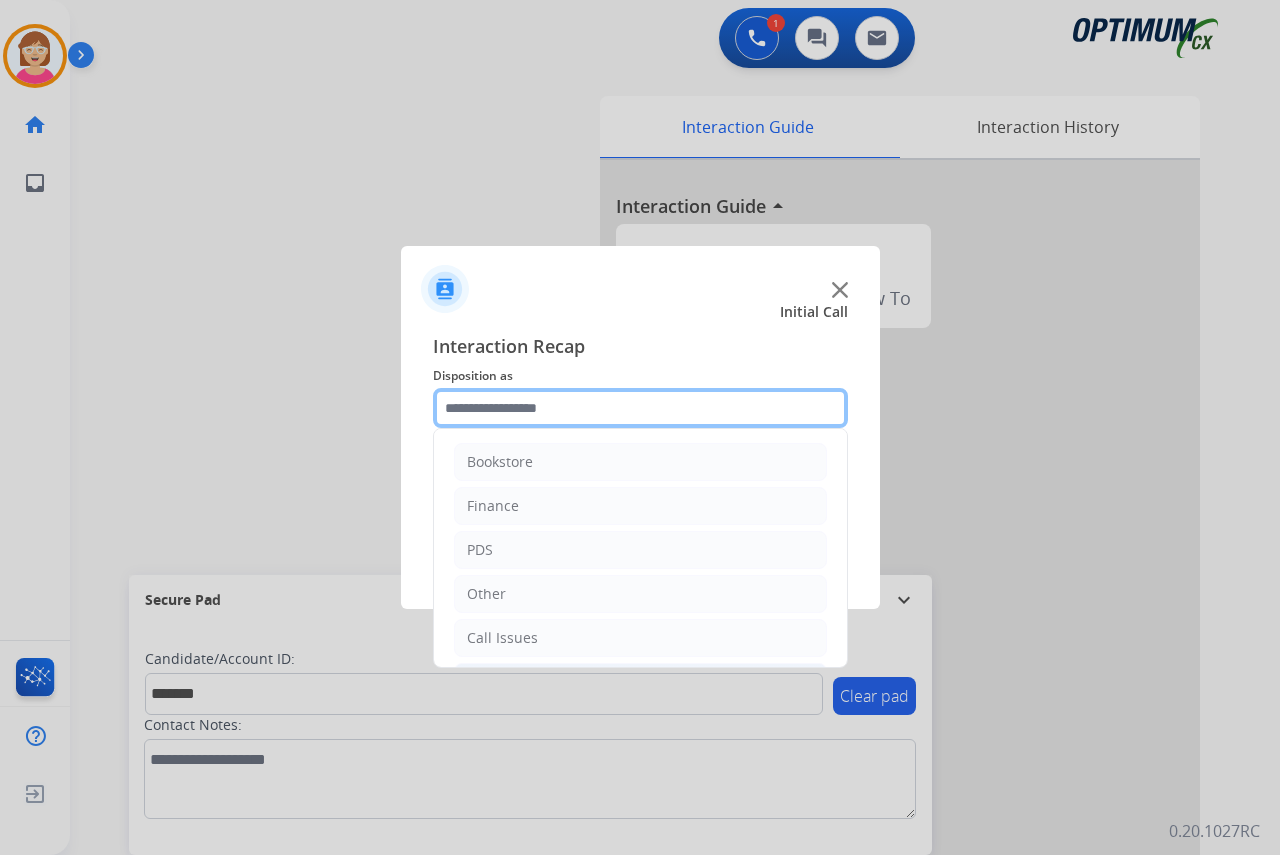scroll, scrollTop: 136, scrollLeft: 0, axis: vertical 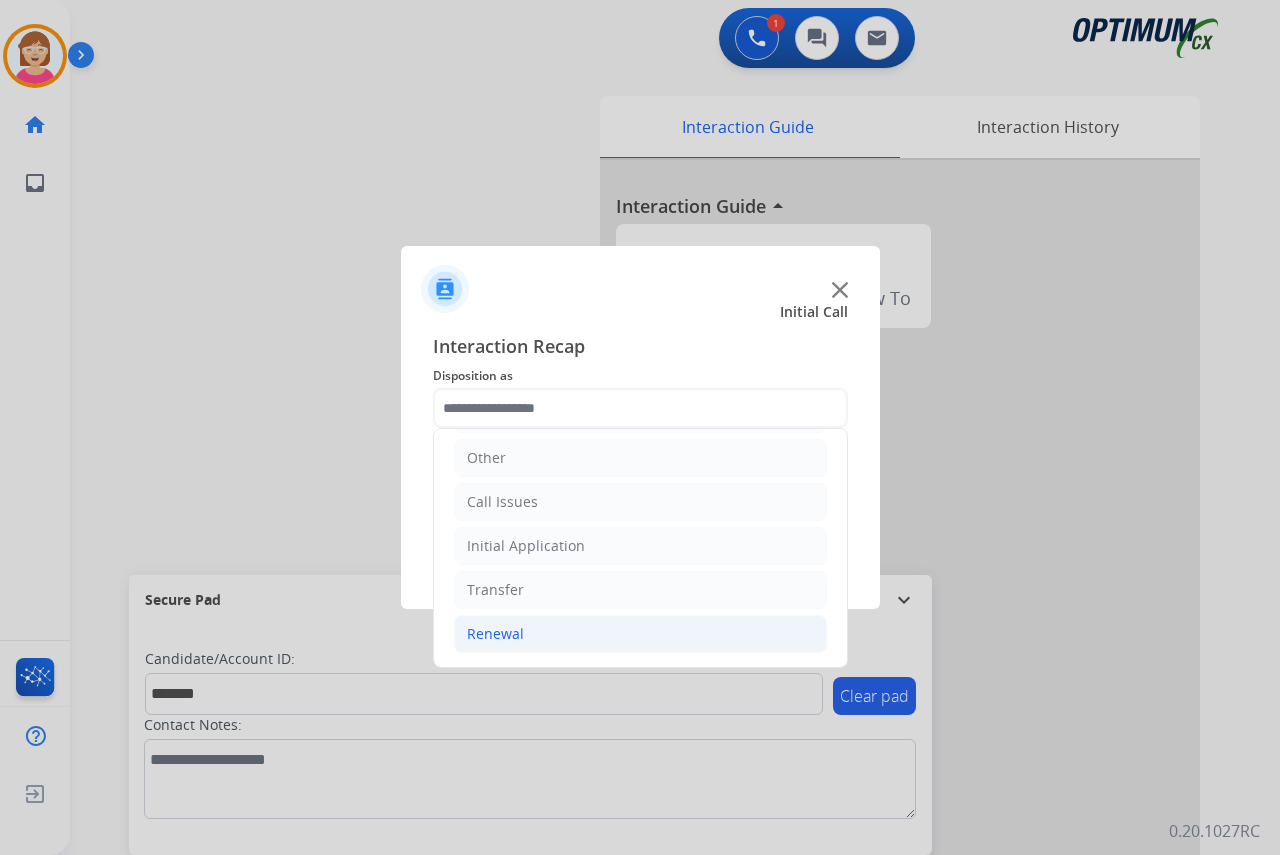 click on "Renewal" 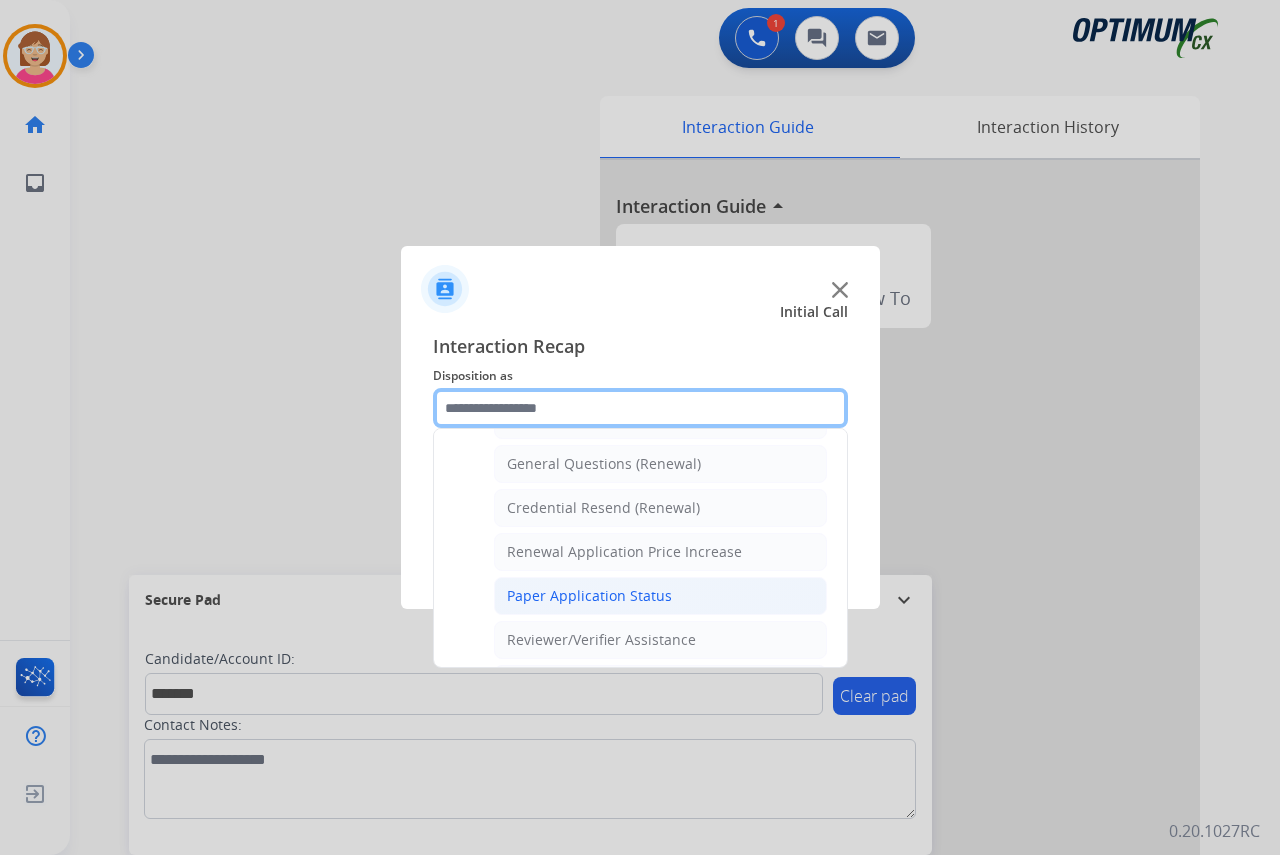 scroll, scrollTop: 636, scrollLeft: 0, axis: vertical 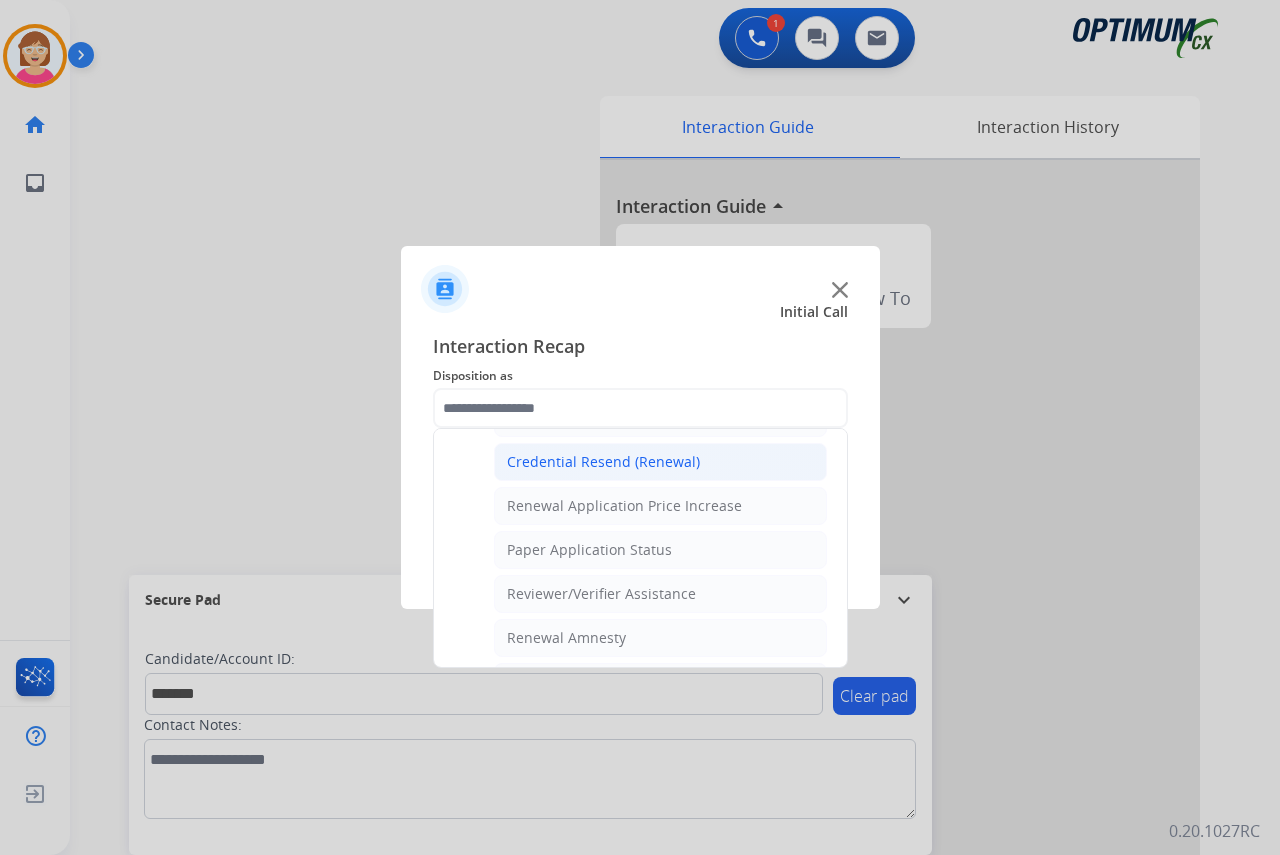 click on "Credential Resend (Renewal)" 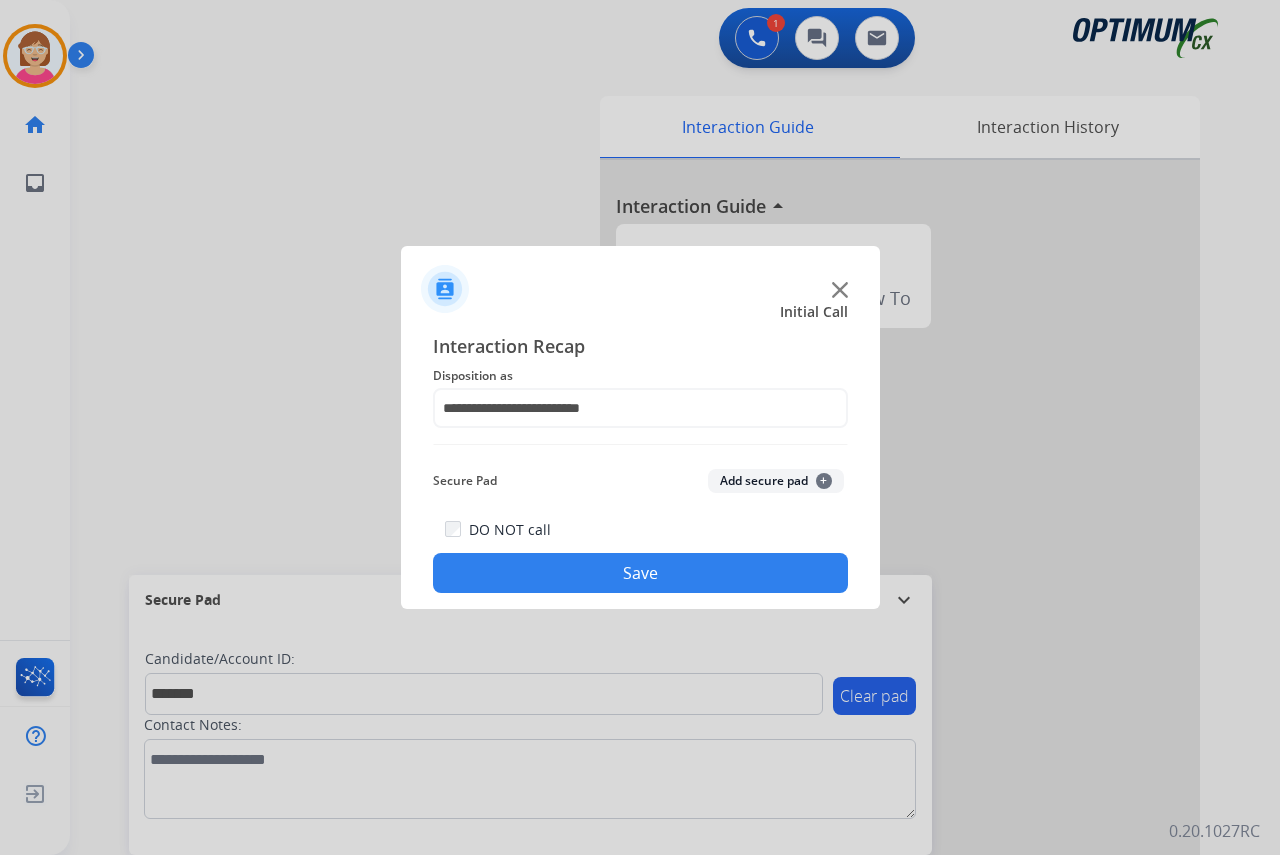 click on "+" 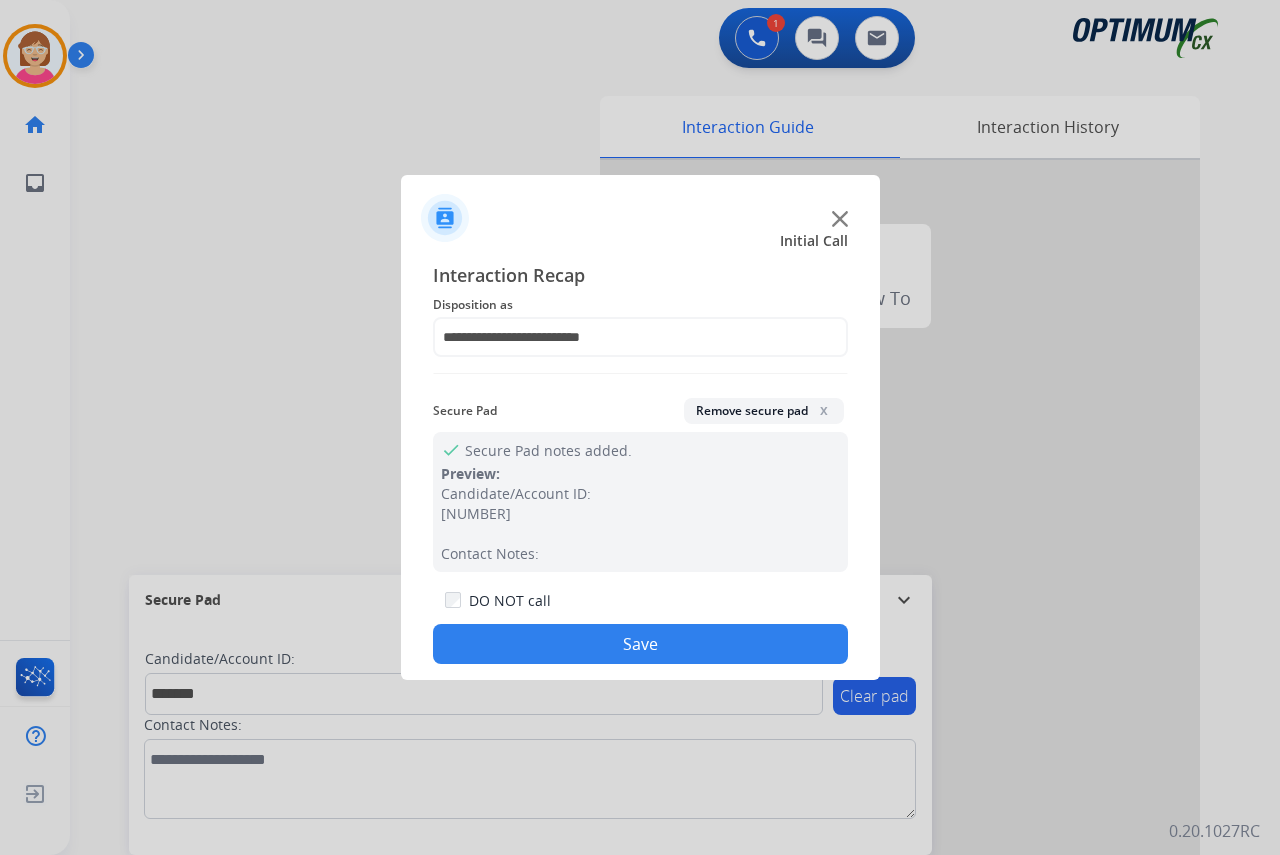 click on "Save" 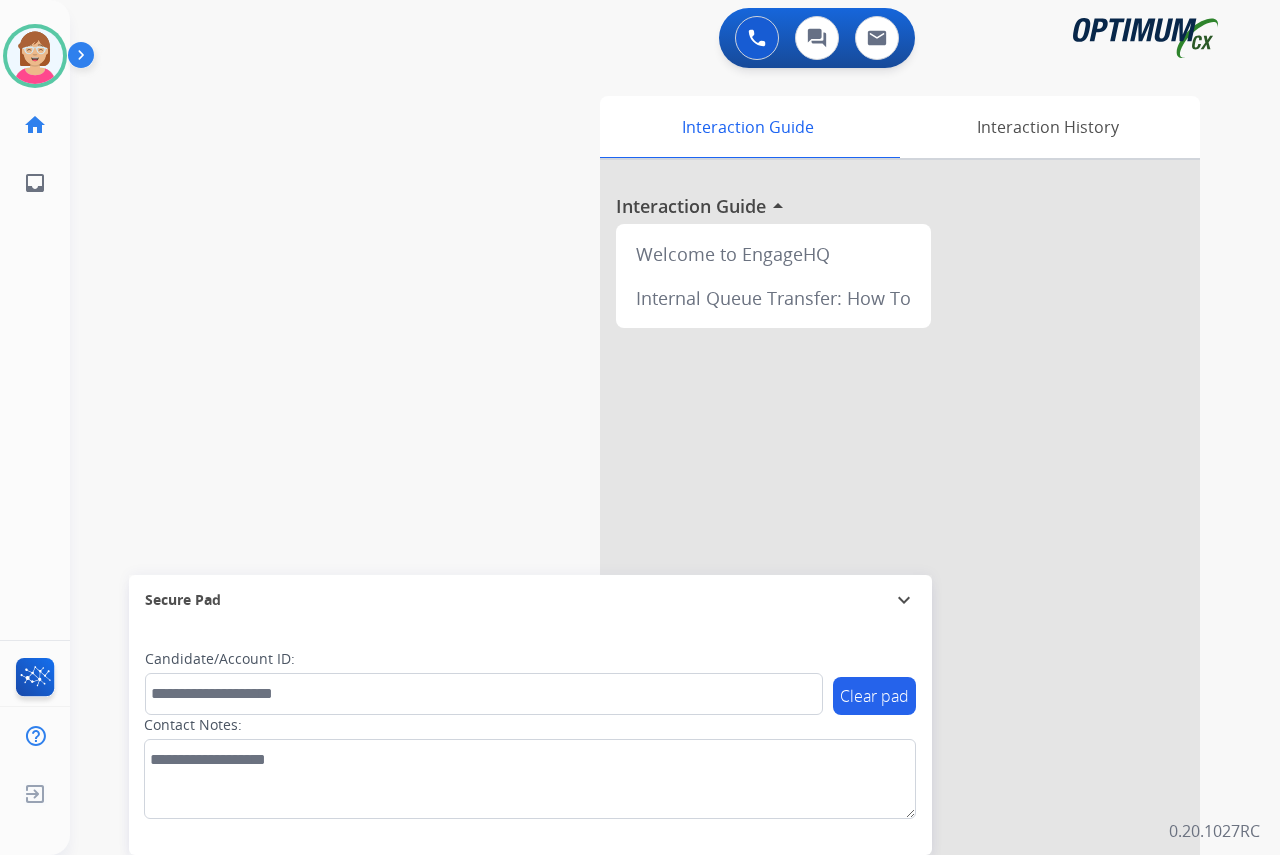 click on "[FIRST]   Available  Edit Avatar  Agent:   [FIRST]  Routing Profile:  OCX Training home  Home  Home inbox  Emails  Emails  FocalPoints  Help Center  Help Center  Log out  Log out" 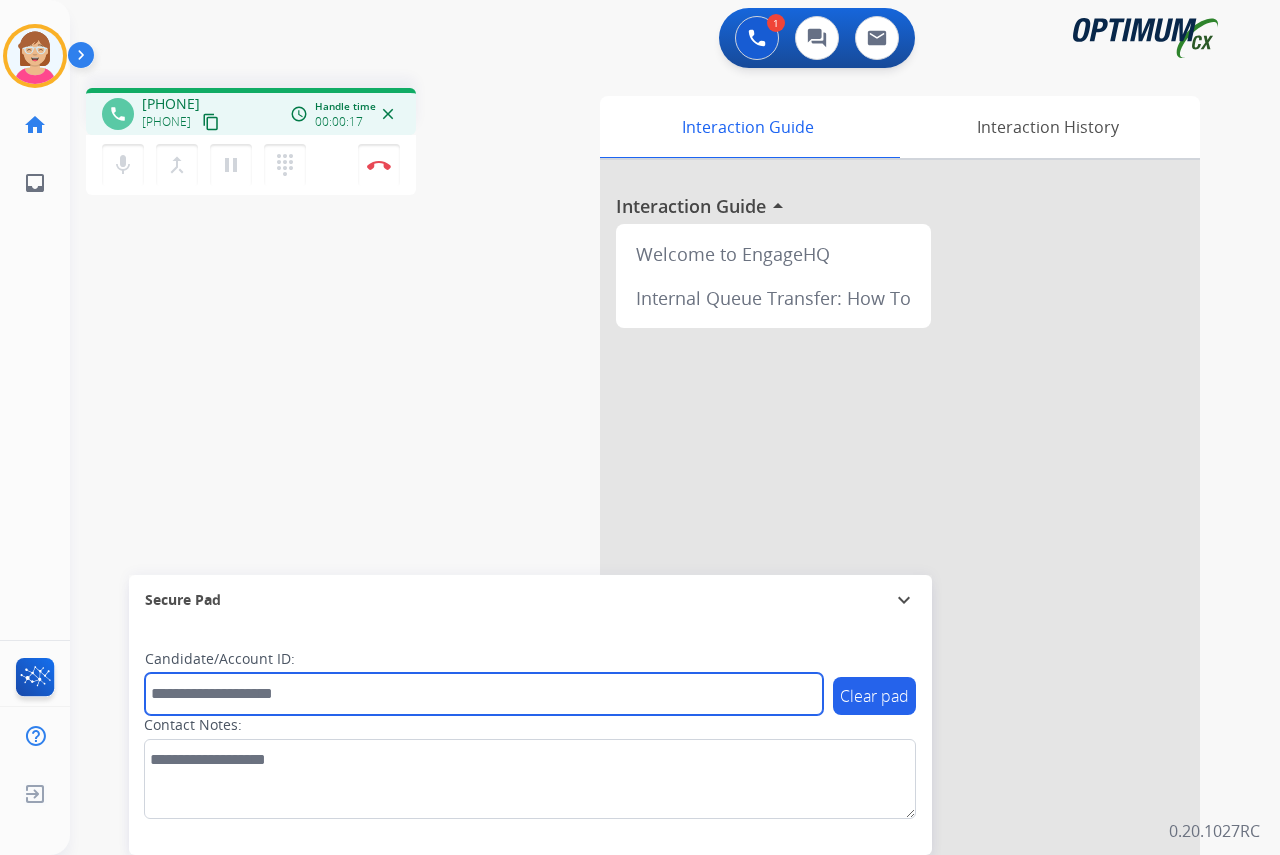 click at bounding box center (484, 694) 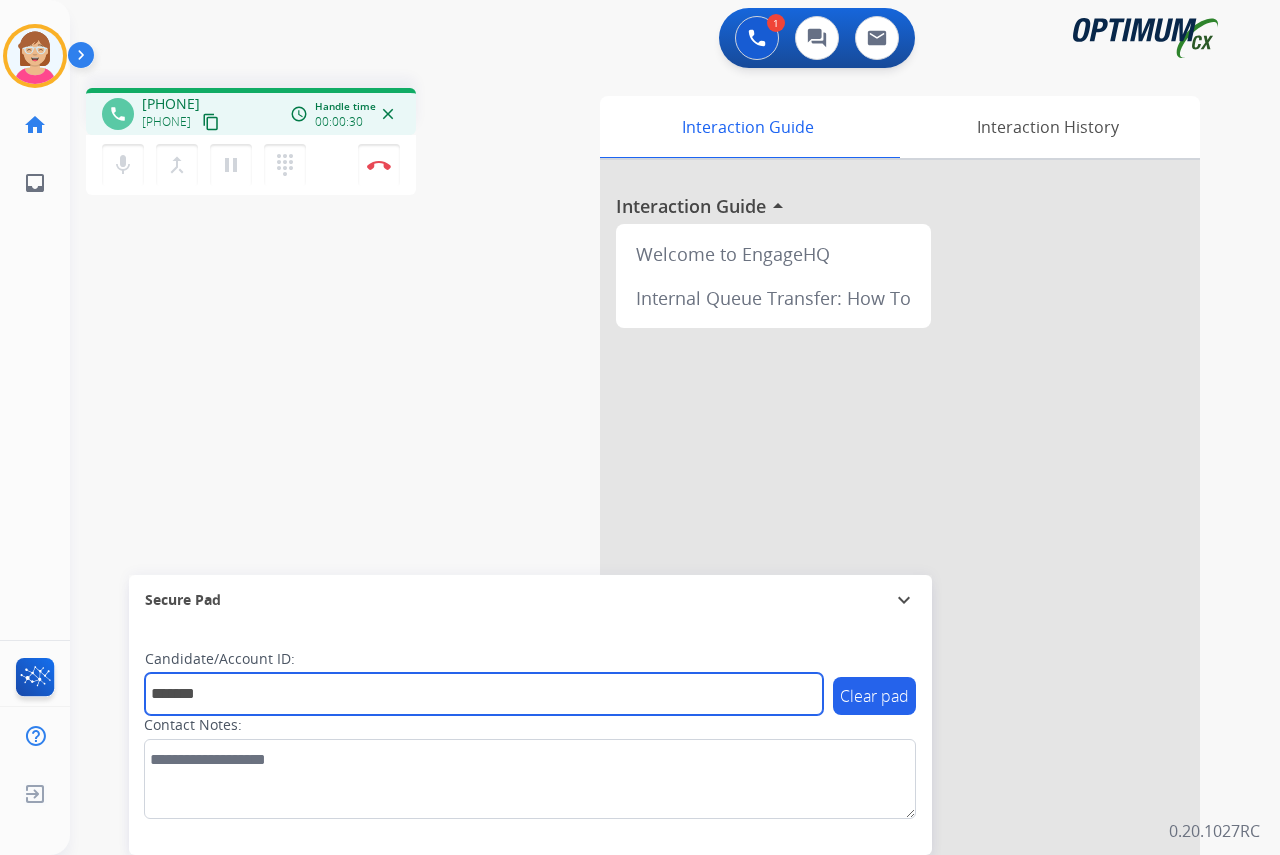 type on "*******" 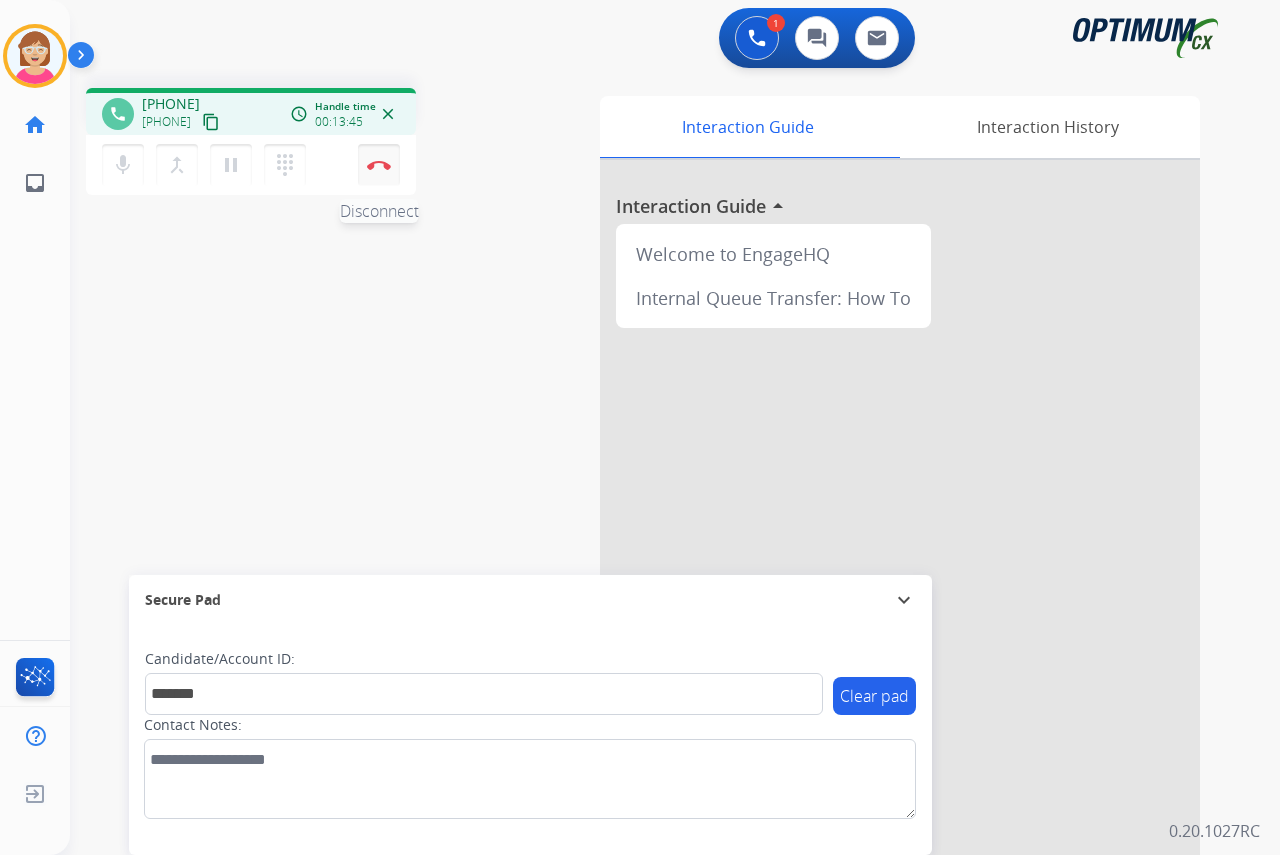 click at bounding box center (379, 165) 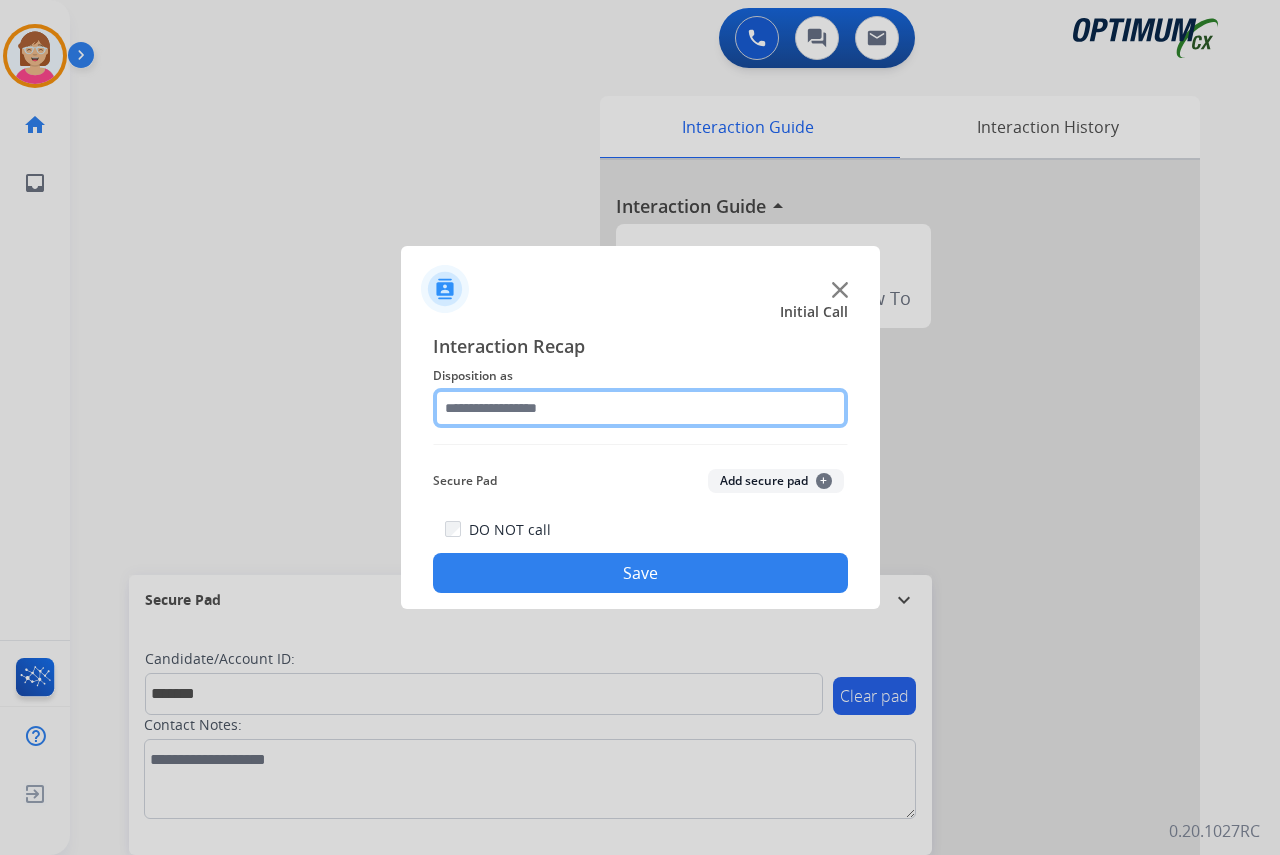 click 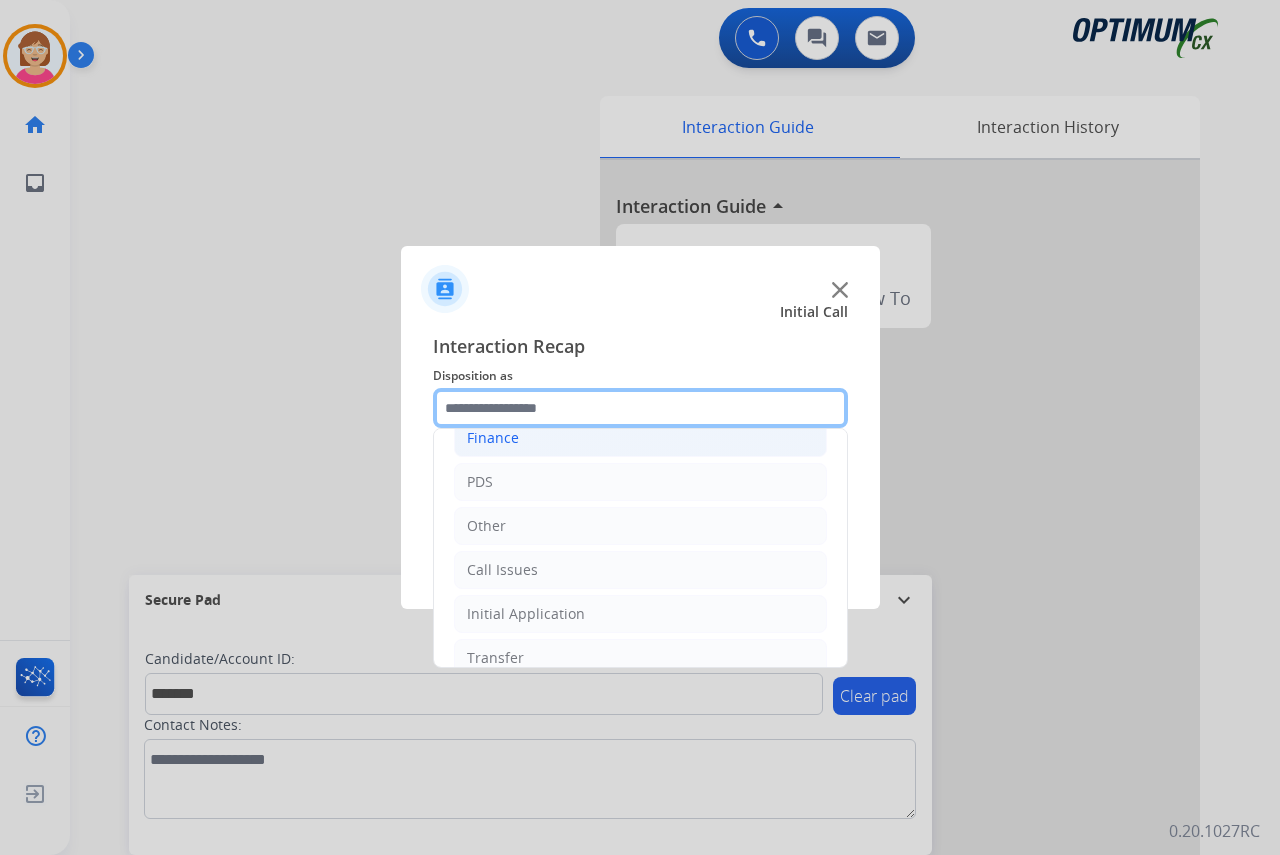 scroll, scrollTop: 136, scrollLeft: 0, axis: vertical 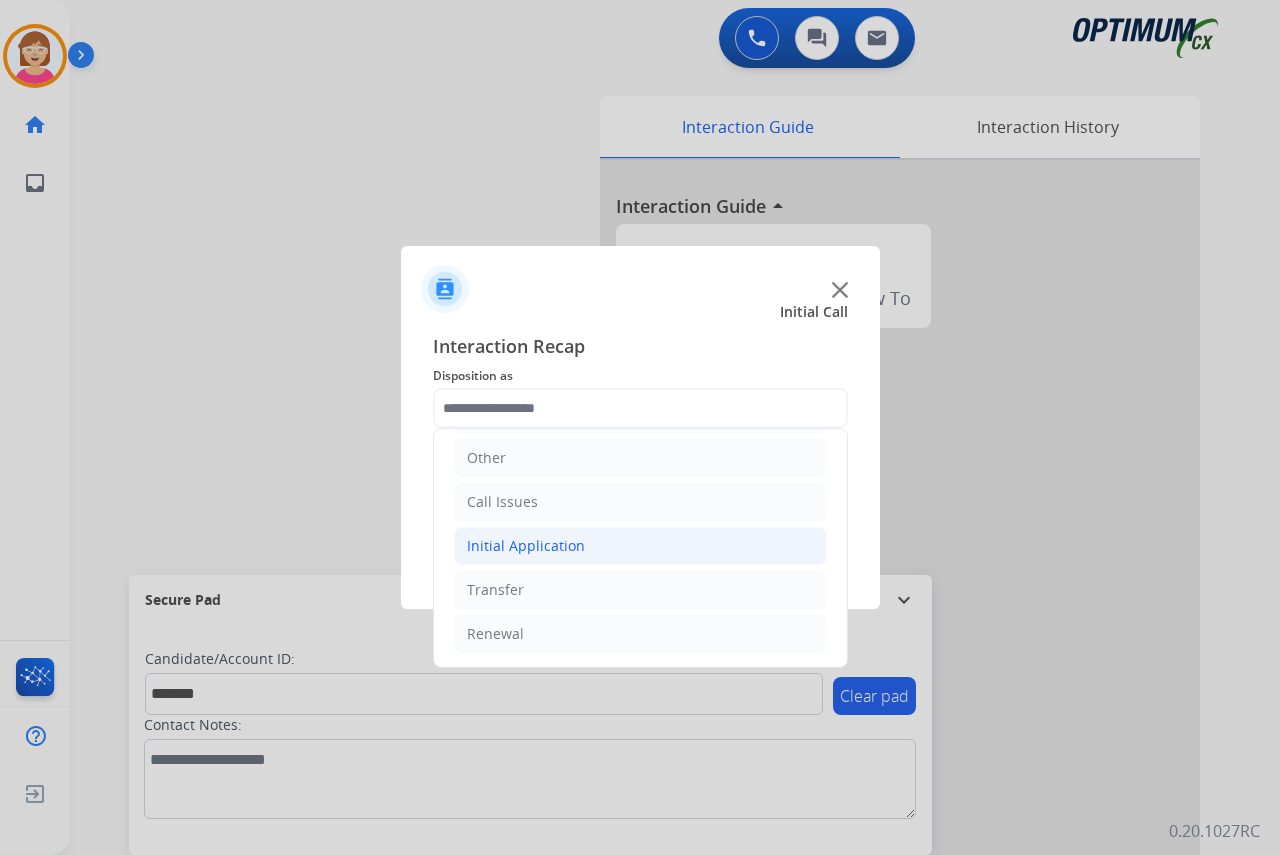 click on "Initial Application" 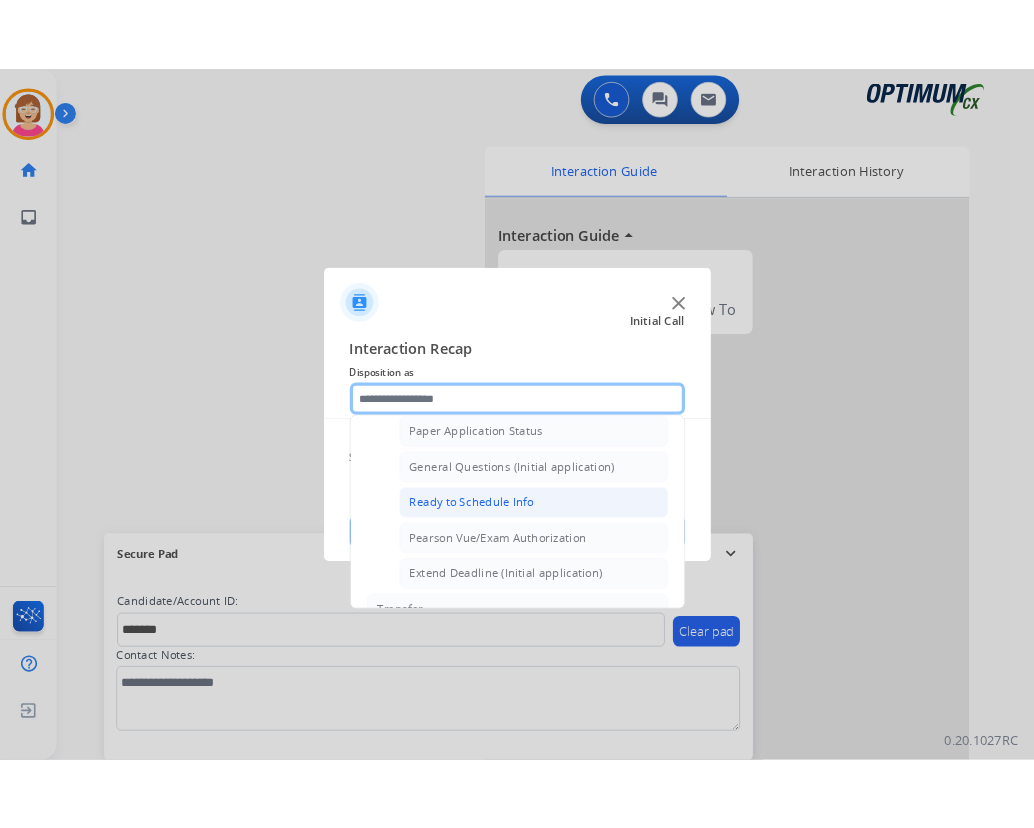 scroll, scrollTop: 1136, scrollLeft: 0, axis: vertical 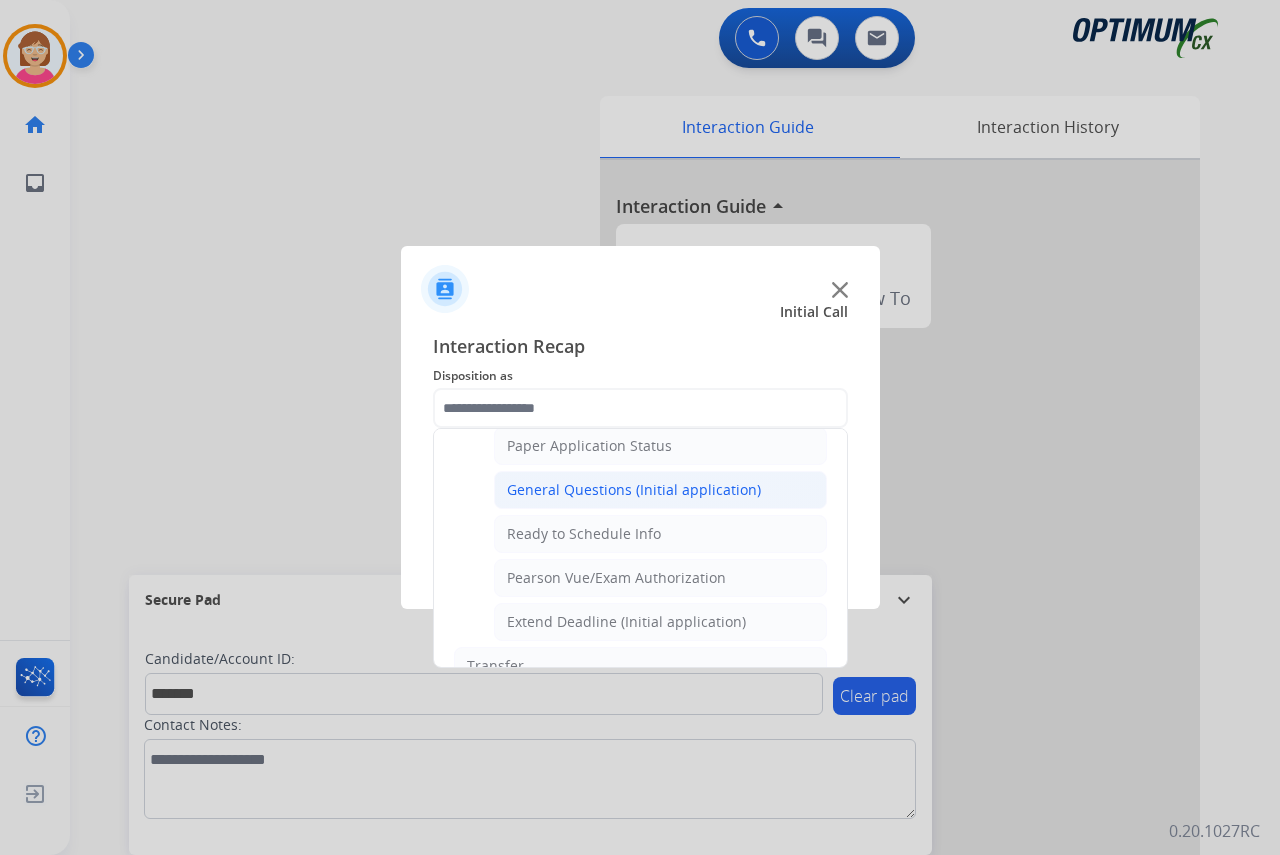 click on "General Questions (Initial application)" 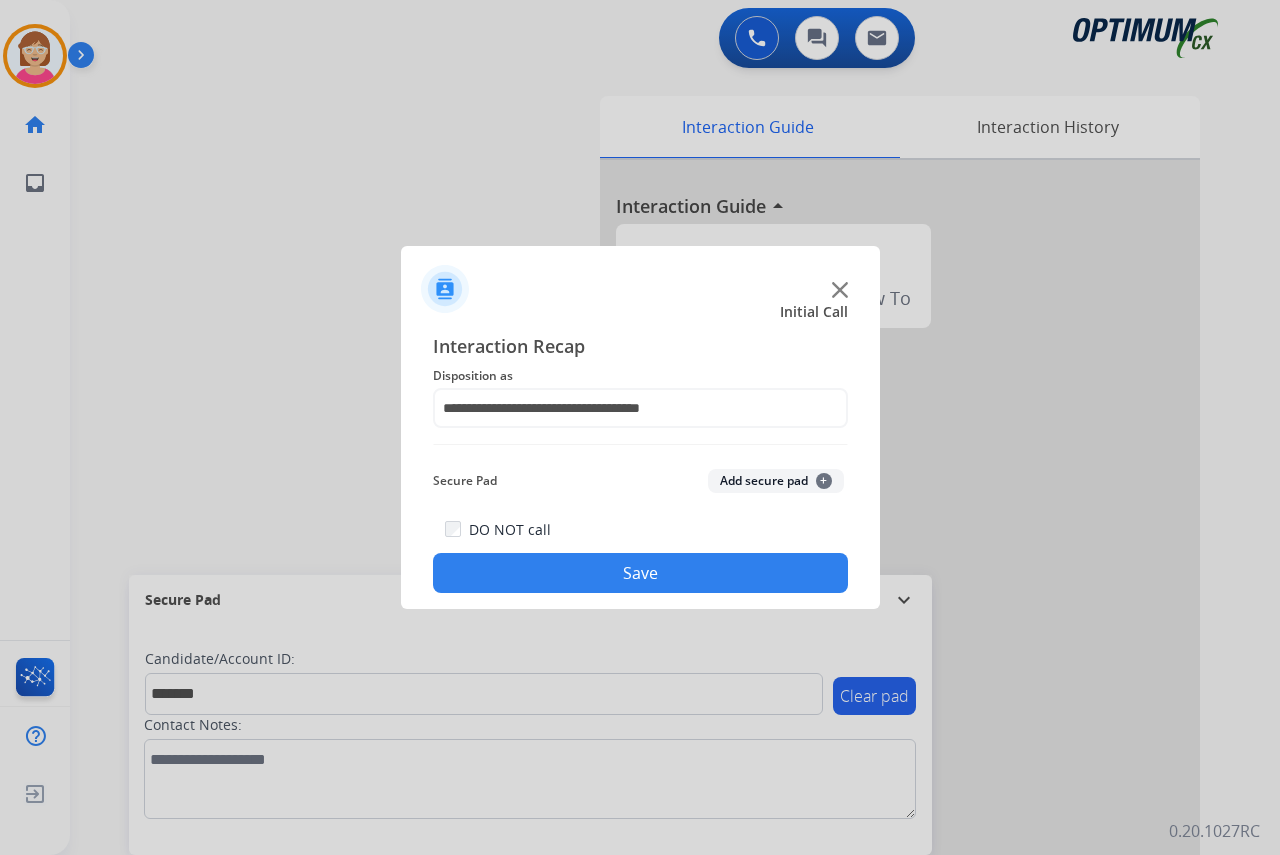 click on "+" 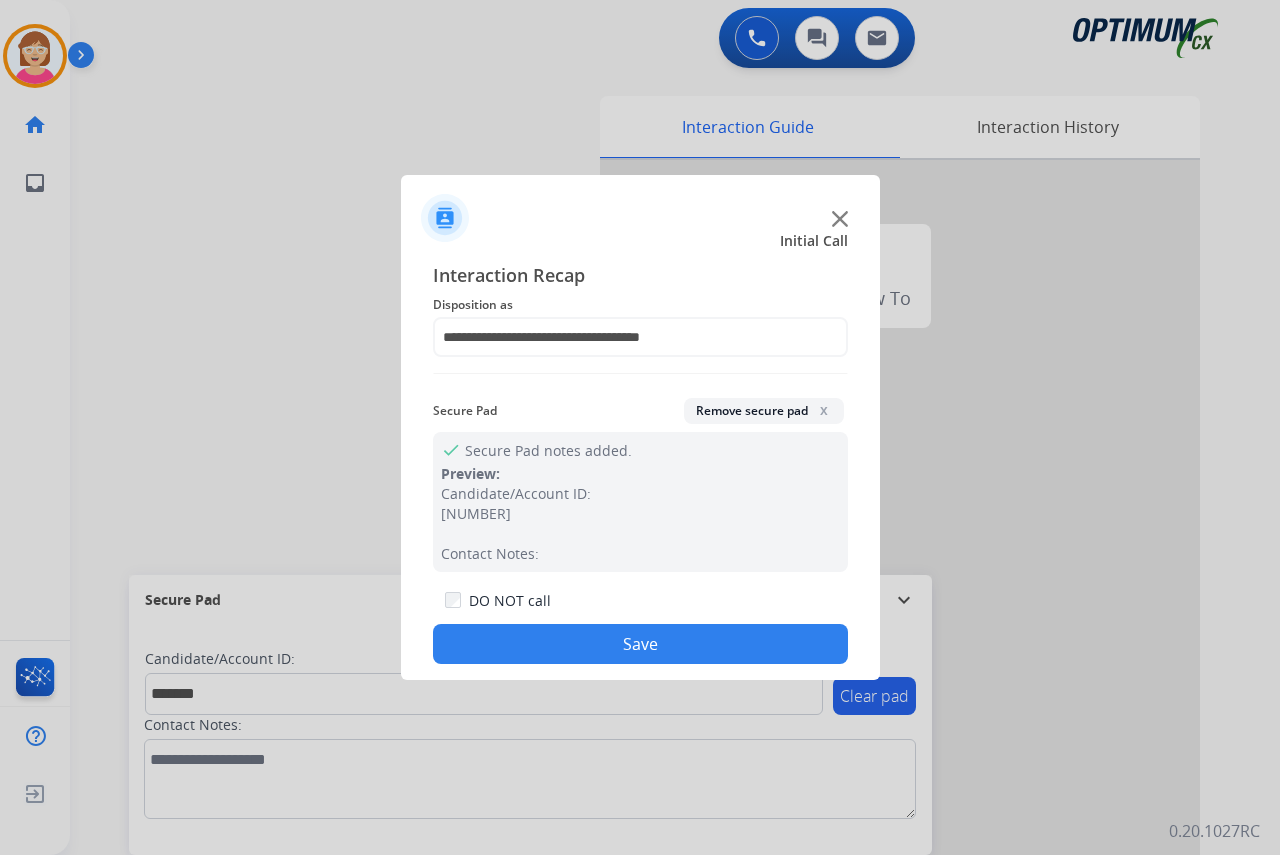 click on "Save" 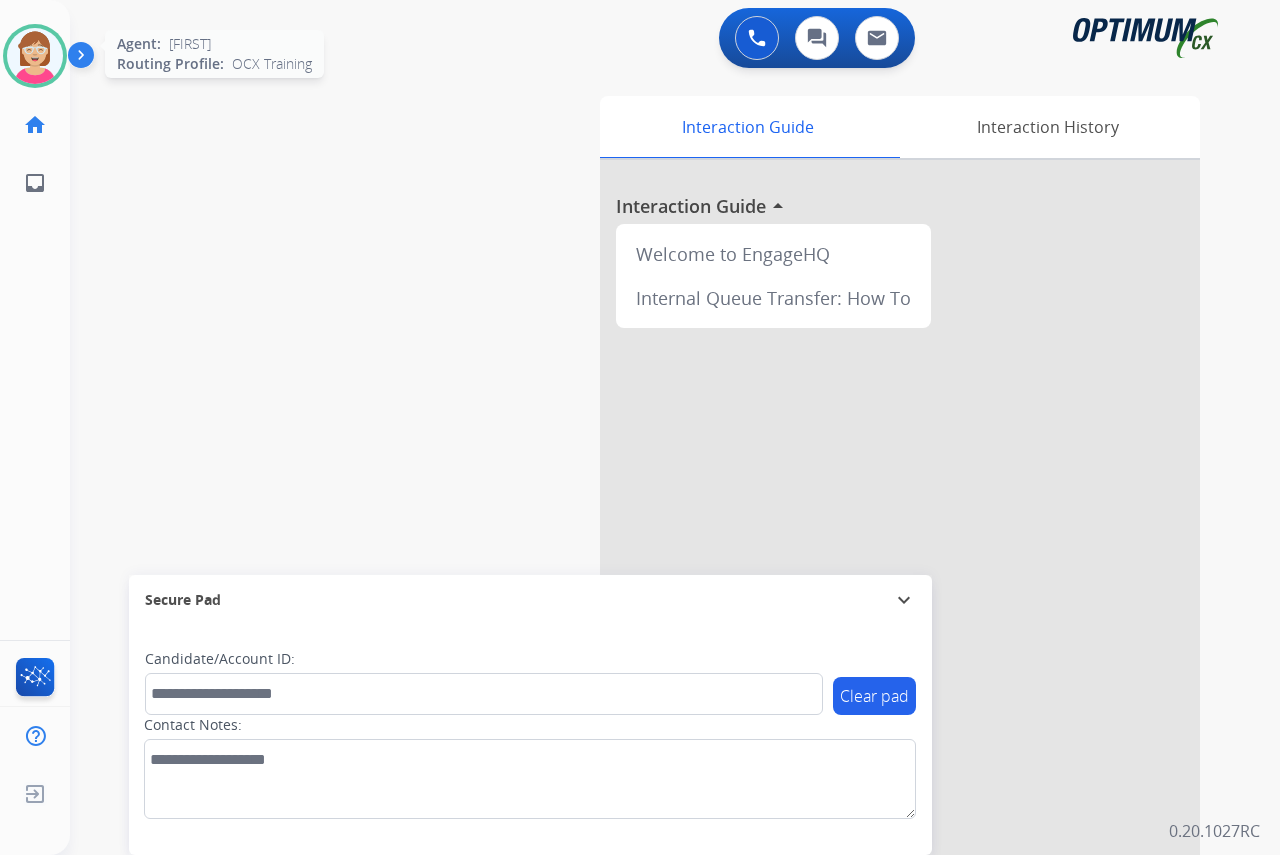 click at bounding box center [35, 56] 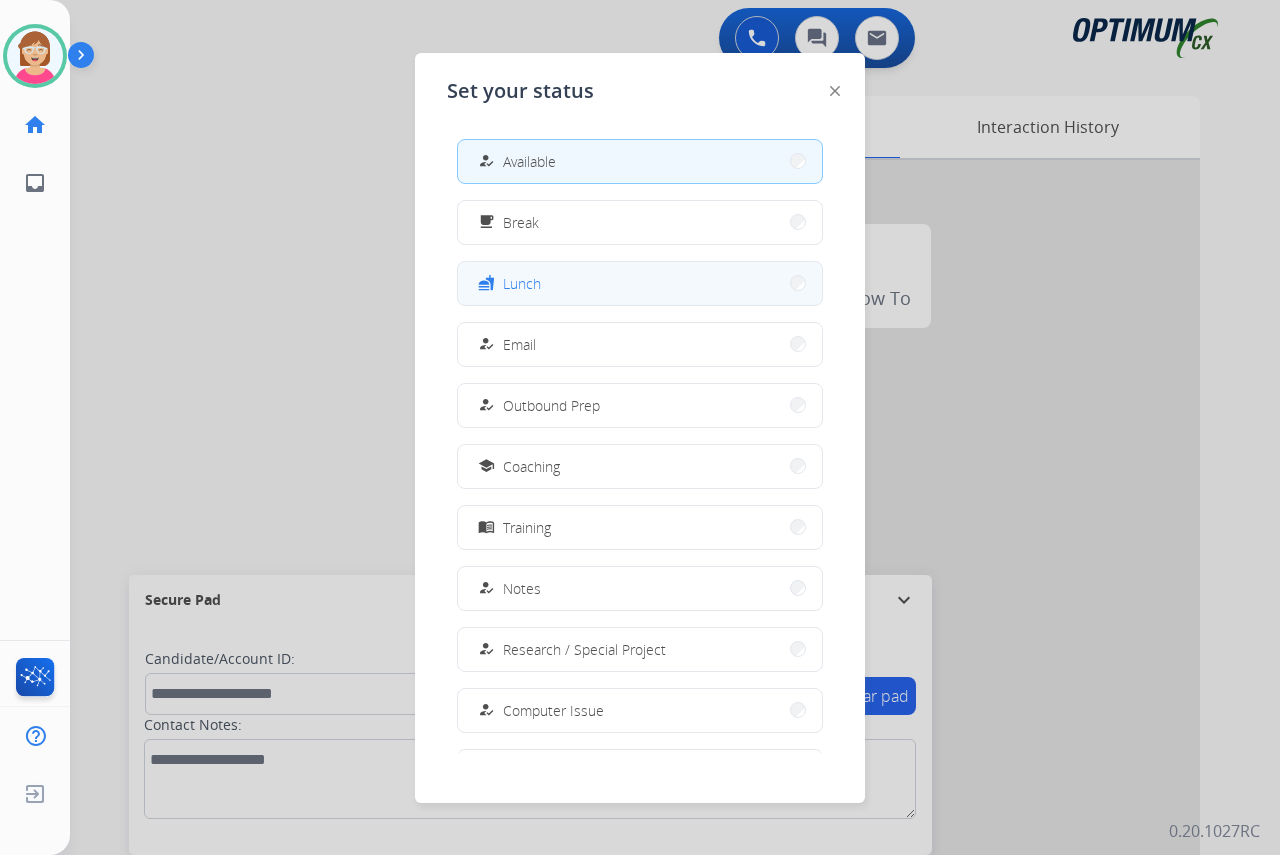 click on "fastfood Lunch" at bounding box center (640, 283) 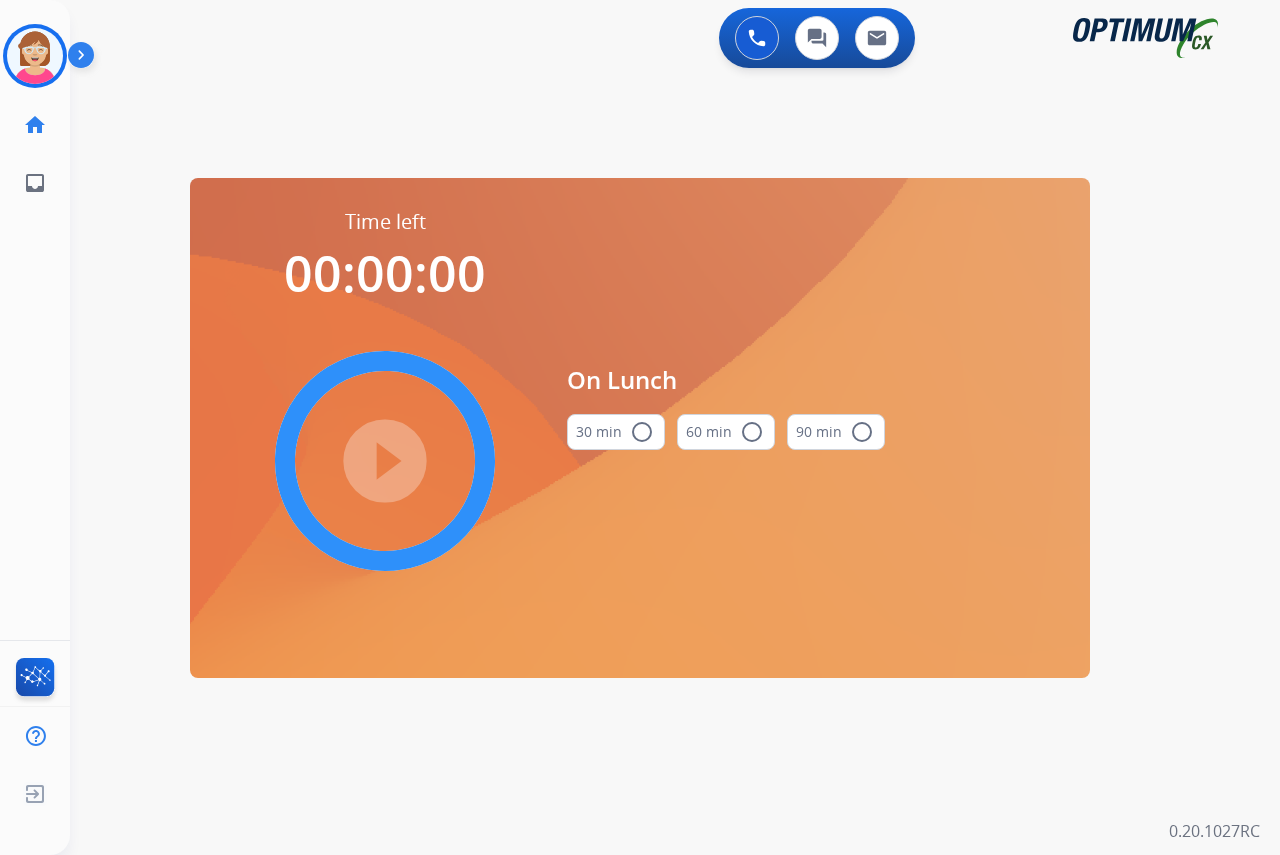 click on "radio_button_unchecked" at bounding box center (642, 432) 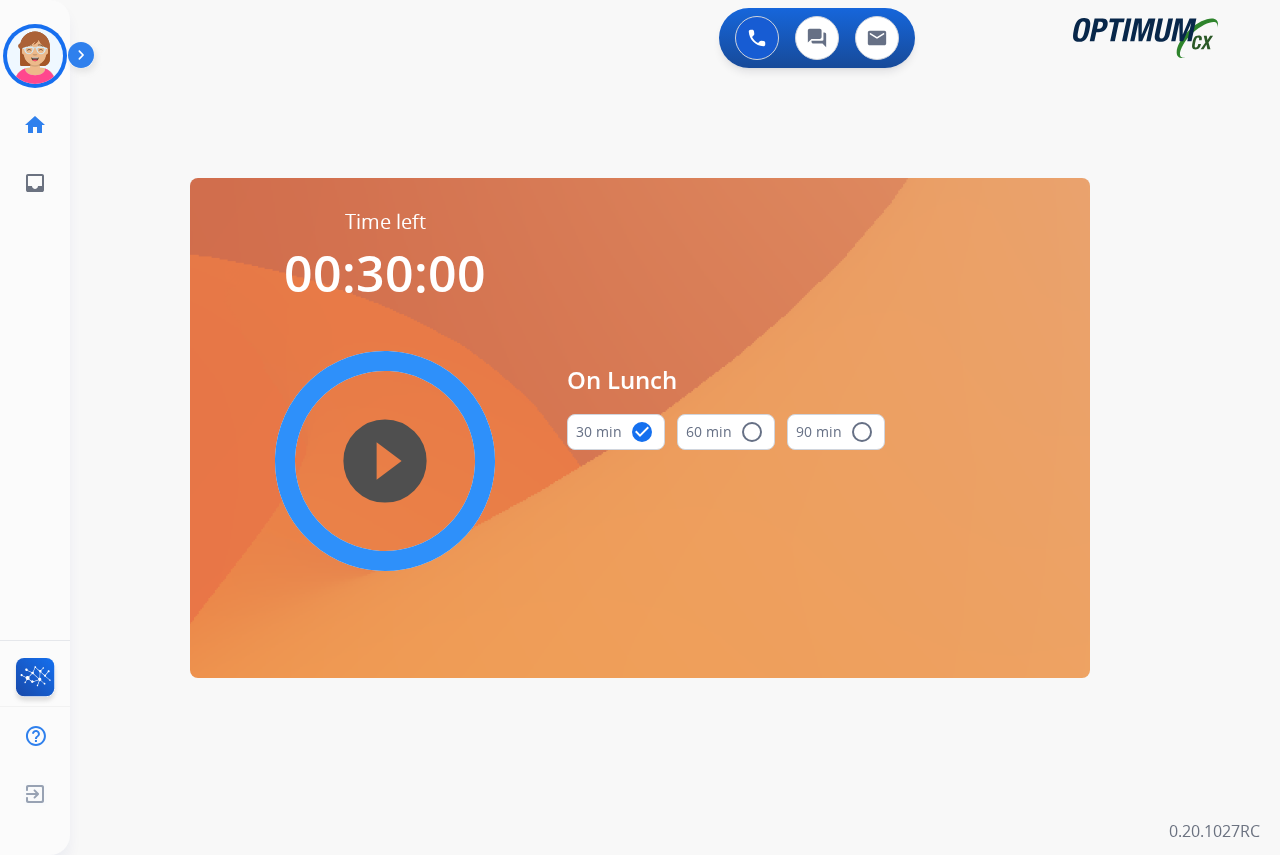 click on "play_circle_filled" at bounding box center (385, 461) 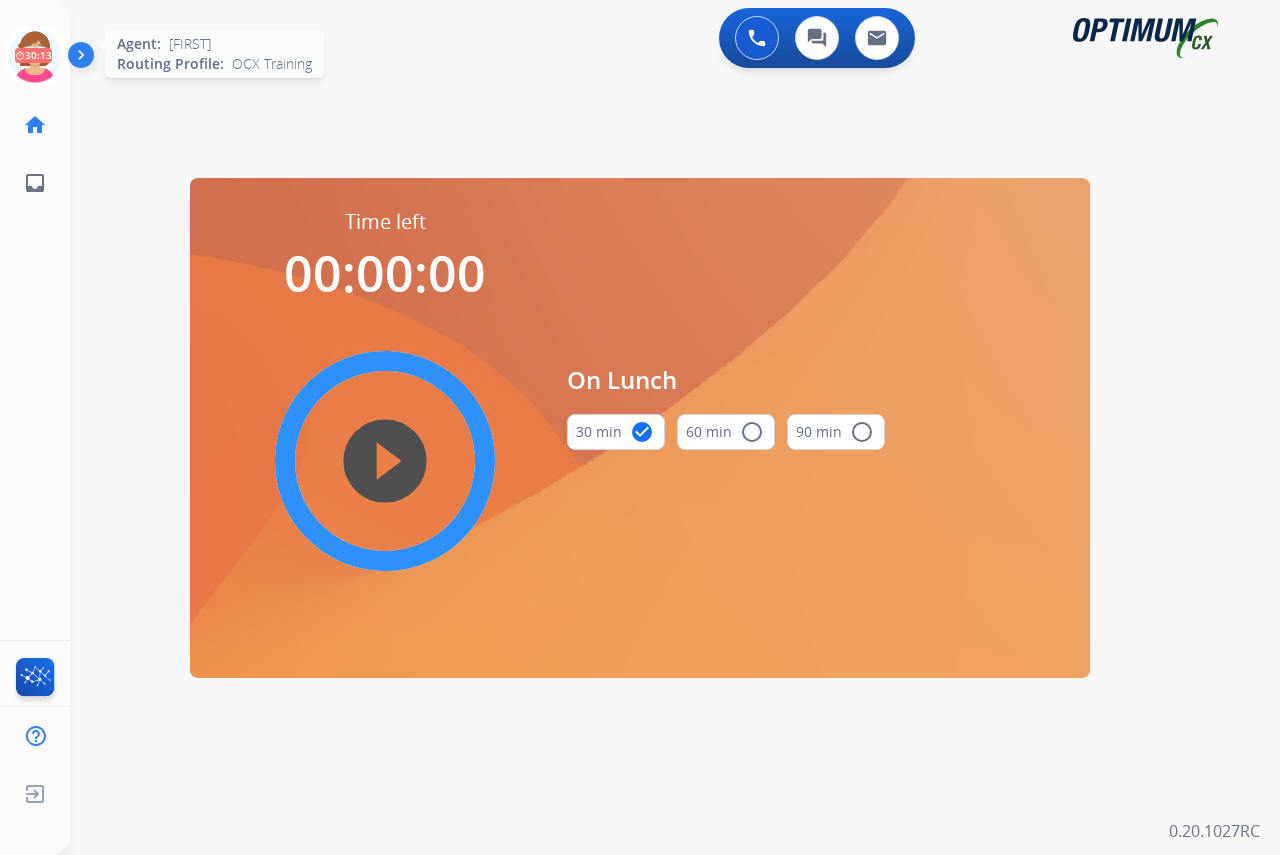 click 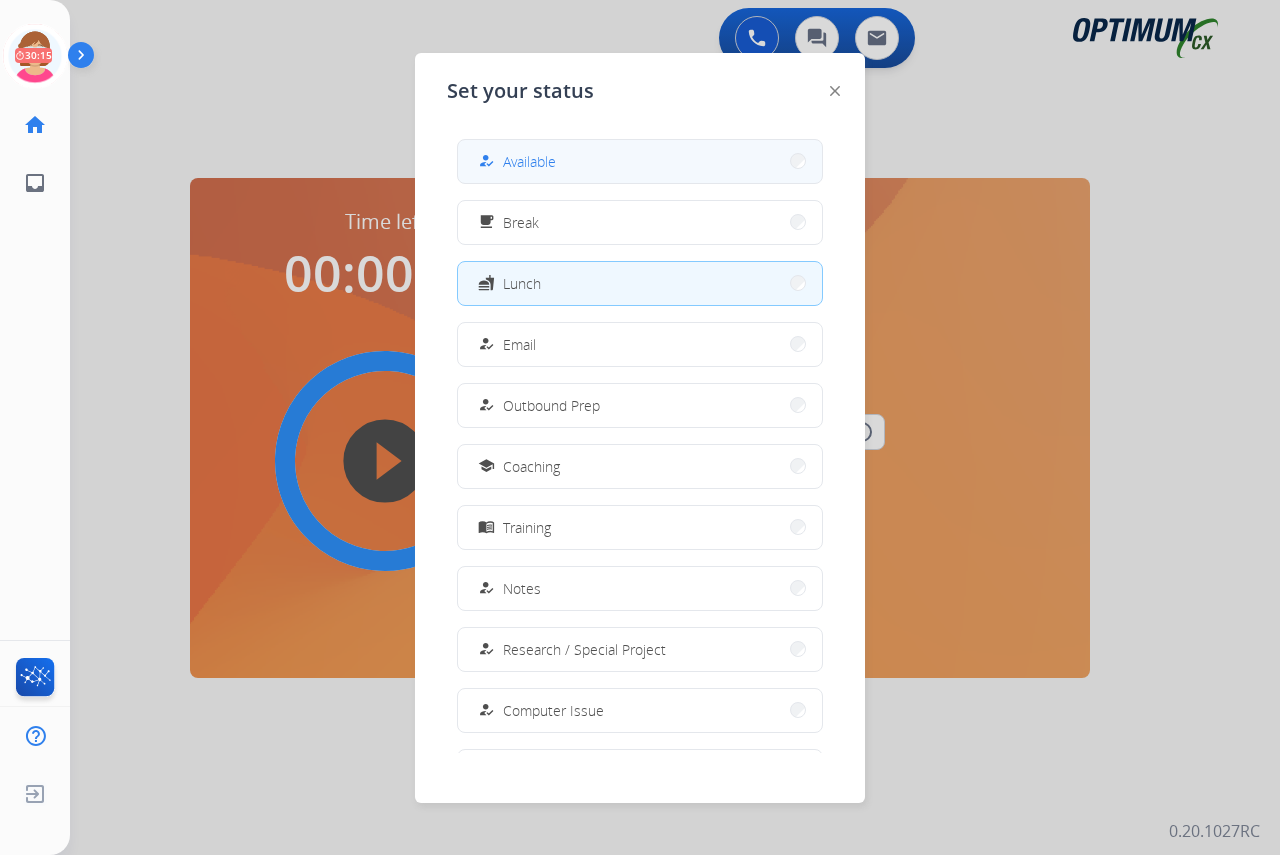 click on "Available" at bounding box center (529, 161) 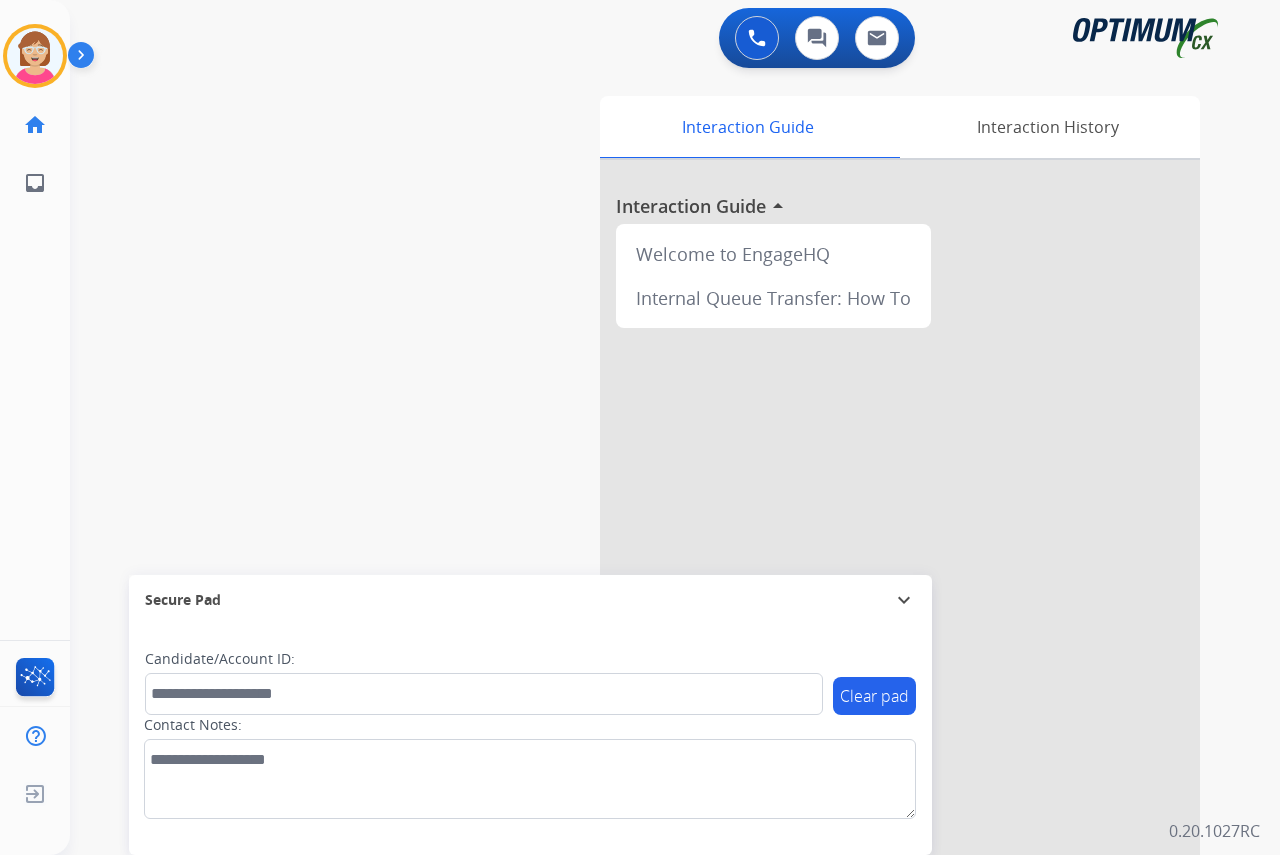 click on "[FIRST]   Available  Edit Avatar  Agent:   [FIRST]  Routing Profile:  OCX Training home  Home  Home inbox  Emails  Emails  FocalPoints  Help Center  Help Center  Log out  Log out" 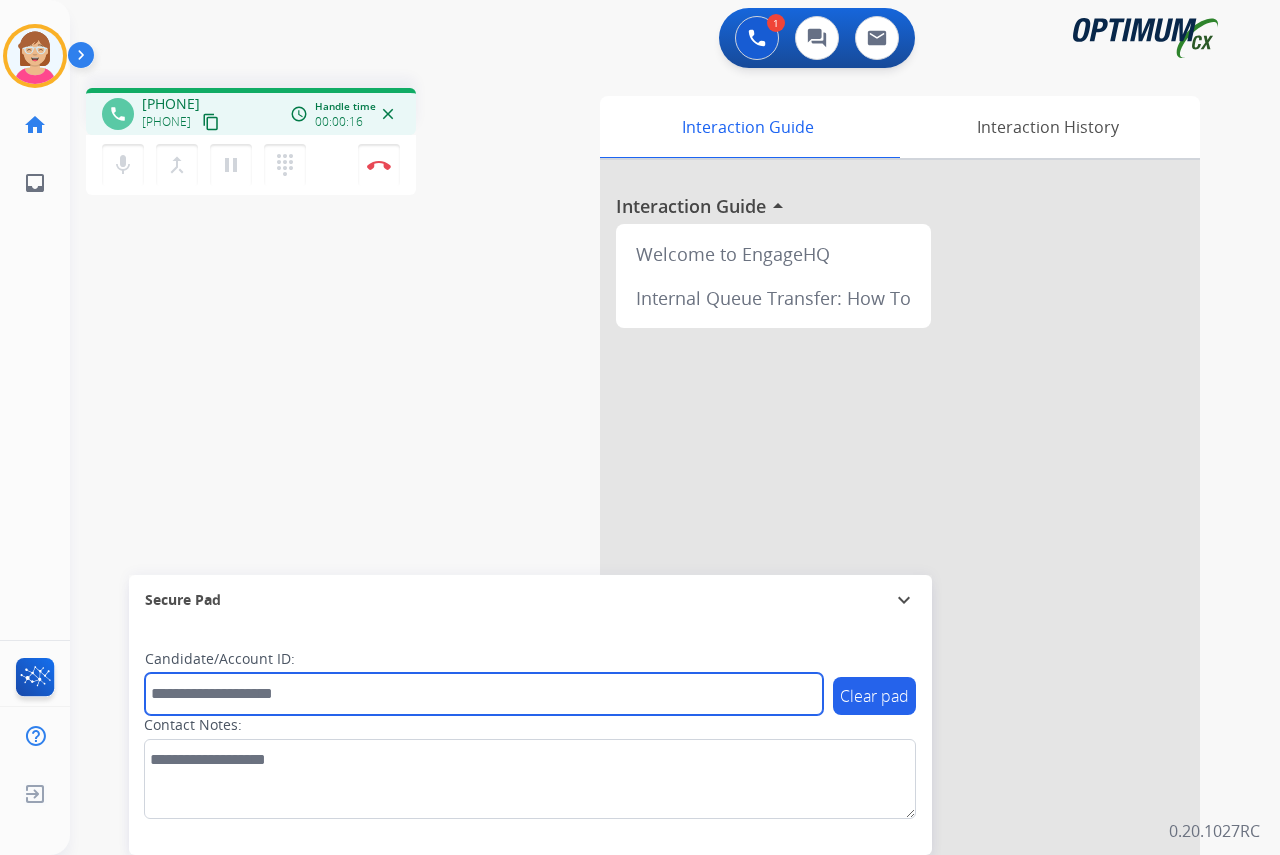 click at bounding box center [484, 694] 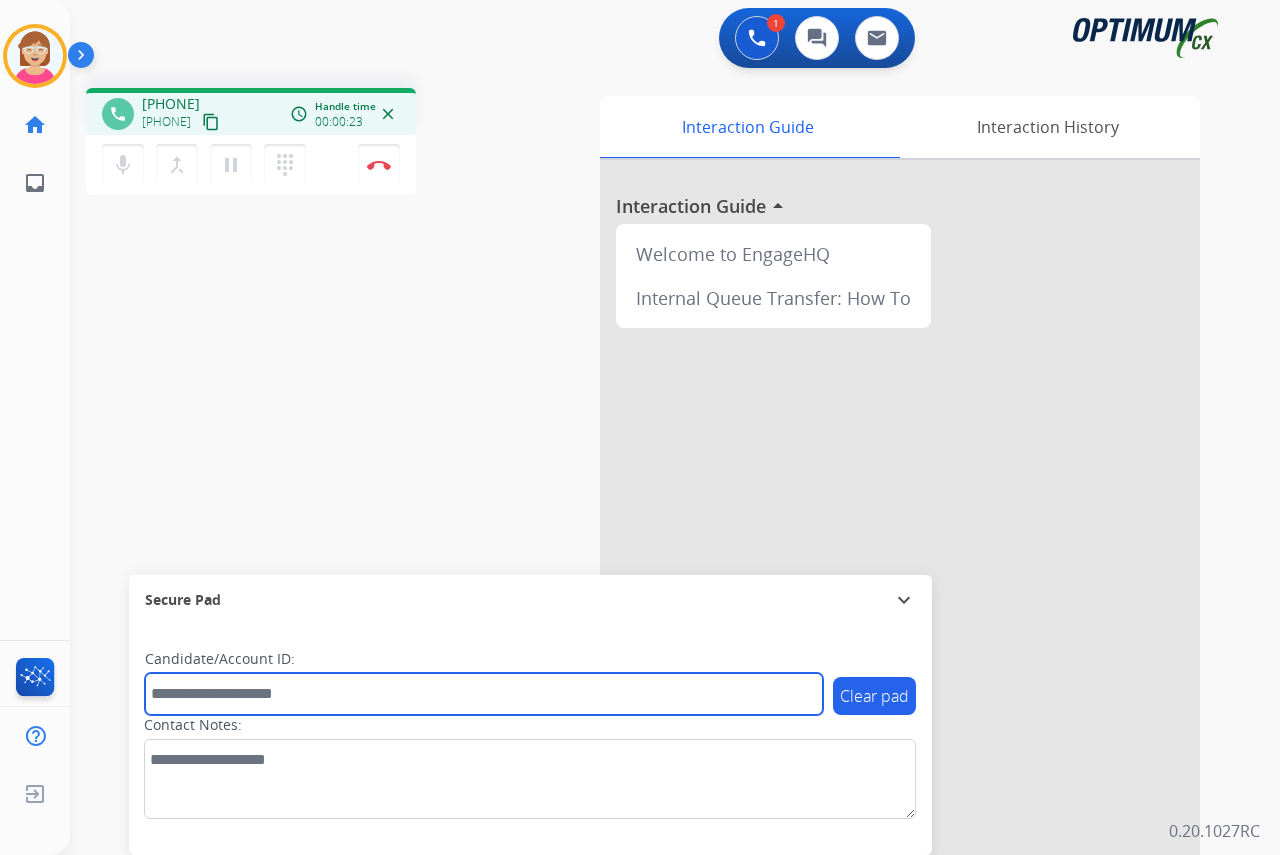 click at bounding box center (484, 694) 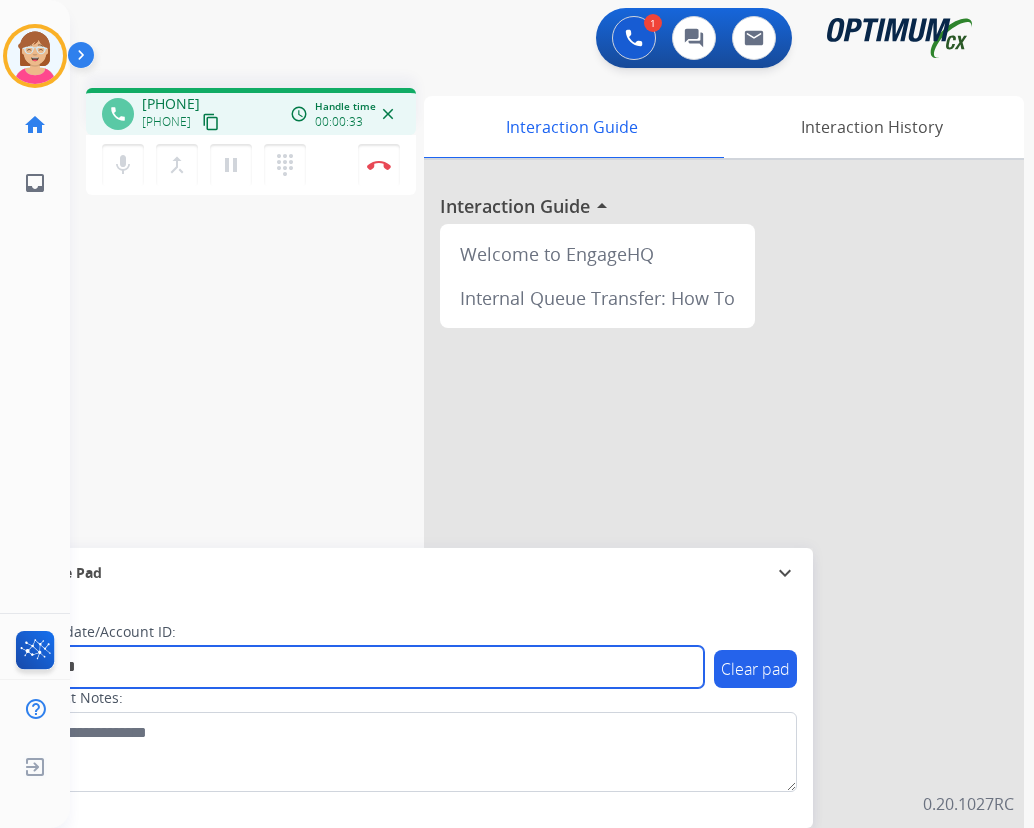 type on "*******" 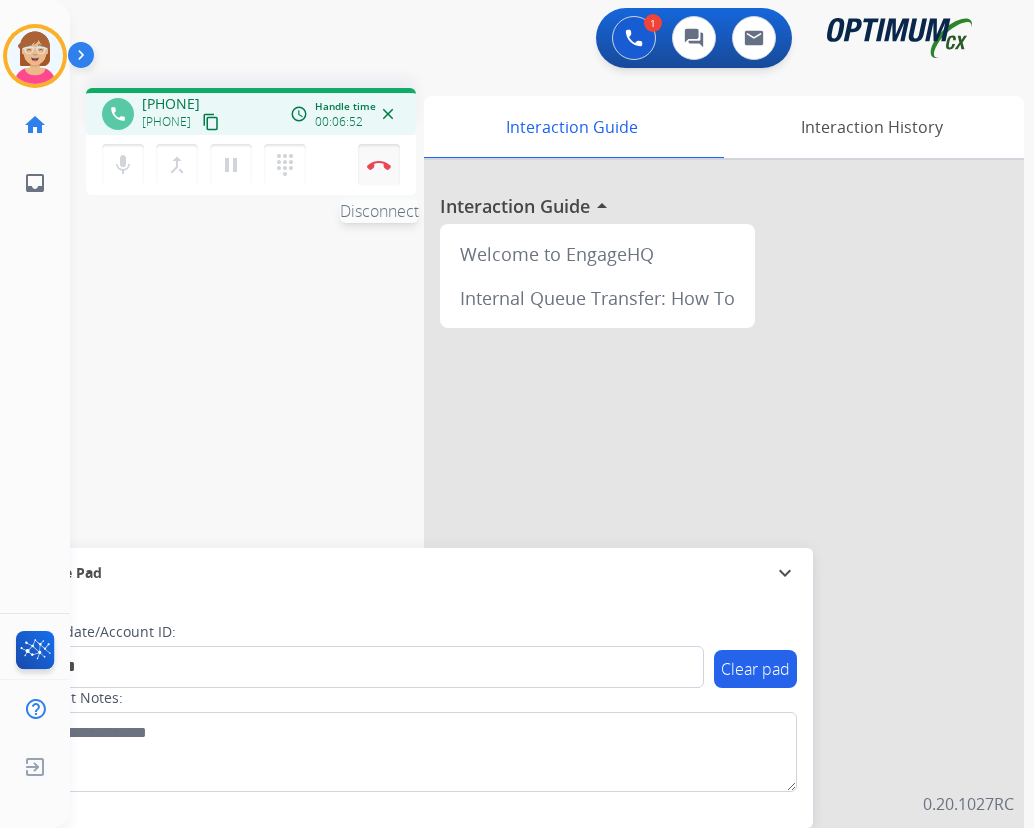 click at bounding box center [379, 165] 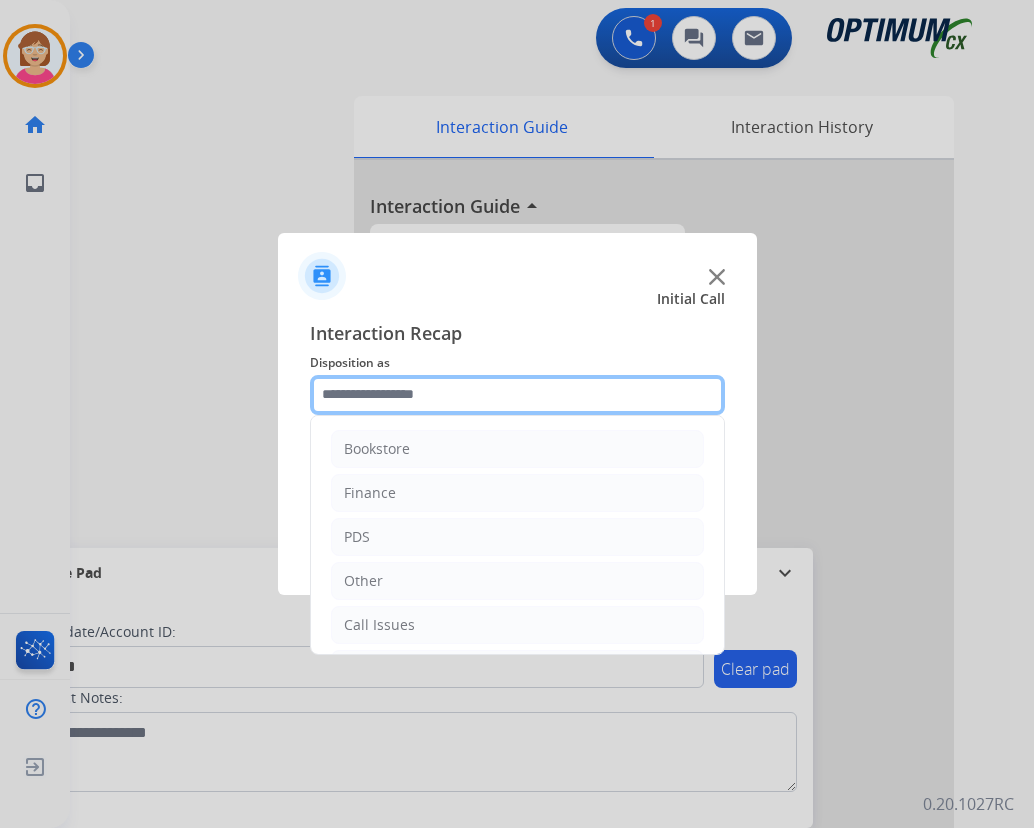 drag, startPoint x: 368, startPoint y: 393, endPoint x: 456, endPoint y: 456, distance: 108.226616 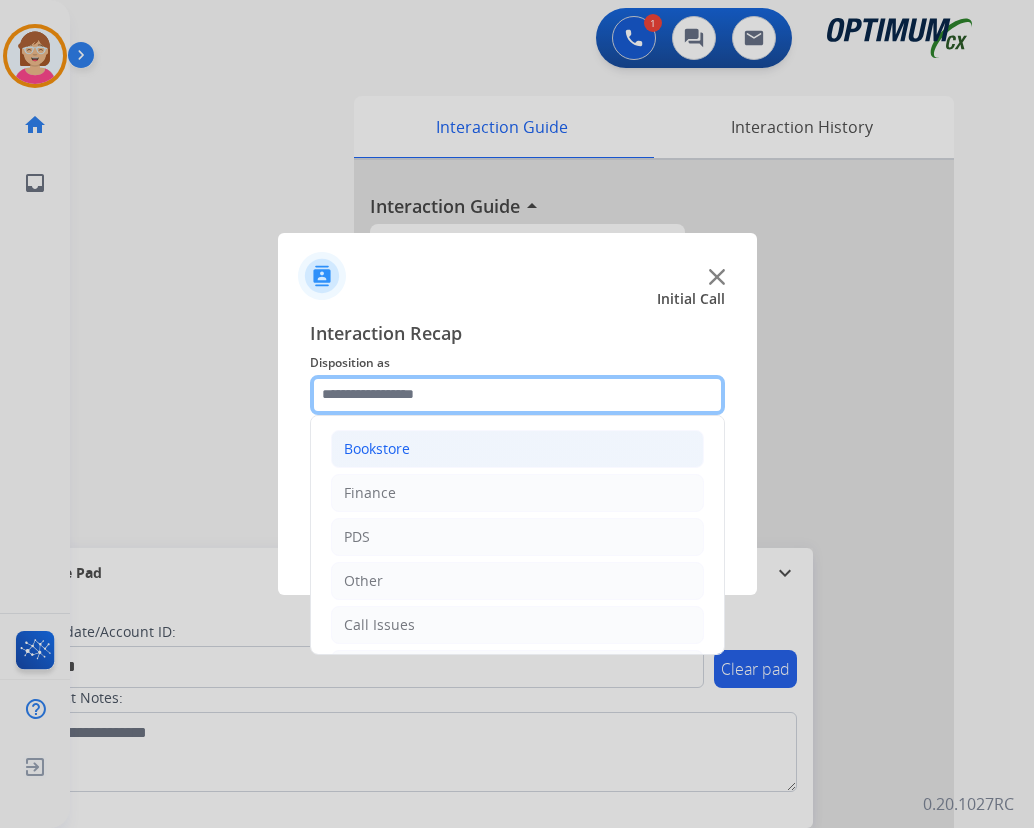 click 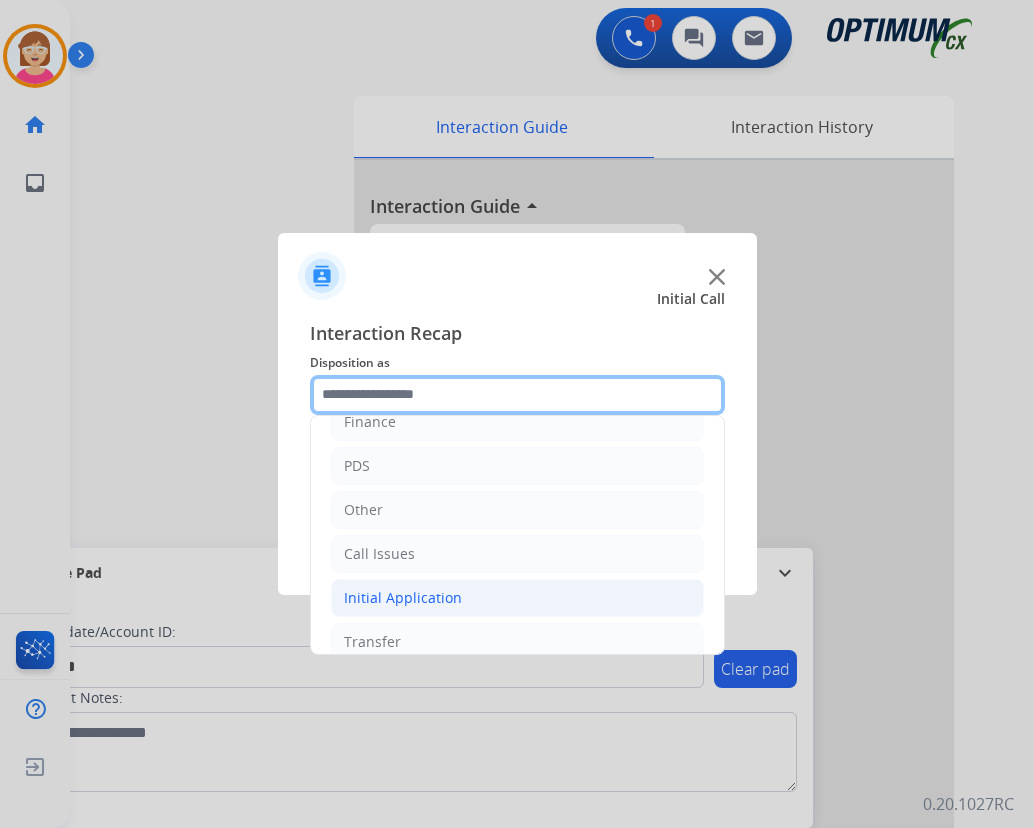 scroll, scrollTop: 136, scrollLeft: 0, axis: vertical 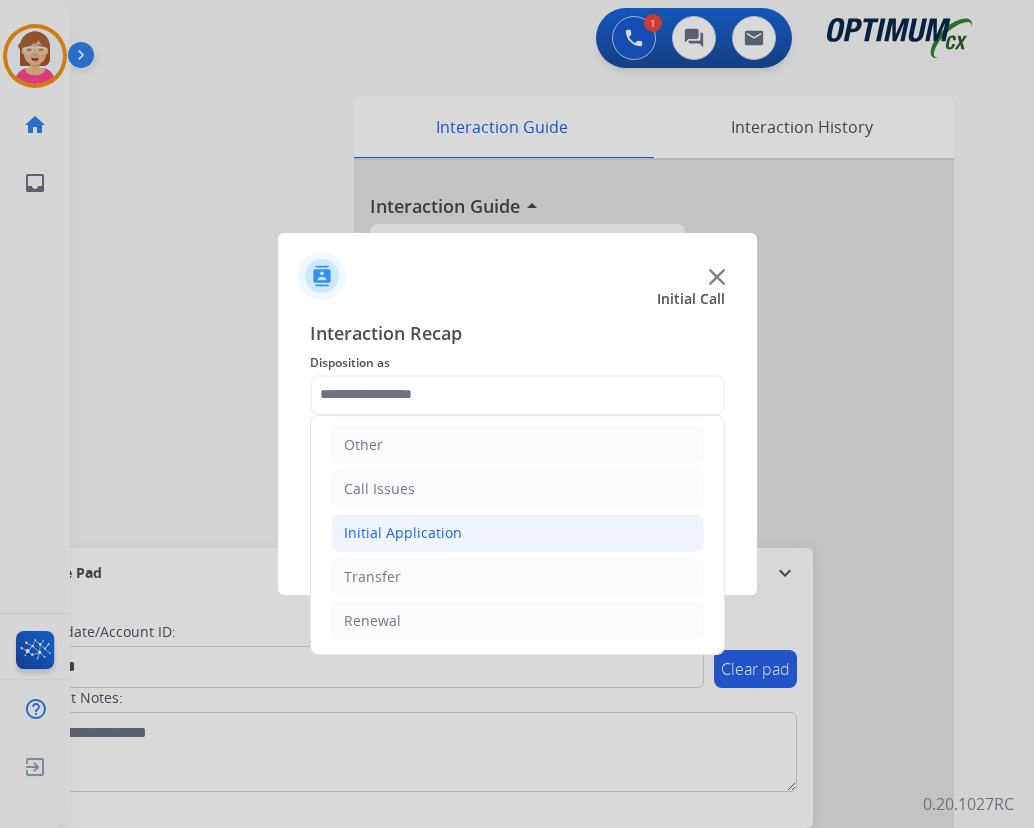 click on "Initial Application" 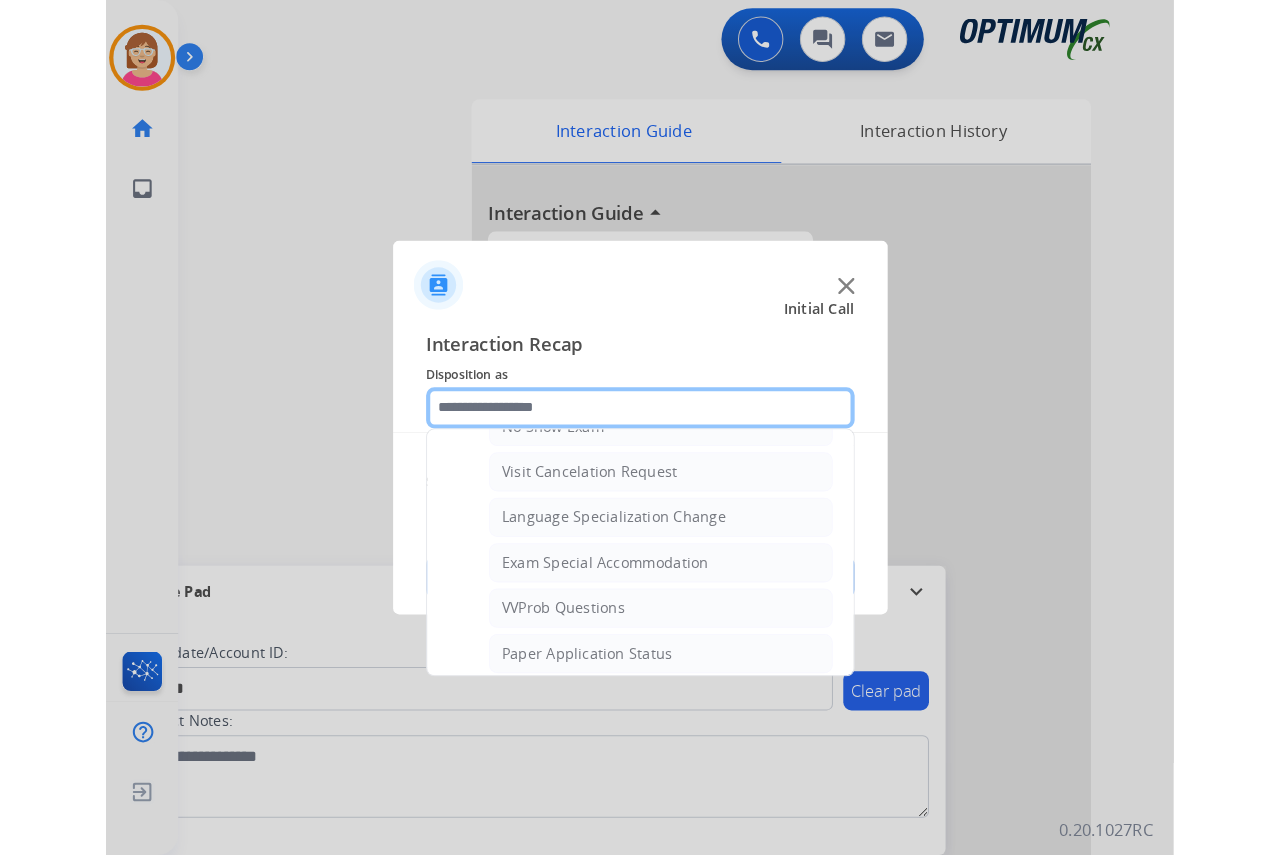 scroll, scrollTop: 1036, scrollLeft: 0, axis: vertical 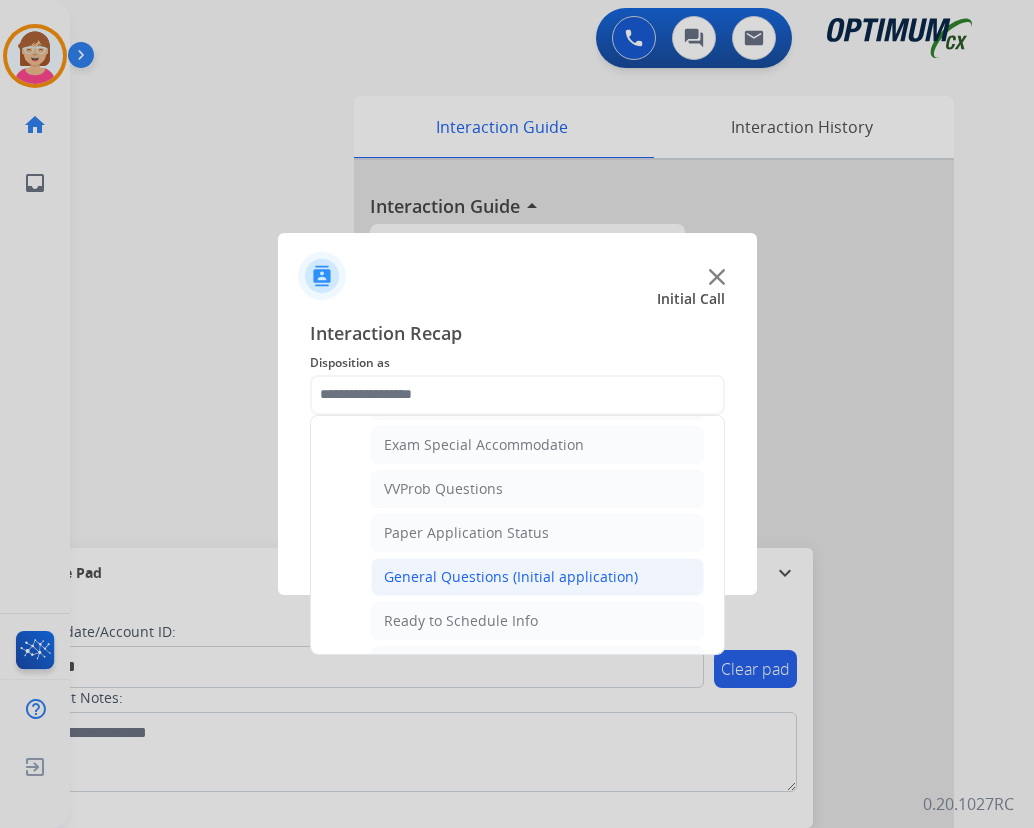 click on "General Questions (Initial application)" 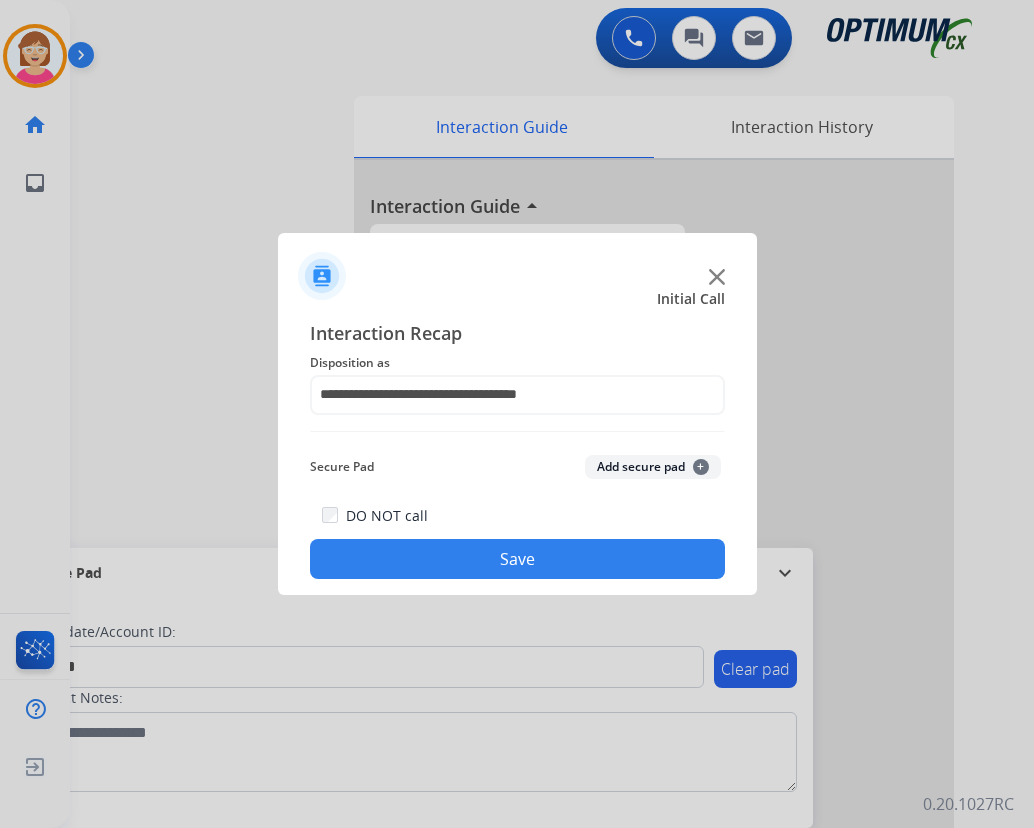 click on "+" 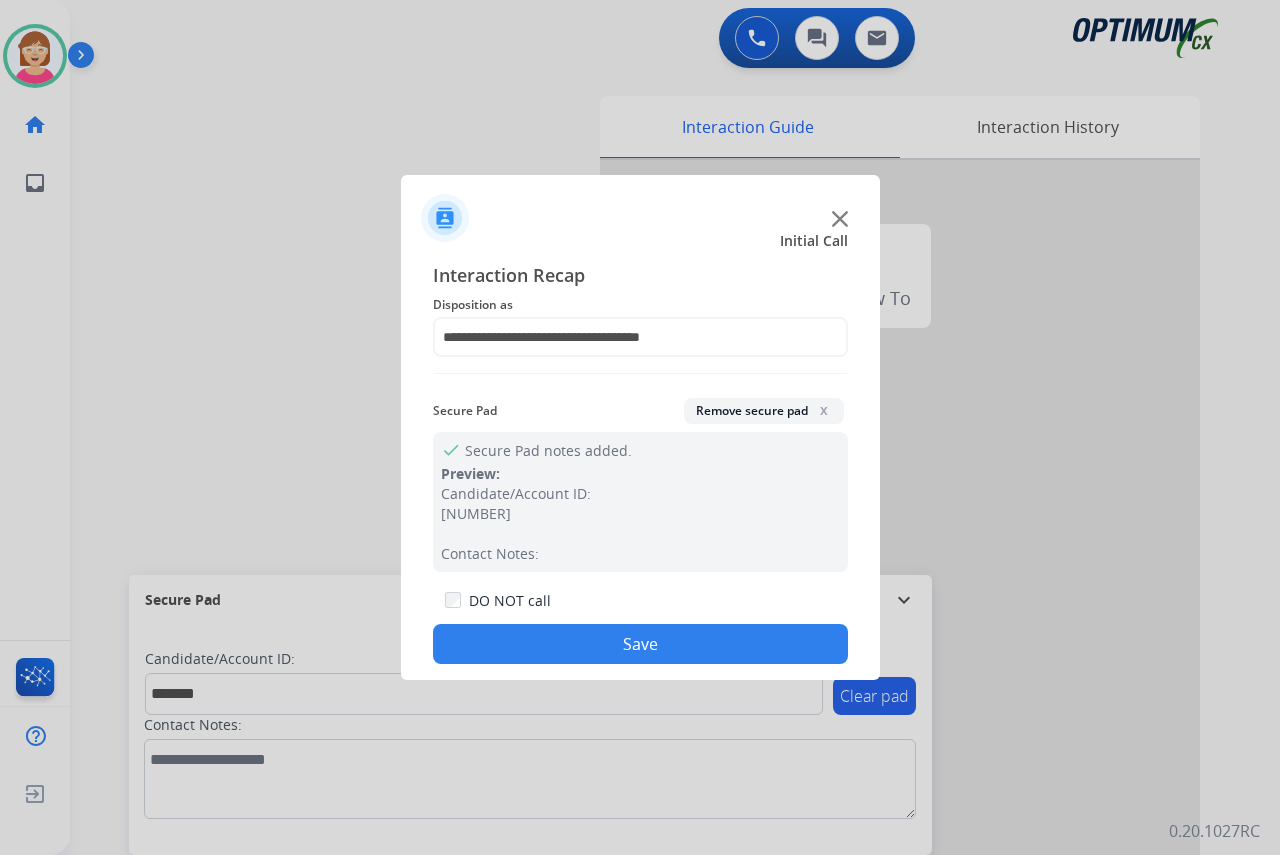 click on "Save" 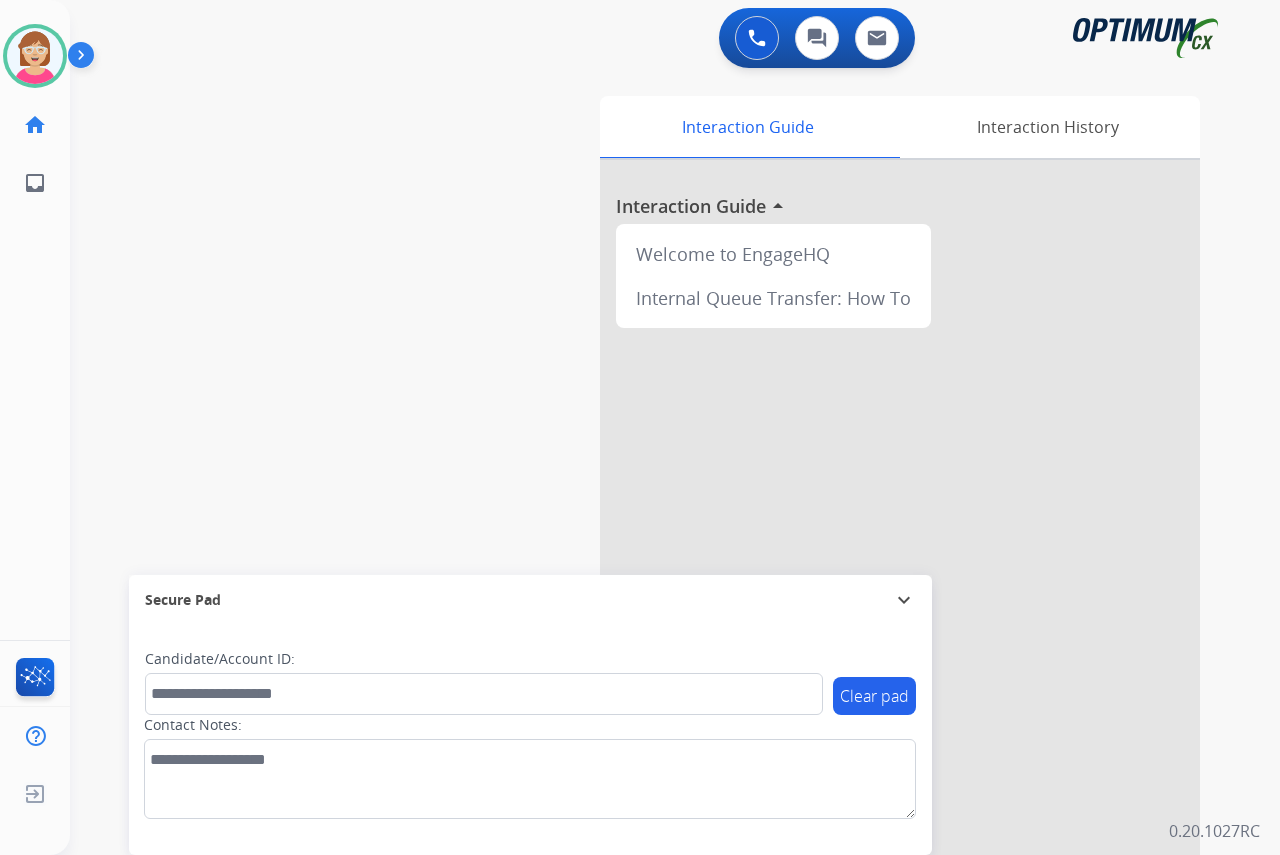 click on "[FIRST]   Available  Edit Avatar  Agent:   [FIRST]  Routing Profile:  OCX Training home  Home  Home inbox  Emails  Emails  FocalPoints  Help Center  Help Center  Log out  Log out" 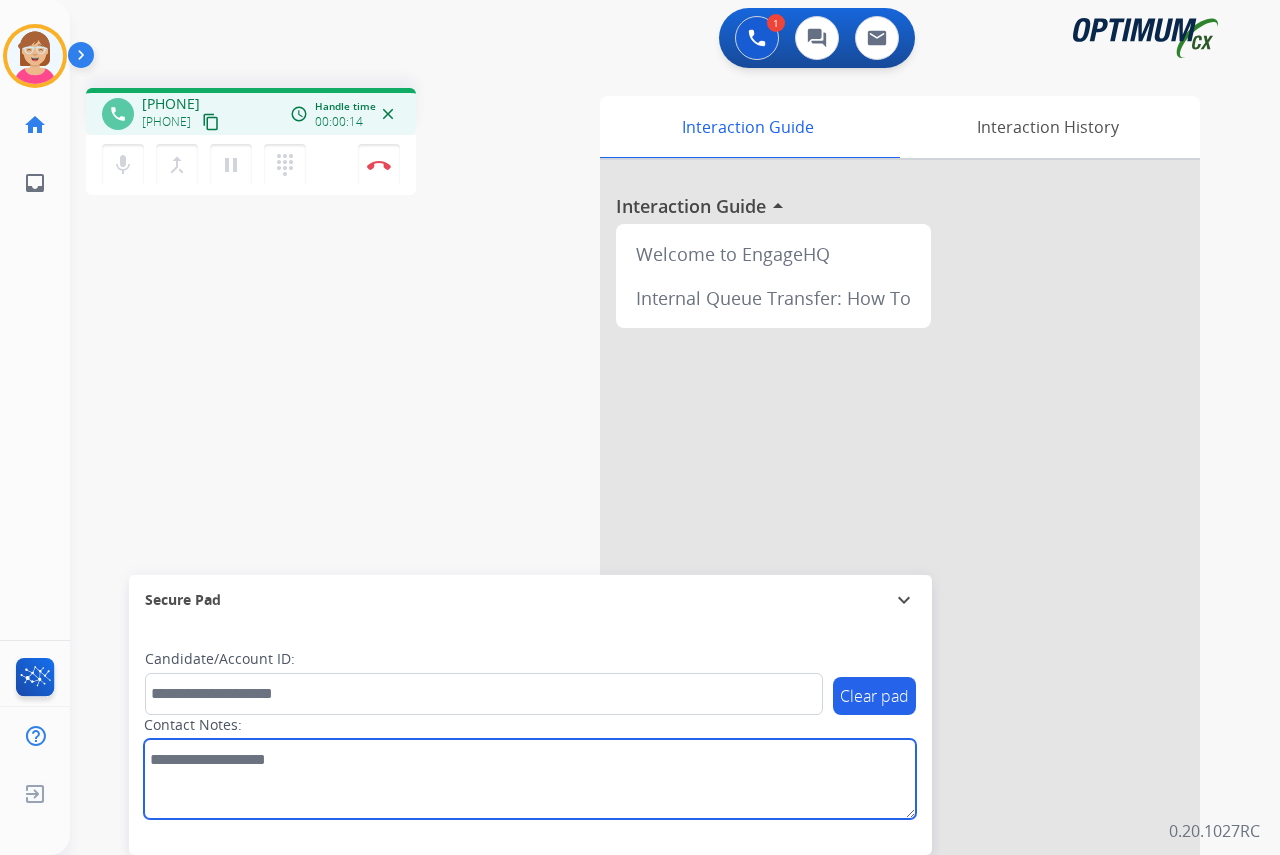 click at bounding box center [530, 779] 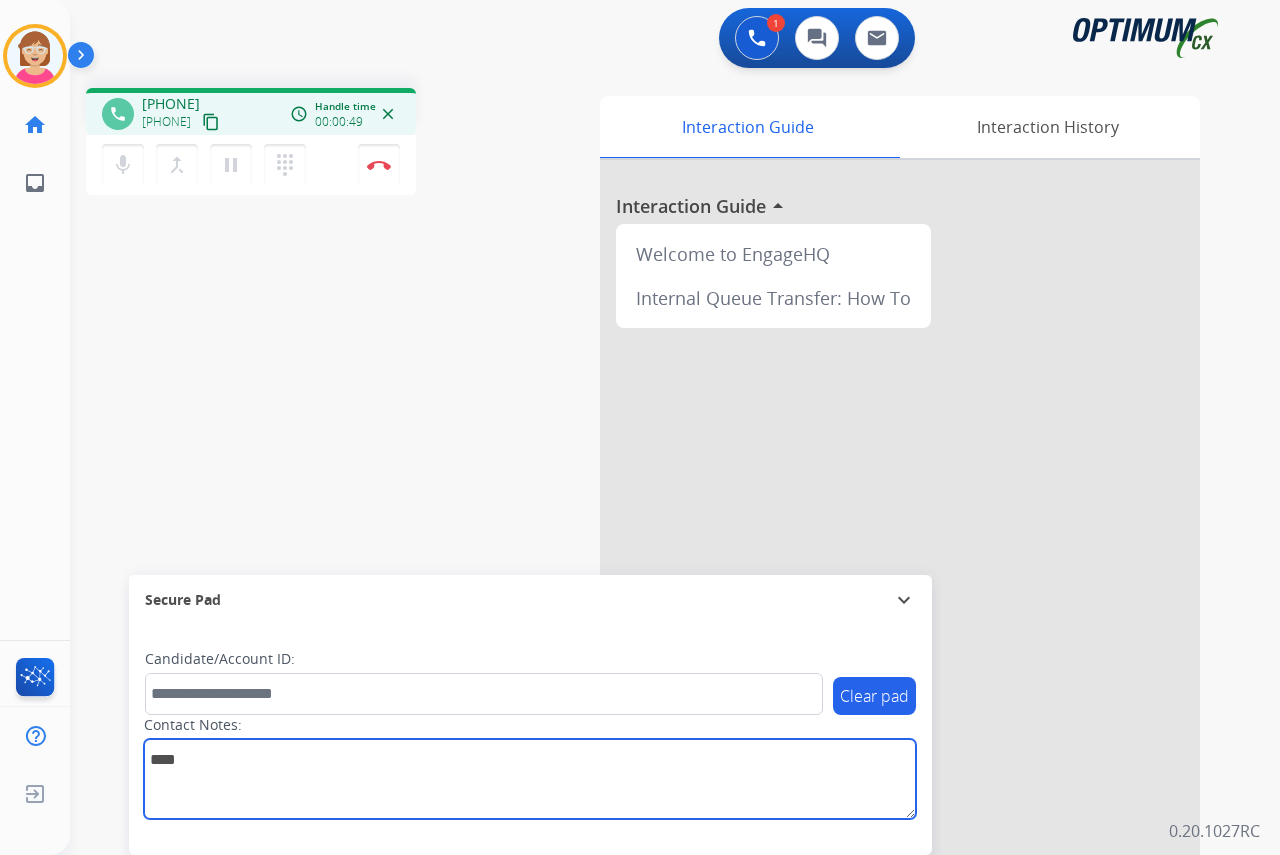 type on "****" 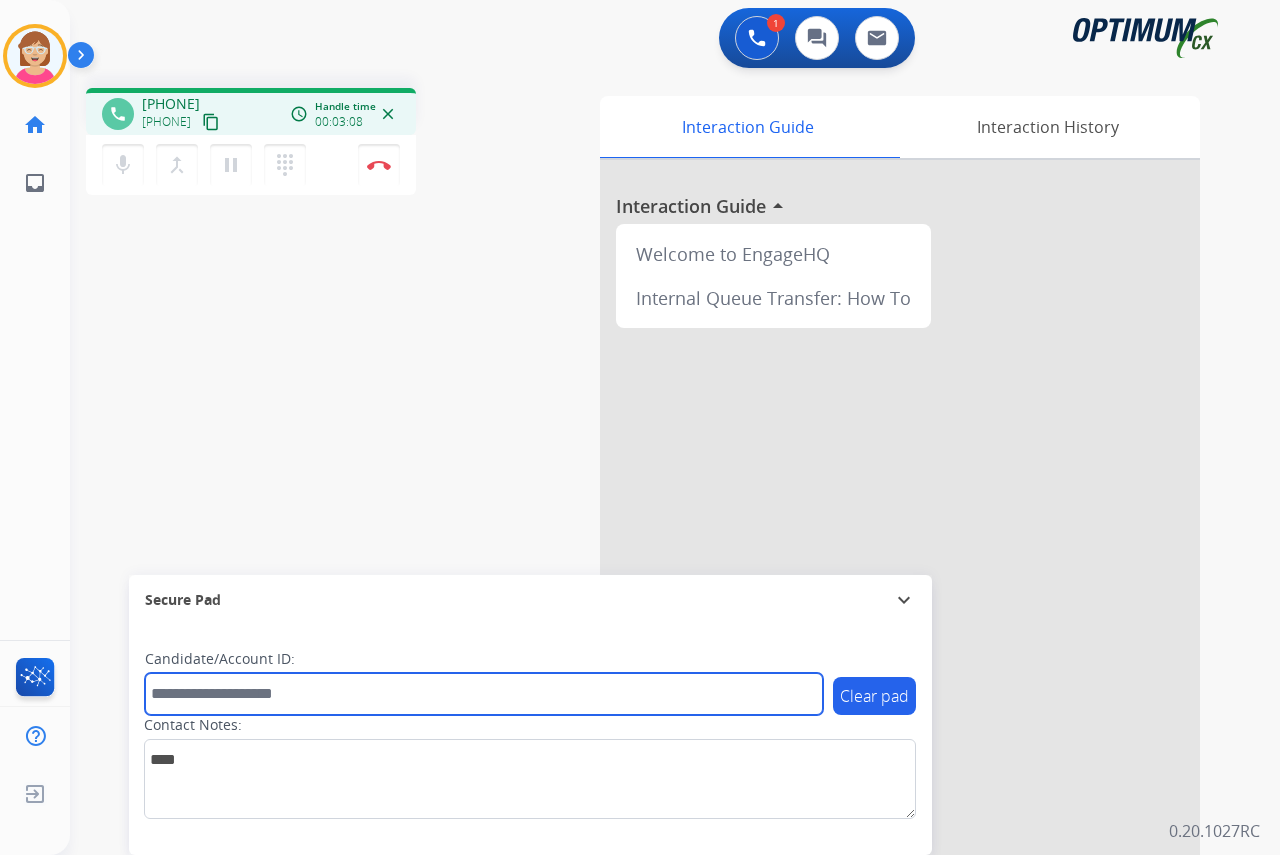 click at bounding box center (484, 694) 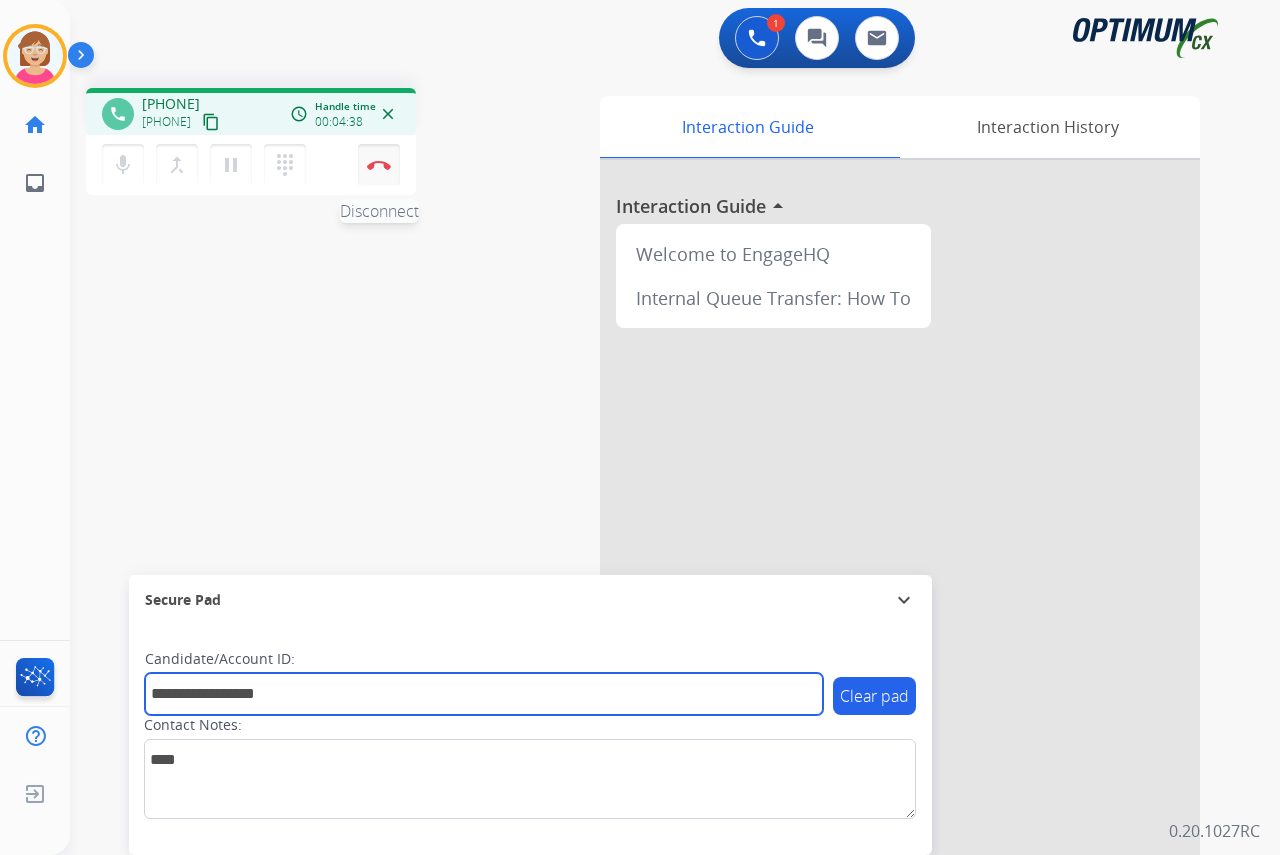 type on "**********" 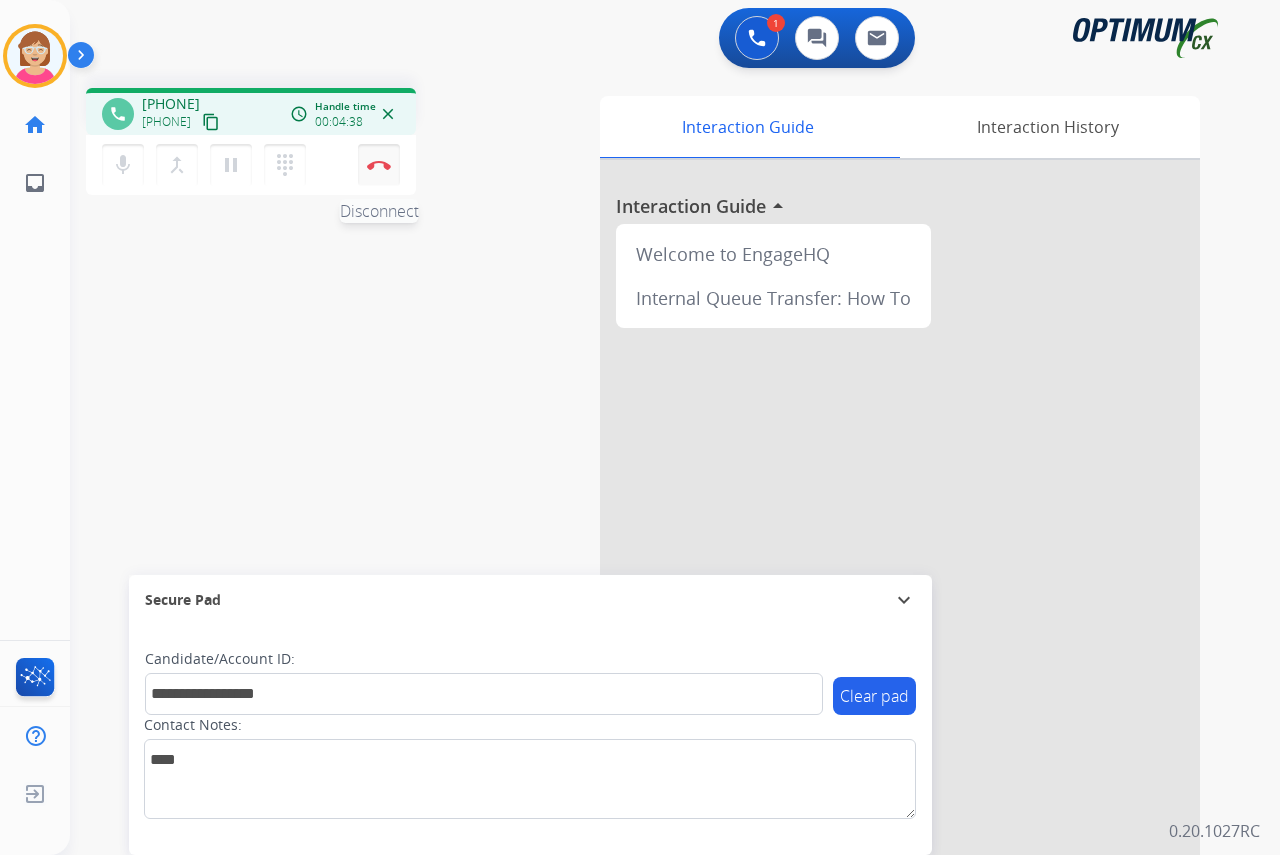 click on "Disconnect" at bounding box center [379, 165] 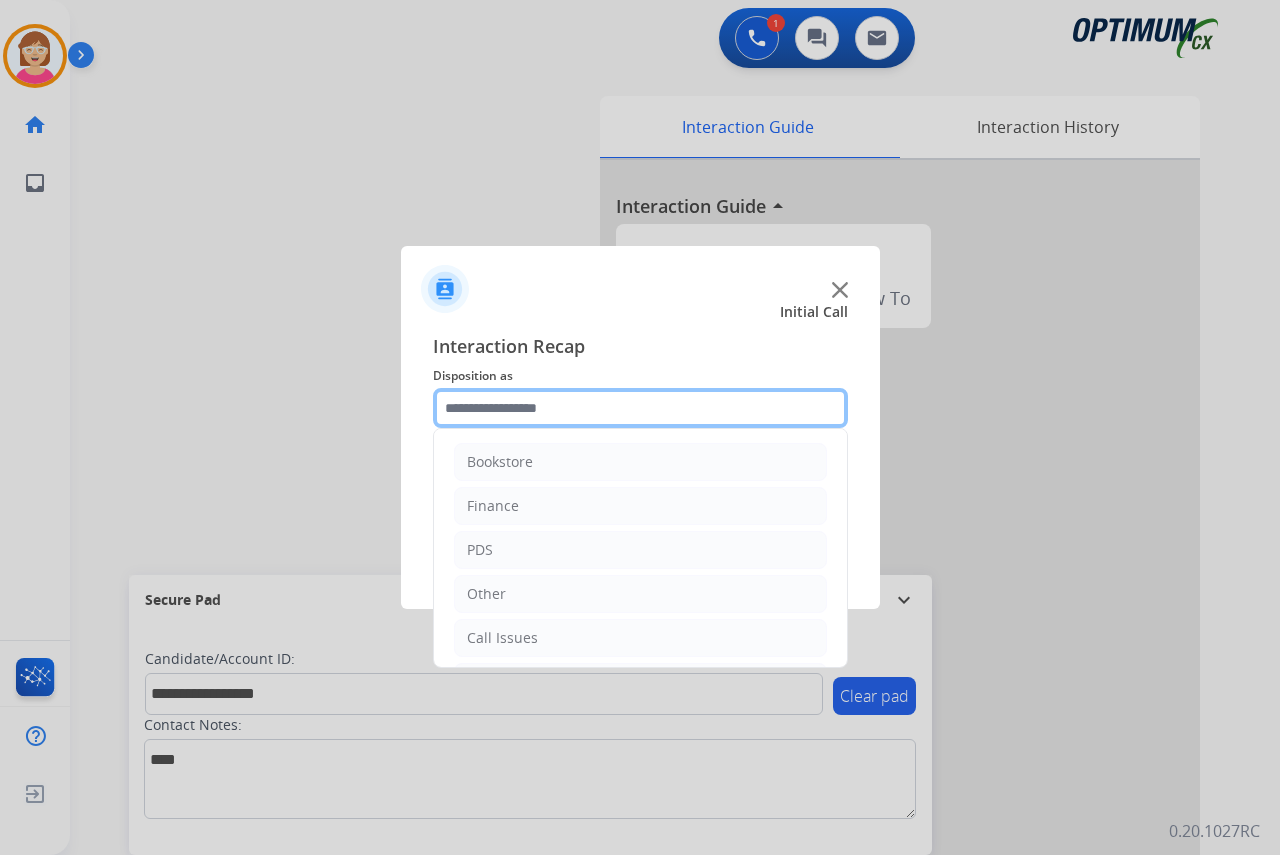 click 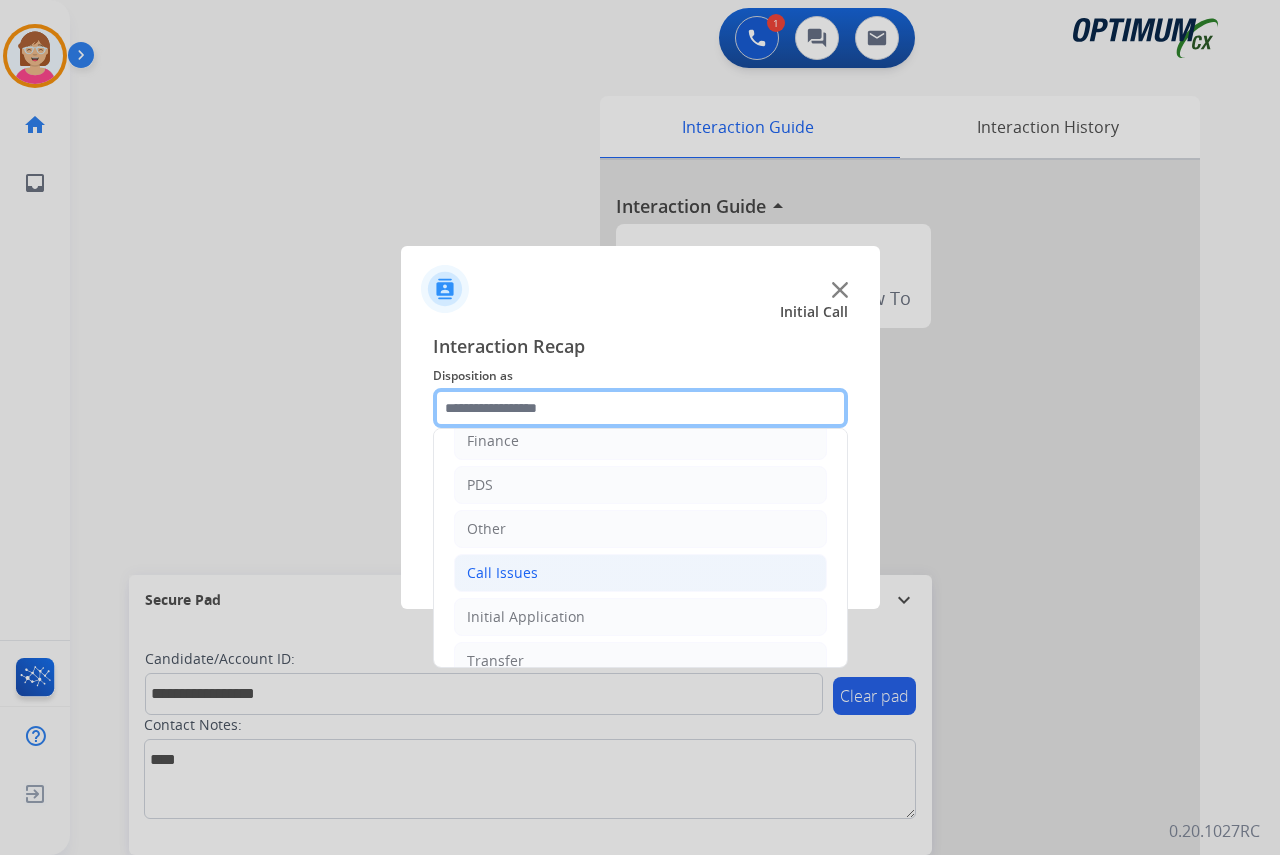 scroll, scrollTop: 100, scrollLeft: 0, axis: vertical 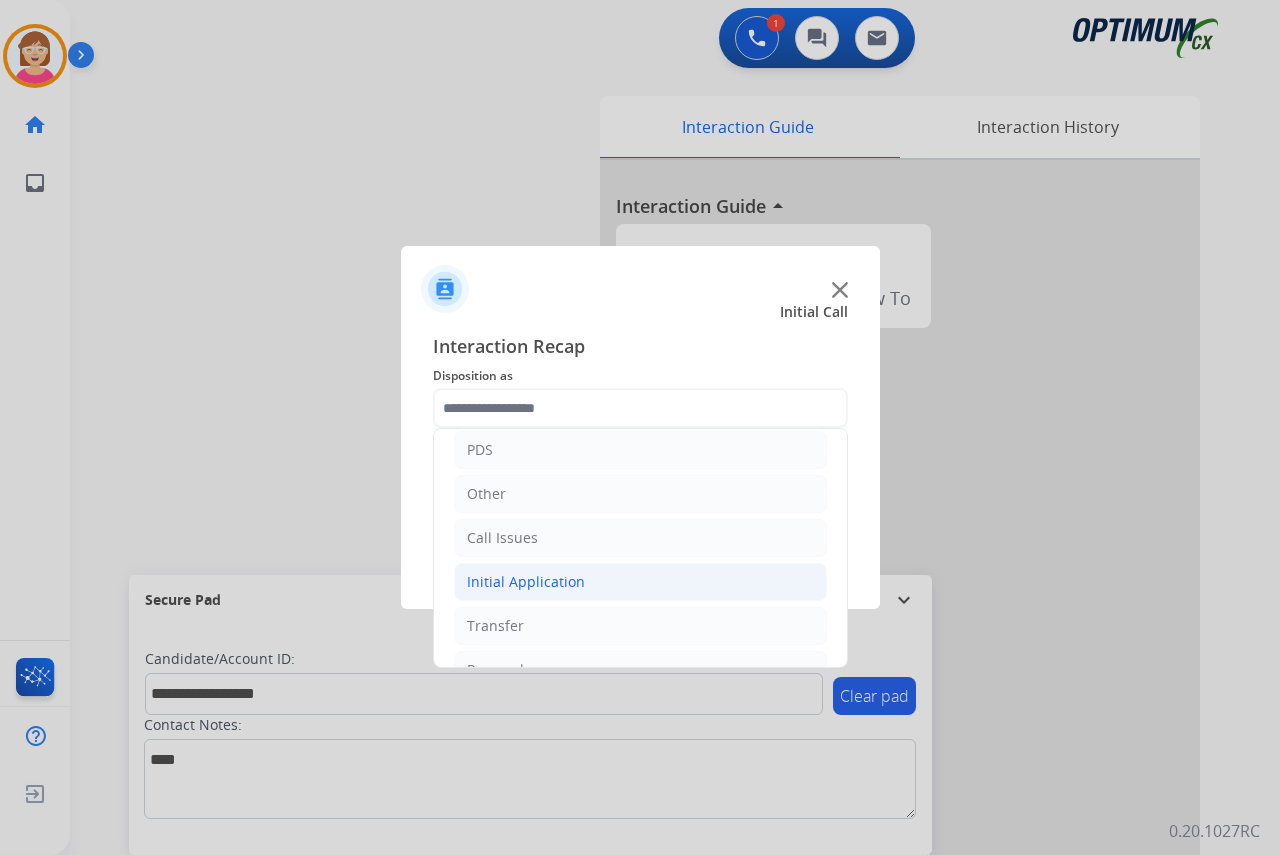 click on "Initial Application" 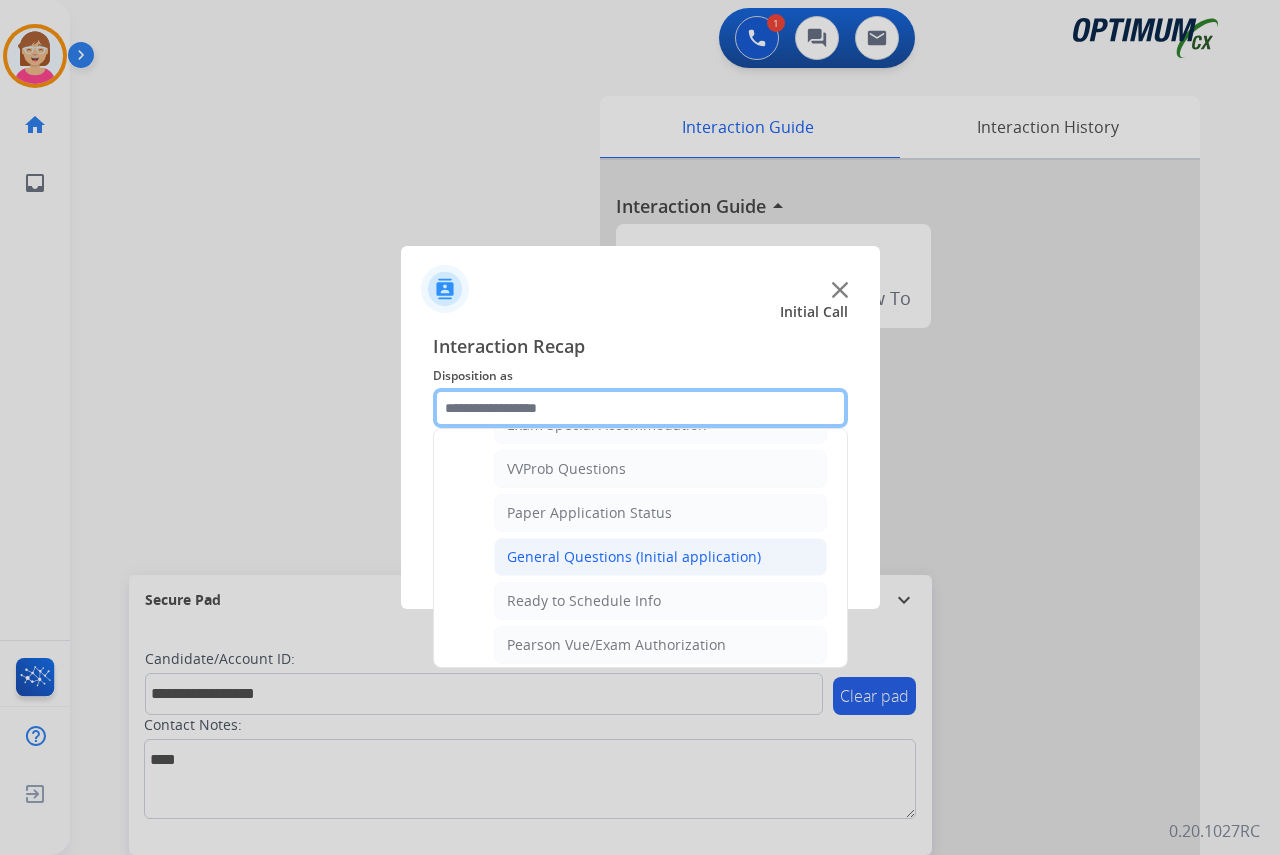 scroll, scrollTop: 1100, scrollLeft: 0, axis: vertical 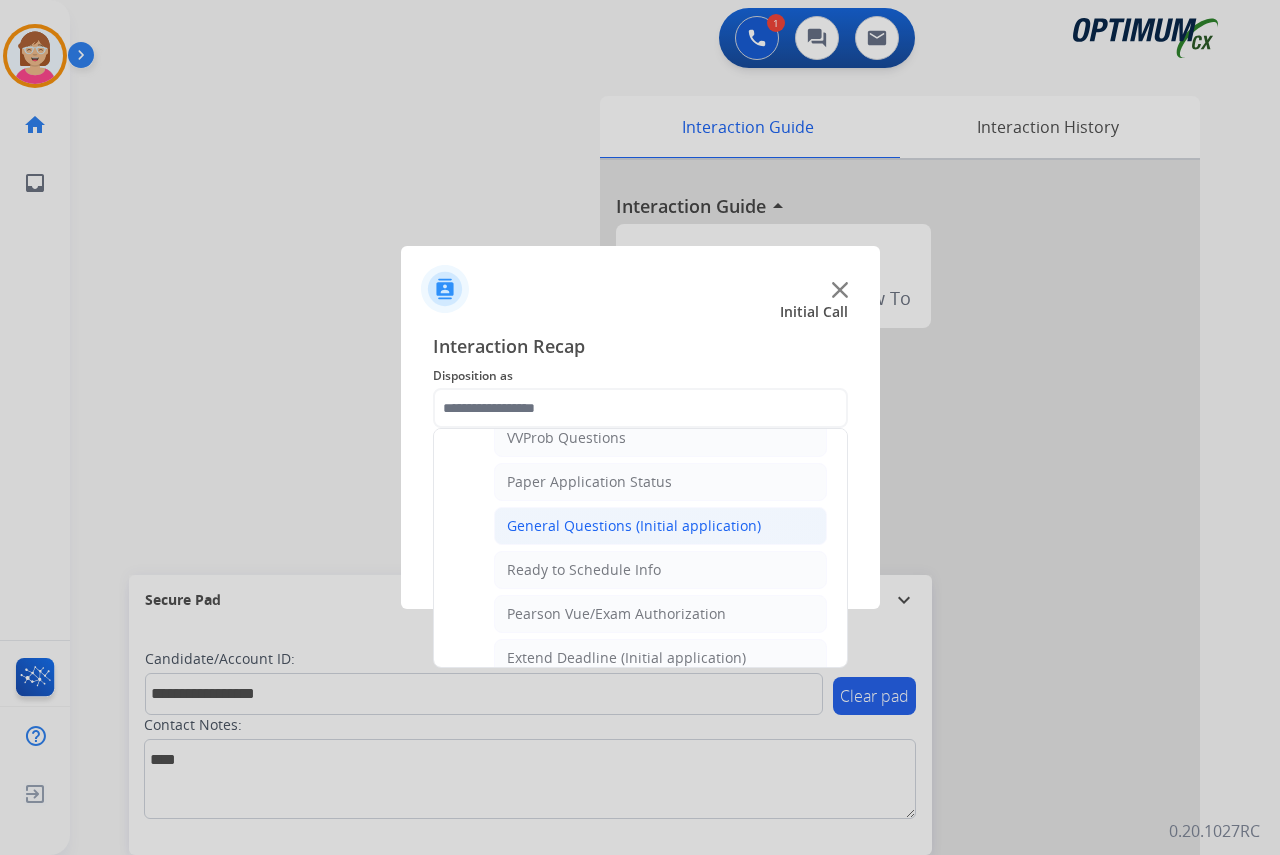 click on "General Questions (Initial application)" 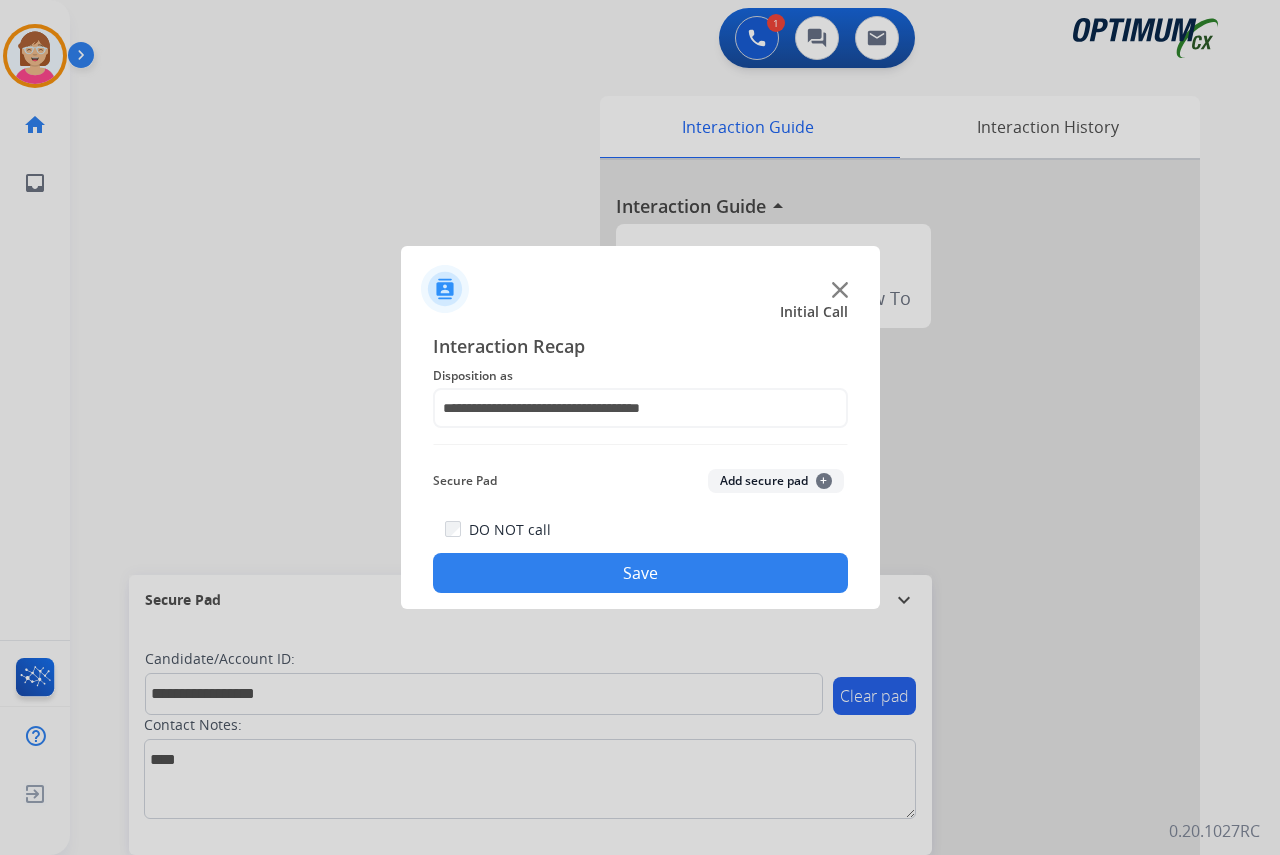 click on "+" 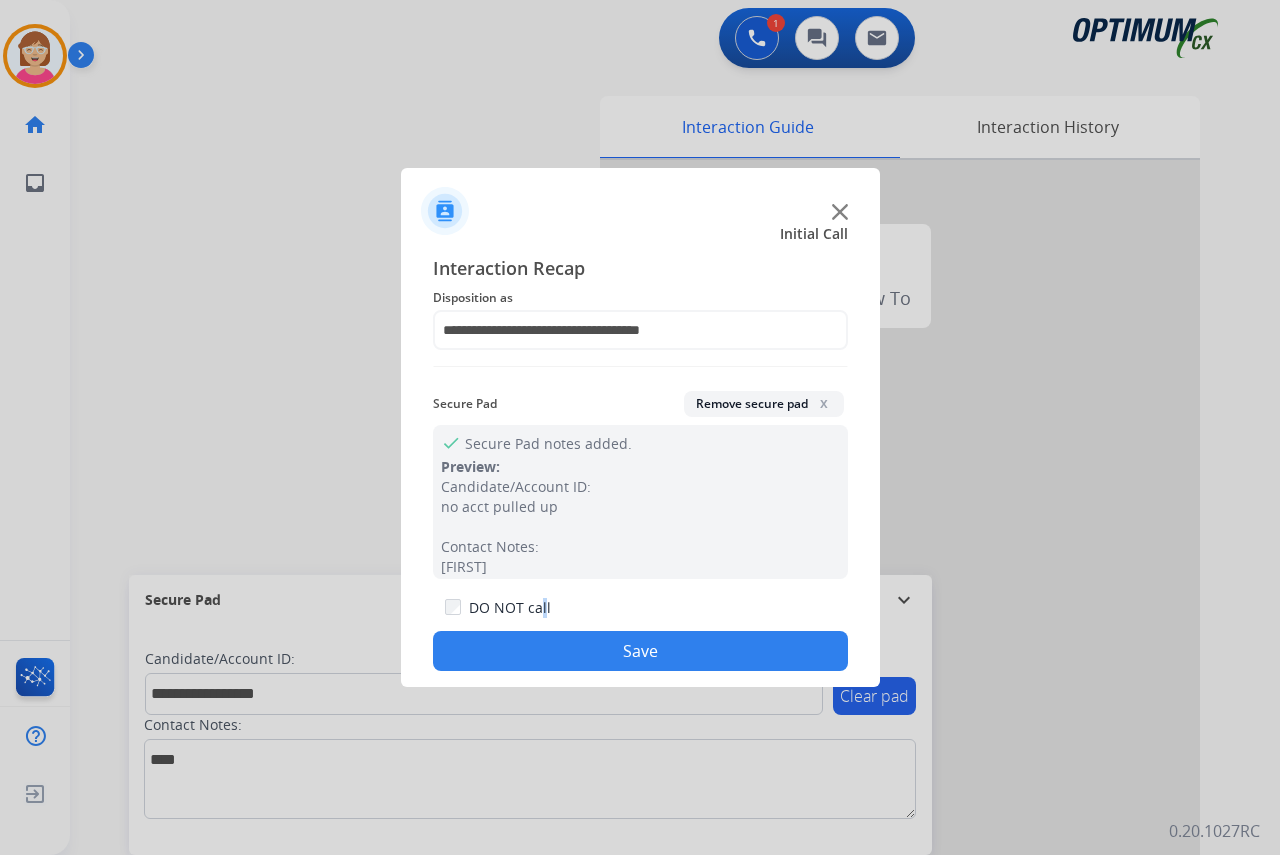 click on "DO NOT call" 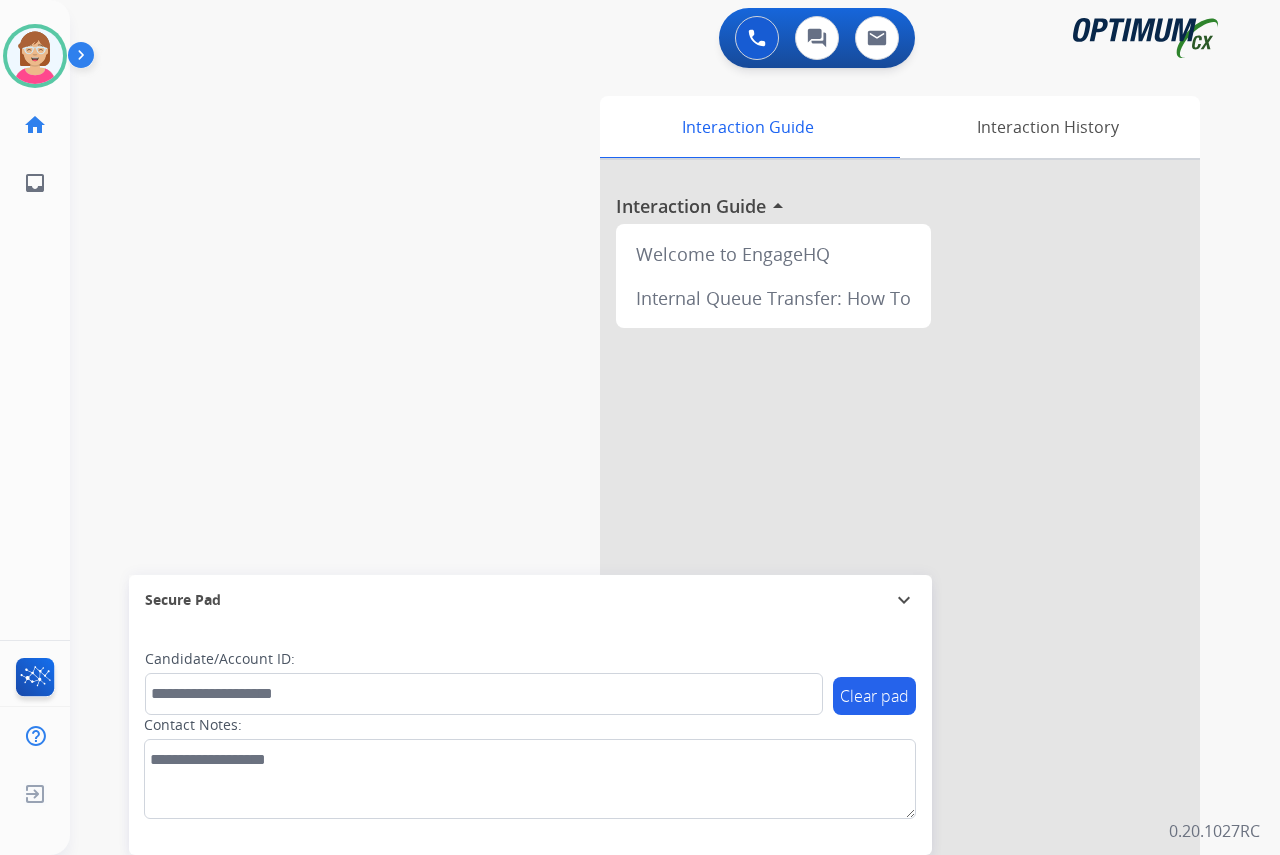 click on "[FIRST]   Available  Edit Avatar  Agent:   [FIRST]  Routing Profile:  OCX Training home  Home  Home inbox  Emails  Emails  FocalPoints  Help Center  Help Center  Log out  Log out" 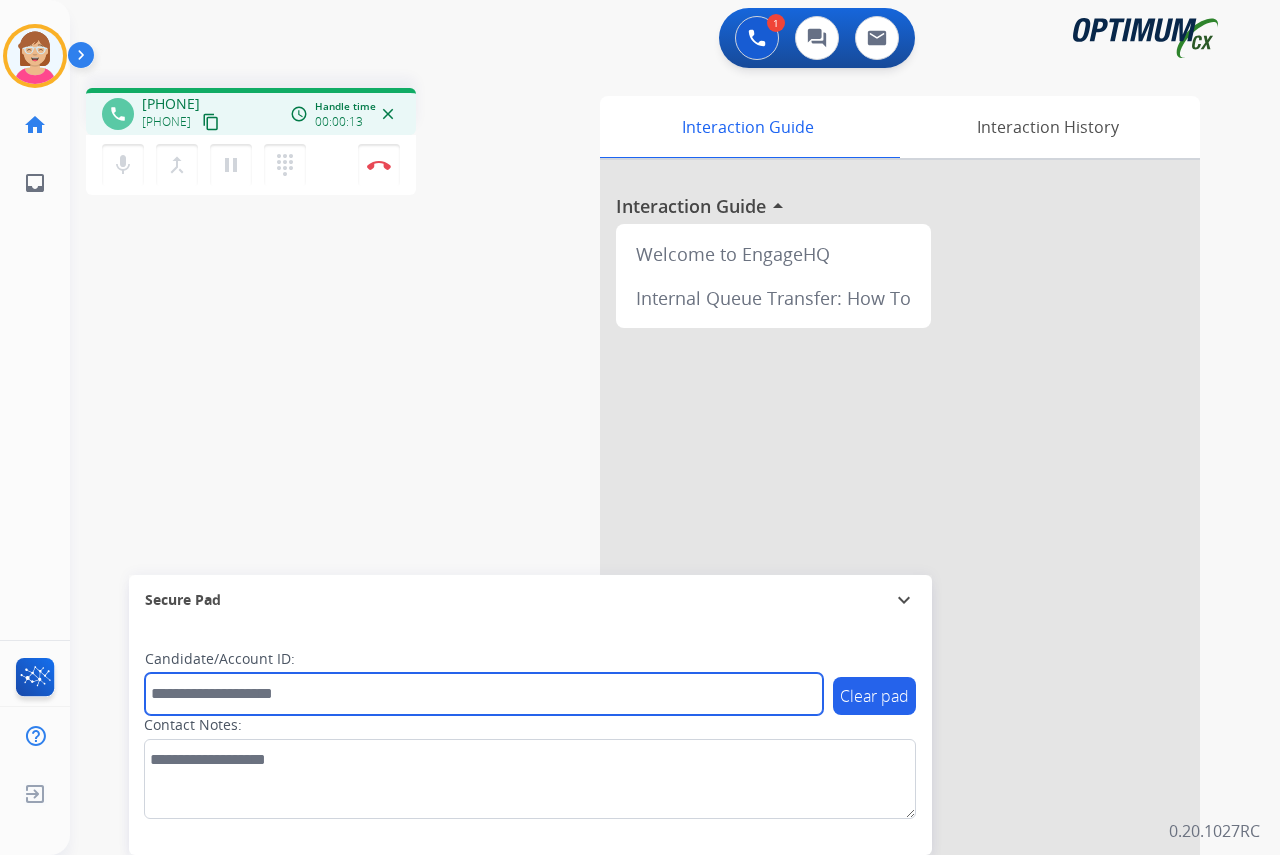 drag, startPoint x: 195, startPoint y: 698, endPoint x: 196, endPoint y: 685, distance: 13.038404 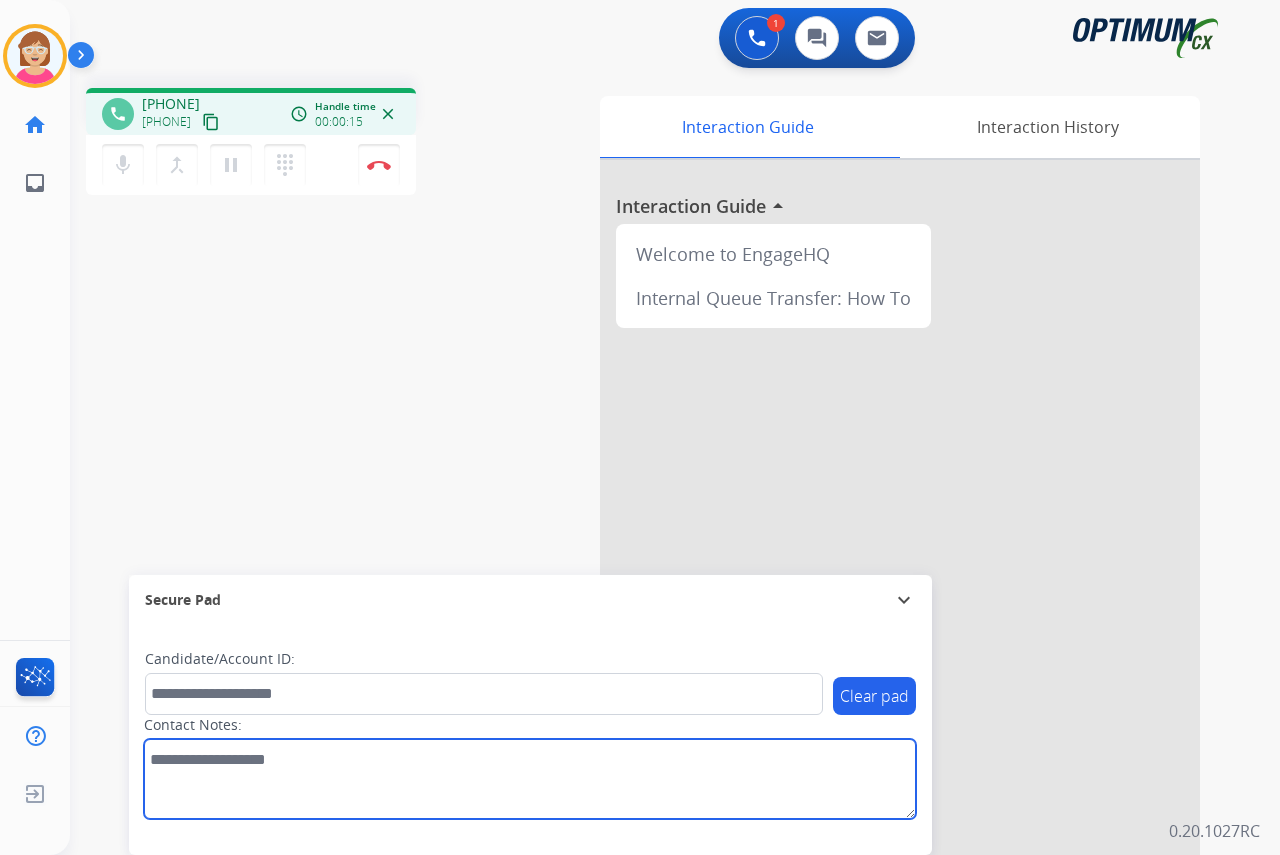 click at bounding box center [530, 779] 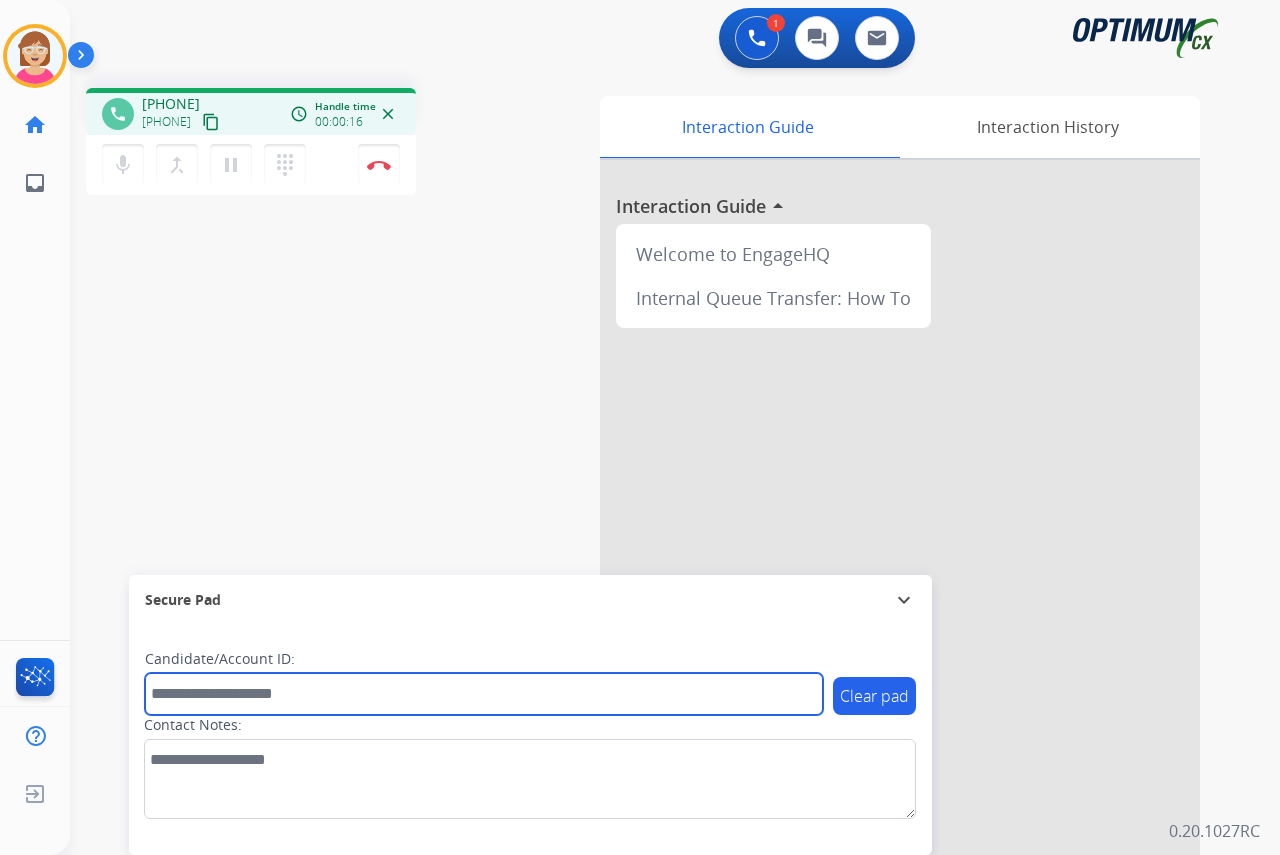 drag, startPoint x: 169, startPoint y: 689, endPoint x: 163, endPoint y: 679, distance: 11.661903 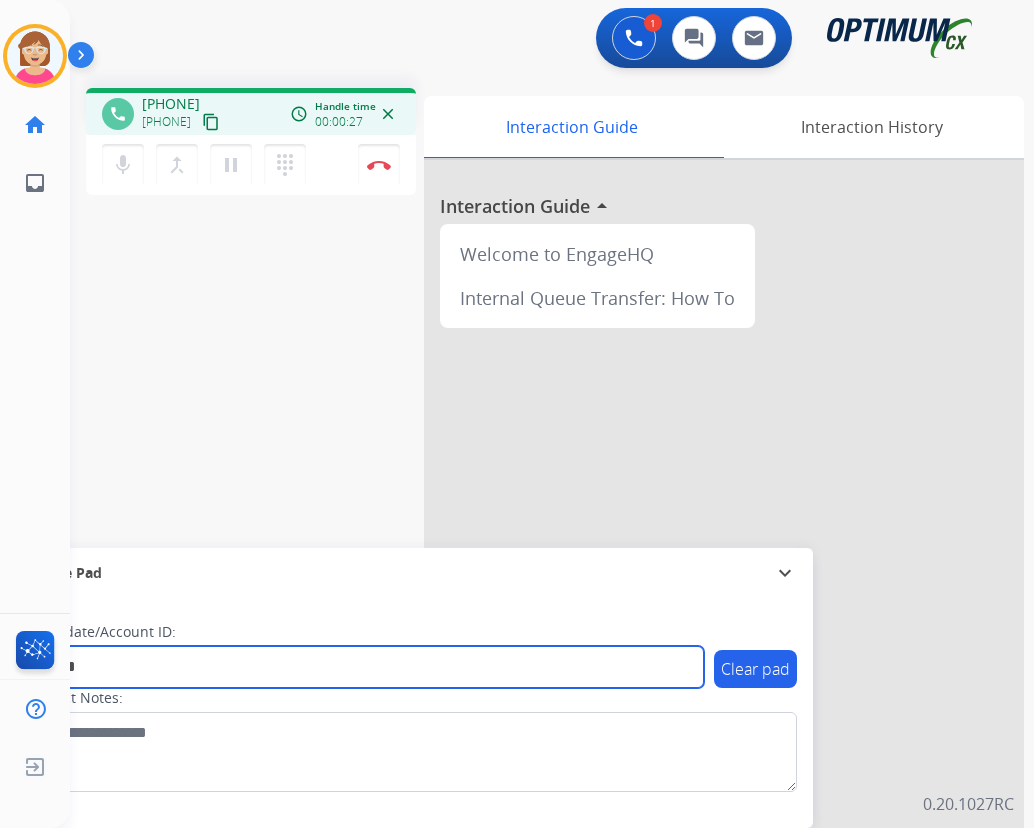 type on "*******" 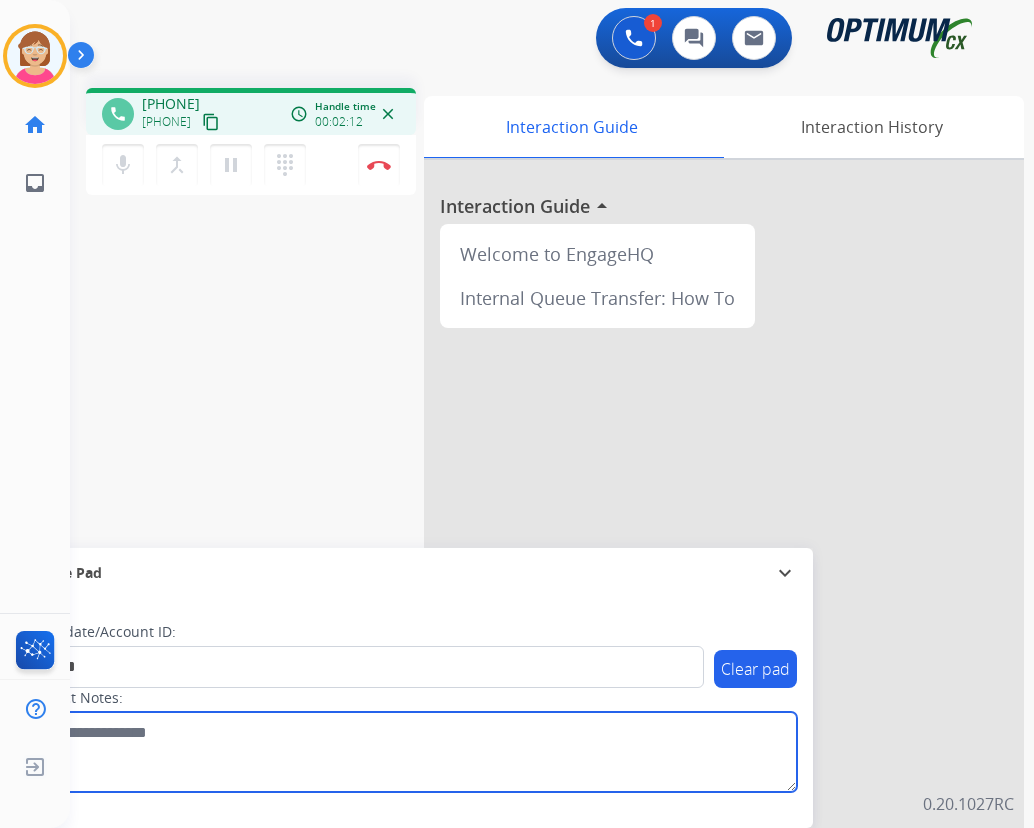 click at bounding box center (411, 752) 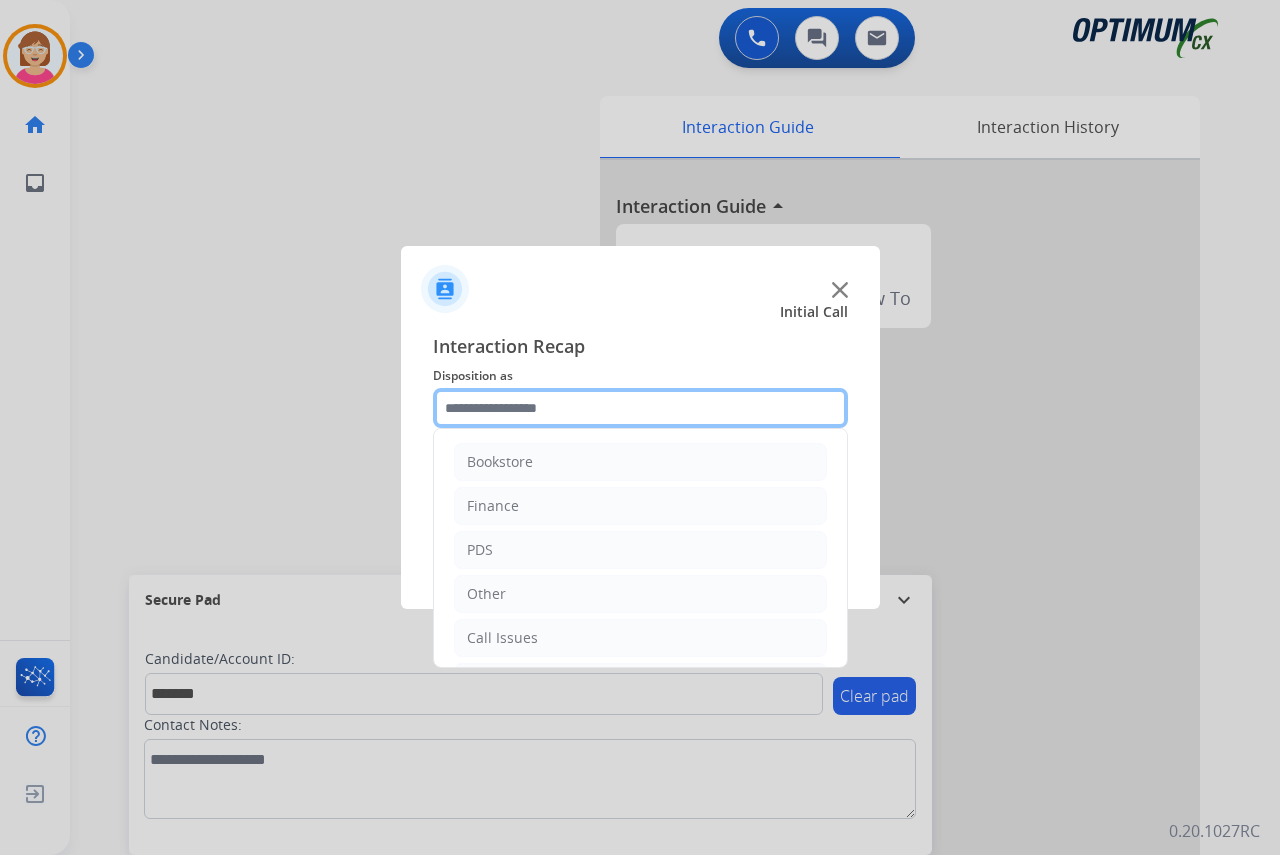 click 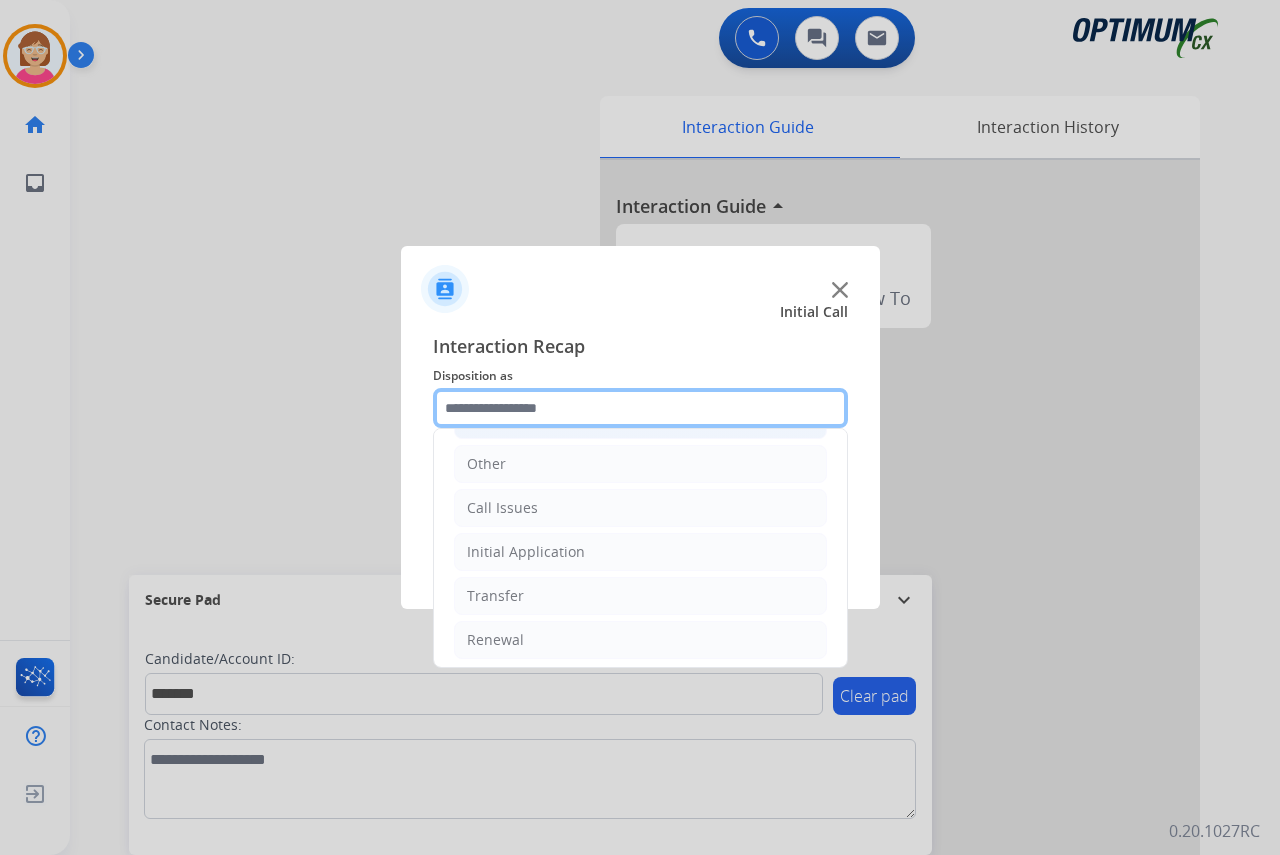 scroll, scrollTop: 136, scrollLeft: 0, axis: vertical 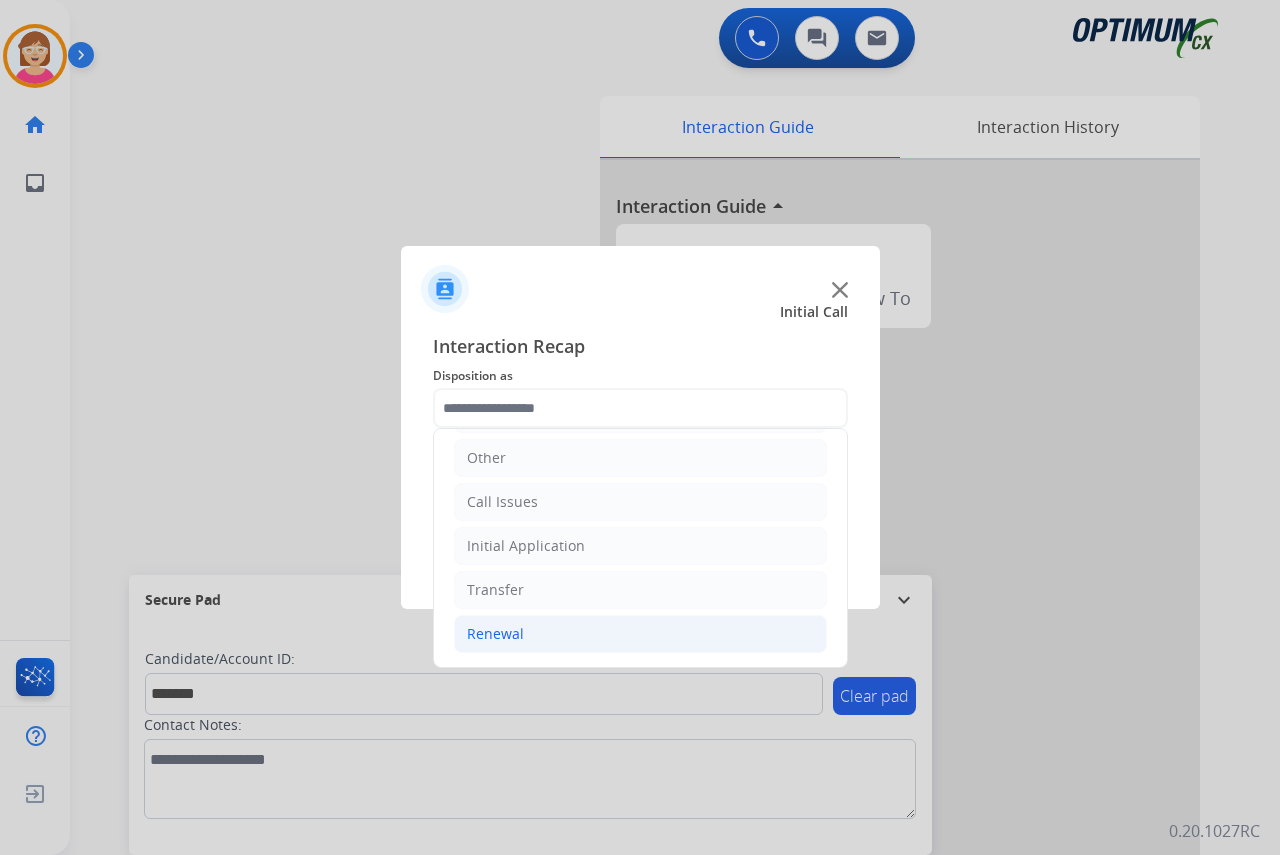 click on "Renewal" 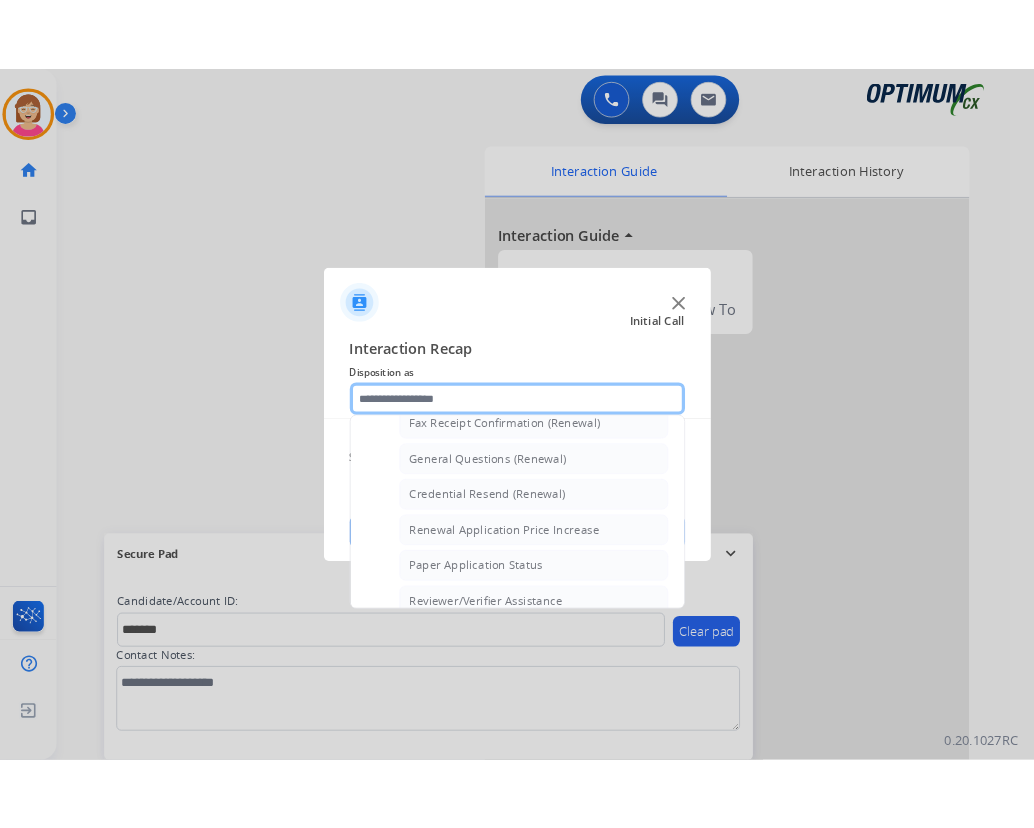 scroll, scrollTop: 536, scrollLeft: 0, axis: vertical 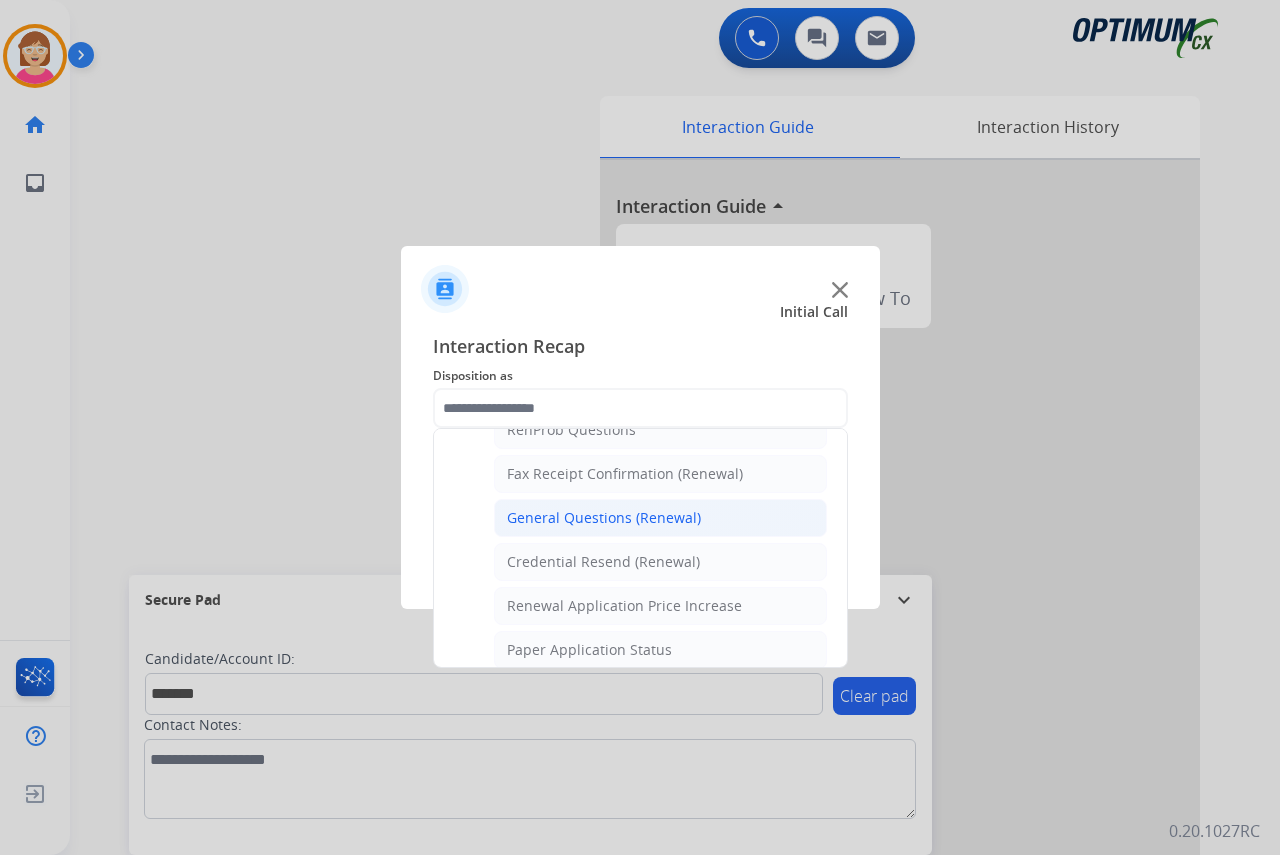 click on "General Questions (Renewal)" 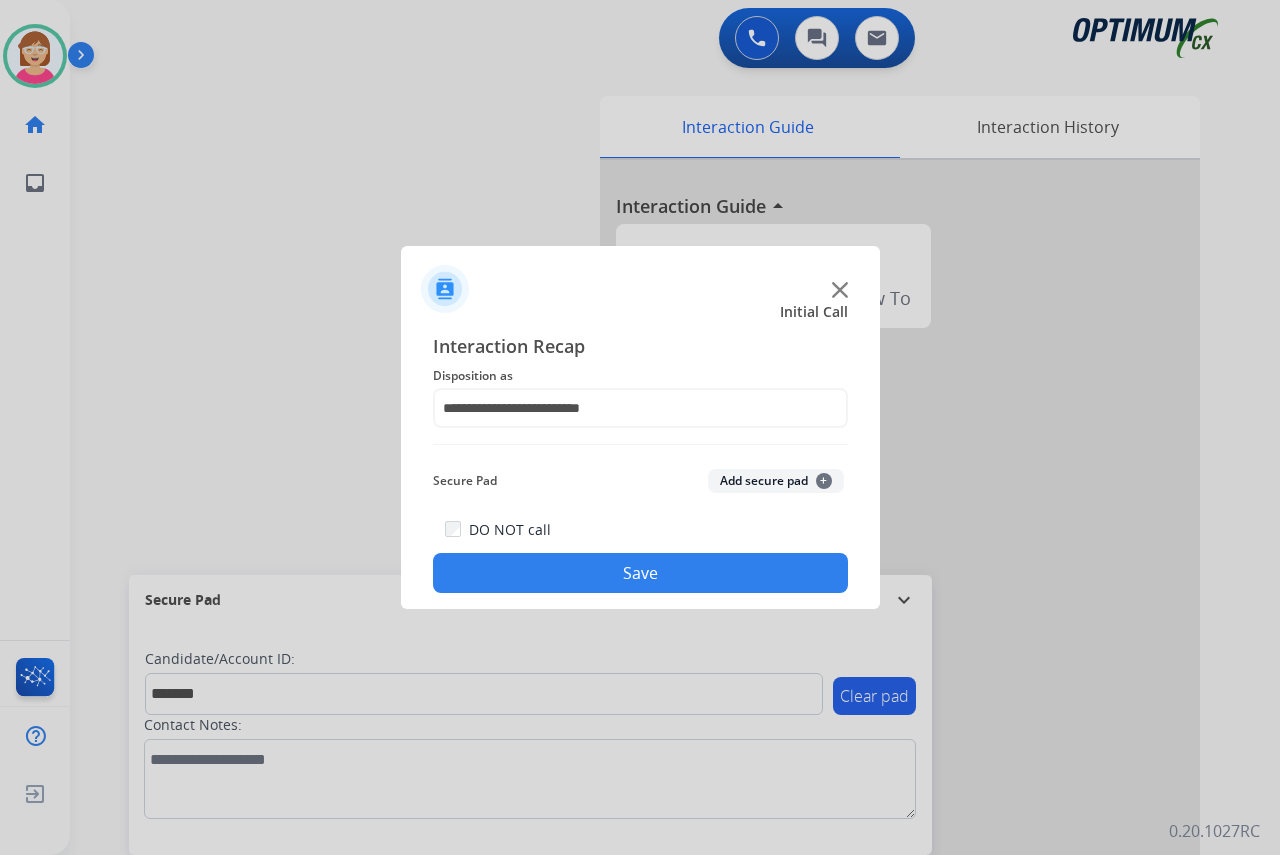 click on "+" 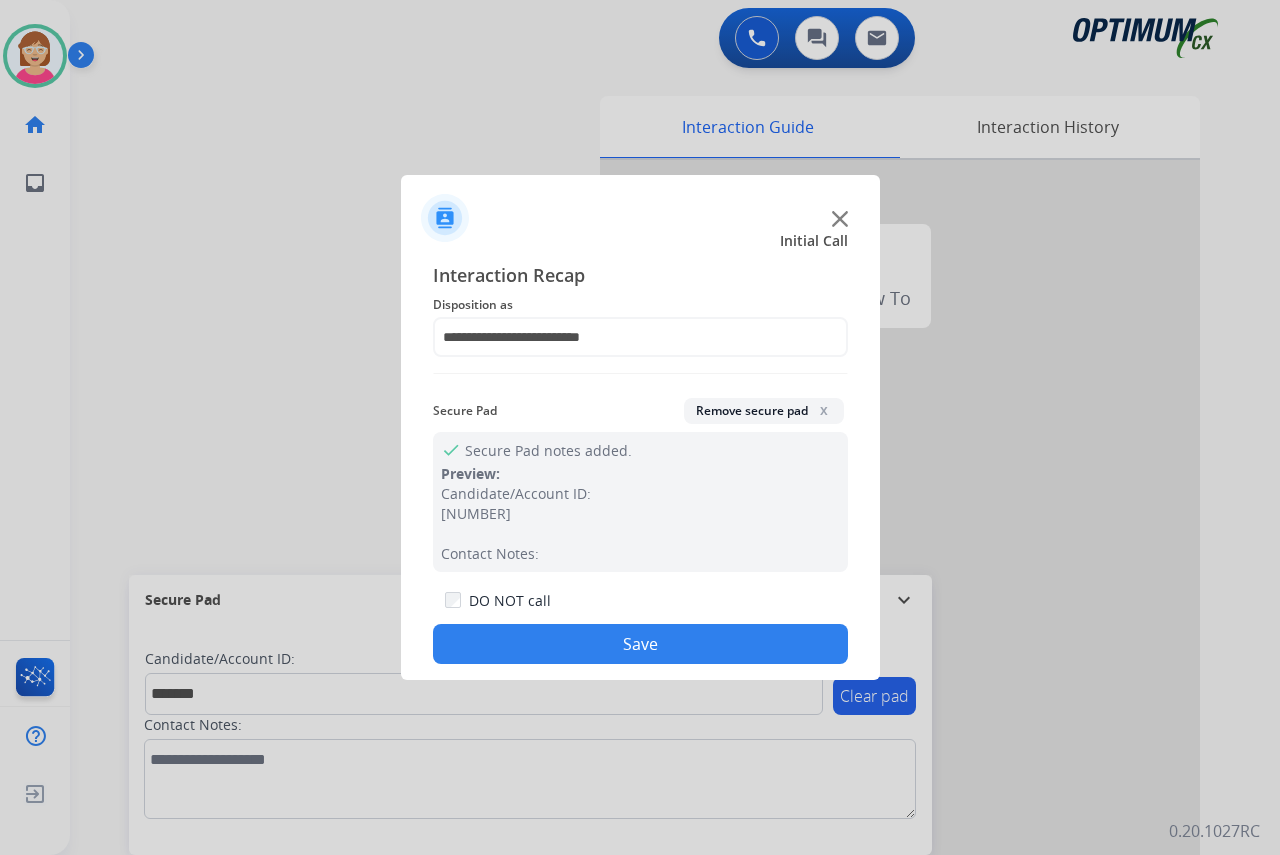 click on "Save" 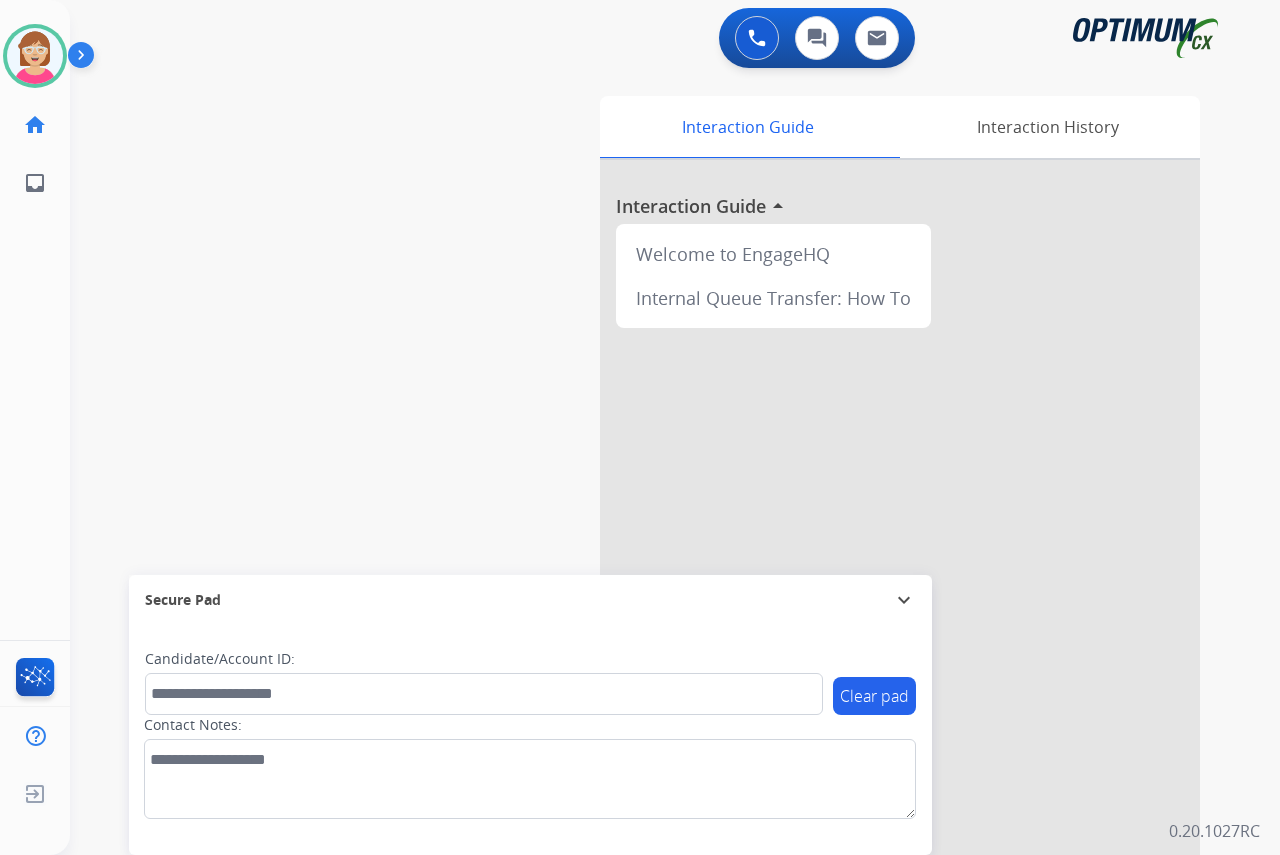 click on "[FIRST]   Available  Edit Avatar  Agent:   [FIRST]  Routing Profile:  OCX Training home  Home  Home inbox  Emails  Emails  FocalPoints  Help Center  Help Center  Log out  Log out" 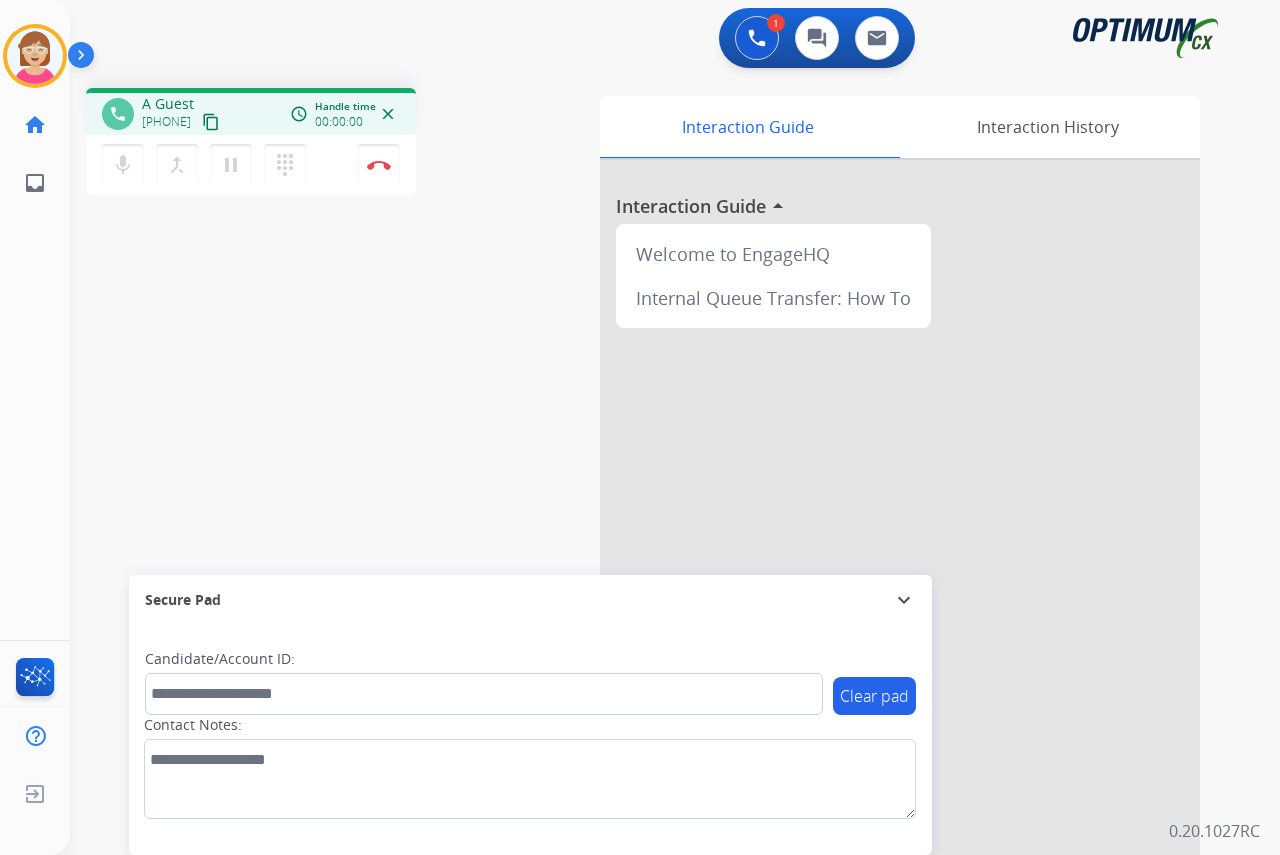 drag, startPoint x: 66, startPoint y: 271, endPoint x: 20, endPoint y: 288, distance: 49.0408 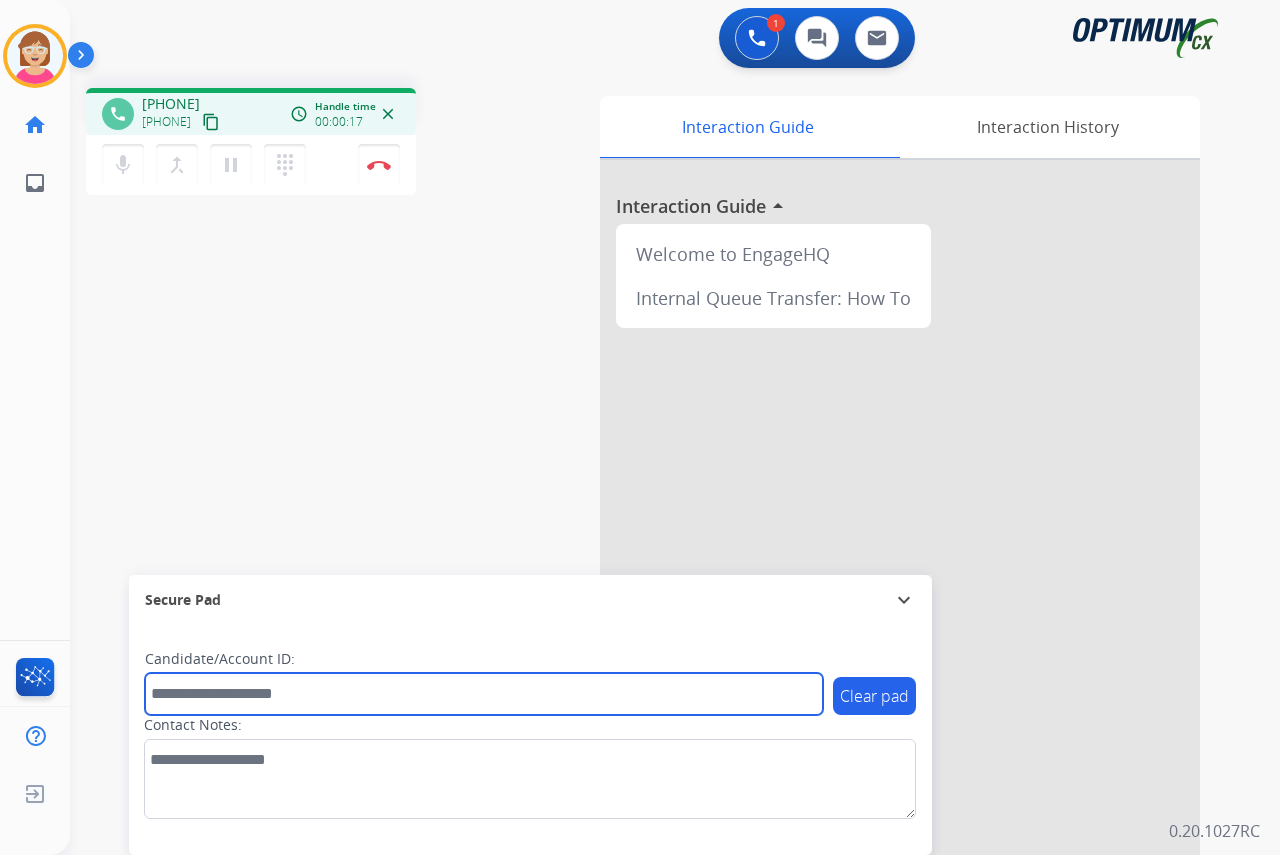 click at bounding box center (484, 694) 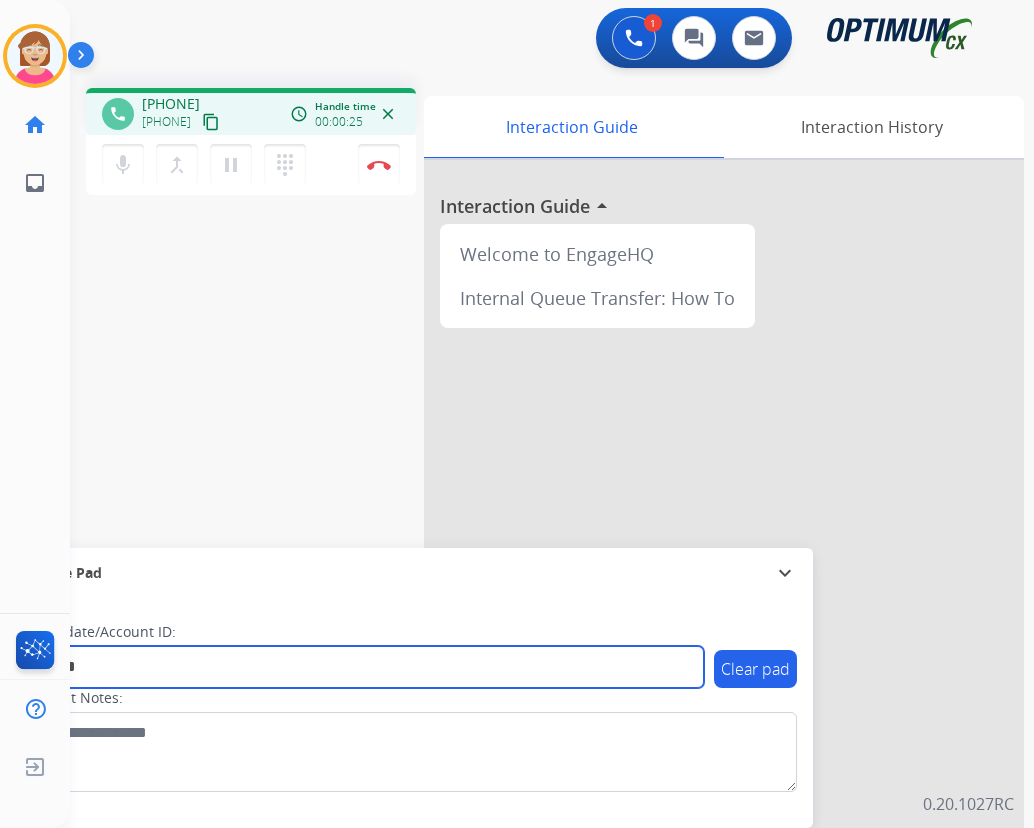 type on "*******" 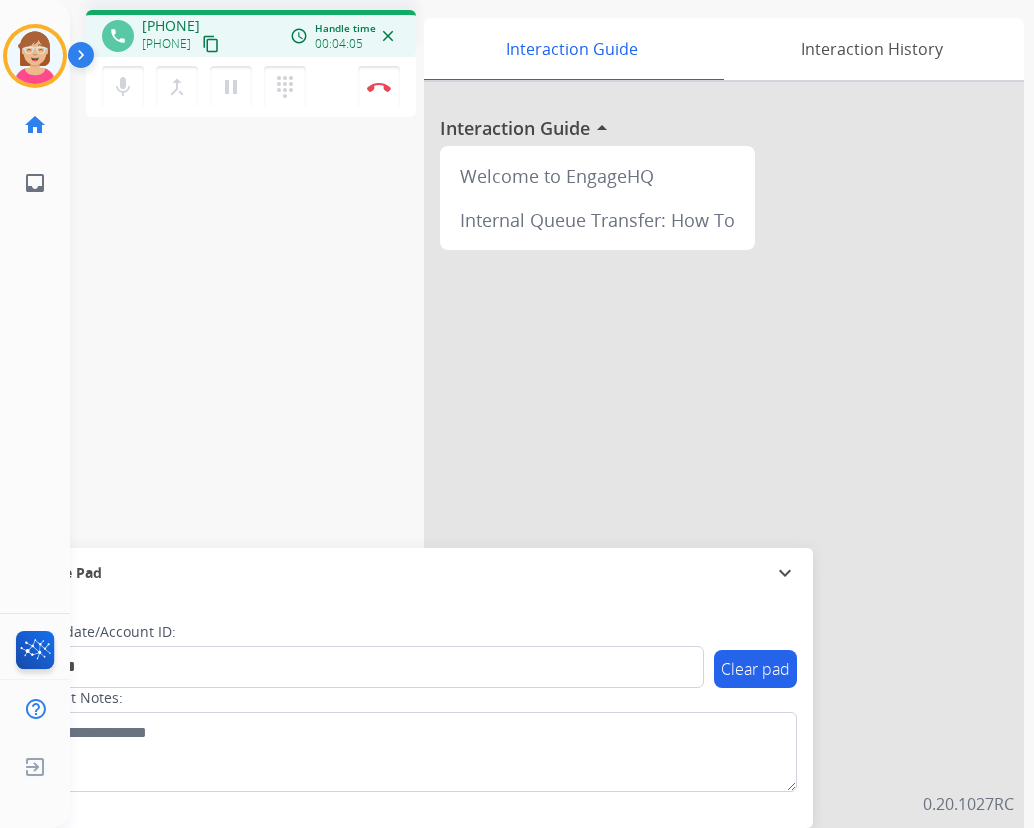 scroll, scrollTop: 0, scrollLeft: 0, axis: both 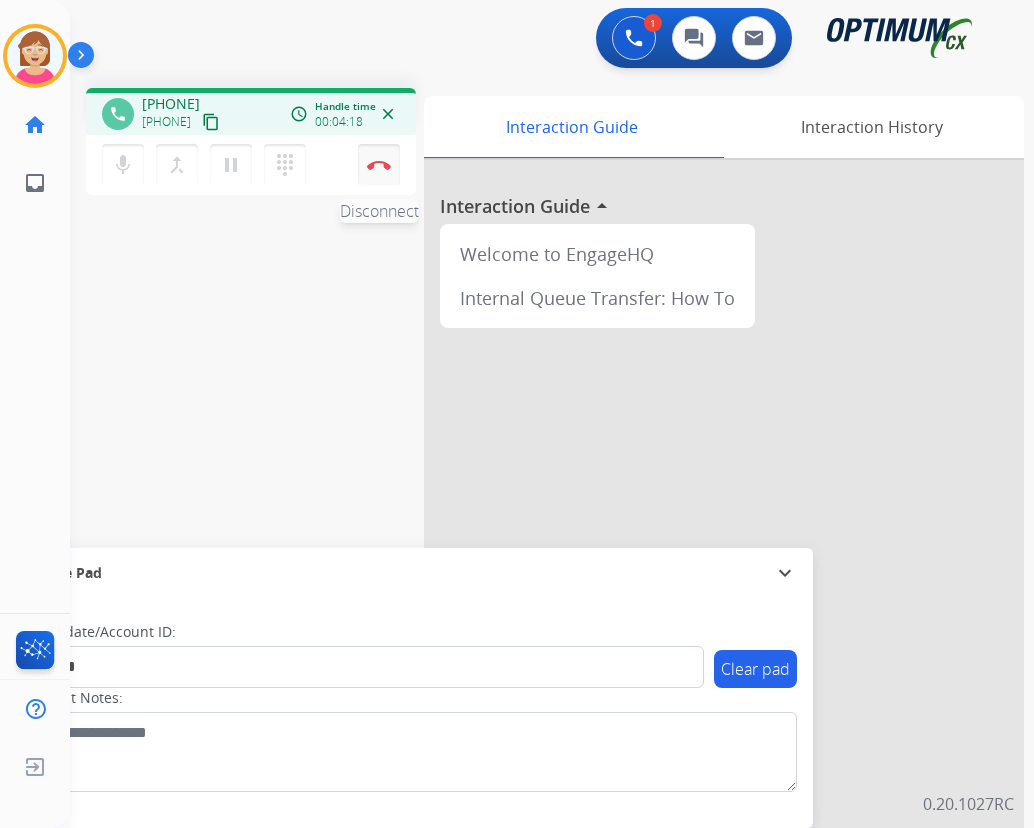 click at bounding box center [379, 165] 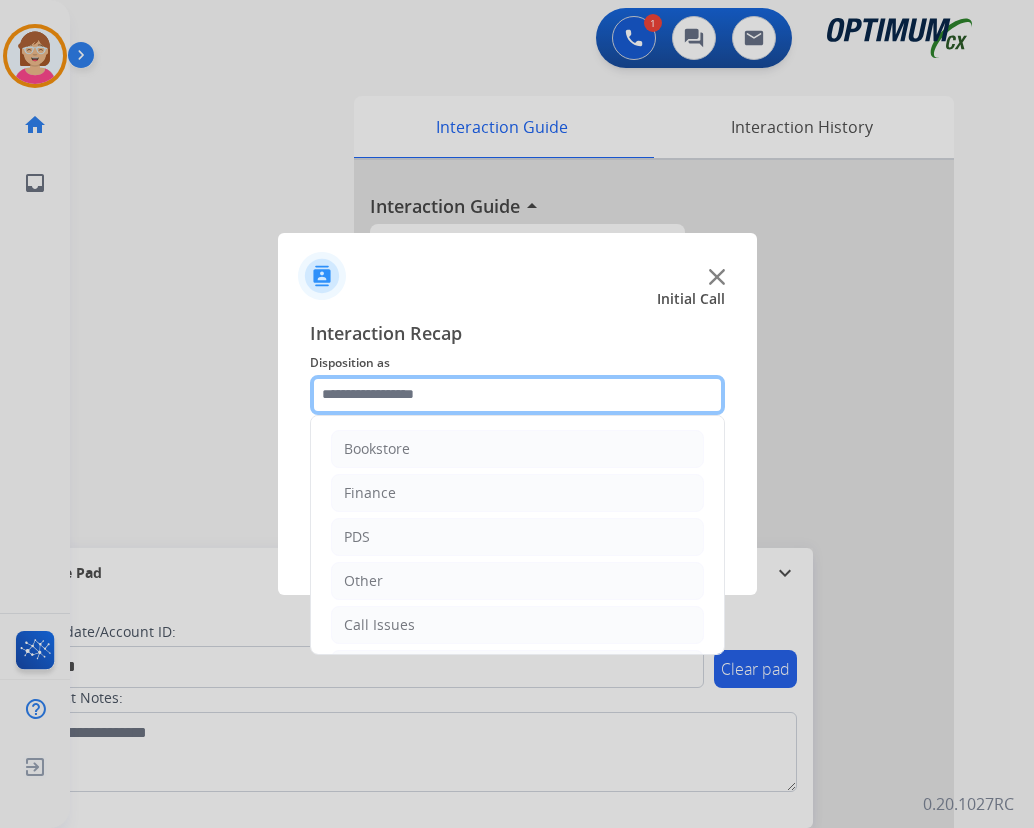 click 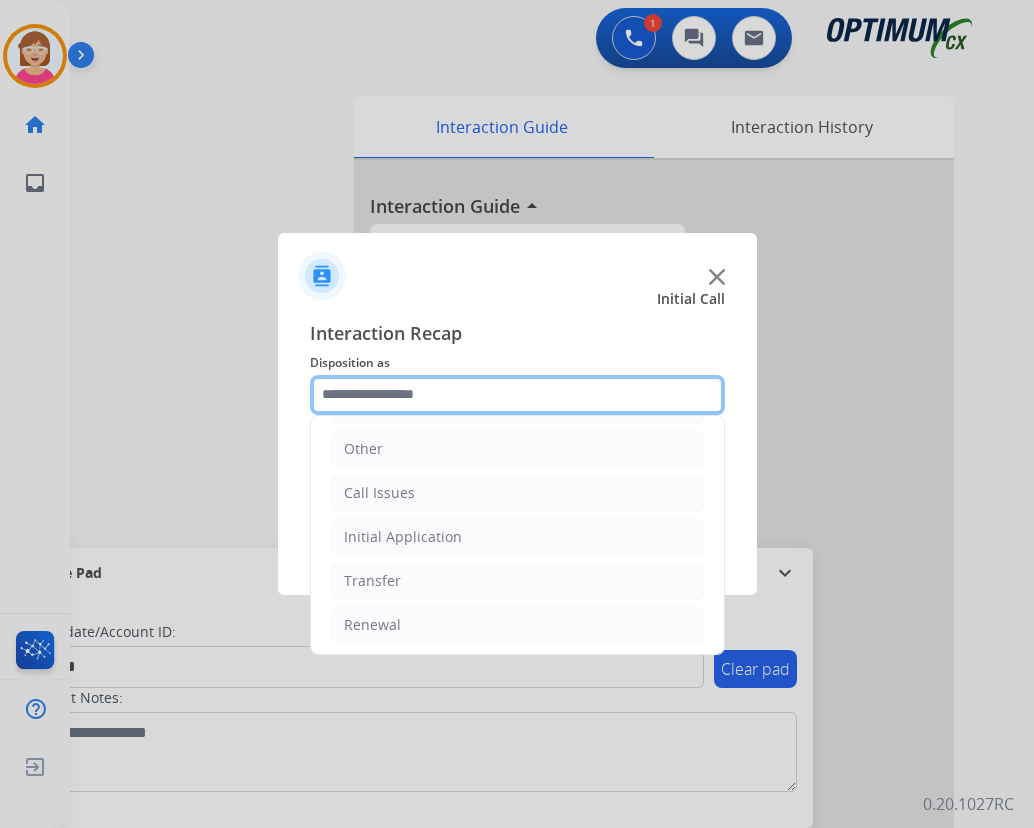 scroll, scrollTop: 136, scrollLeft: 0, axis: vertical 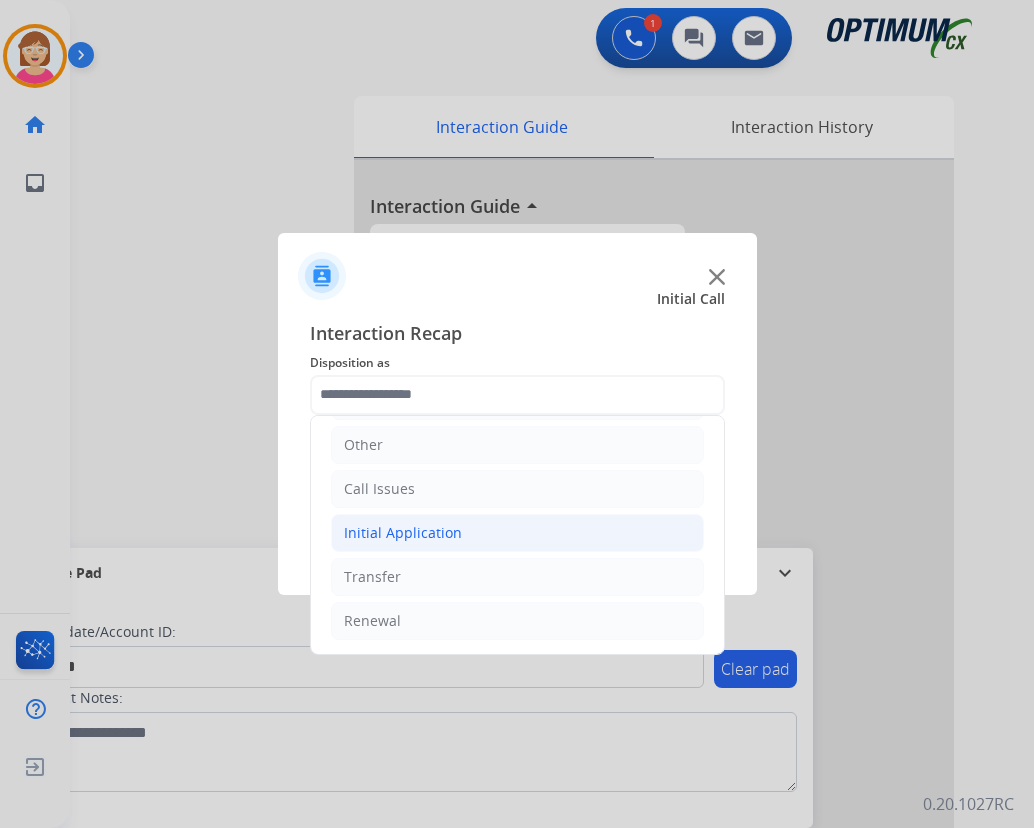 click on "Initial Application" 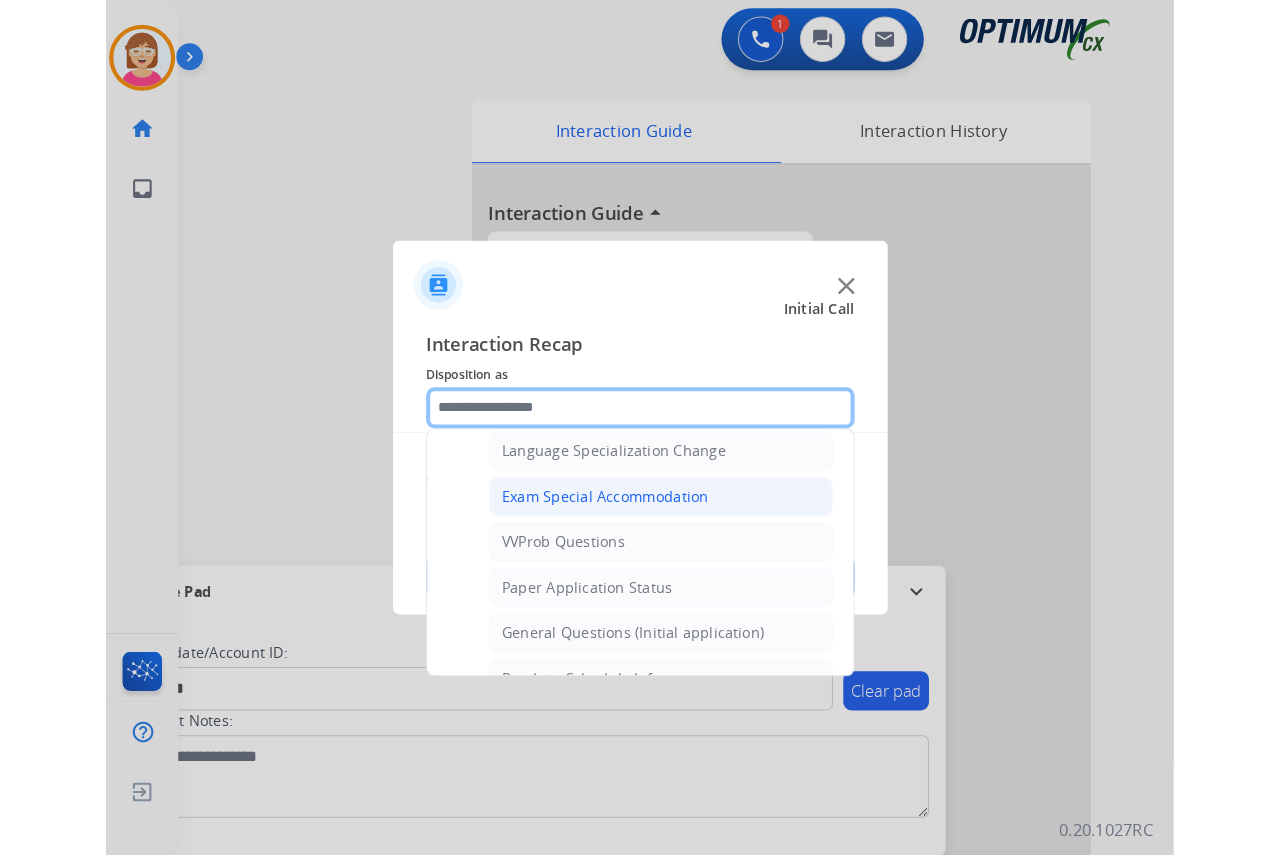 scroll, scrollTop: 1036, scrollLeft: 0, axis: vertical 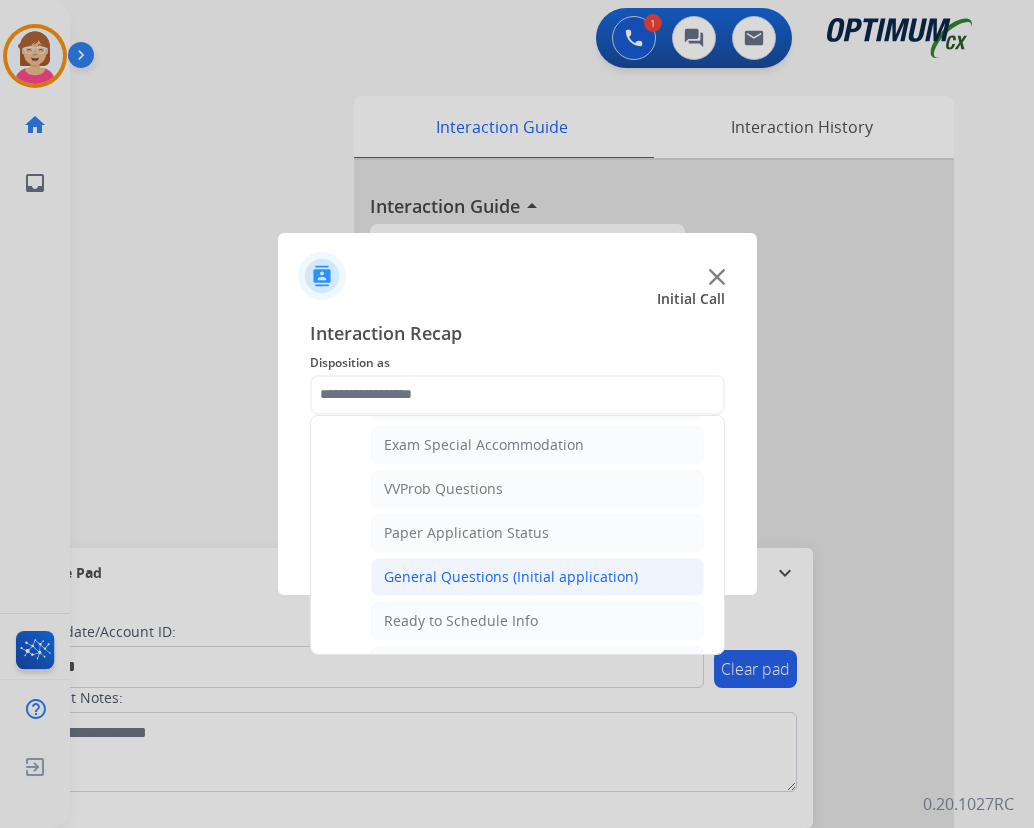 click on "General Questions (Initial application)" 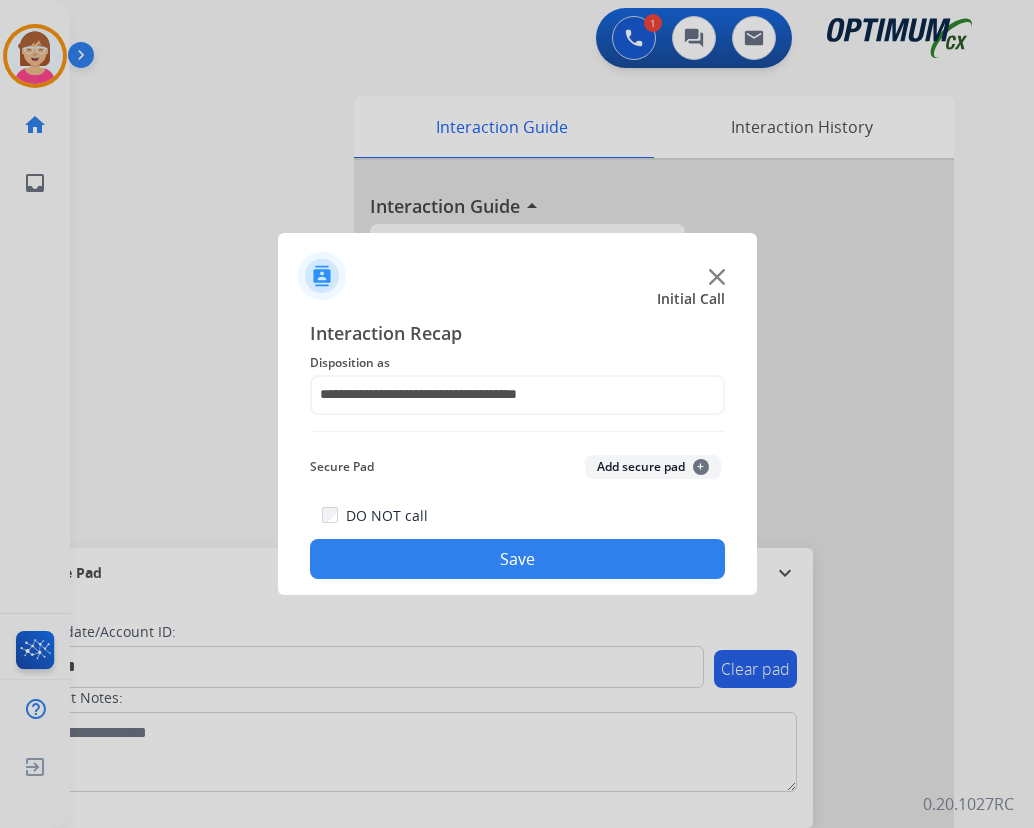 click on "+" 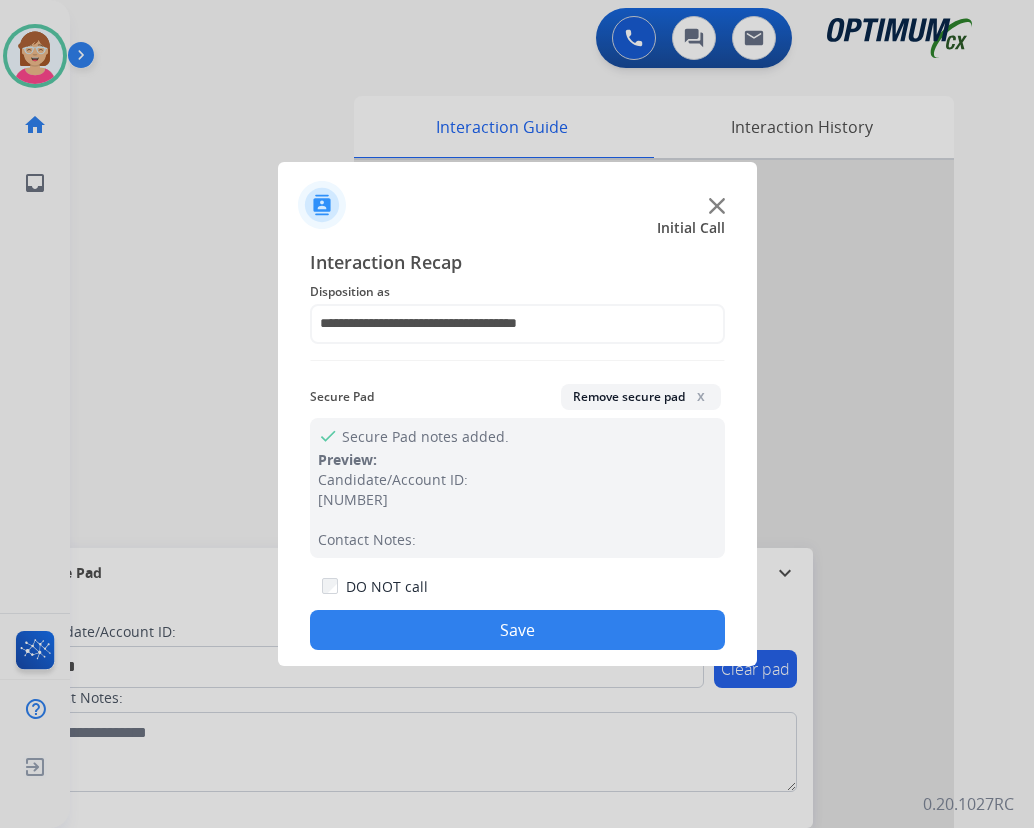 click on "Save" 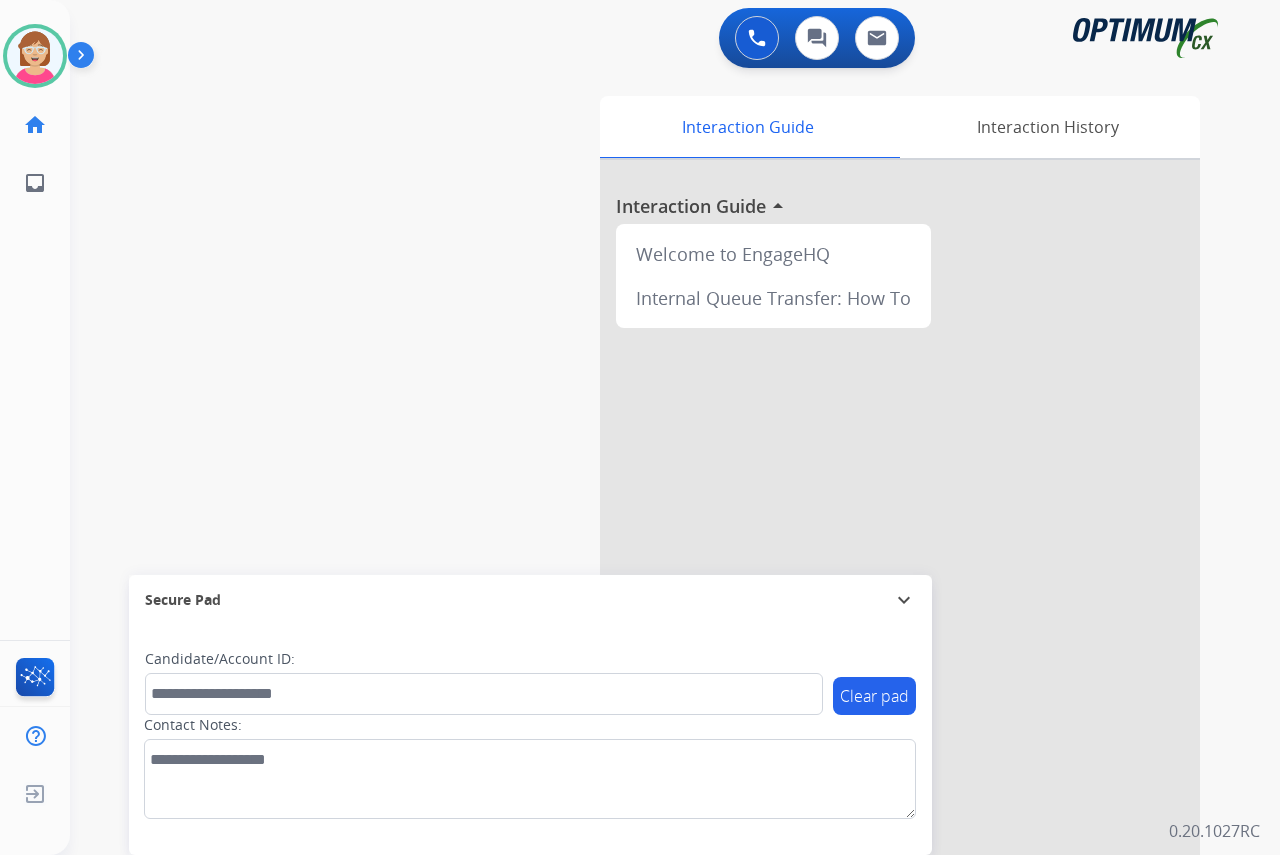 click on "[FIRST]   Available  Edit Avatar  Agent:   [FIRST]  Routing Profile:  OCX Training home  Home  Home inbox  Emails  Emails  FocalPoints  Help Center  Help Center  Log out  Log out" 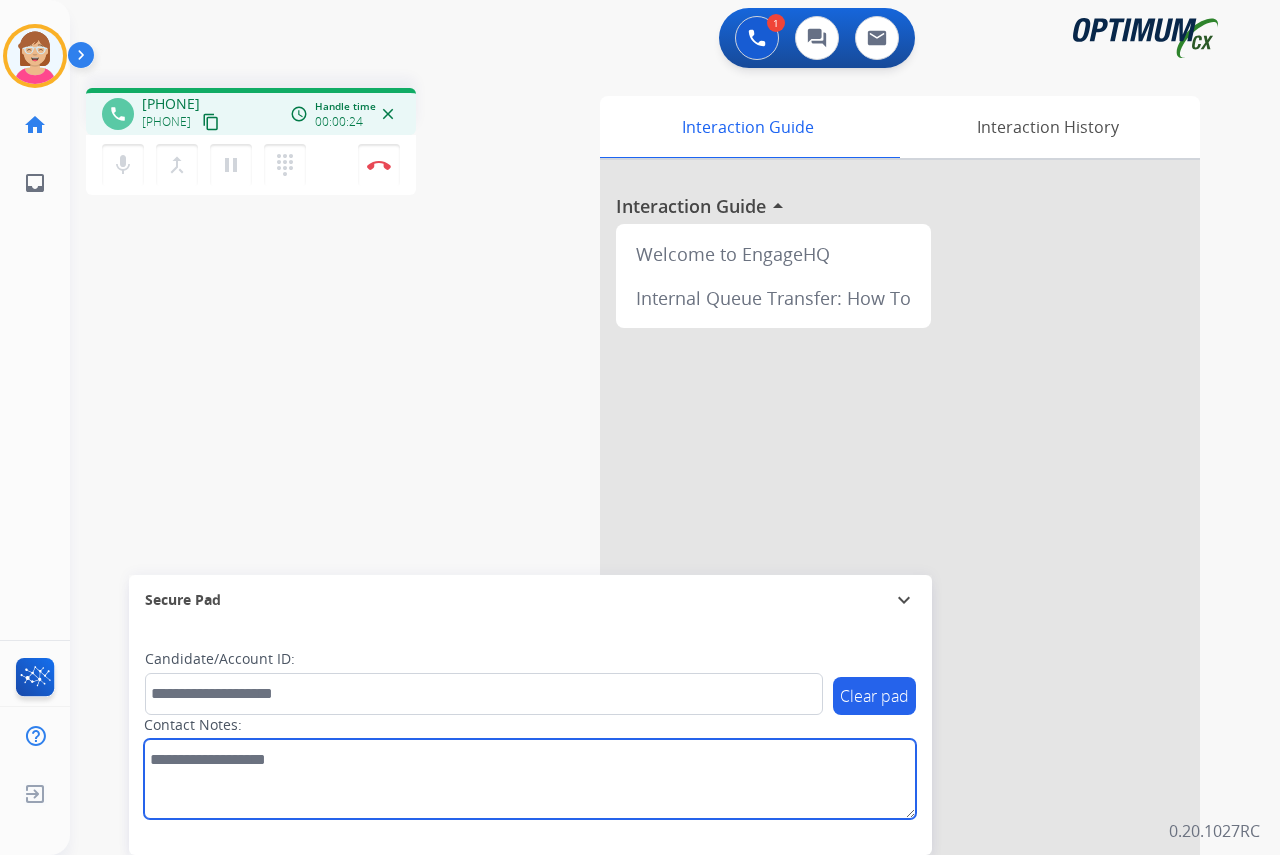 click at bounding box center (530, 779) 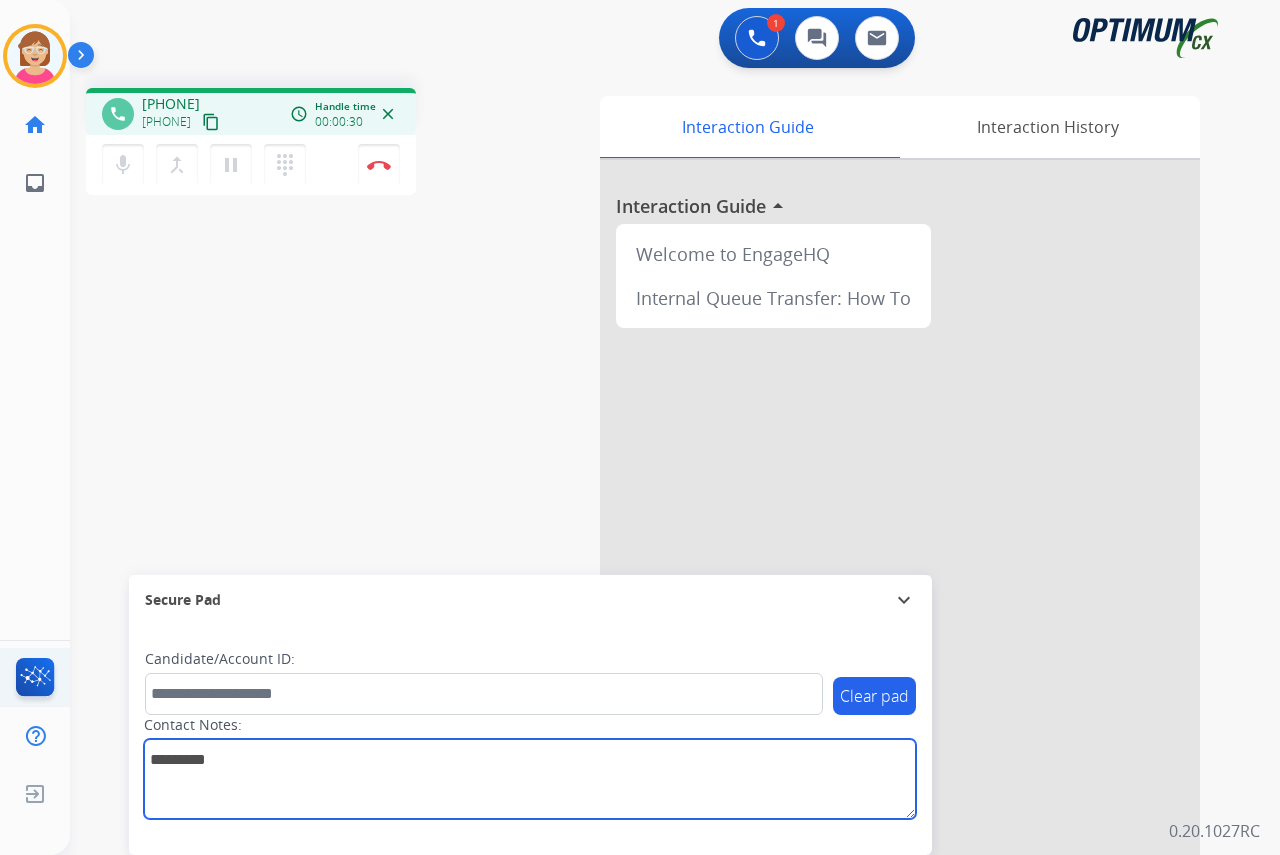 type on "*********" 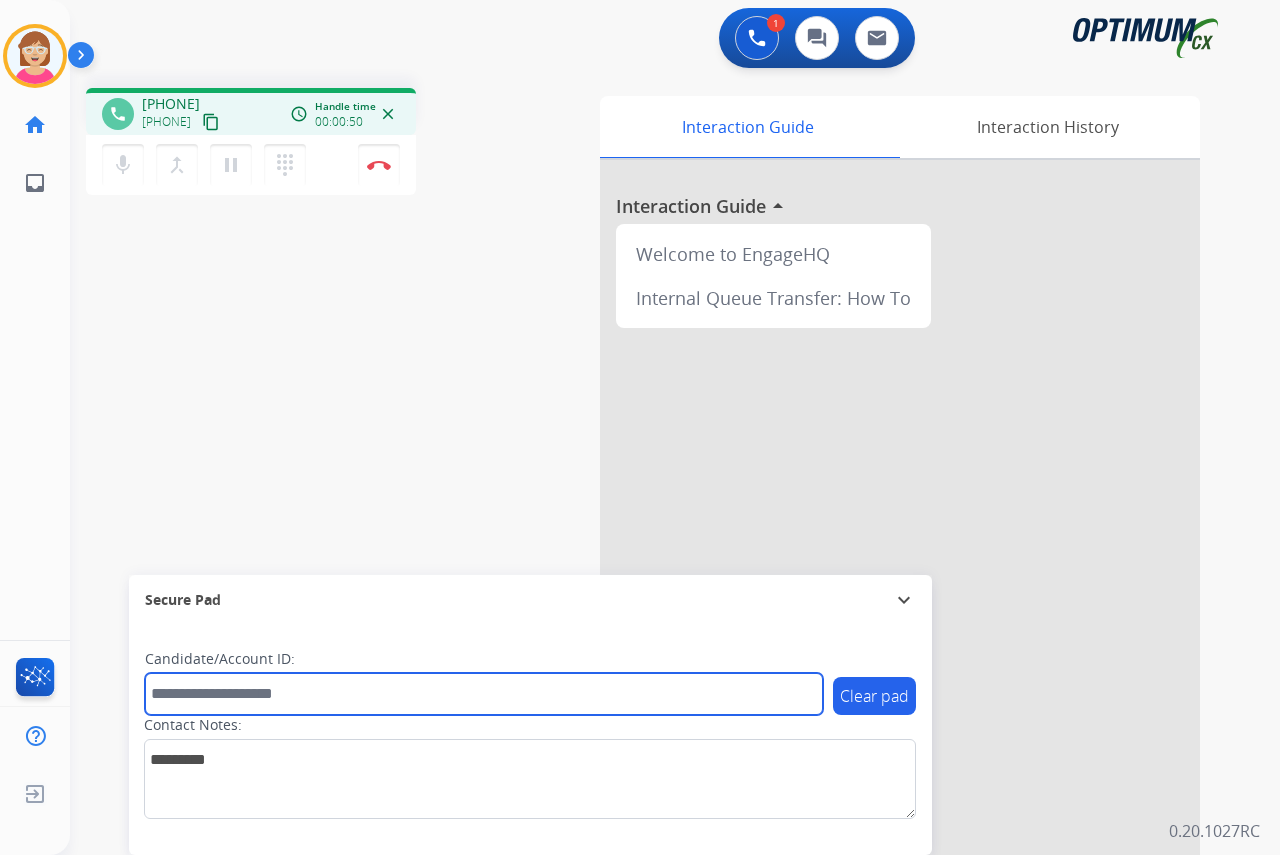 click at bounding box center [484, 694] 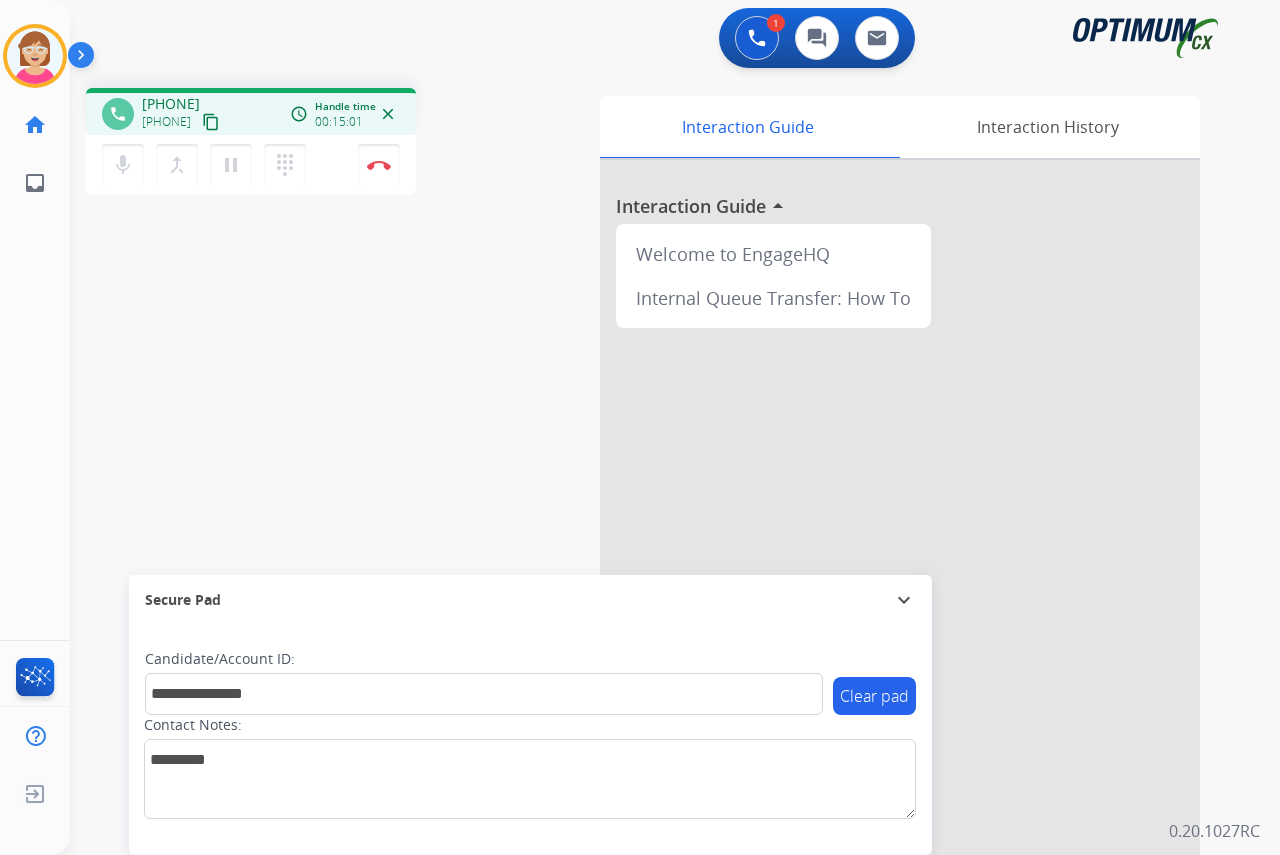 click on "[FIRST]   Busy  Edit Avatar  Agent:   [FIRST]  Routing Profile:  OCX Training home  Home  Home inbox  Emails  Emails  FocalPoints  Help Center  Help Center  Log out  Log out" 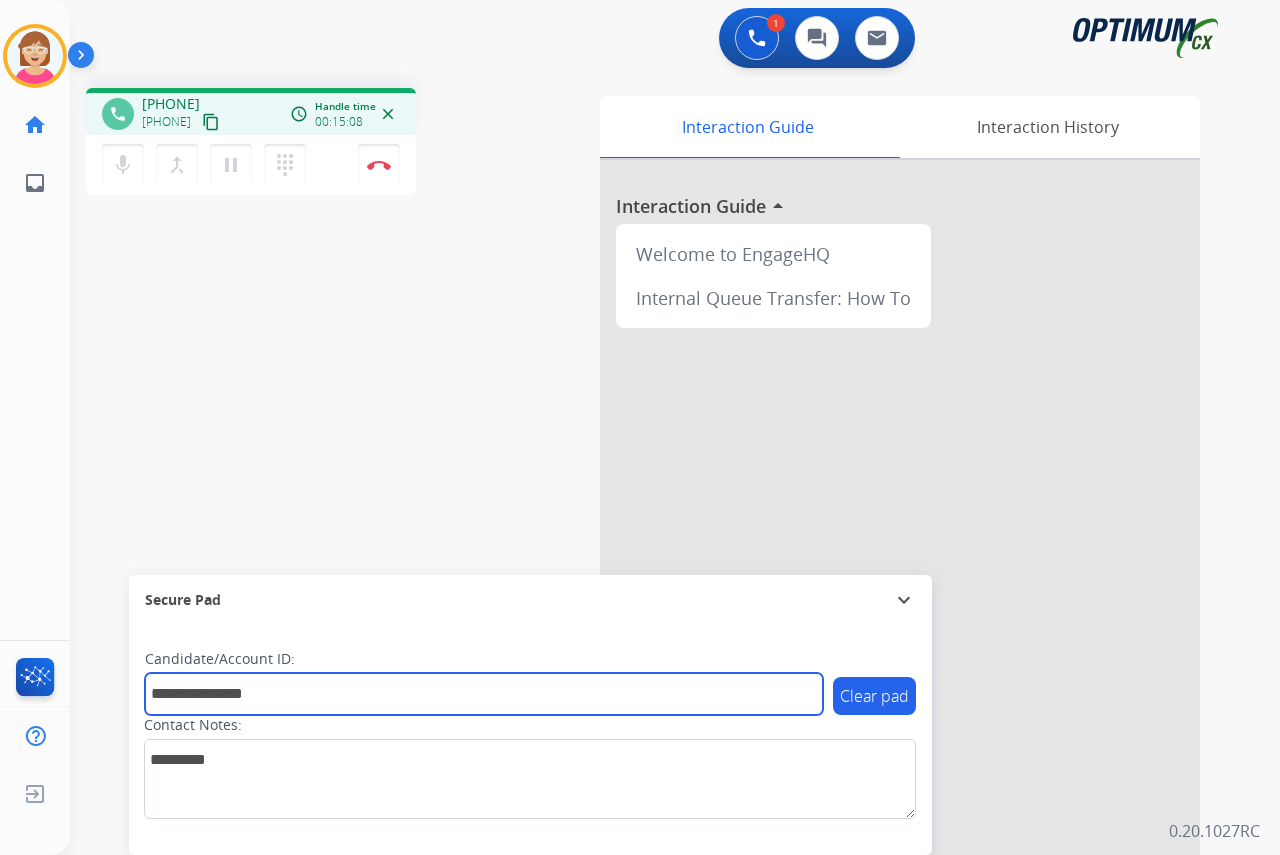 drag, startPoint x: 207, startPoint y: 695, endPoint x: 341, endPoint y: 694, distance: 134.00374 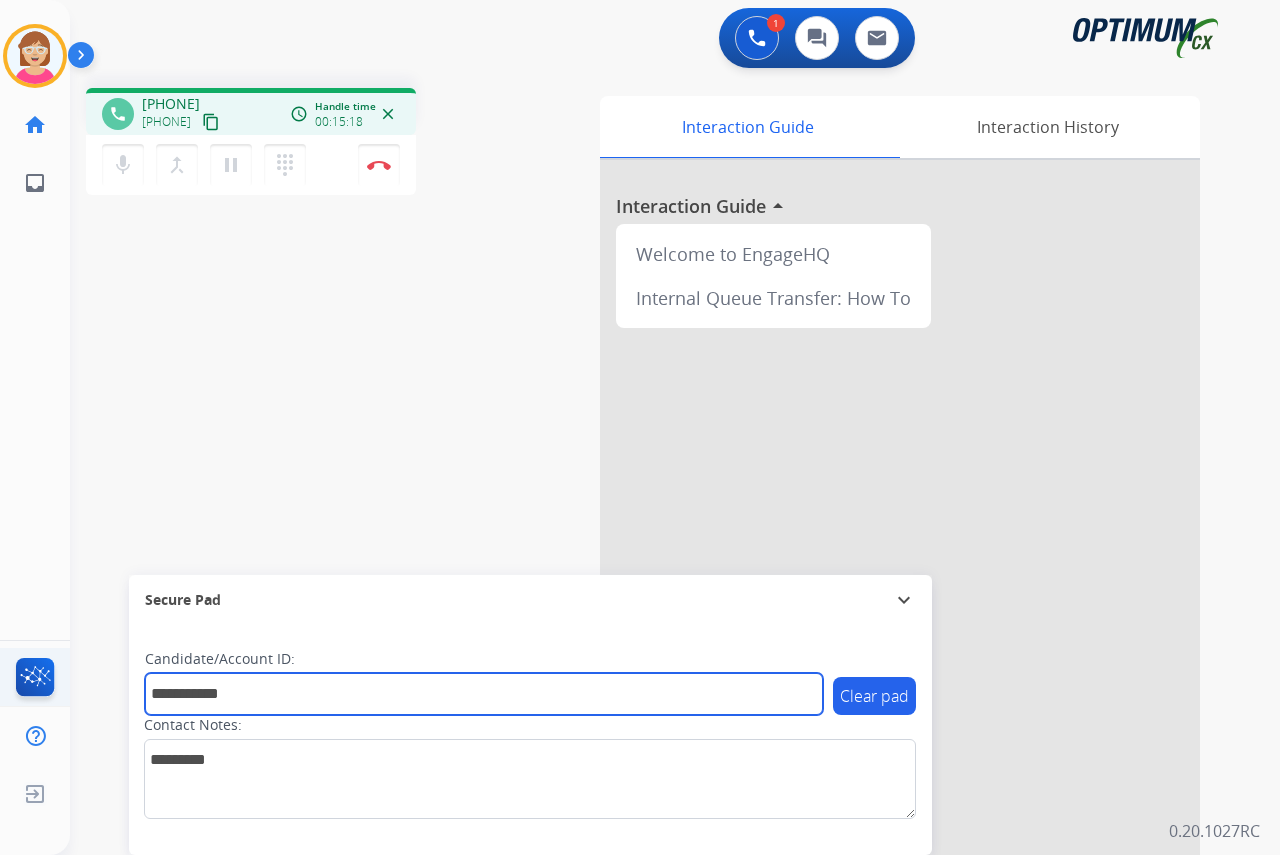 type on "**********" 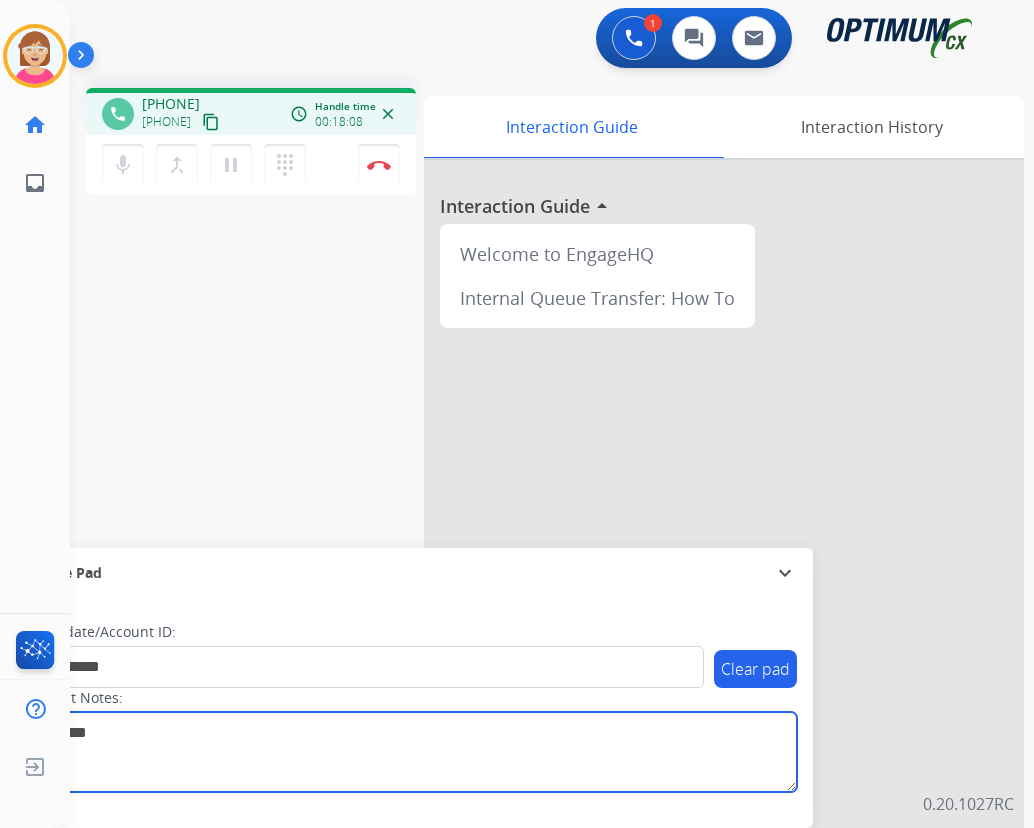 click at bounding box center (411, 752) 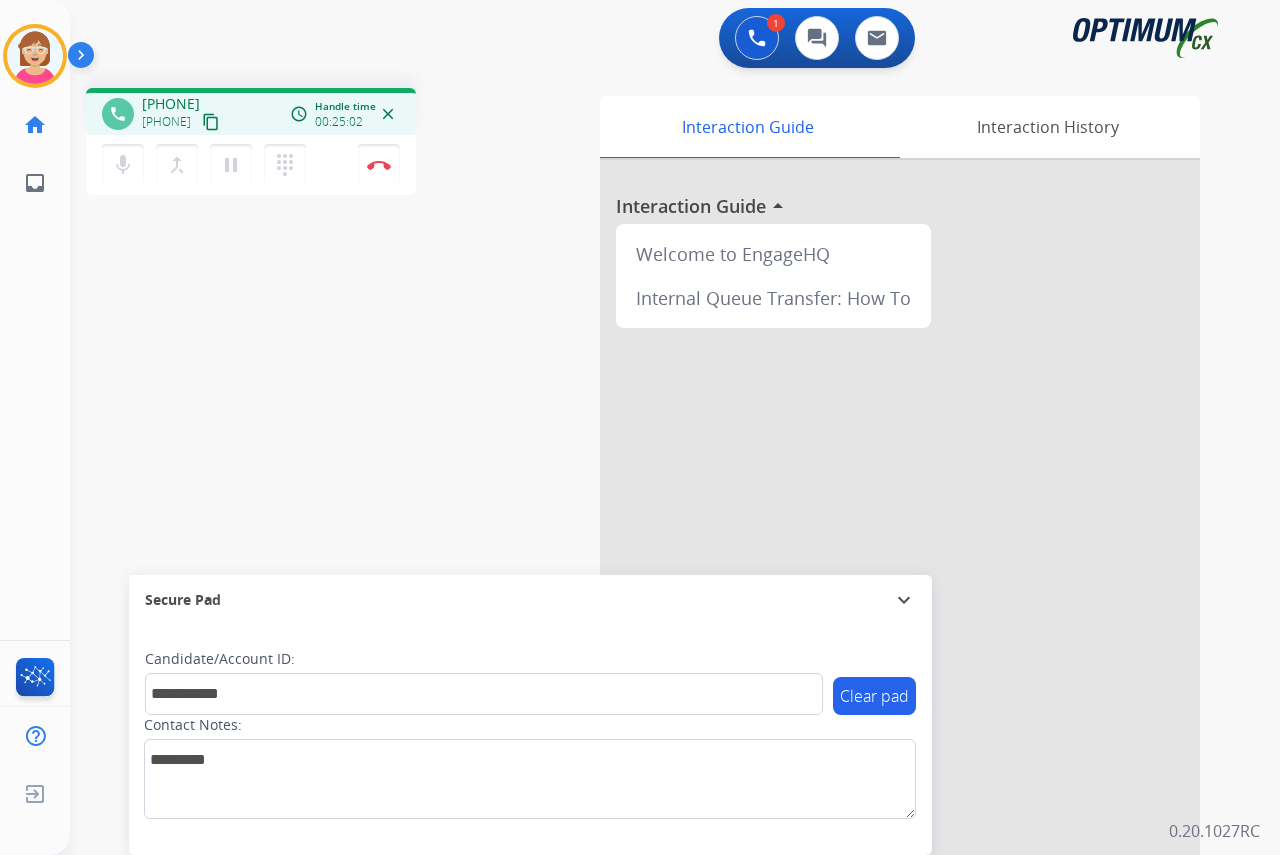 click on "[FIRST]   Busy  Edit Avatar  Agent:   [FIRST]  Routing Profile:  OCX Training home  Home  Home inbox  Emails  Emails  FocalPoints  Help Center  Help Center  Log out  Log out" 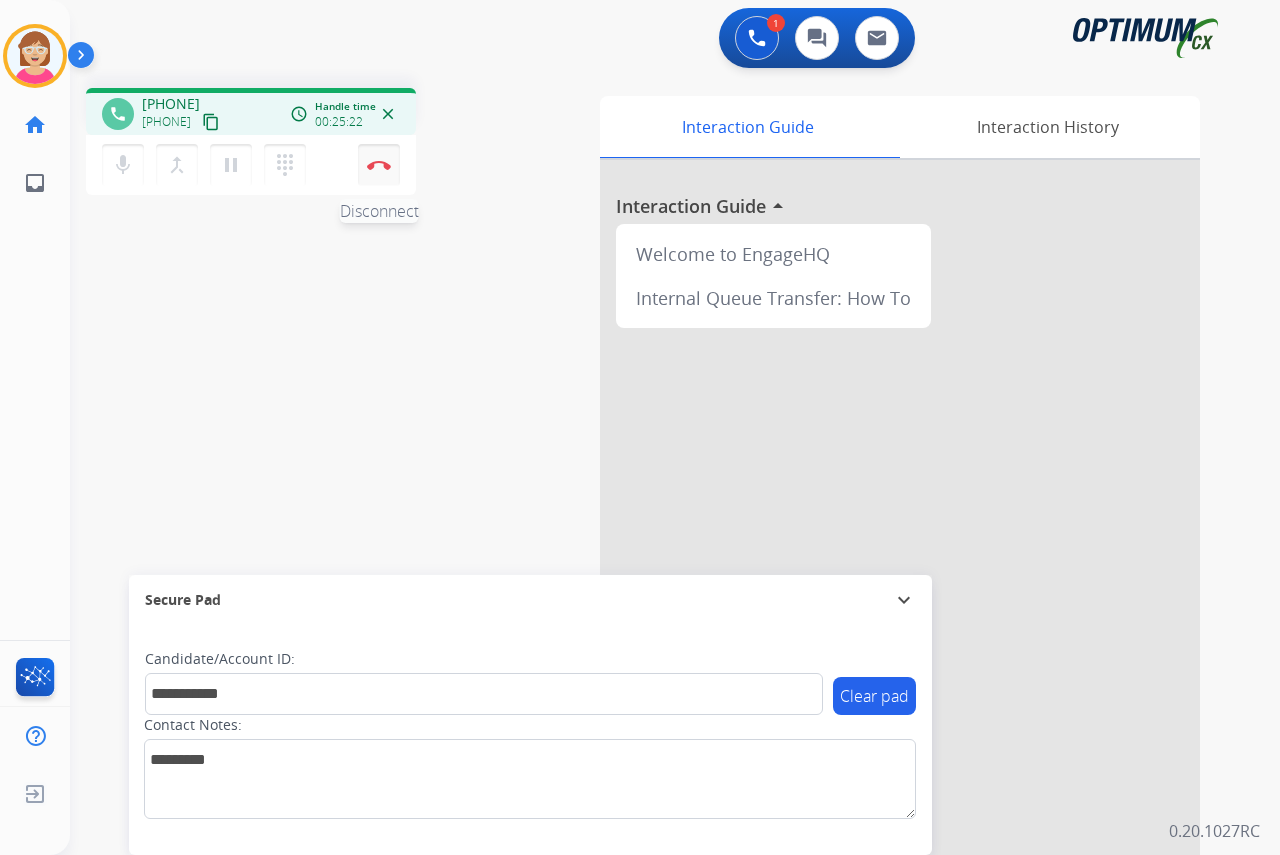 click at bounding box center [379, 165] 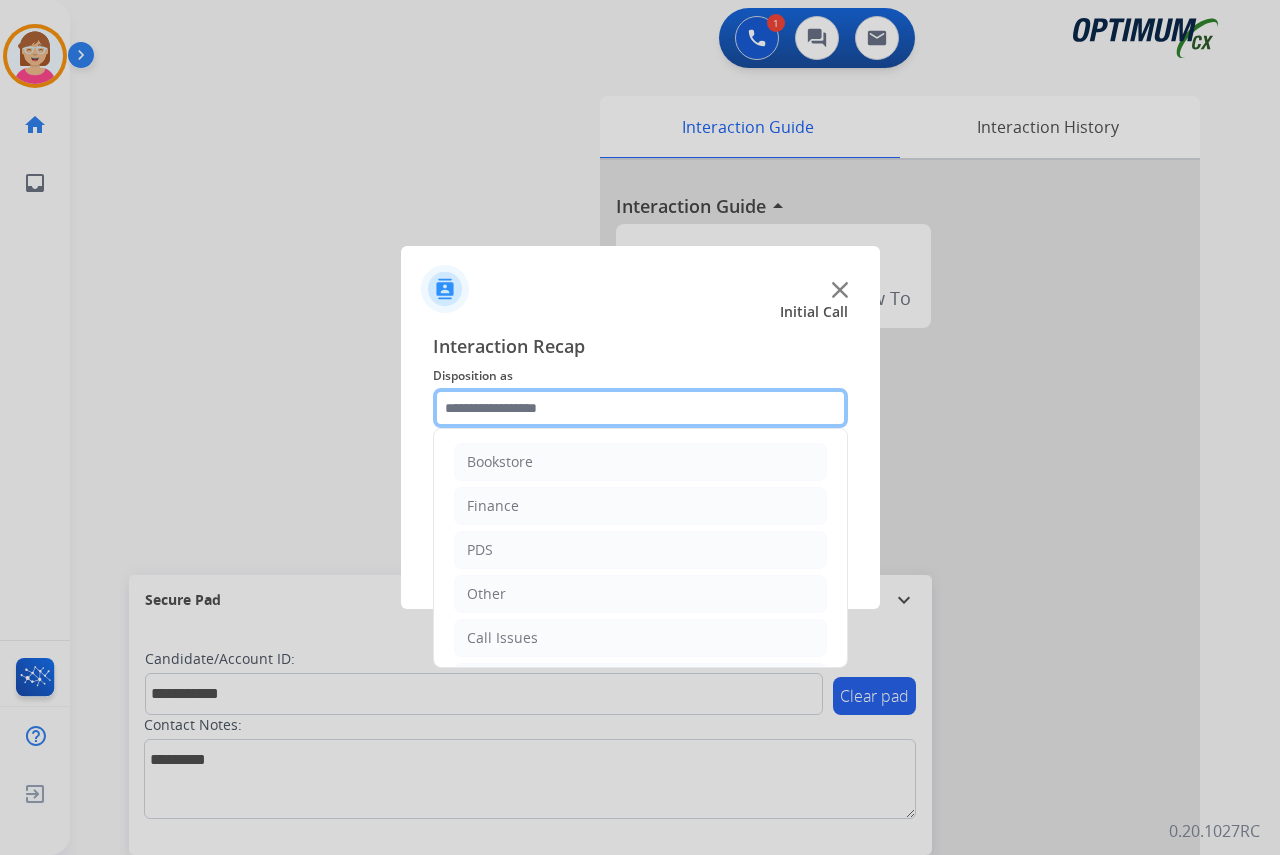 click 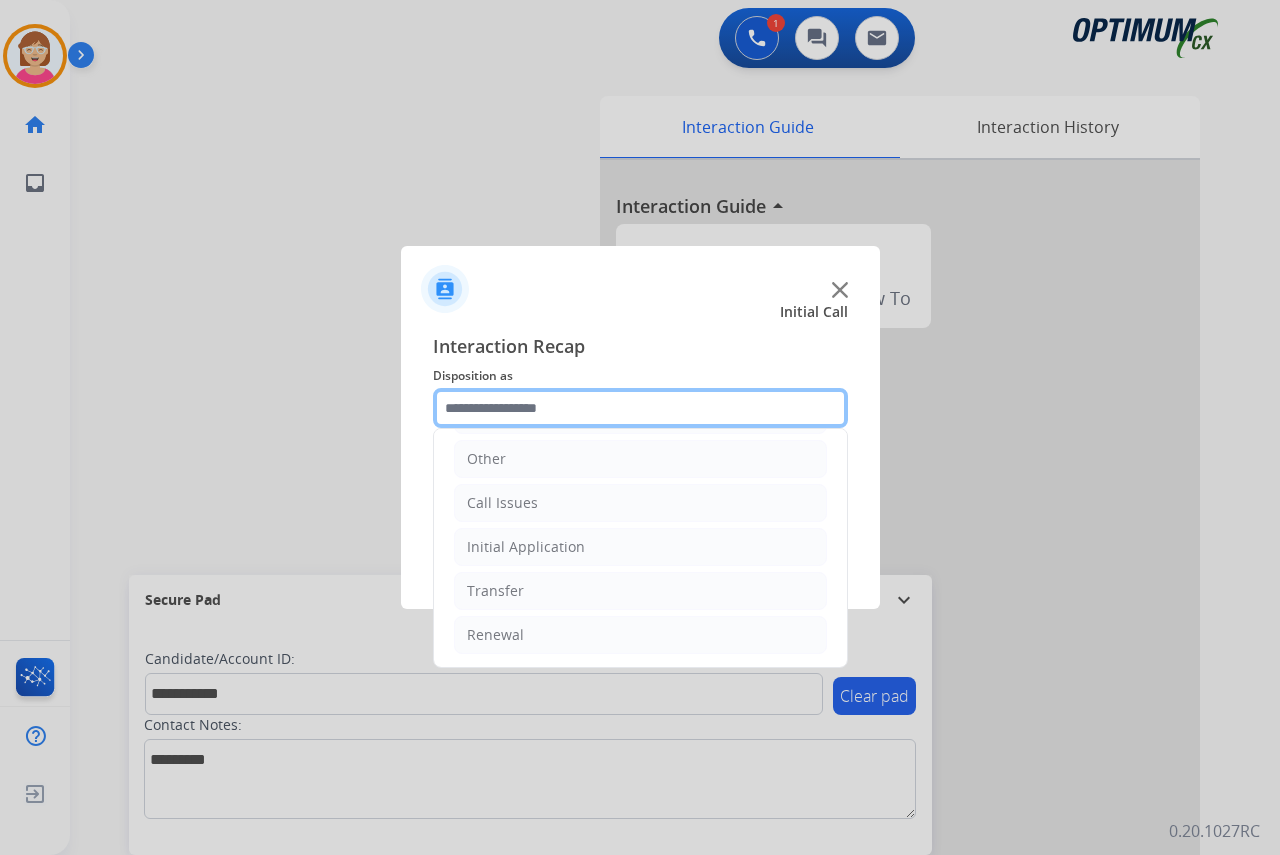 scroll, scrollTop: 136, scrollLeft: 0, axis: vertical 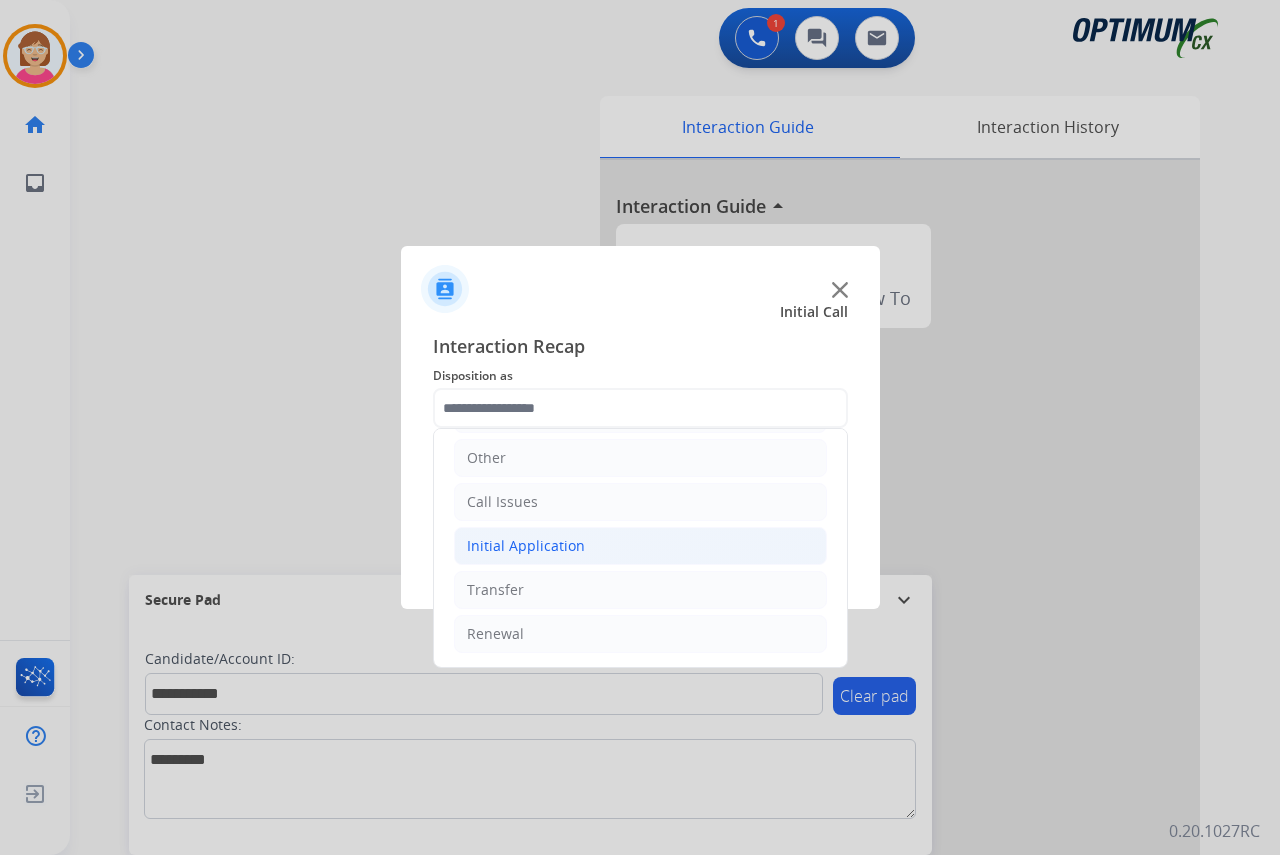 click on "Initial Application" 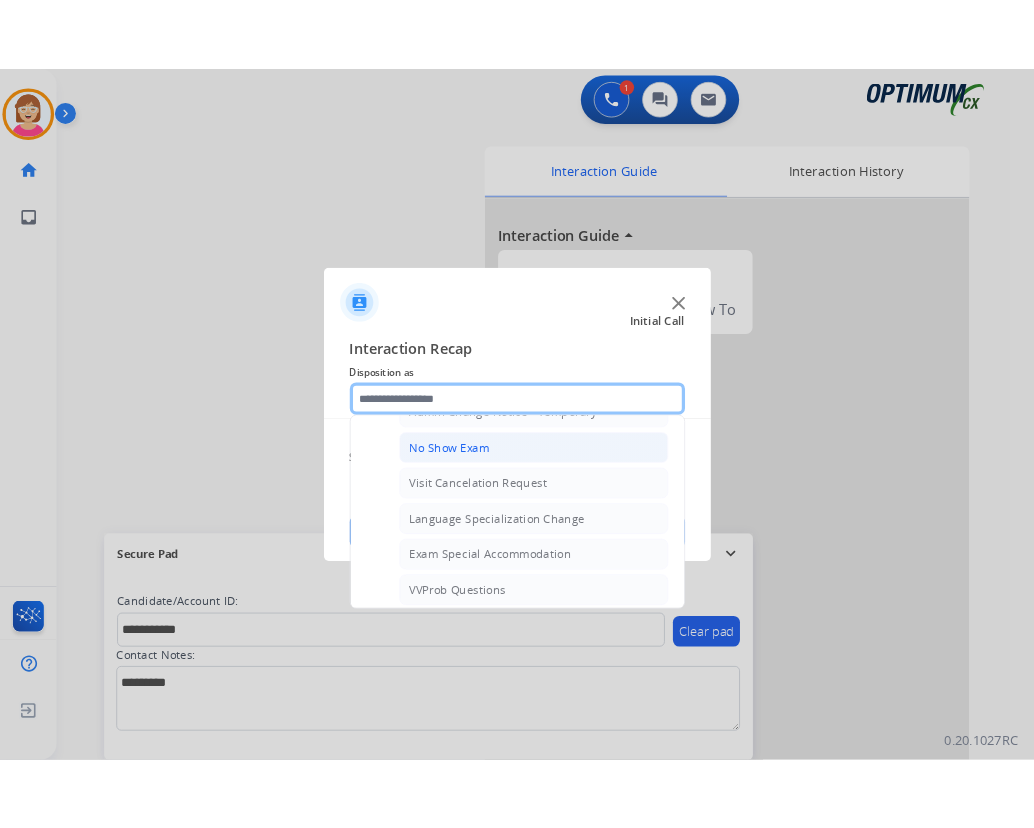 scroll, scrollTop: 1036, scrollLeft: 0, axis: vertical 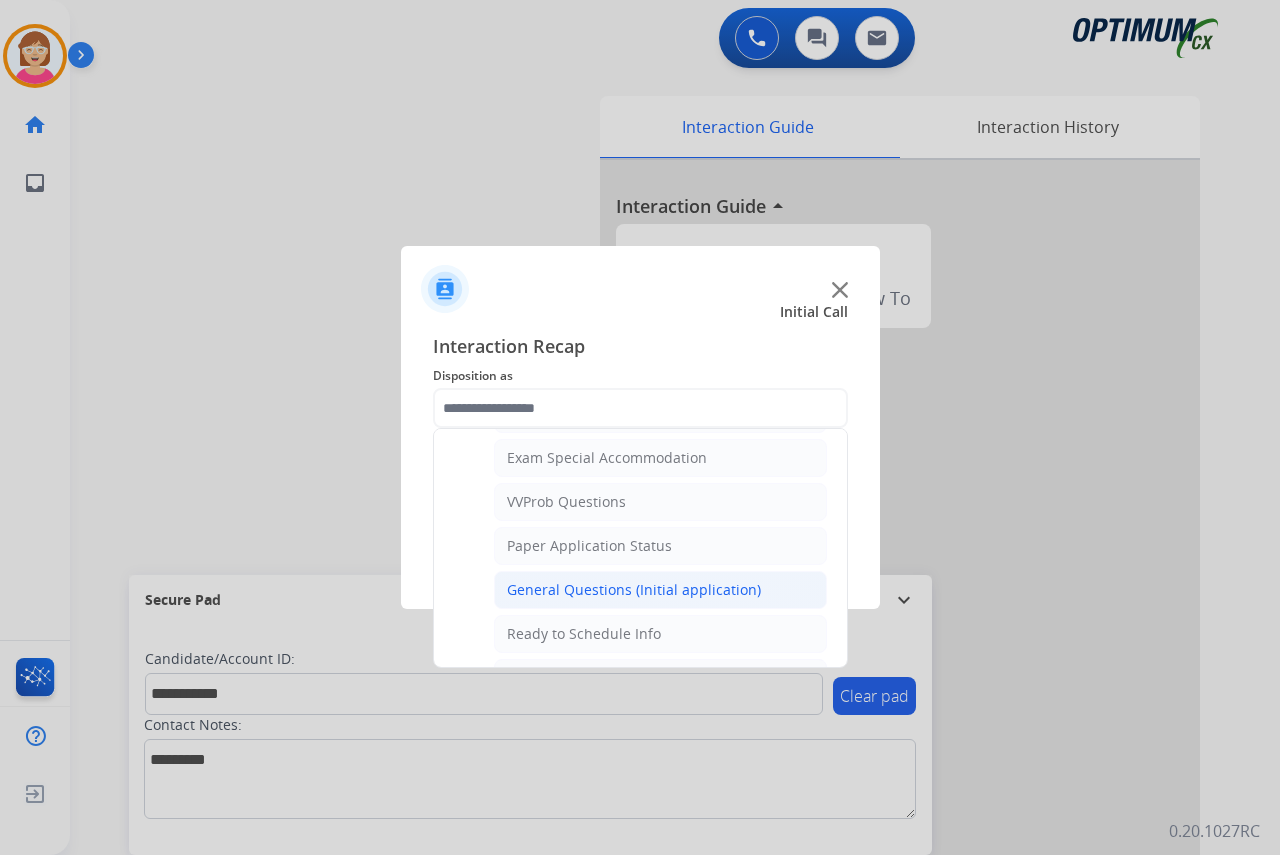 click on "General Questions (Initial application)" 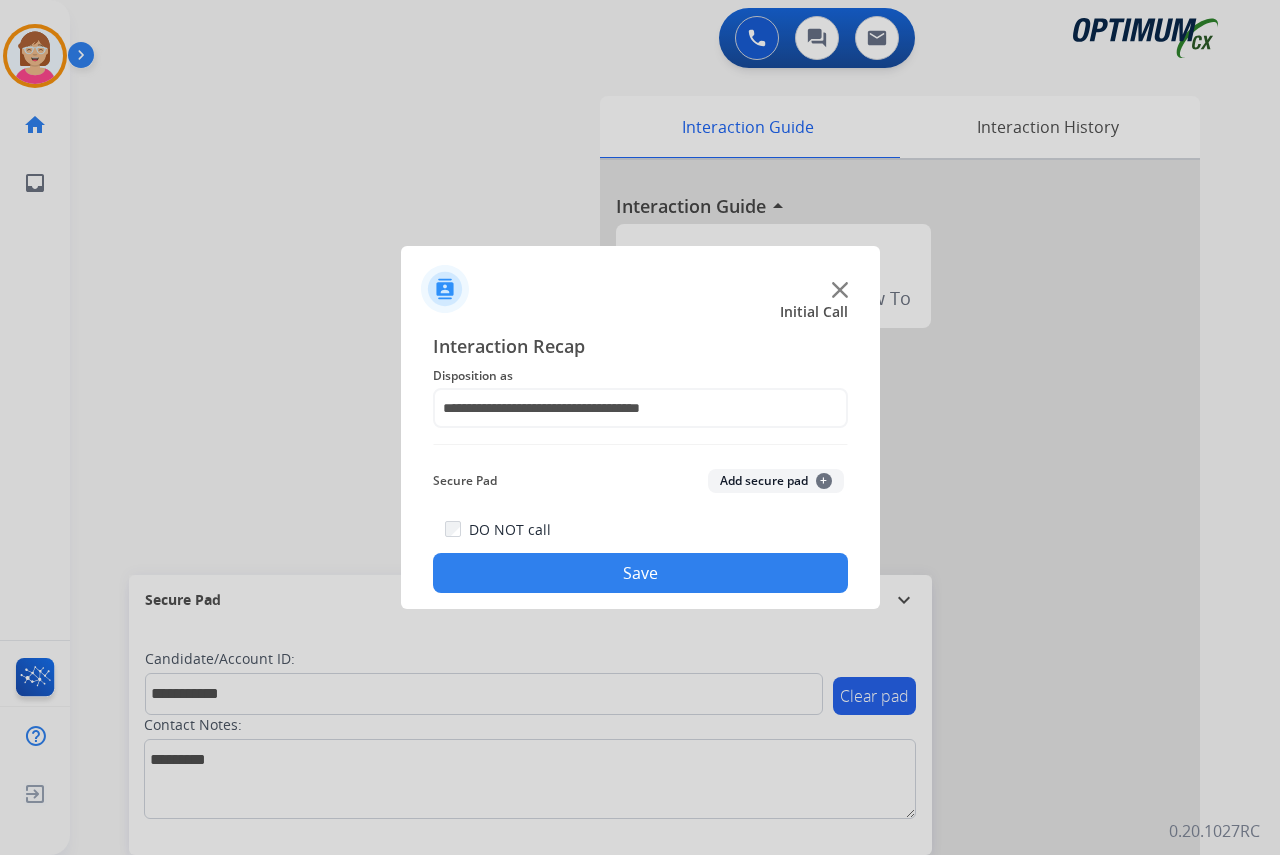 click on "+" 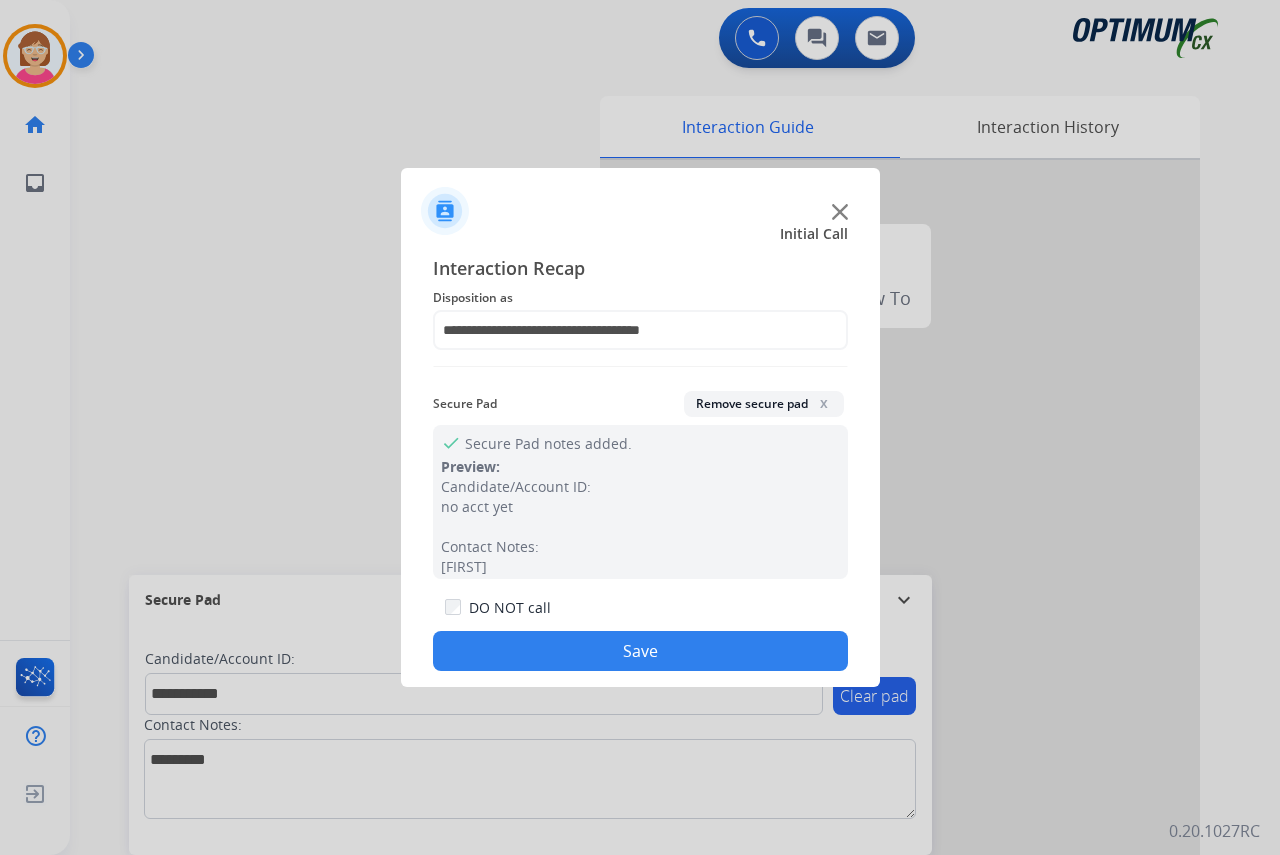 click on "Save" 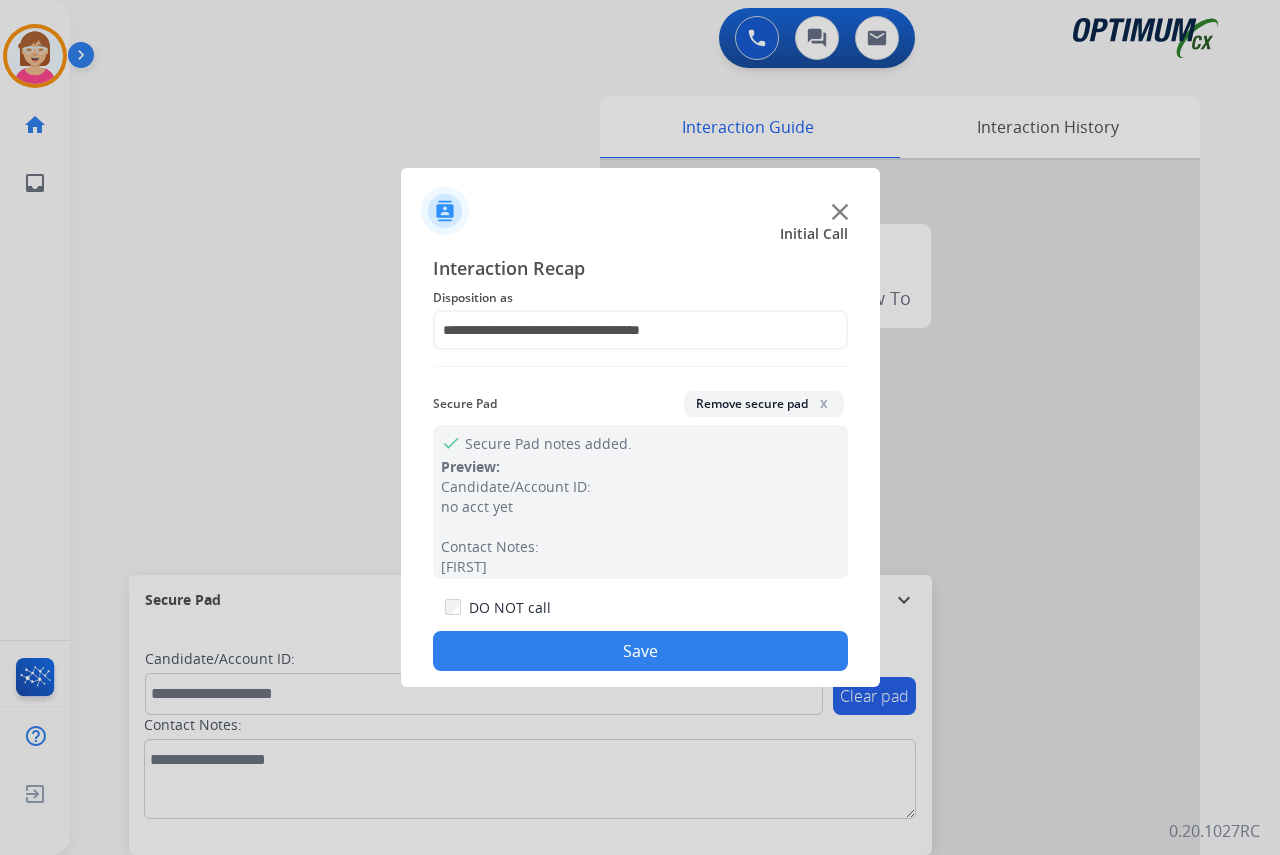 click on "Candidate/Account ID:" at bounding box center [484, 682] 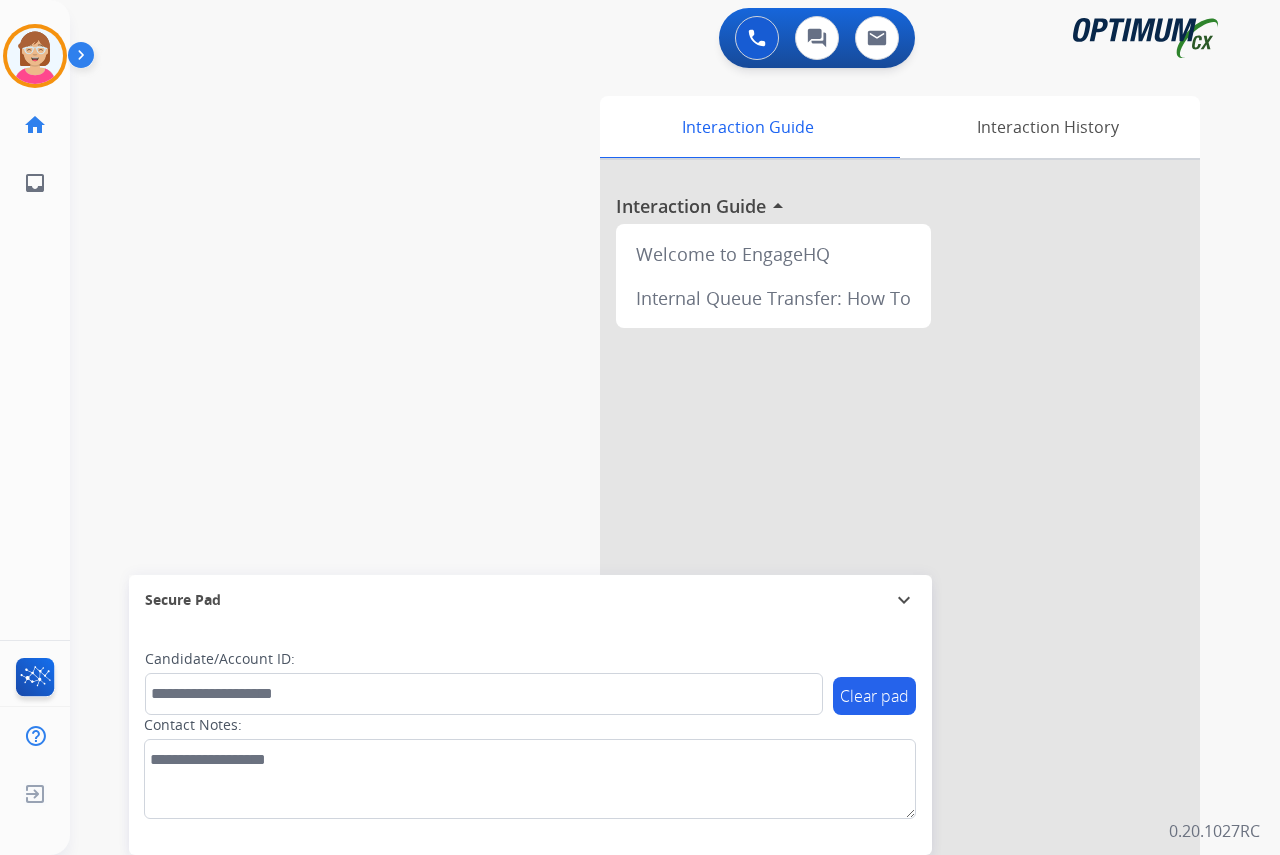 click on "[FIRST]   AfterCallWork  Edit Avatar  Agent:   [FIRST]  Routing Profile:  OCX Training home  Home  Home inbox  Emails  Emails  FocalPoints  Help Center  Help Center  Log out  Log out" 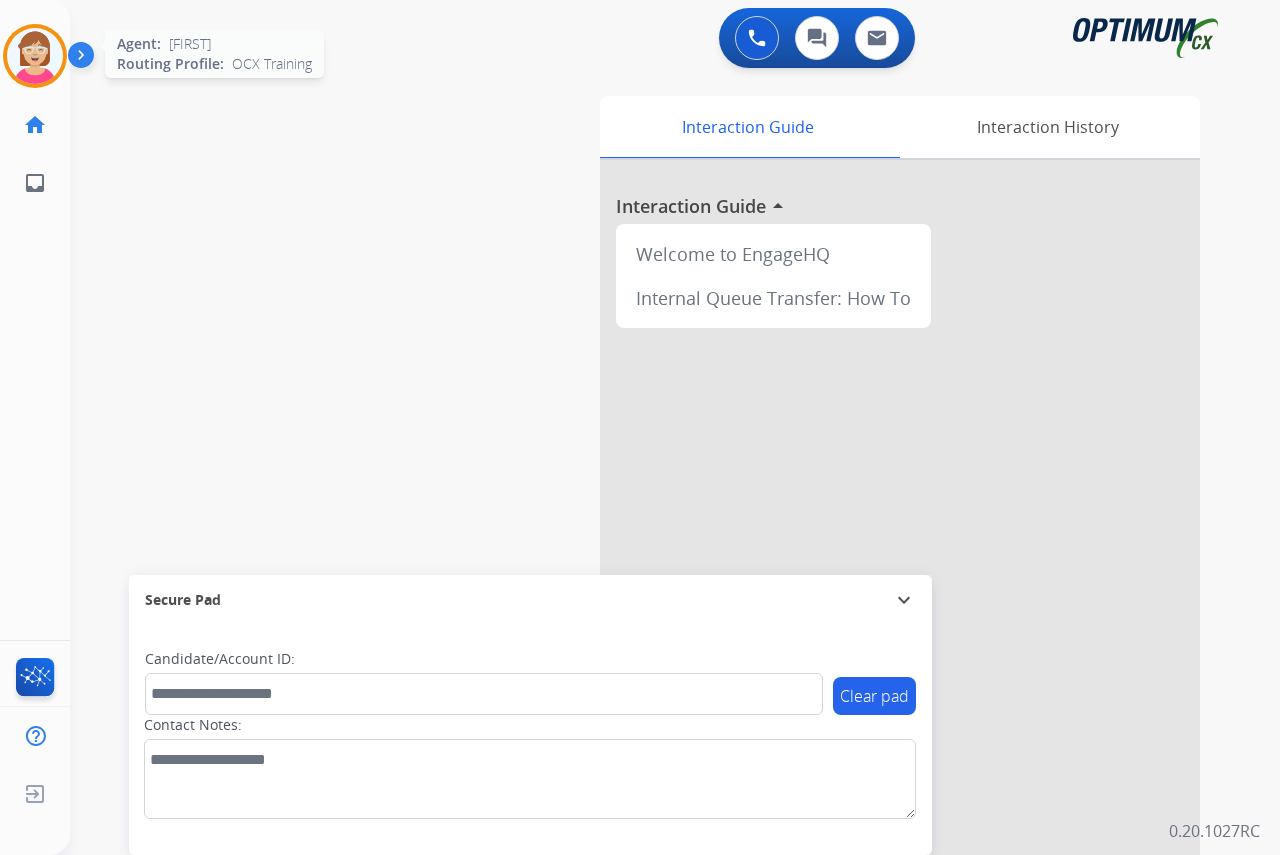 click at bounding box center (35, 56) 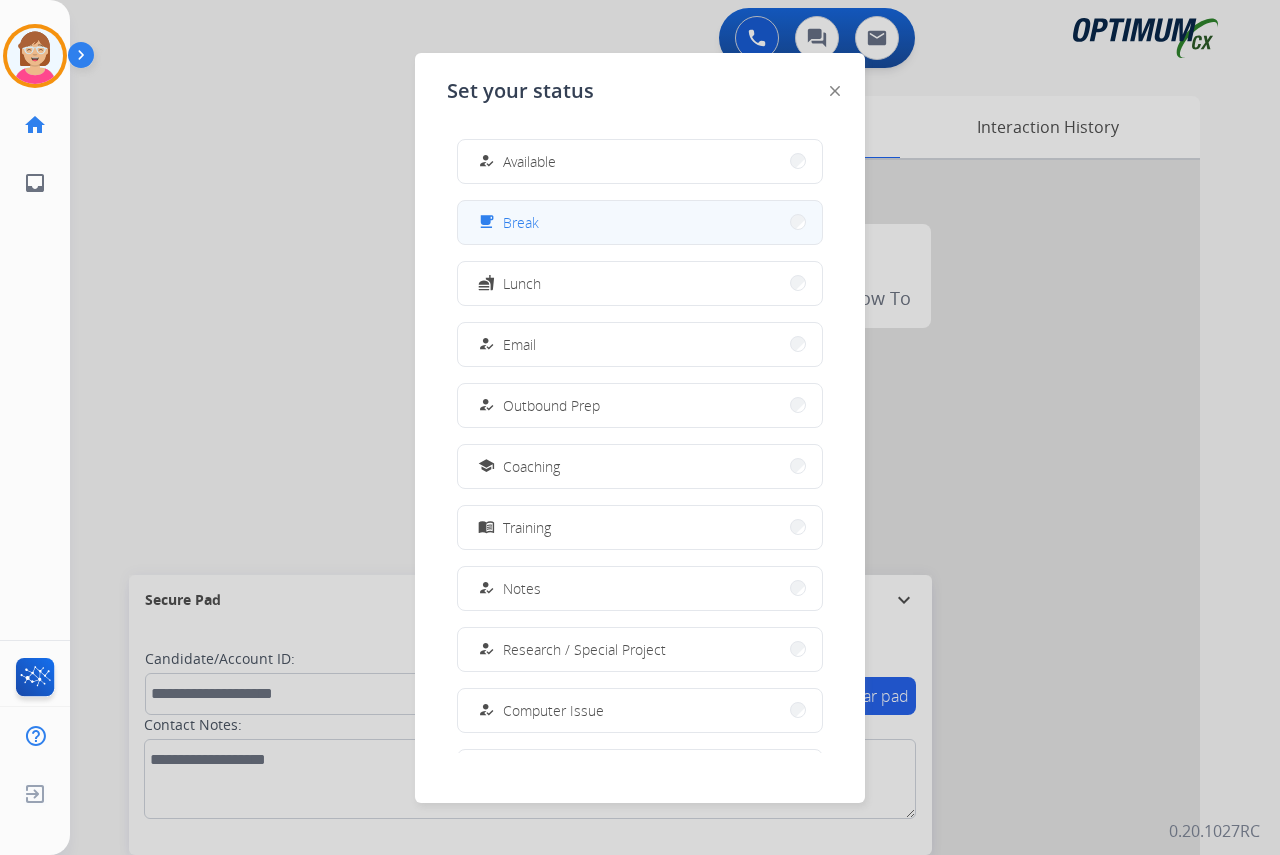 click on "free_breakfast Break" at bounding box center [640, 222] 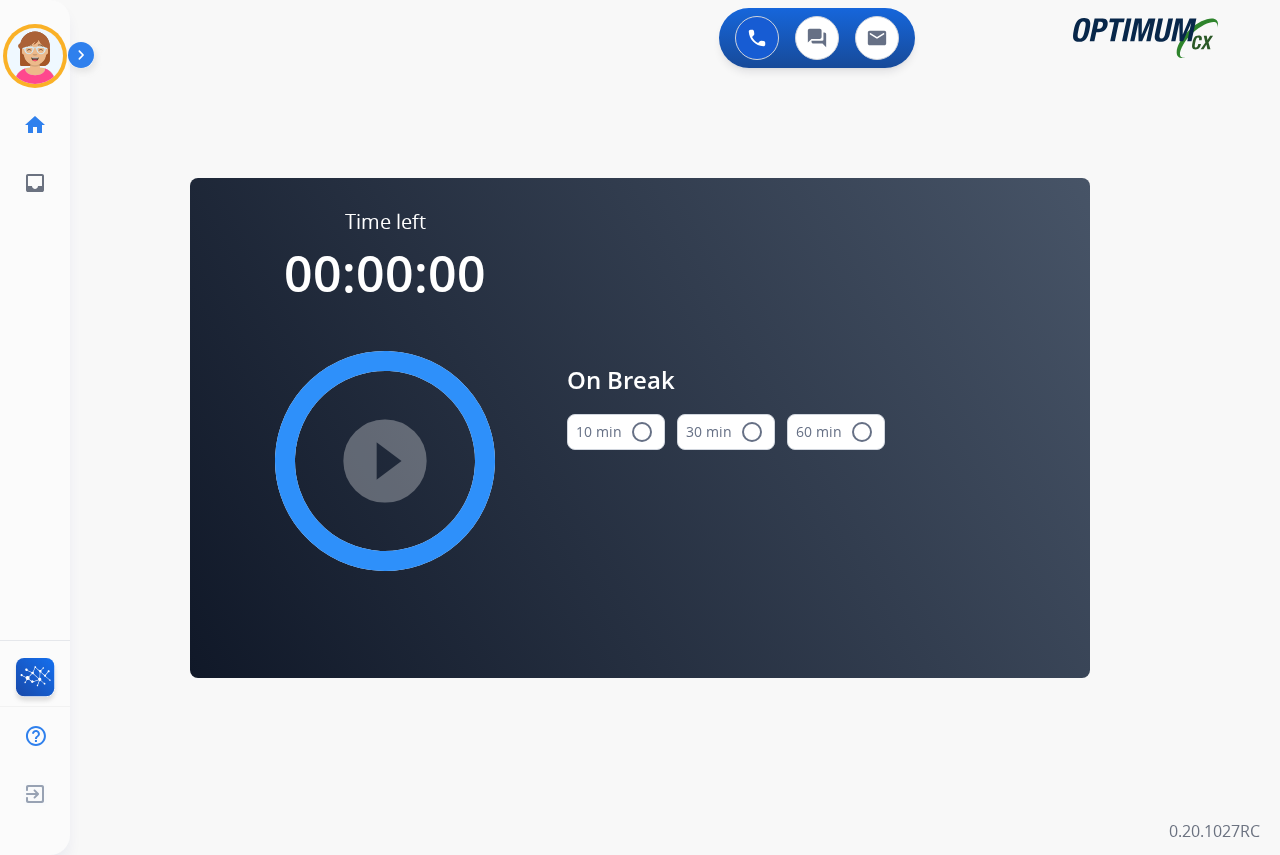 click on "radio_button_unchecked" at bounding box center (642, 432) 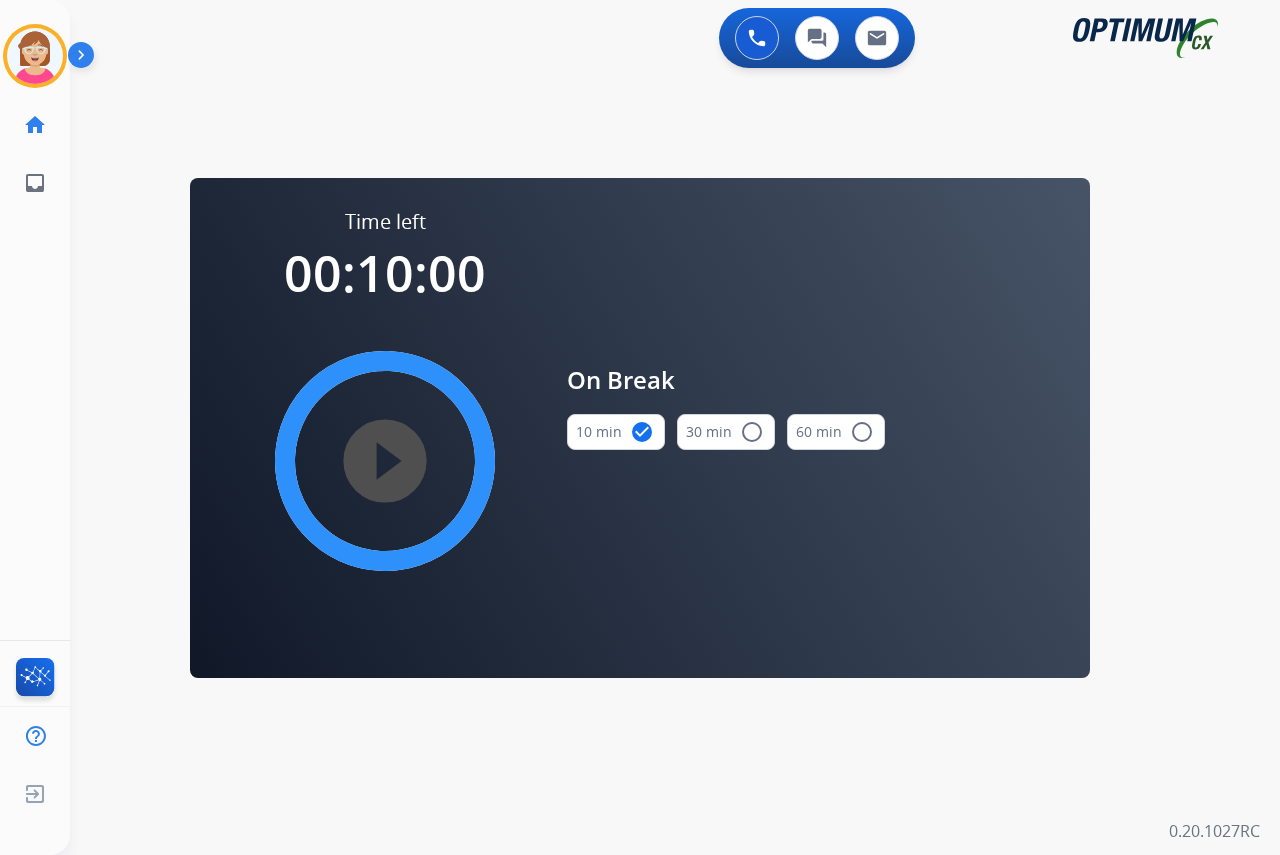 click on "play_circle_filled" at bounding box center [385, 461] 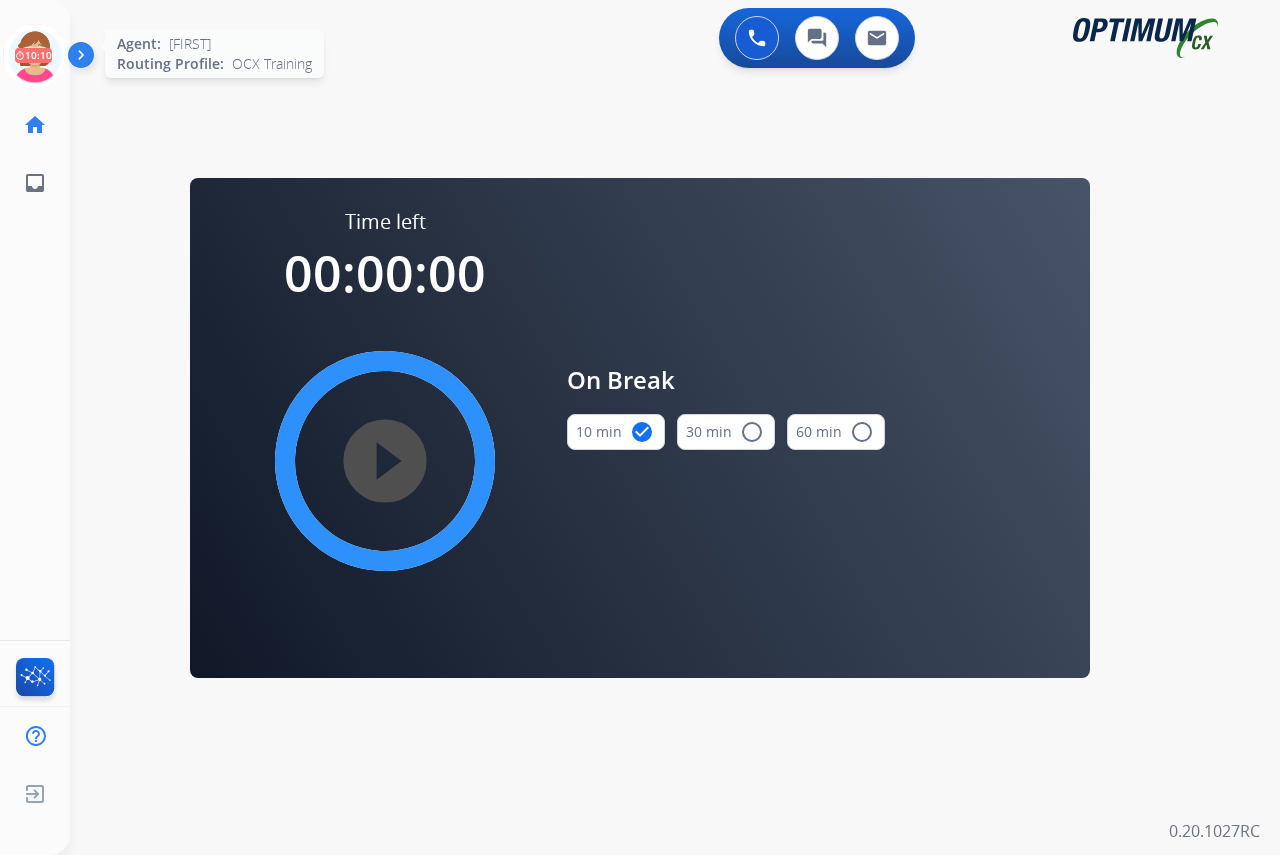 drag, startPoint x: 38, startPoint y: 39, endPoint x: 69, endPoint y: 38, distance: 31.016125 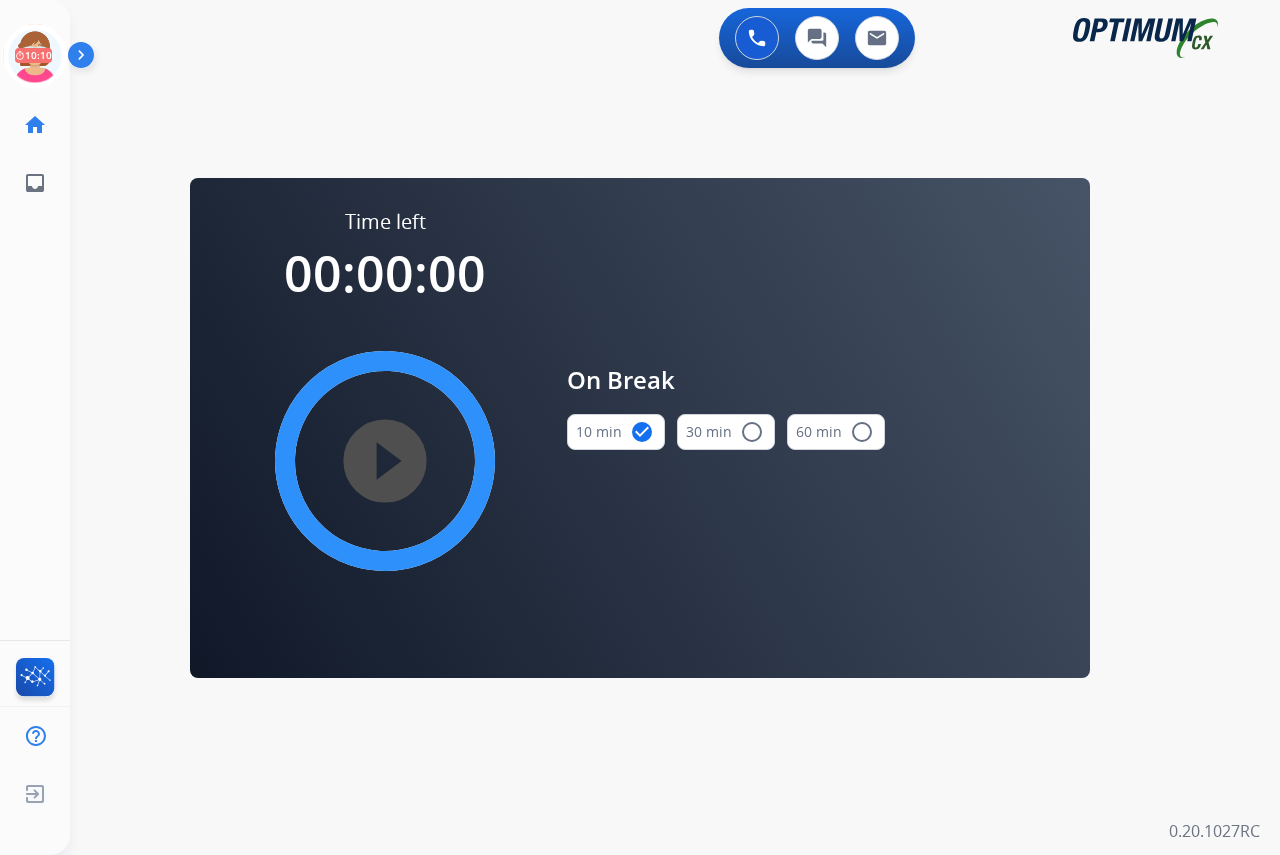 click 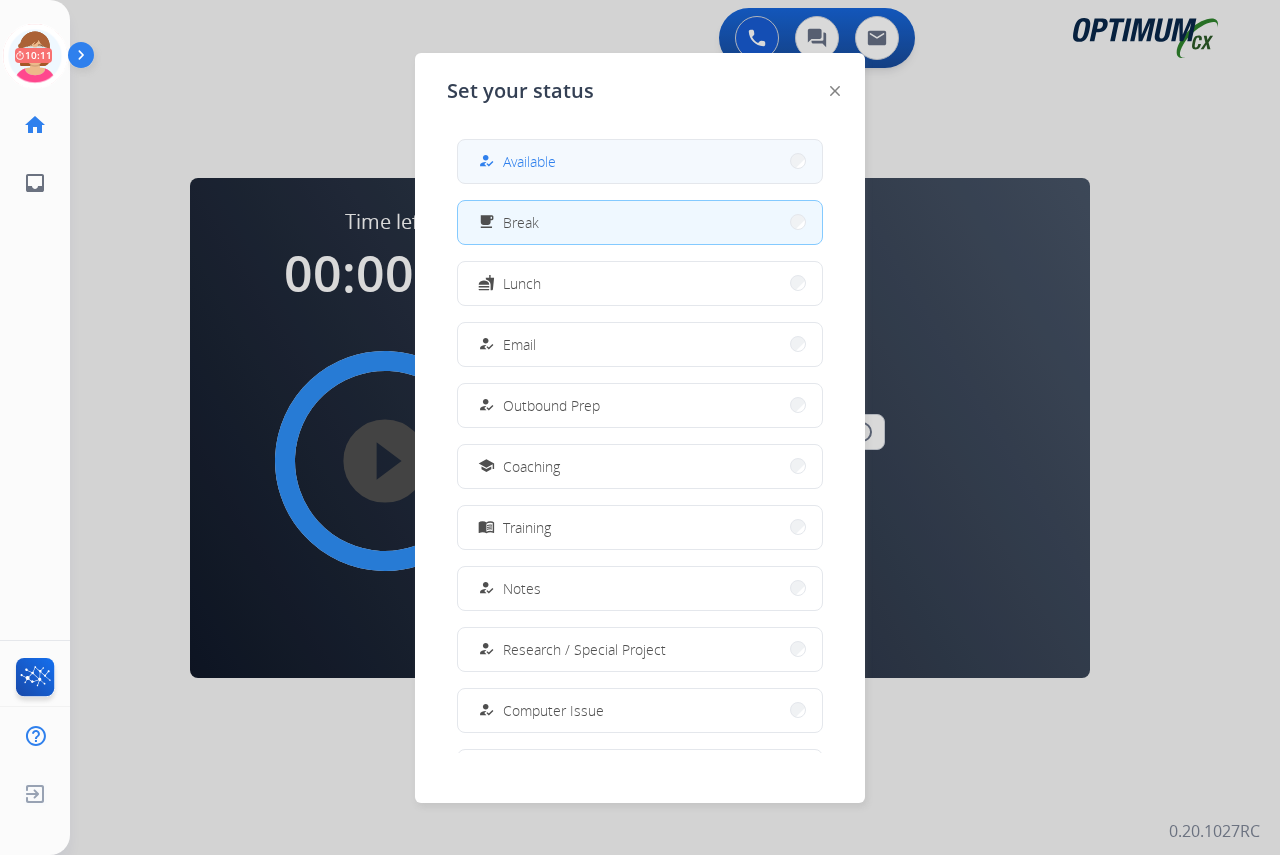 click on "Available" at bounding box center [529, 161] 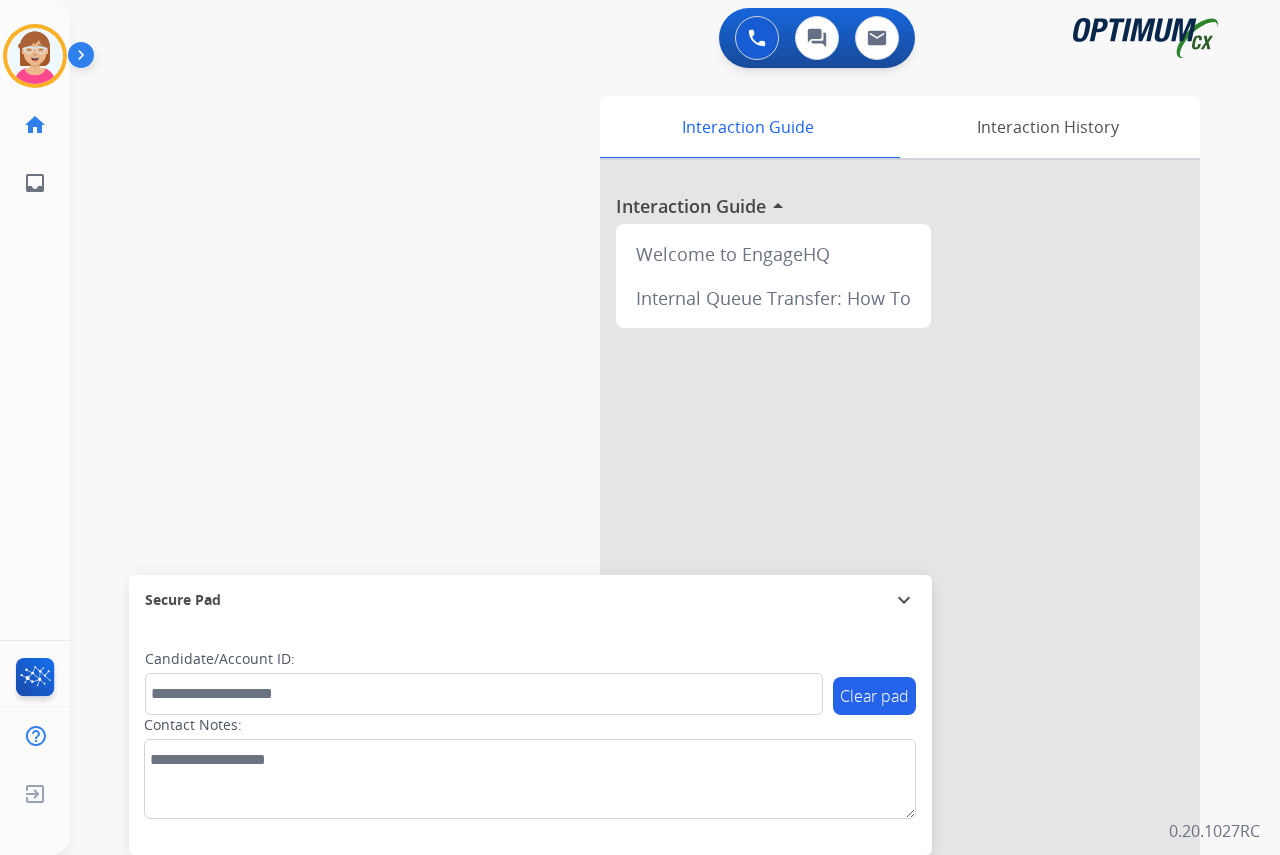 click on "[FIRST]   Available  Edit Avatar  Agent:   [FIRST]  Routing Profile:  OCX Training home  Home  Home inbox  Emails  Emails  FocalPoints  Help Center  Help Center  Log out  Log out" 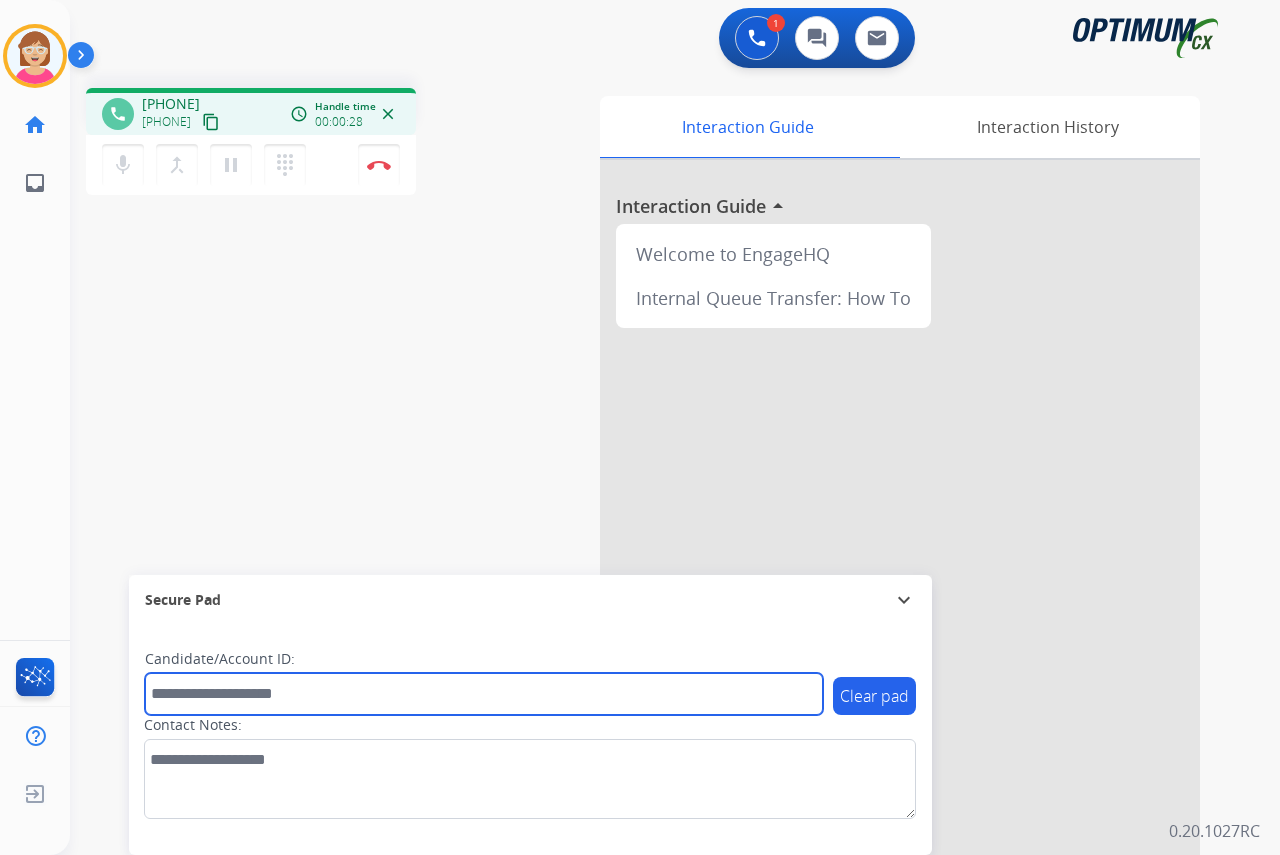 click at bounding box center (484, 694) 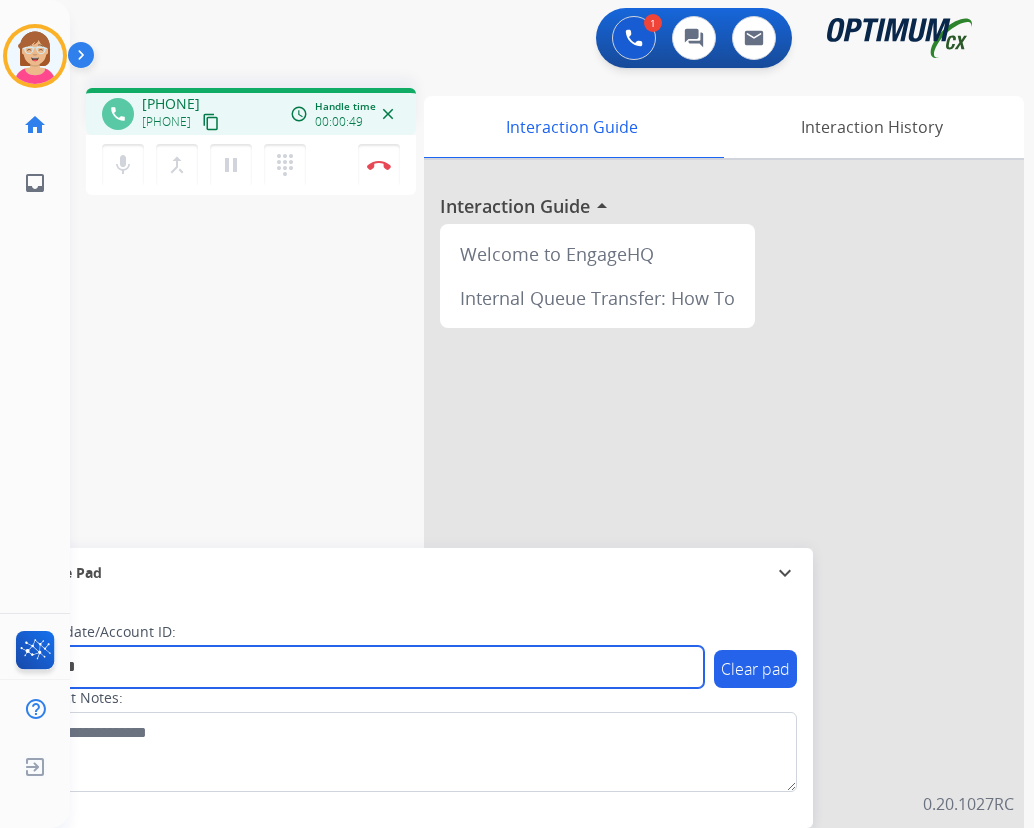 type on "*******" 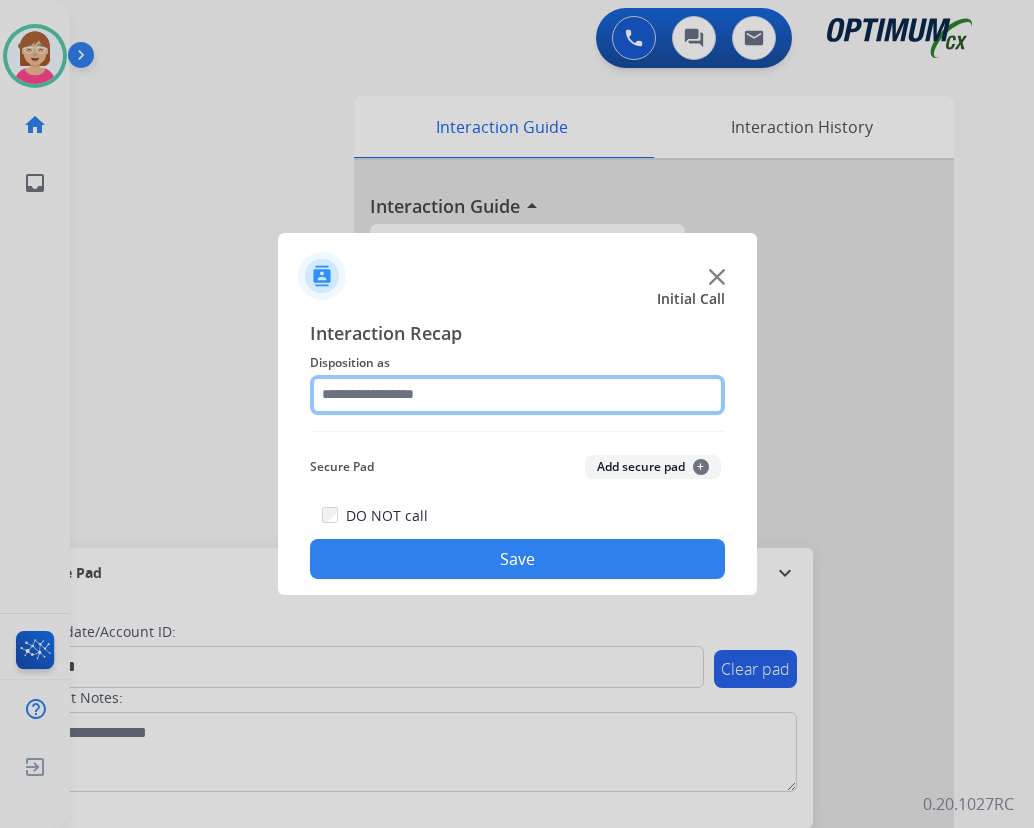 click 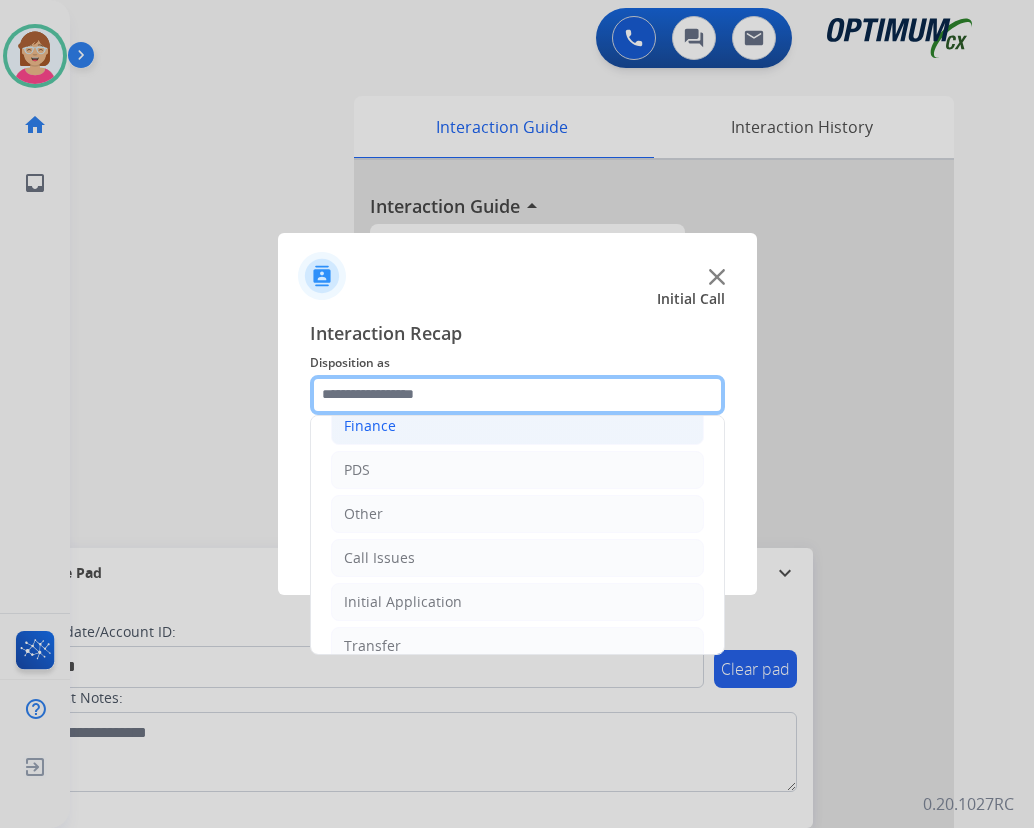 scroll, scrollTop: 136, scrollLeft: 0, axis: vertical 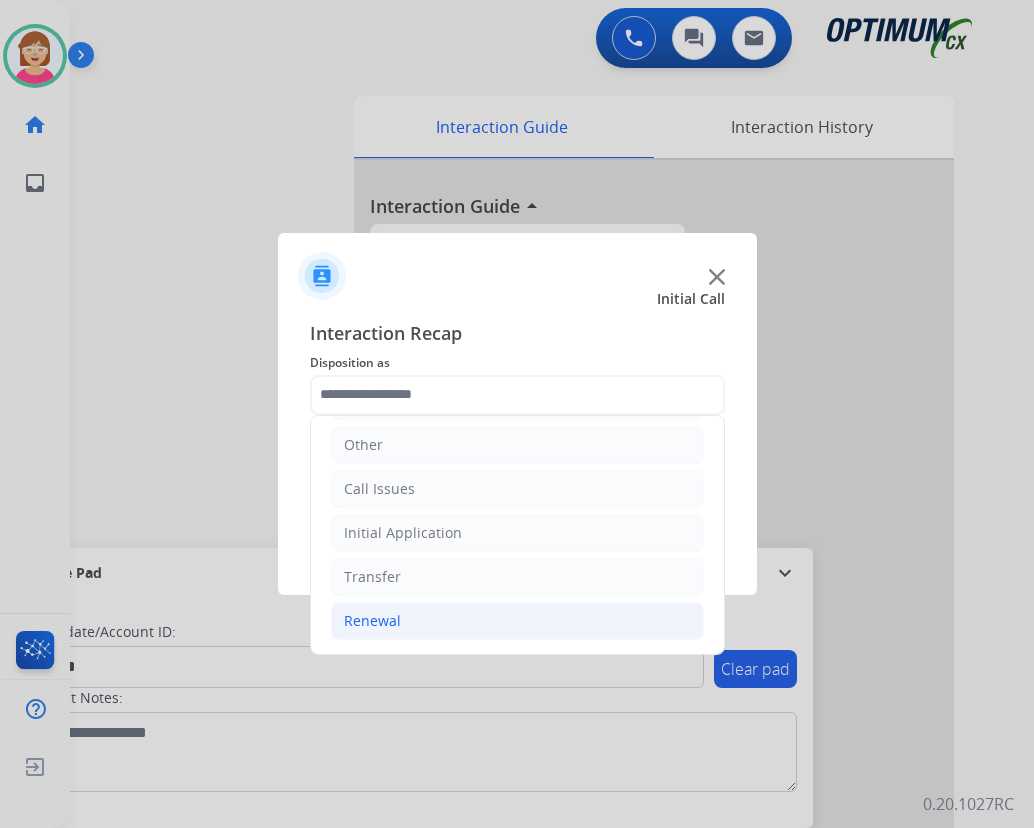 click on "Renewal" 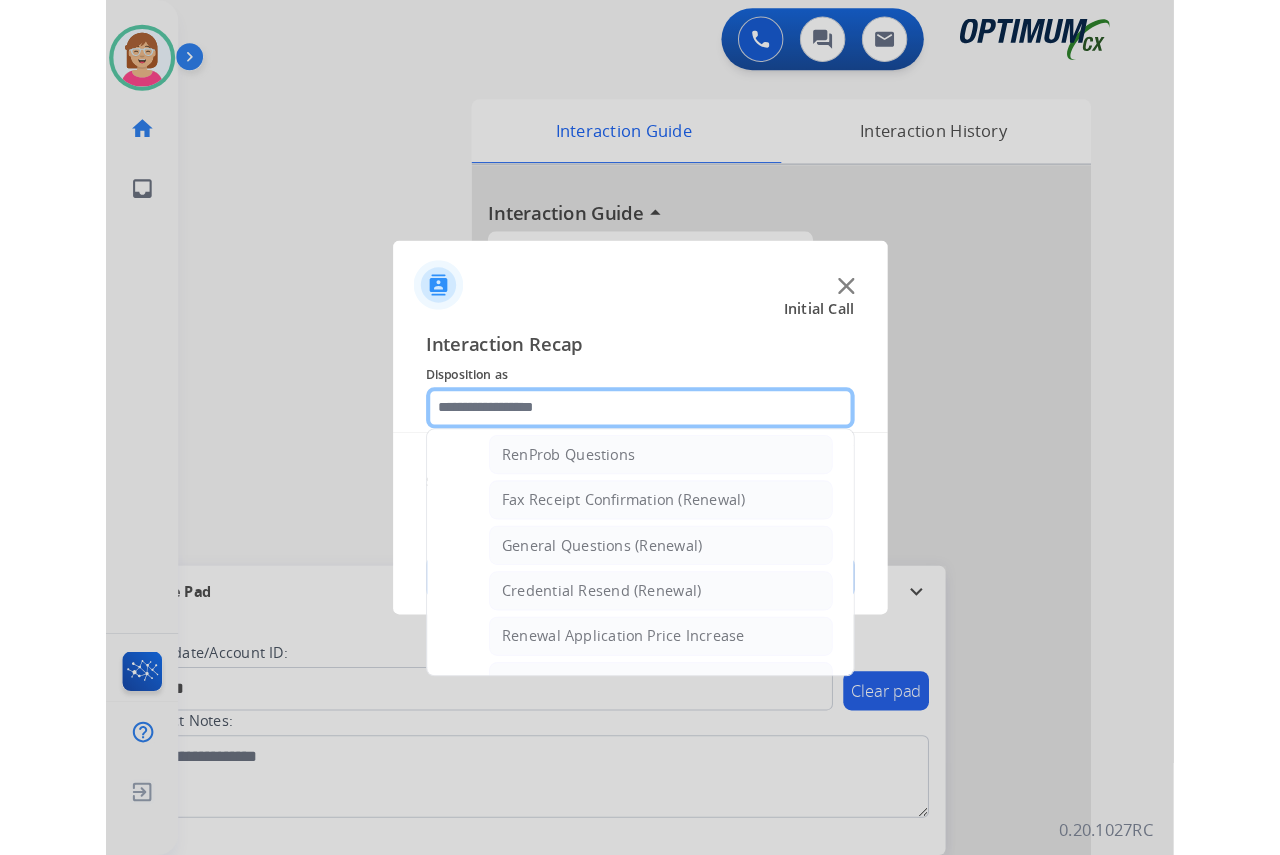 scroll, scrollTop: 536, scrollLeft: 0, axis: vertical 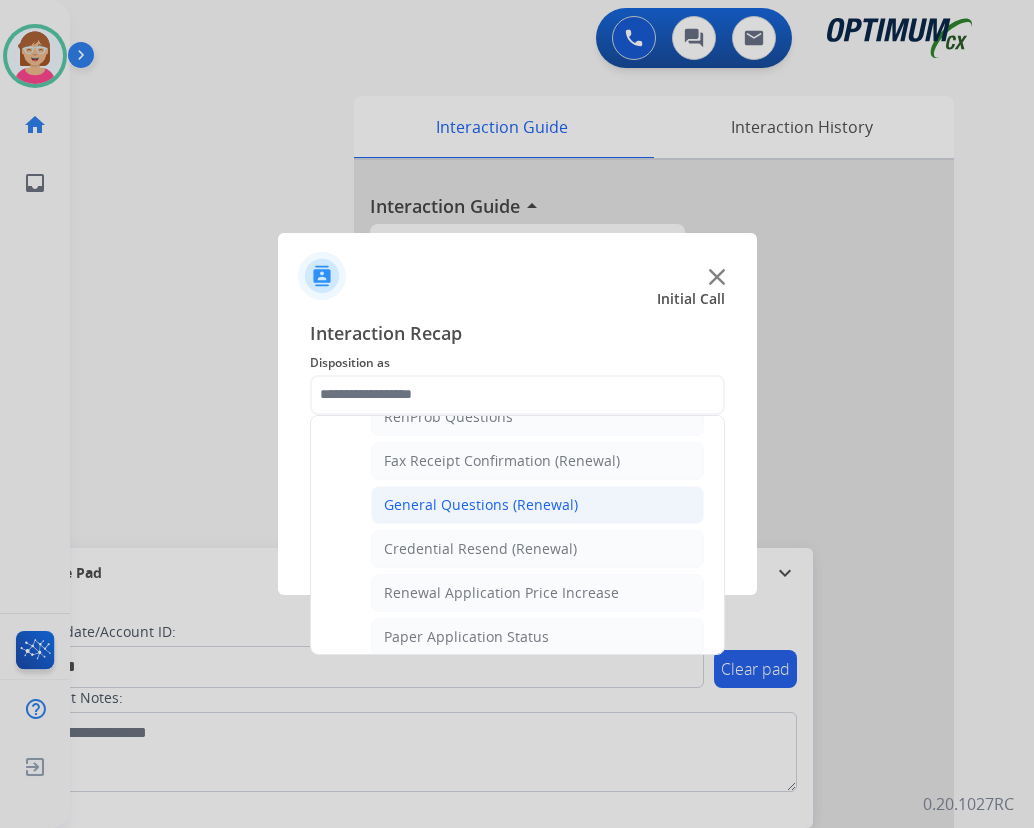 click on "General Questions (Renewal)" 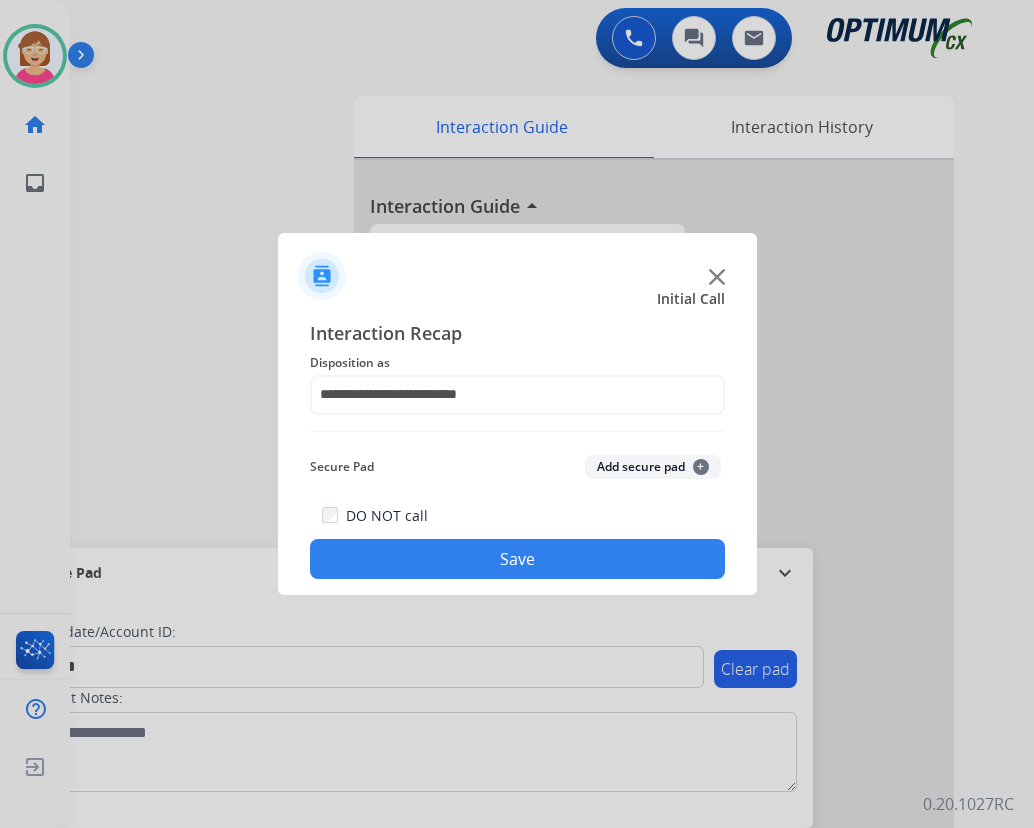 click on "+" 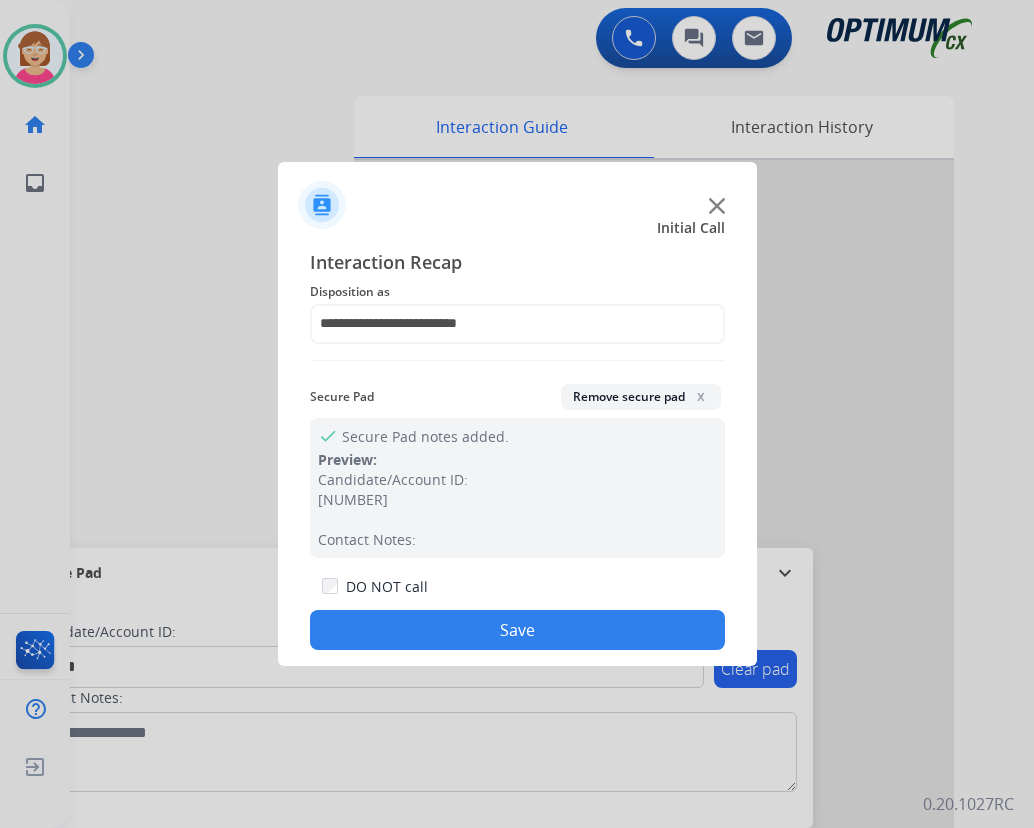 click on "Save" 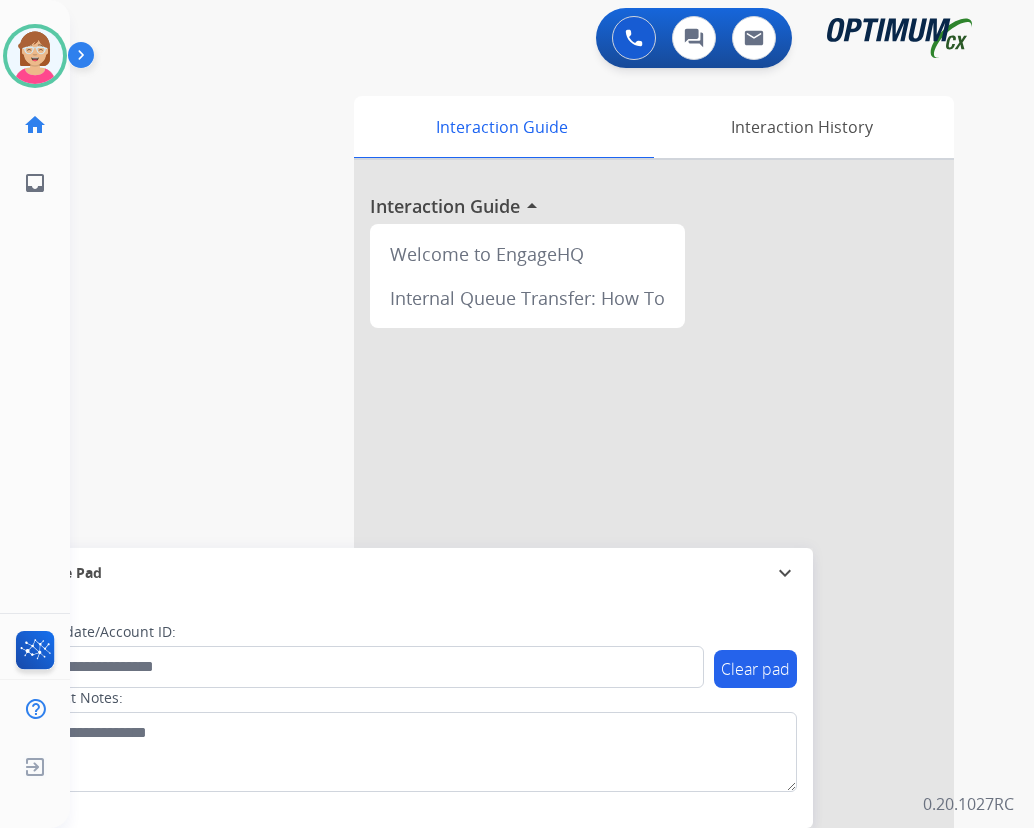 drag, startPoint x: 444, startPoint y: 629, endPoint x: 176, endPoint y: 285, distance: 436.0734 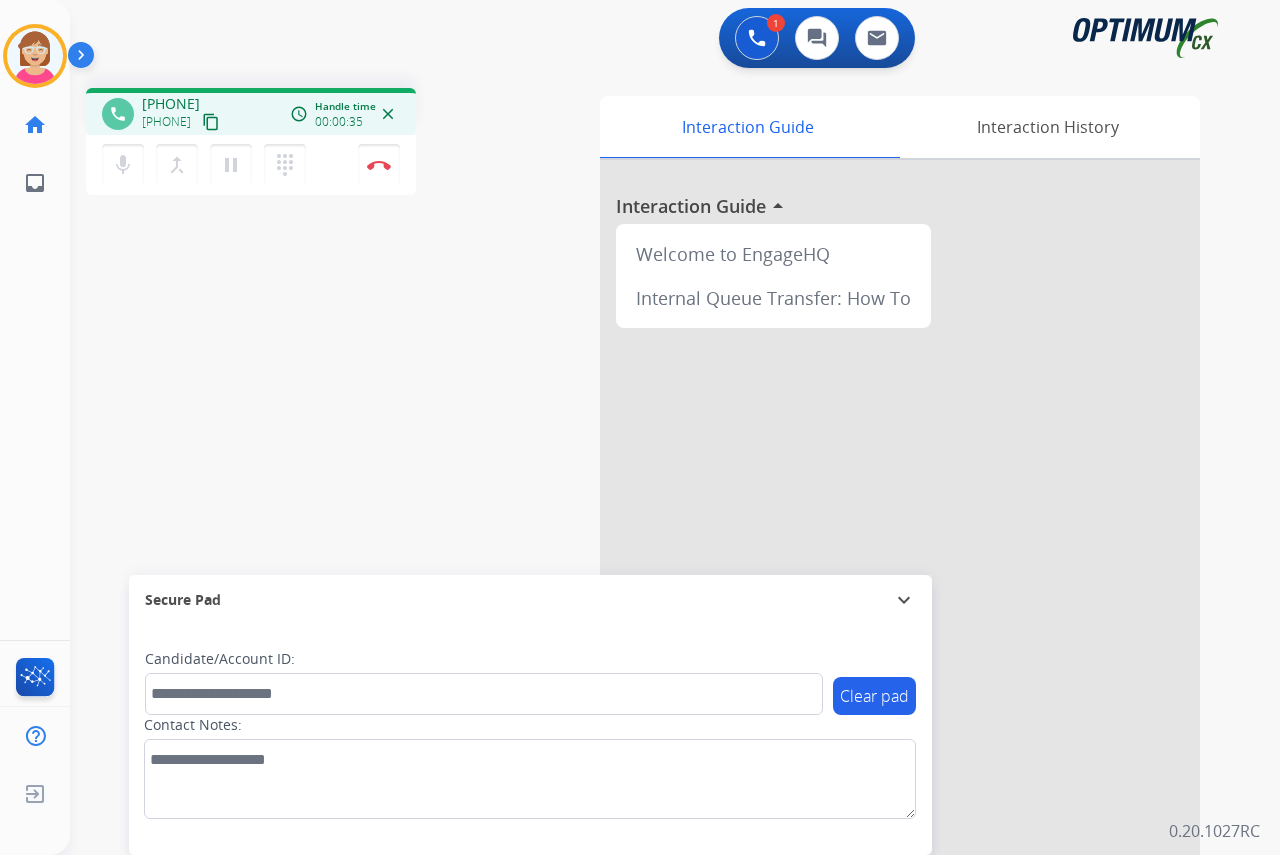 click on "[FIRST]   Busy  Edit Avatar  Agent:   [FIRST]  Routing Profile:  OCX Training home  Home  Home inbox  Emails  Emails  FocalPoints  Help Center  Help Center  Log out  Log out" 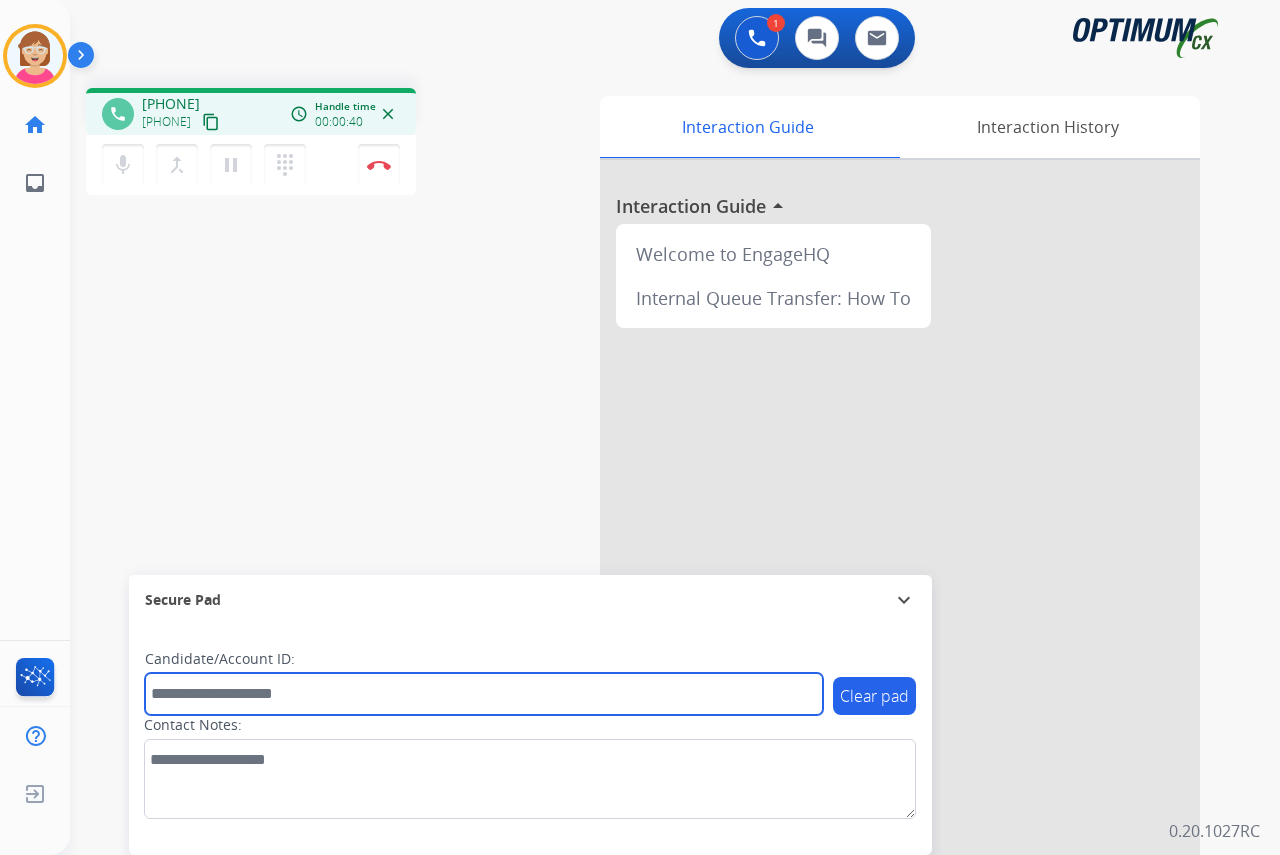 click at bounding box center (484, 694) 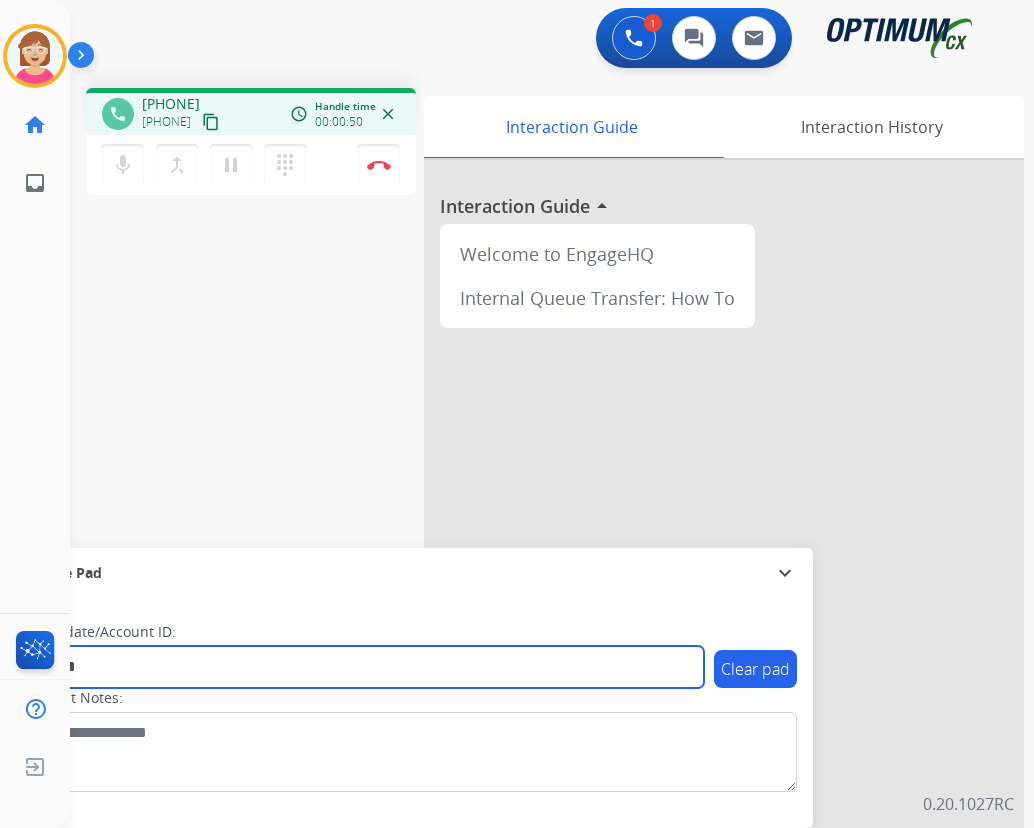 type on "*******" 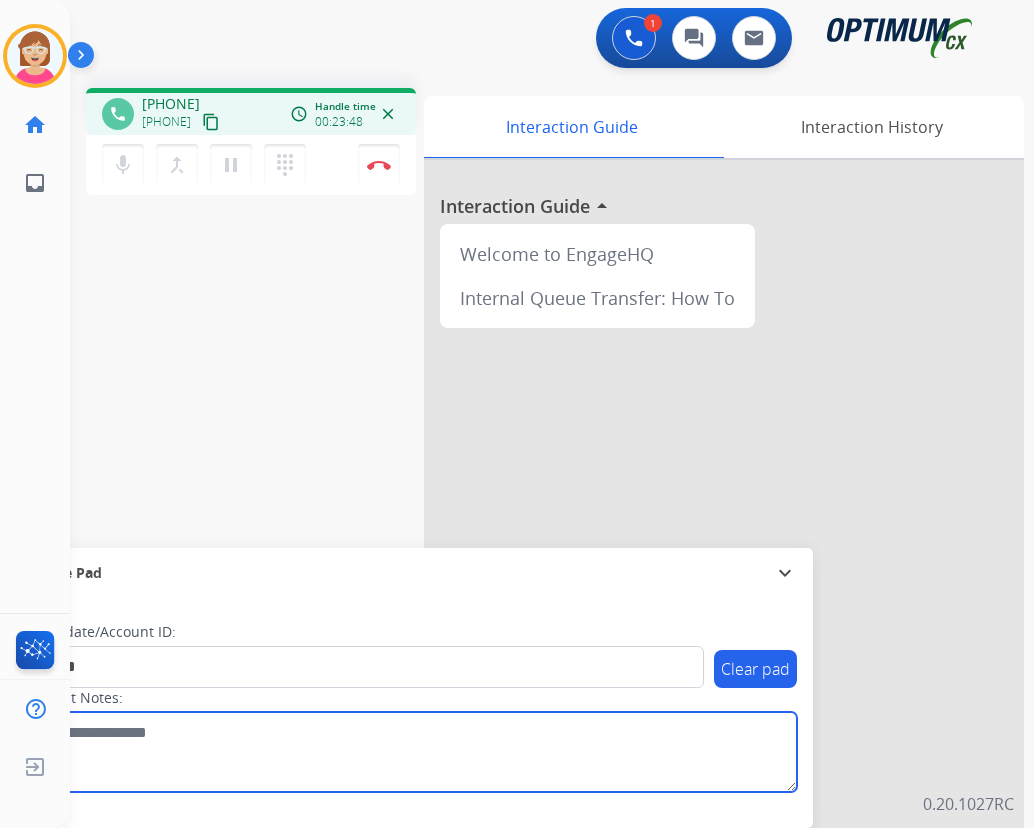 drag, startPoint x: 584, startPoint y: 757, endPoint x: 704, endPoint y: 652, distance: 159.4522 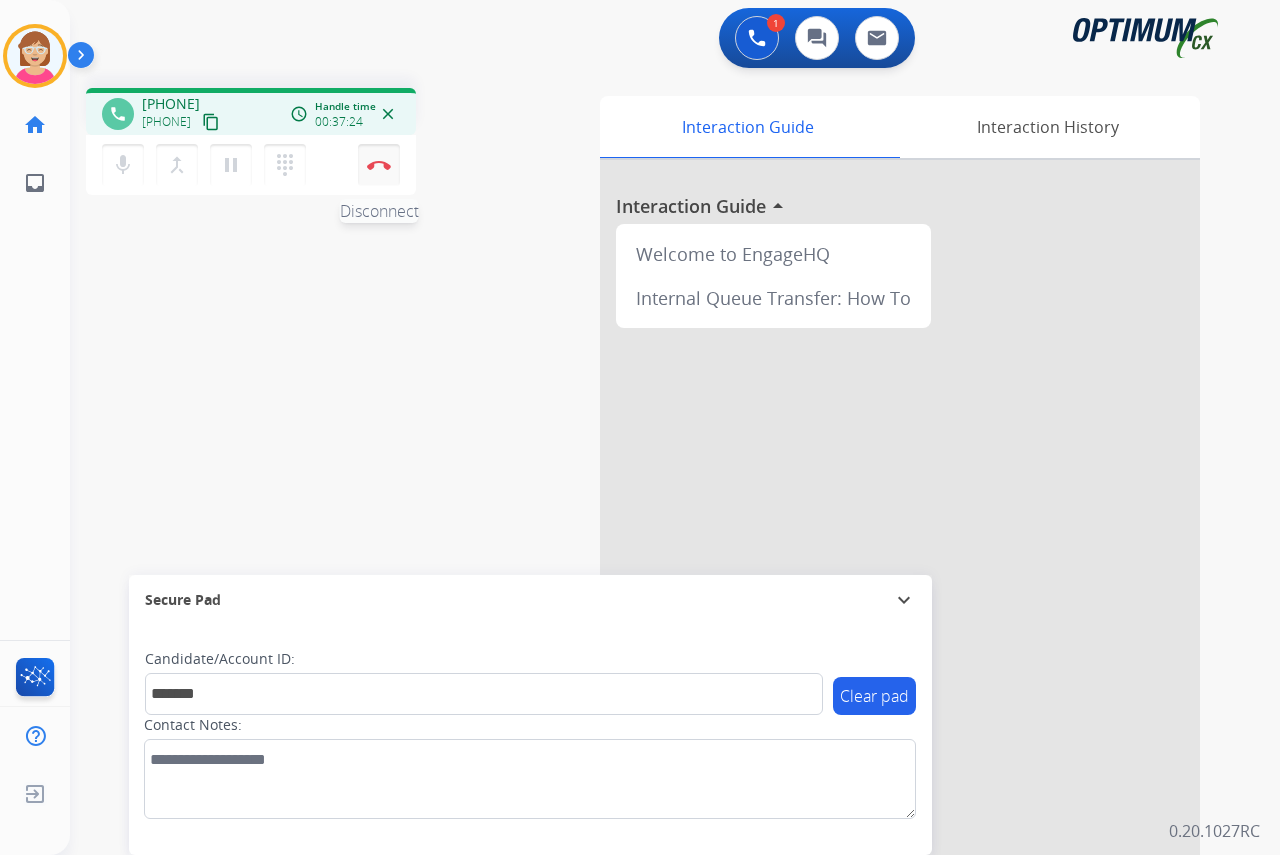 click at bounding box center [379, 165] 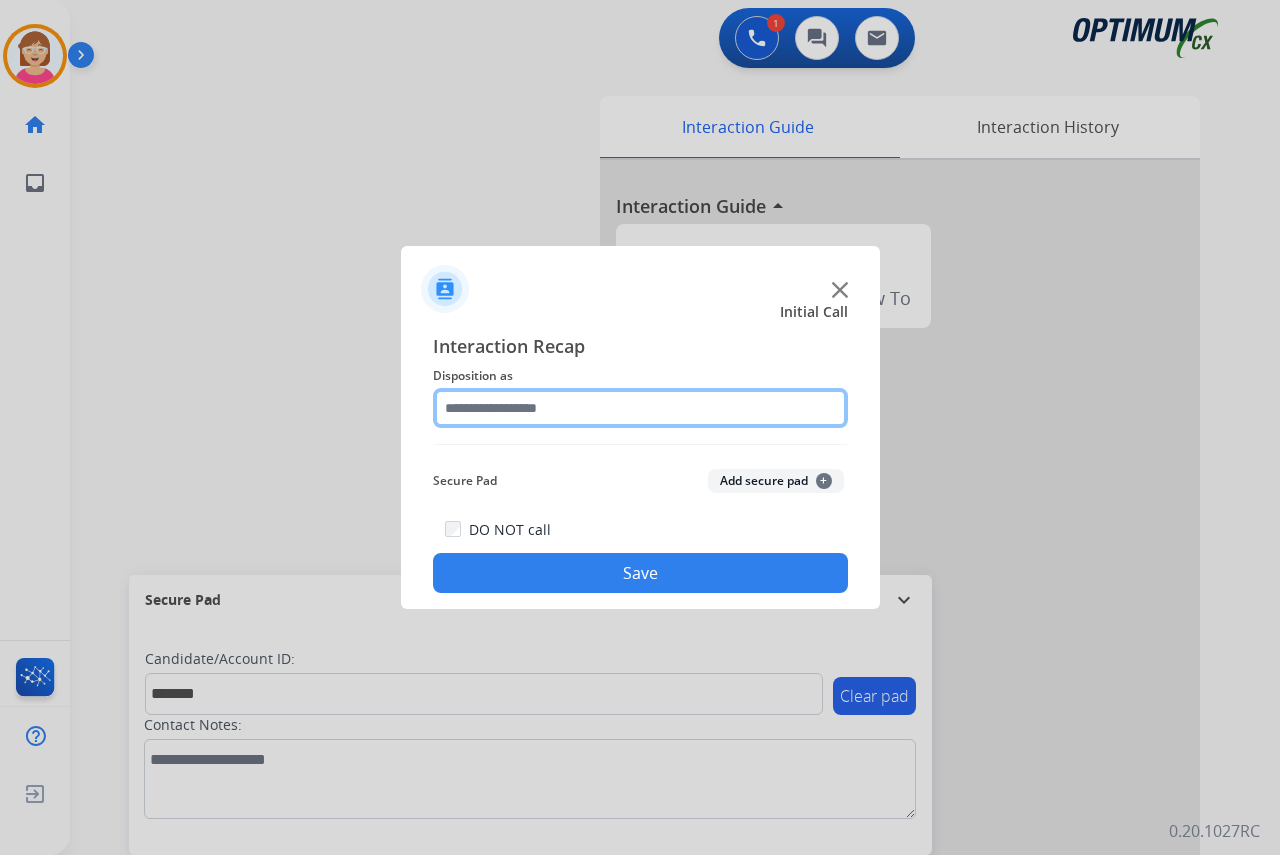 click 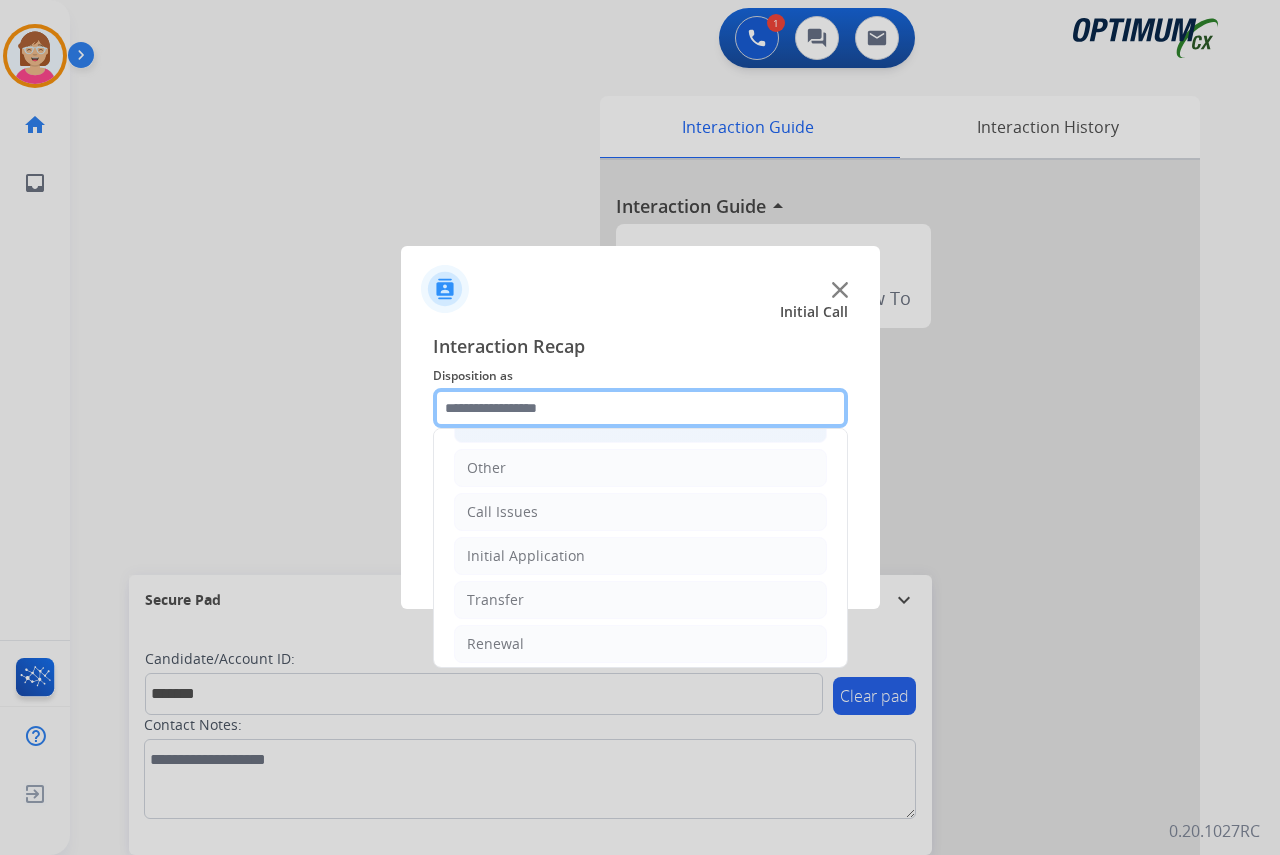 scroll, scrollTop: 136, scrollLeft: 0, axis: vertical 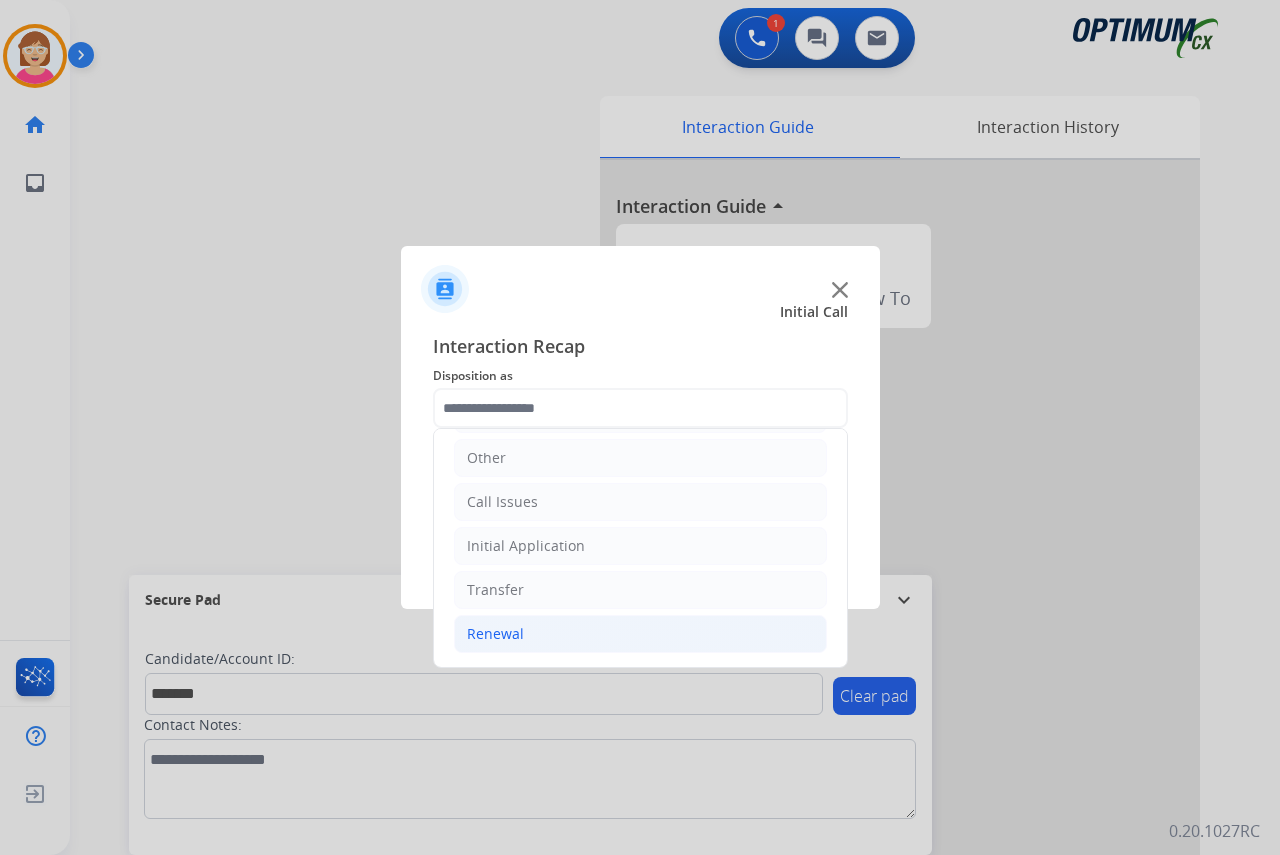 click on "Renewal" 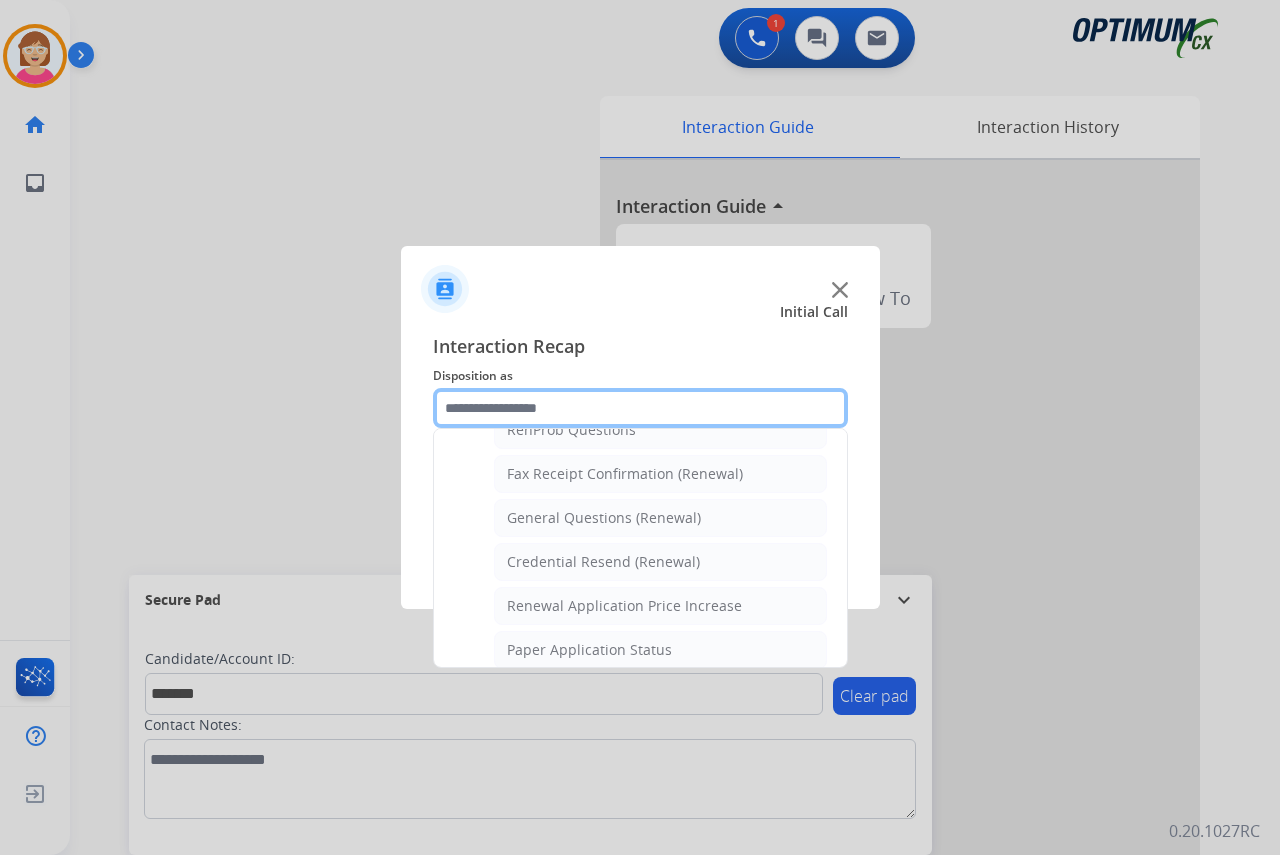 scroll, scrollTop: 36, scrollLeft: 0, axis: vertical 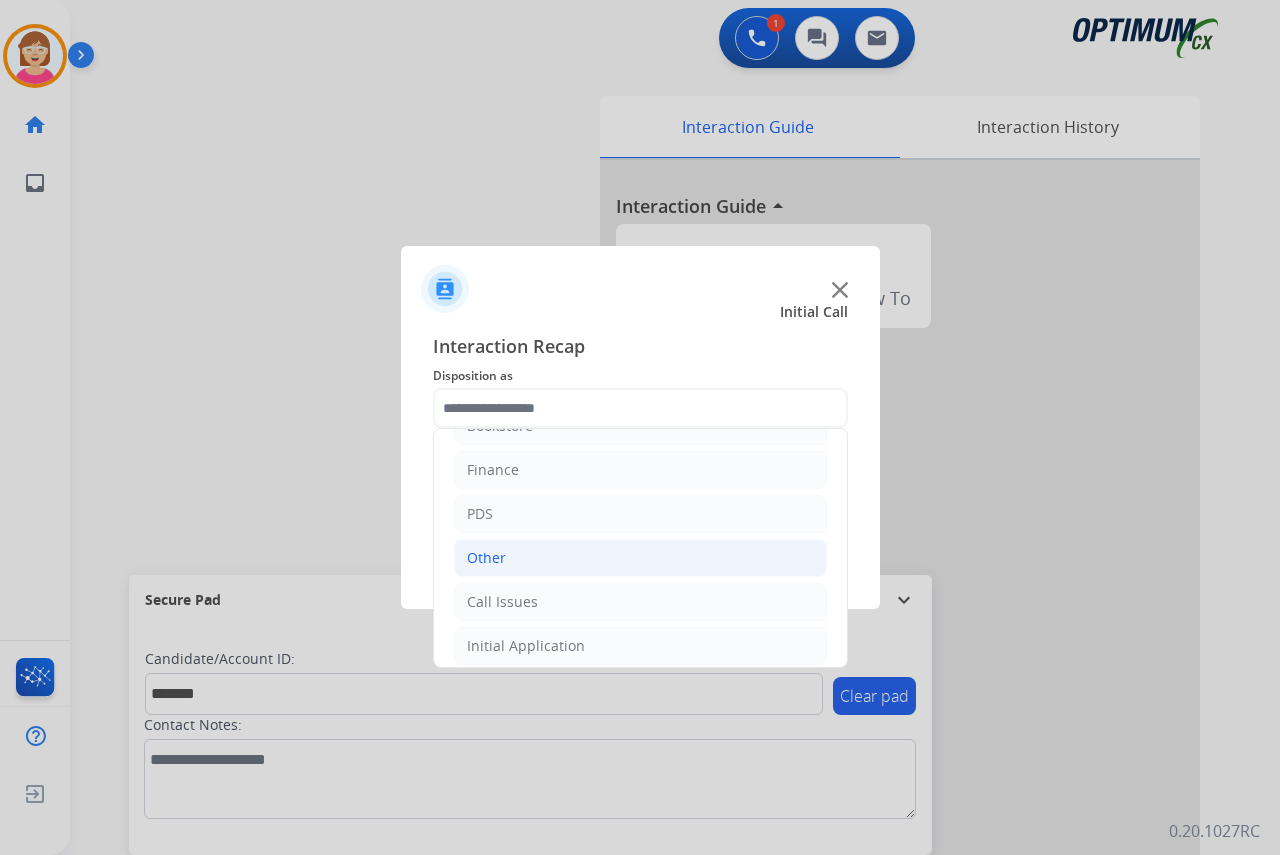 click on "Other" 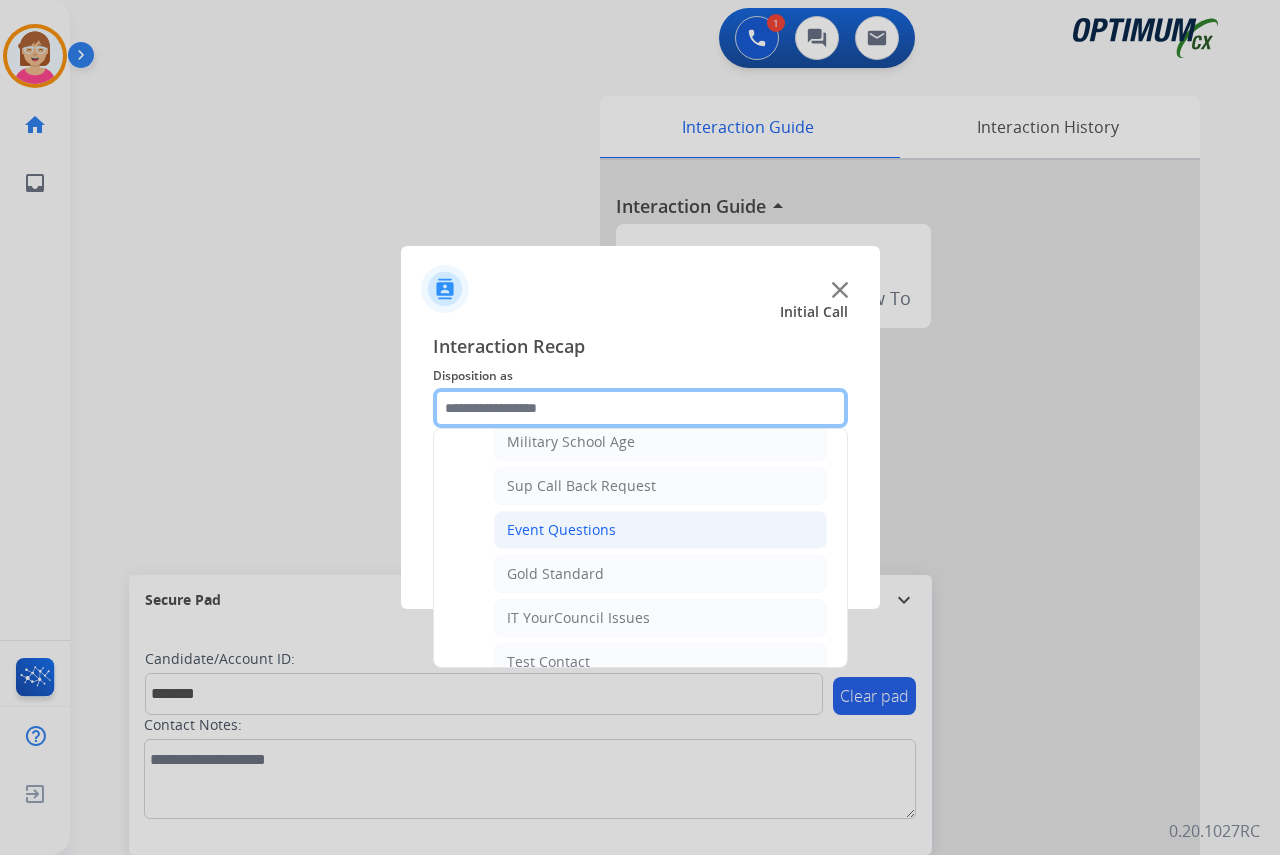 scroll, scrollTop: 236, scrollLeft: 0, axis: vertical 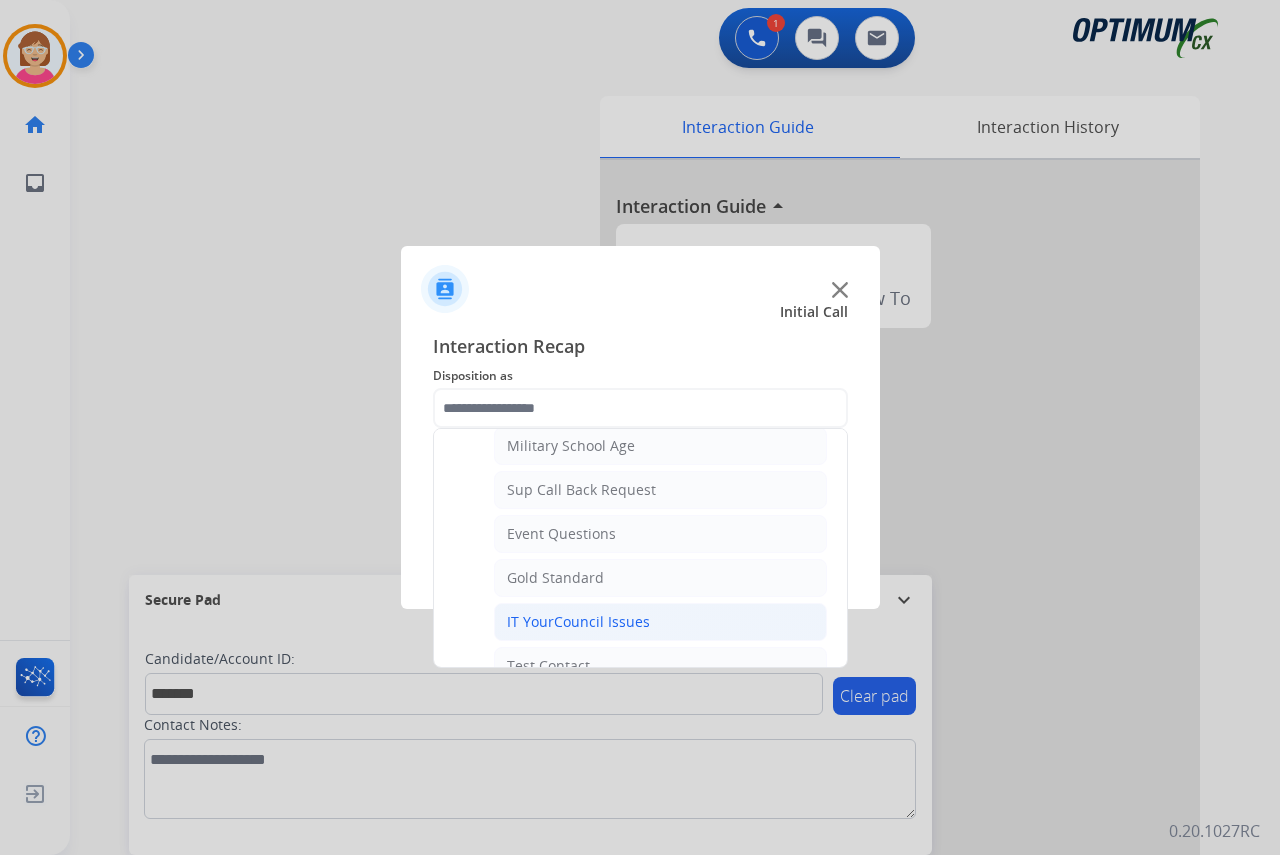 click on "IT YourCouncil Issues" 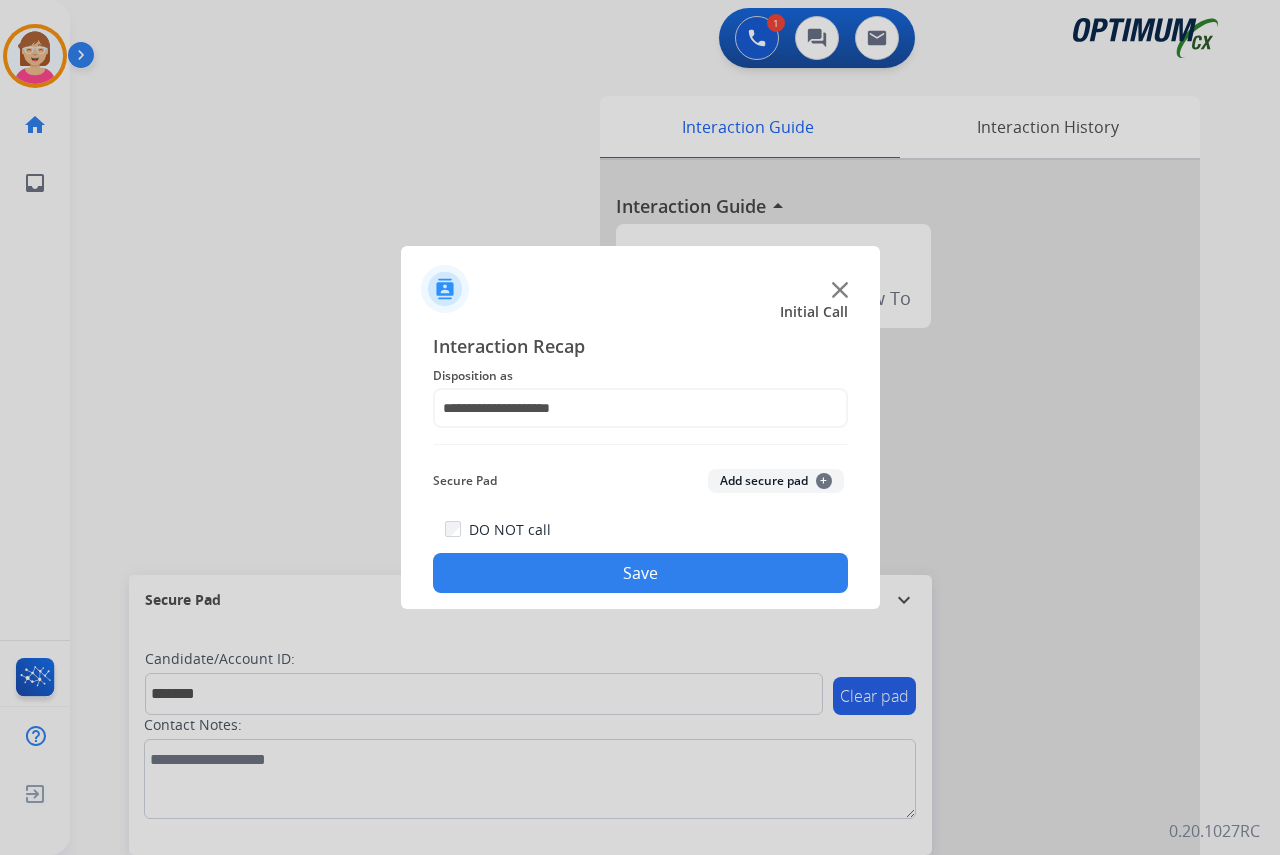 click on "+" 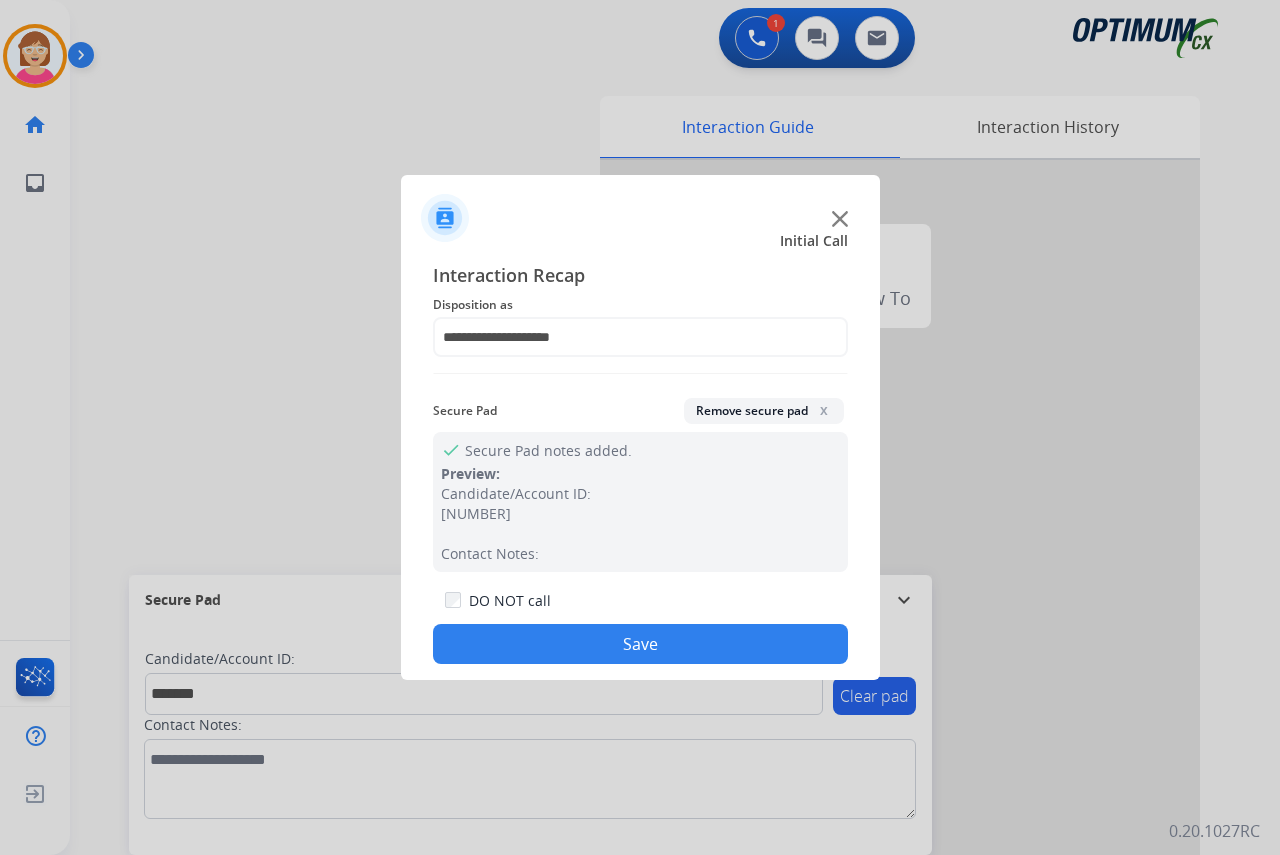 drag, startPoint x: 536, startPoint y: 646, endPoint x: 488, endPoint y: 625, distance: 52.392746 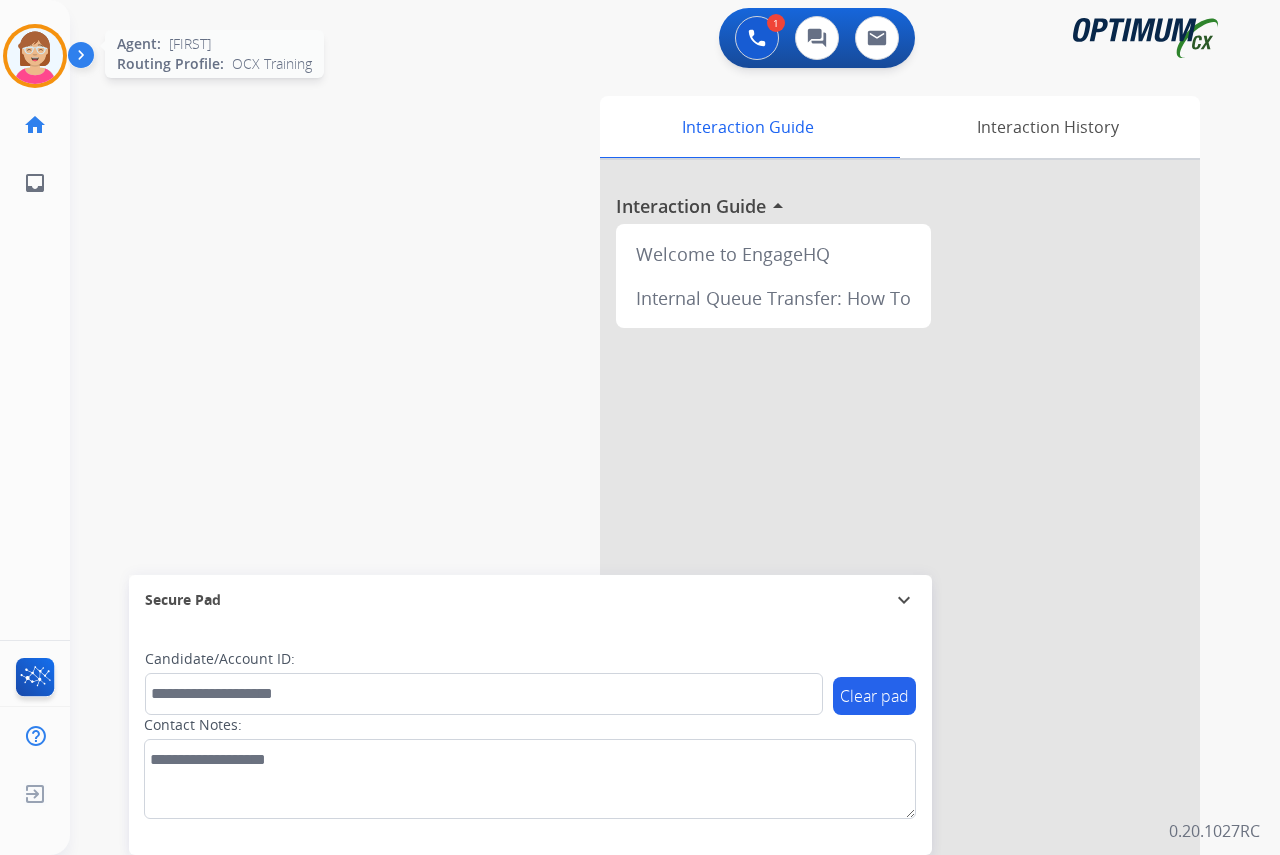 click at bounding box center [35, 56] 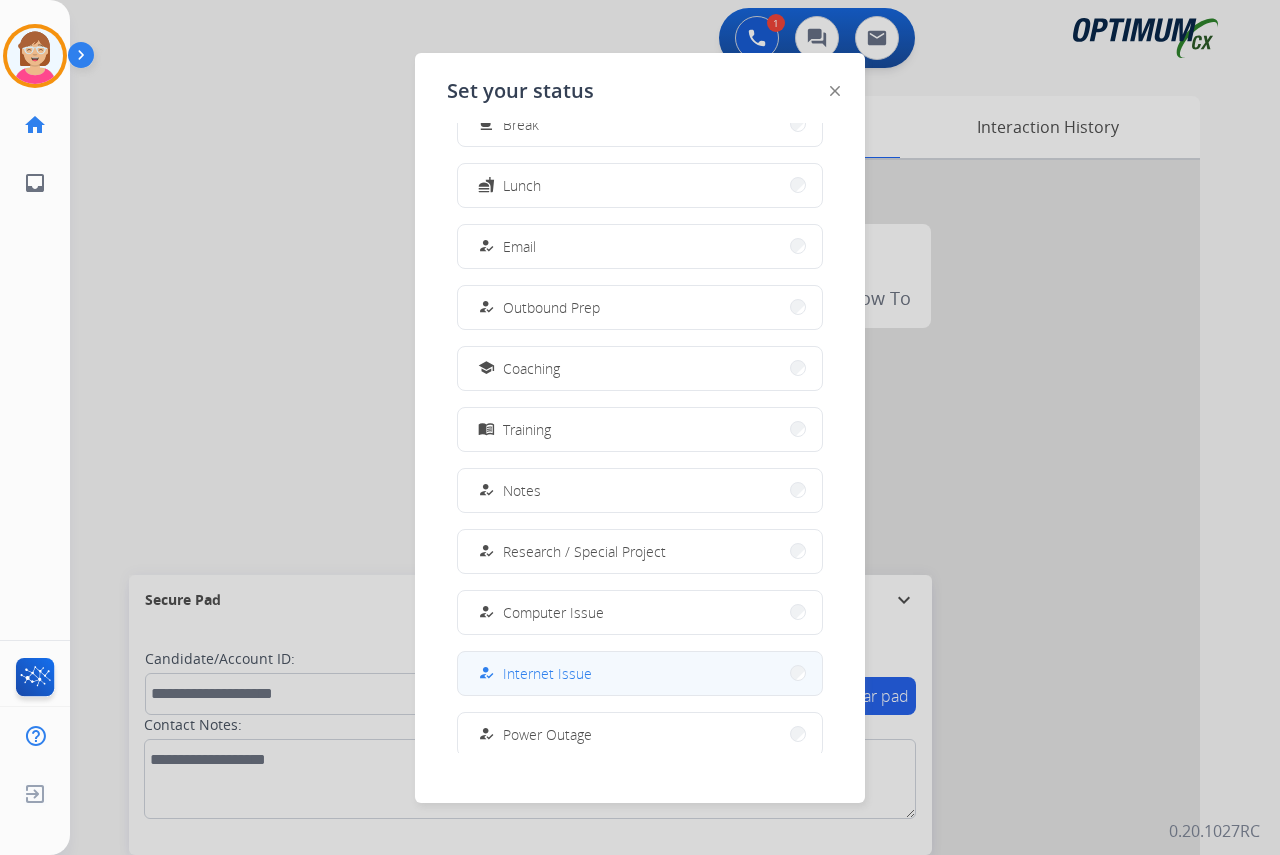 scroll, scrollTop: 189, scrollLeft: 0, axis: vertical 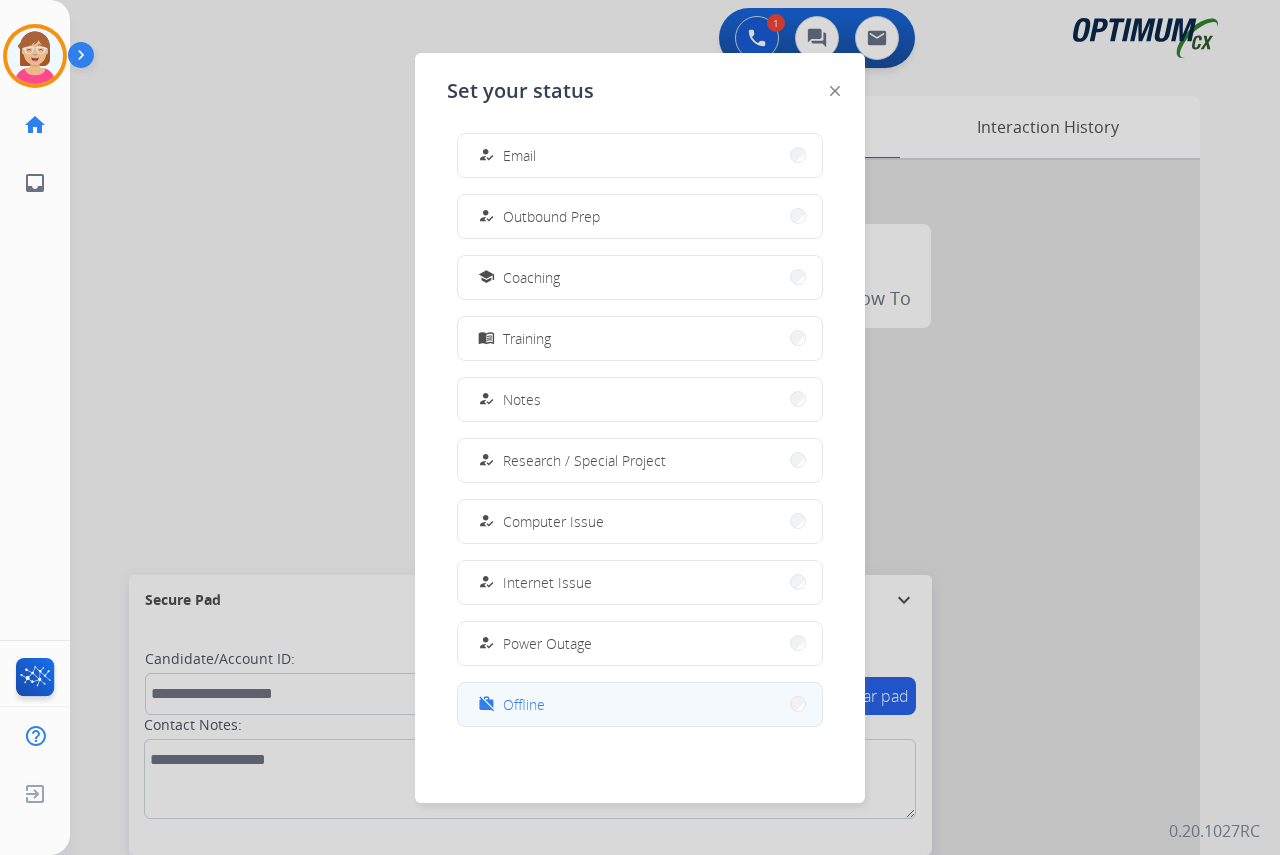 click on "Offline" at bounding box center (524, 704) 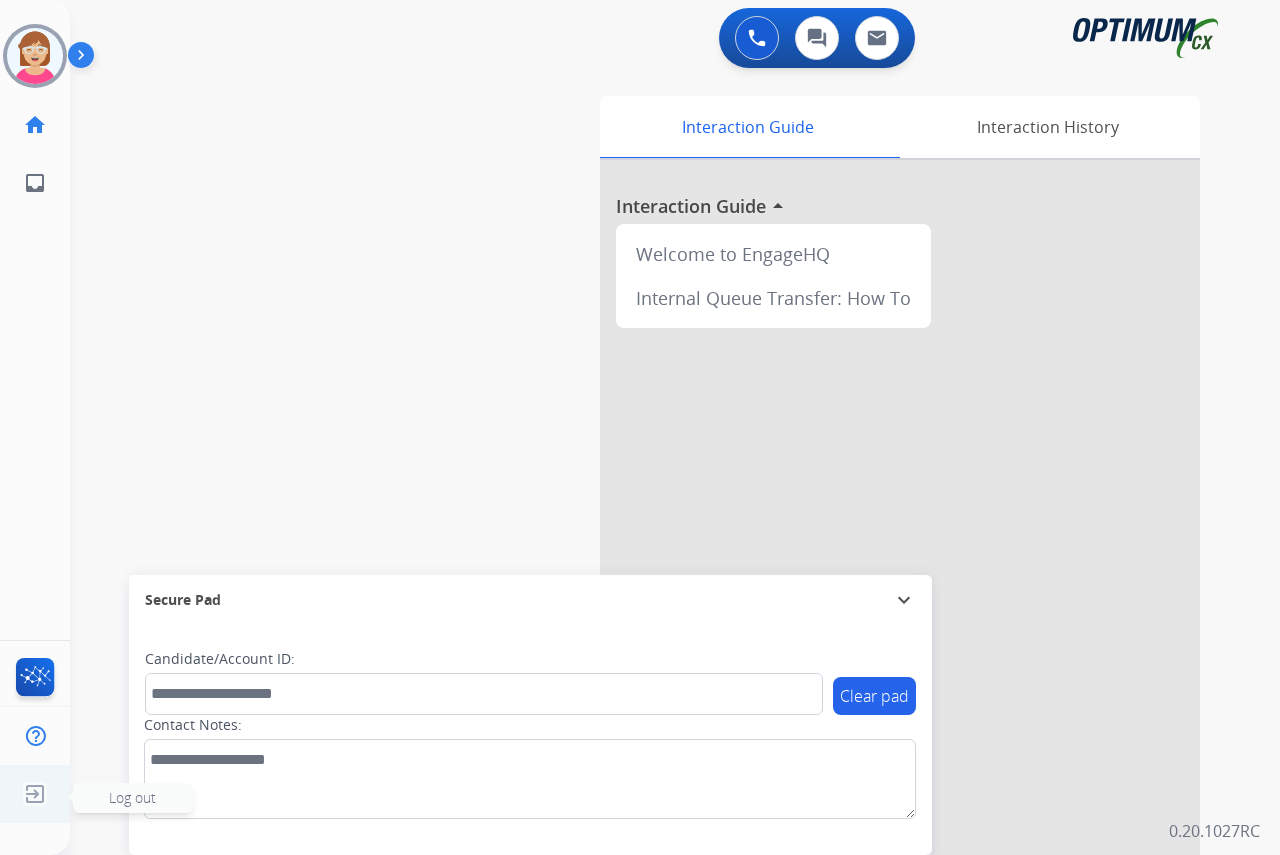 click on "Log out" 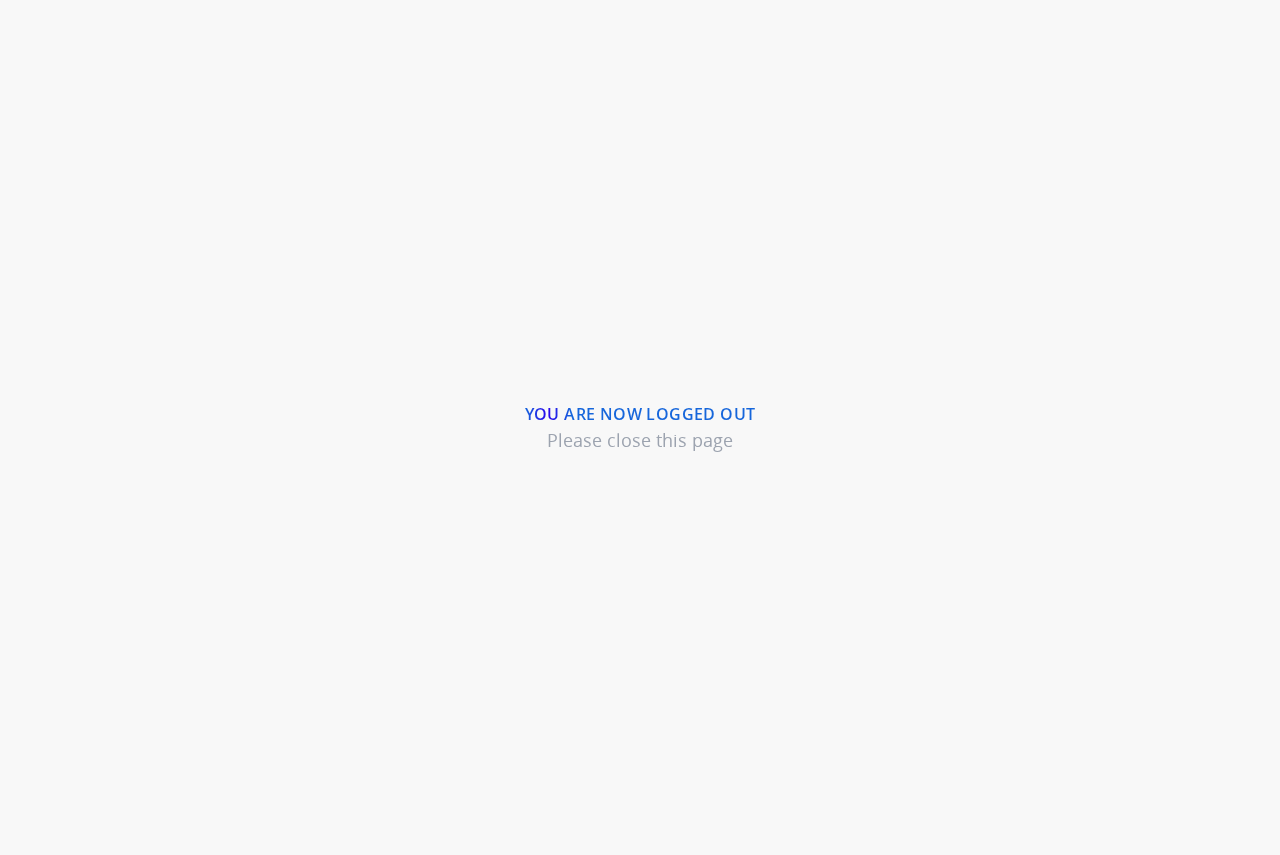 scroll, scrollTop: 0, scrollLeft: 0, axis: both 